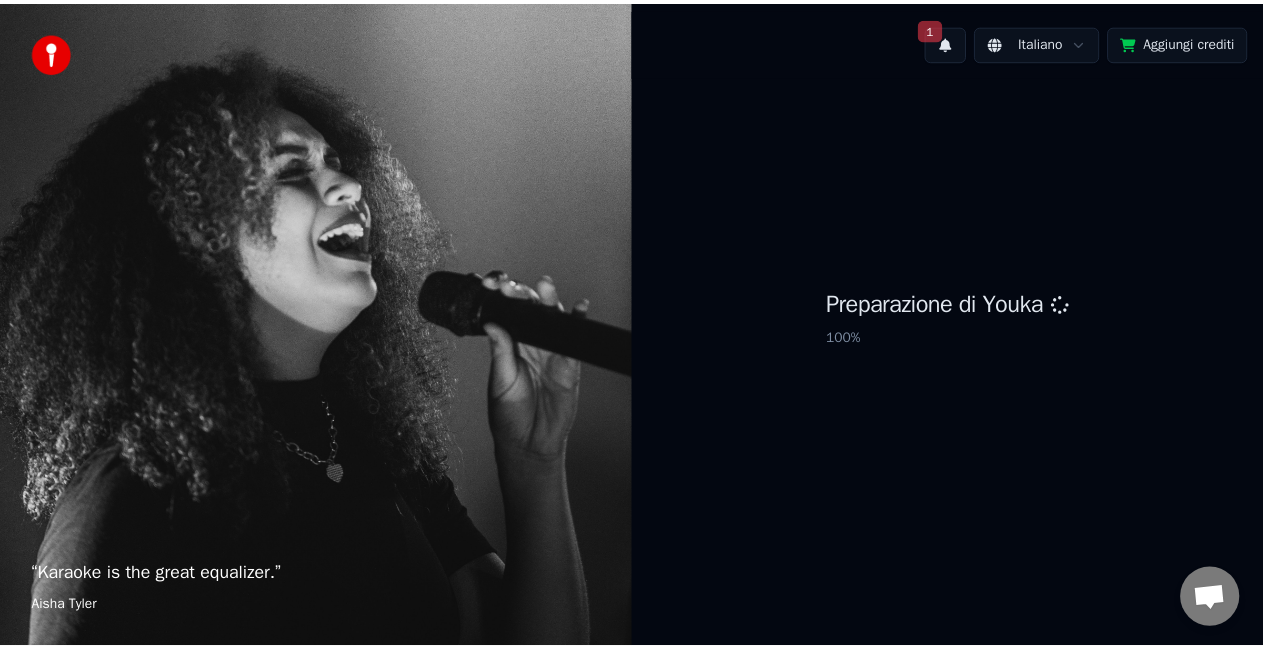 scroll, scrollTop: 0, scrollLeft: 0, axis: both 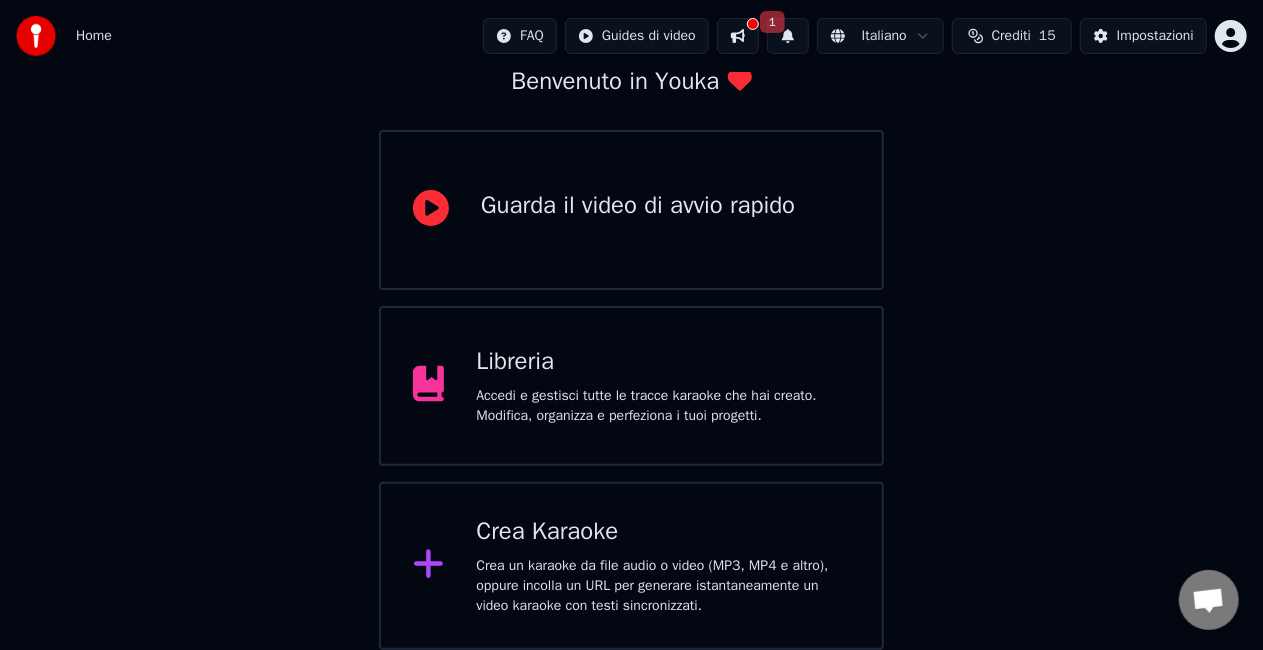 click on "Crea Karaoke Crea un karaoke da file audio o video (MP3, MP4 e altro), oppure incolla un URL per generare istantaneamente un video karaoke con testi sincronizzati." at bounding box center [663, 566] 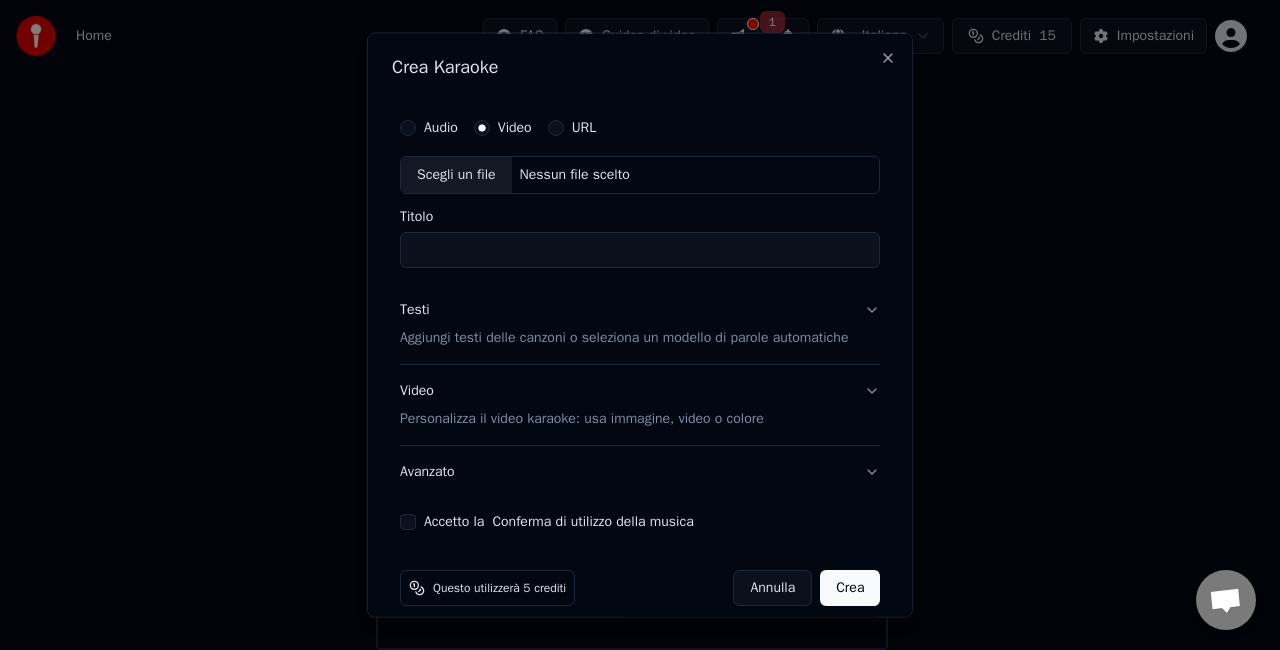click on "Audio Video URL" at bounding box center (640, 128) 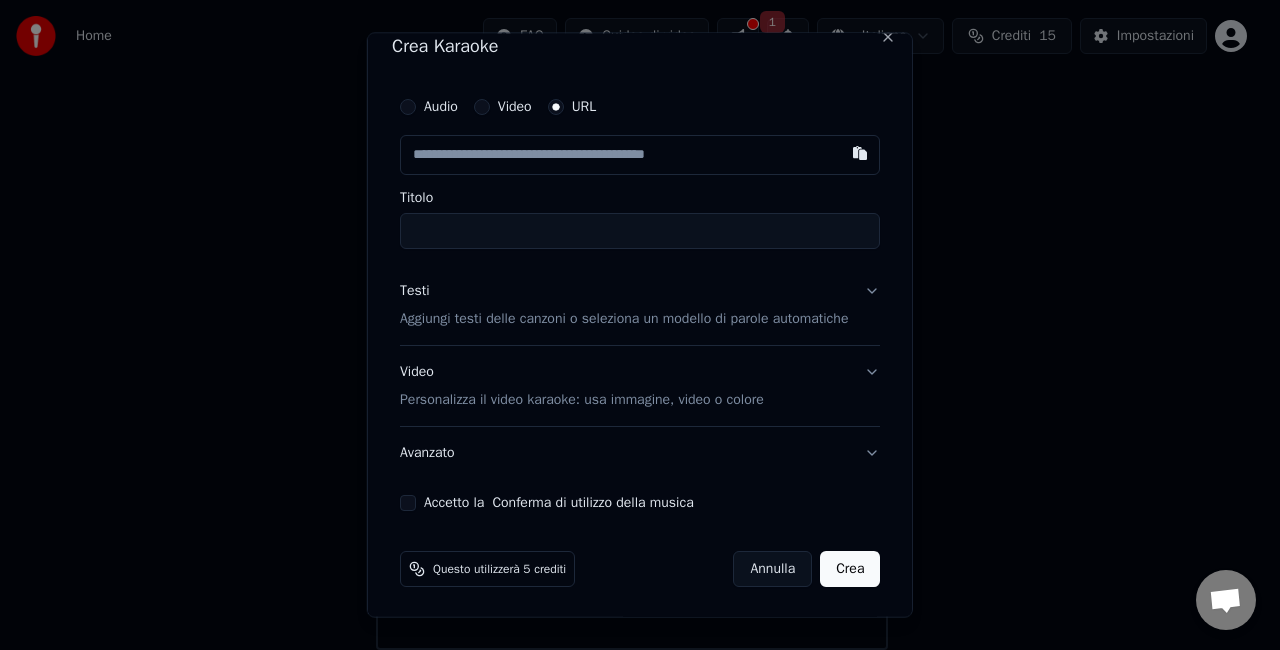 scroll, scrollTop: 0, scrollLeft: 0, axis: both 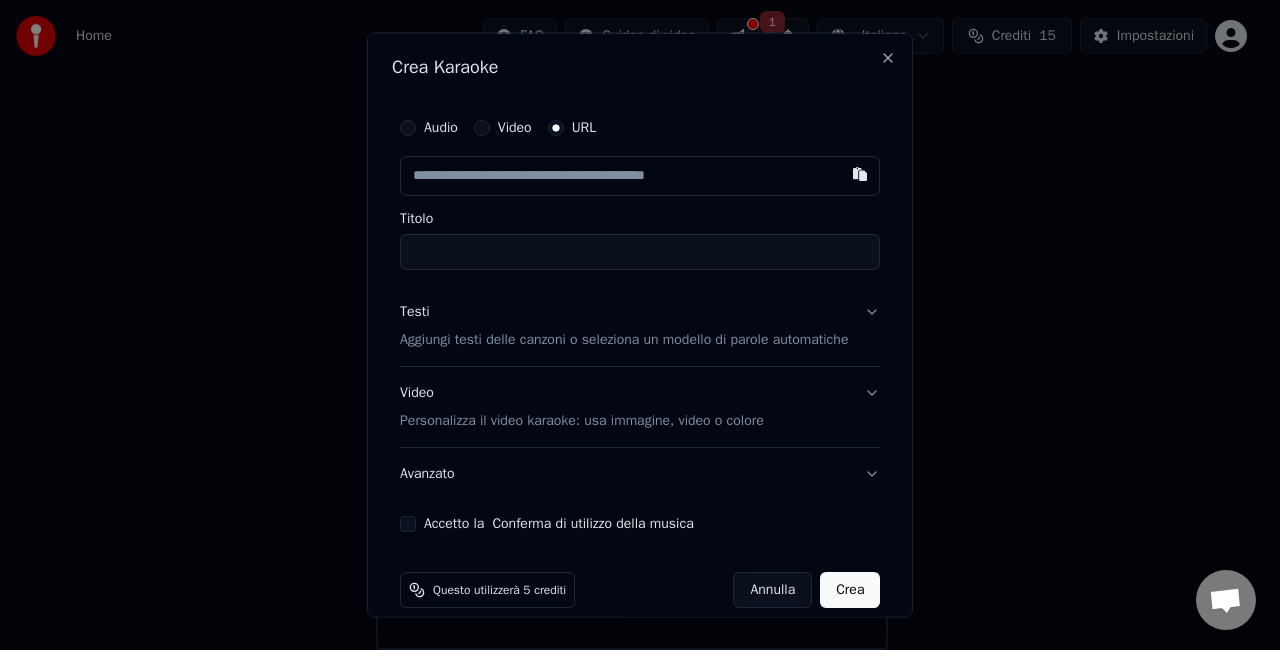 click on "Testi Aggiungi testi delle canzoni o seleziona un modello di parole automatiche" at bounding box center [624, 326] 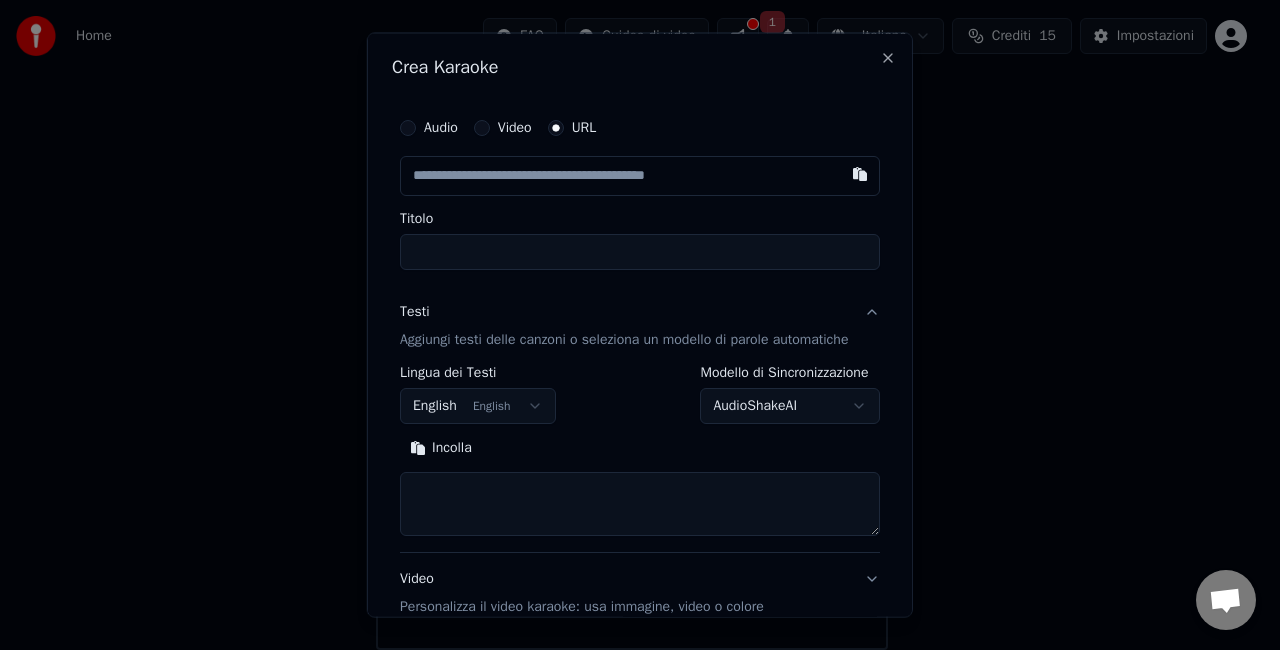 click on "Testi Aggiungi testi delle canzoni o seleziona un modello di parole automatiche" at bounding box center (624, 326) 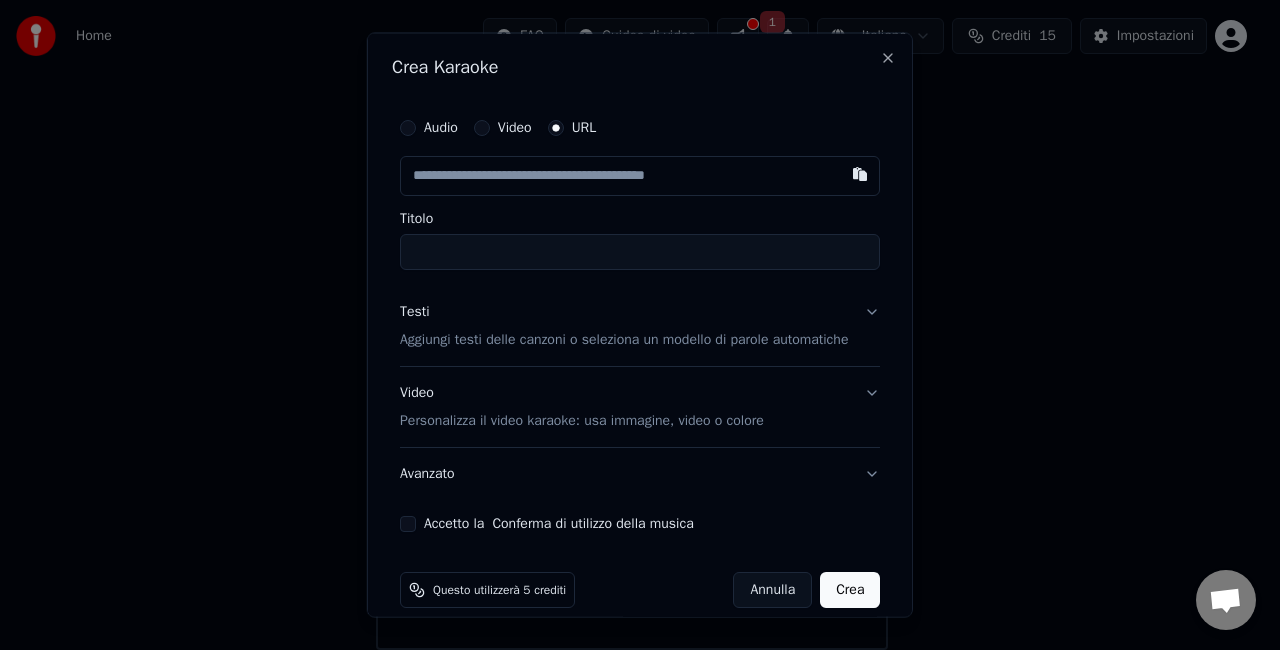 click at bounding box center (640, 176) 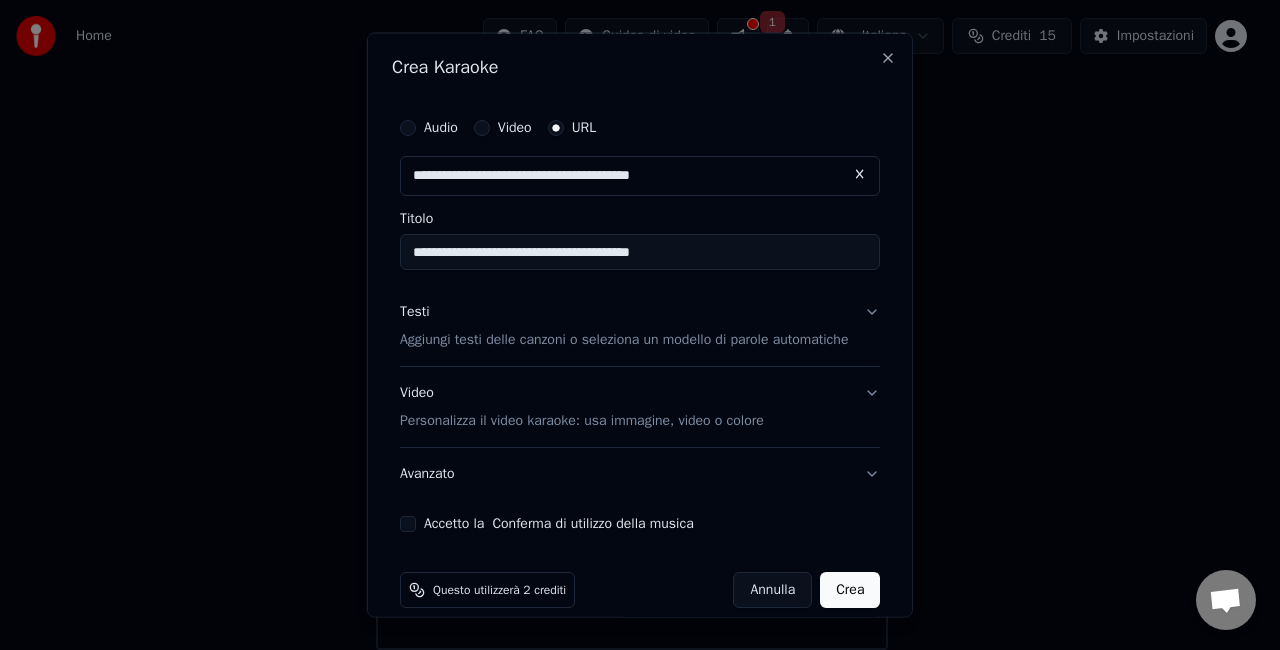 type on "**********" 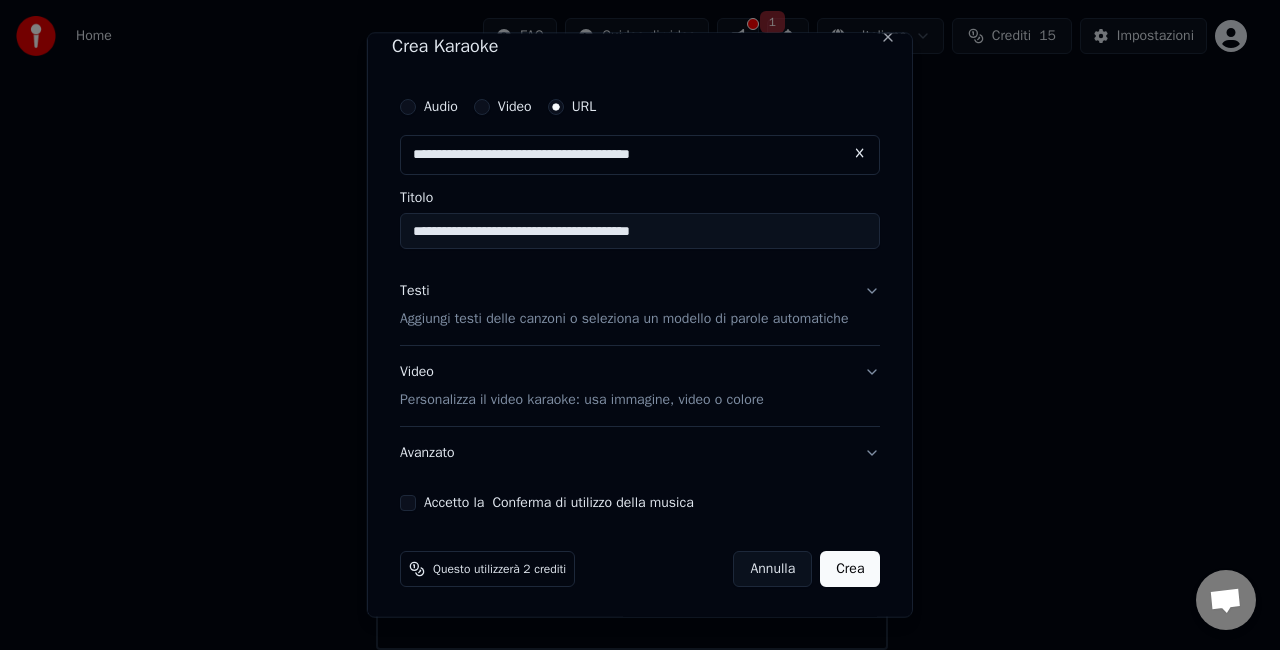 type on "**********" 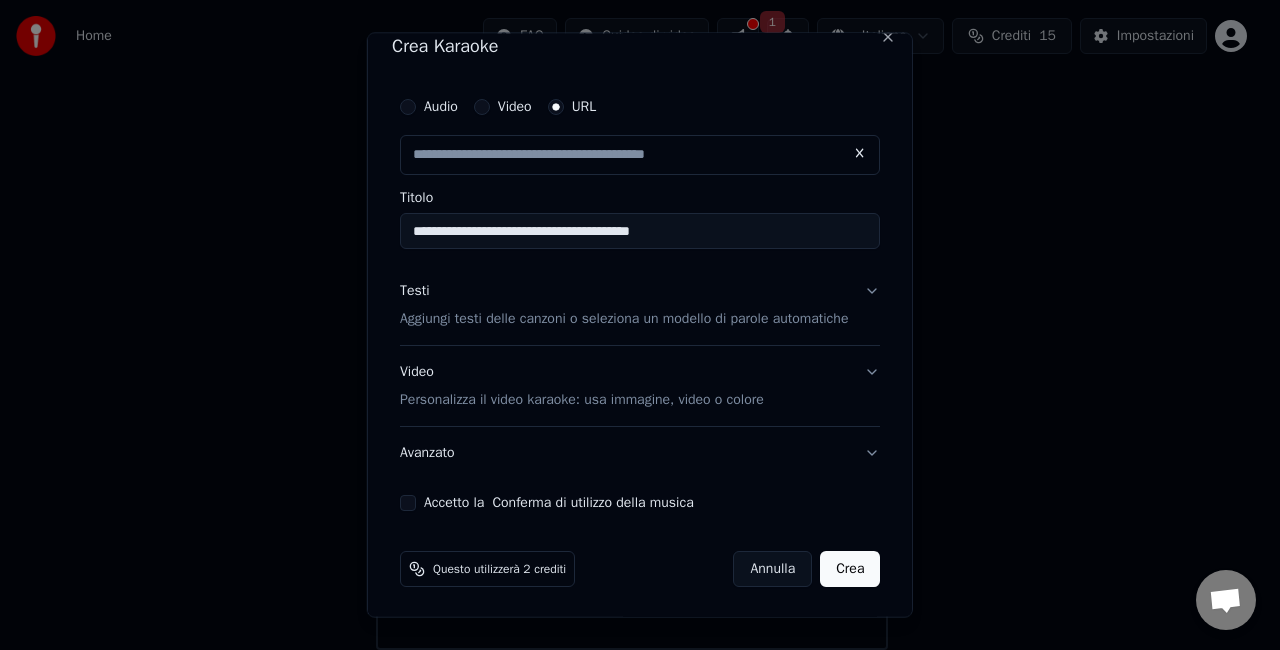 click on "Testi Aggiungi testi delle canzoni o seleziona un modello di parole automatiche" at bounding box center (640, 305) 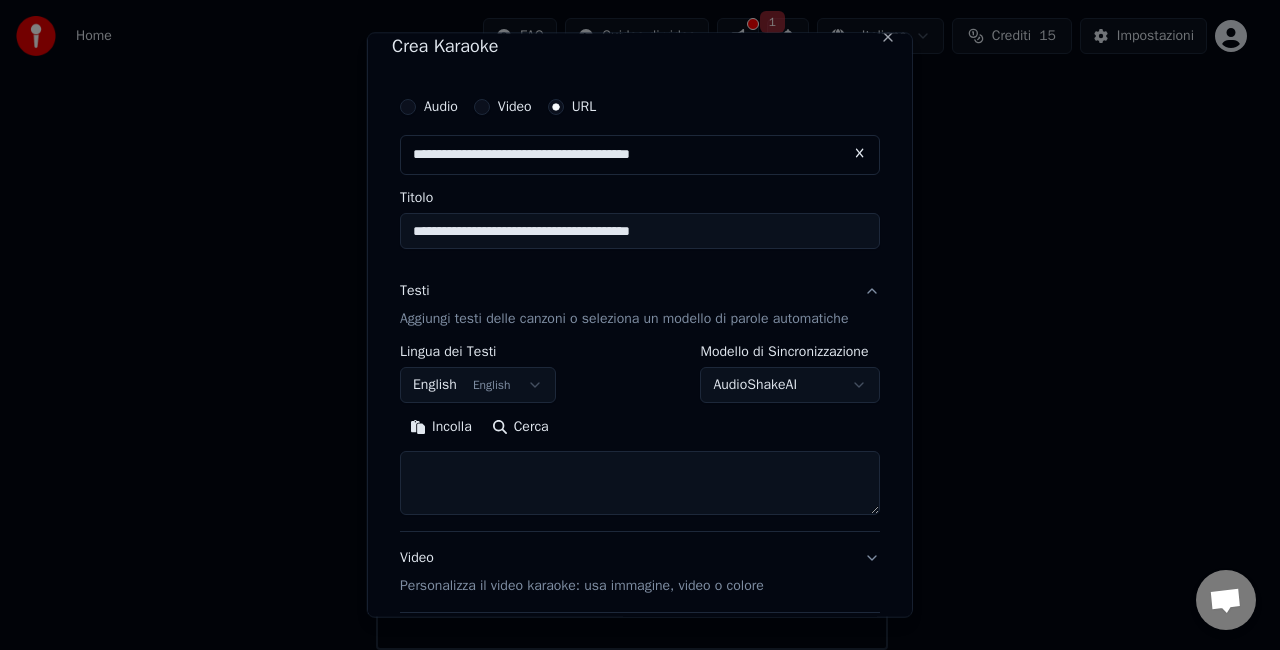 click at bounding box center (640, 482) 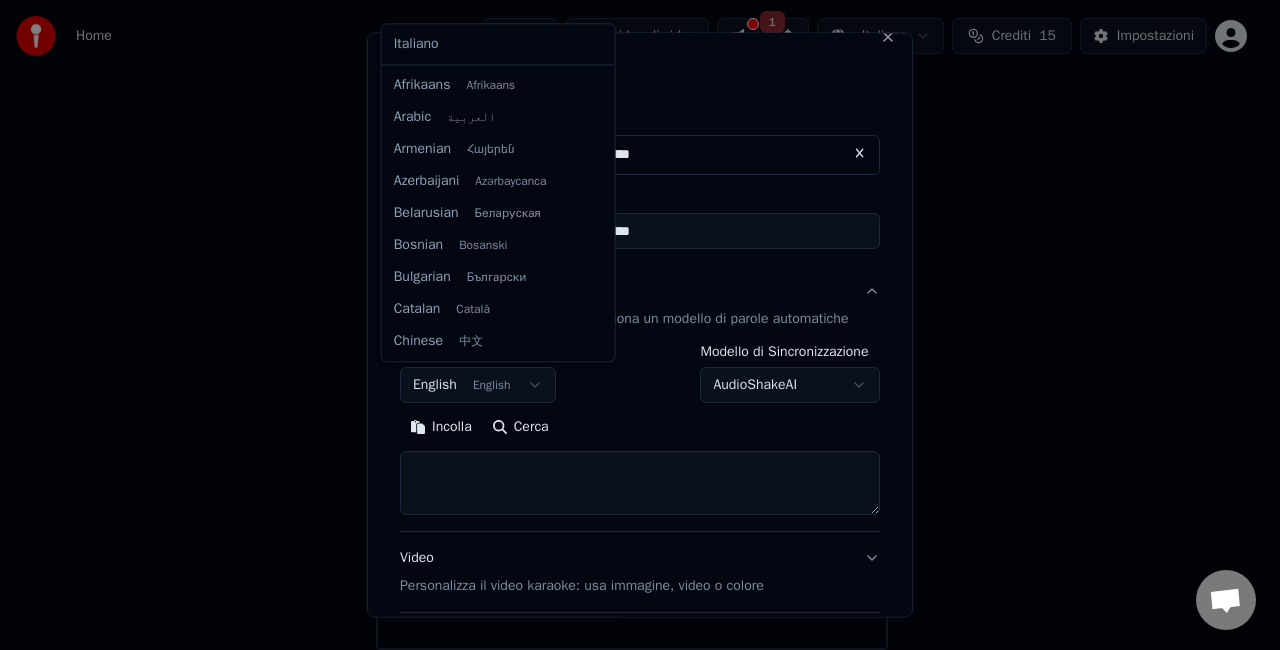 scroll, scrollTop: 160, scrollLeft: 0, axis: vertical 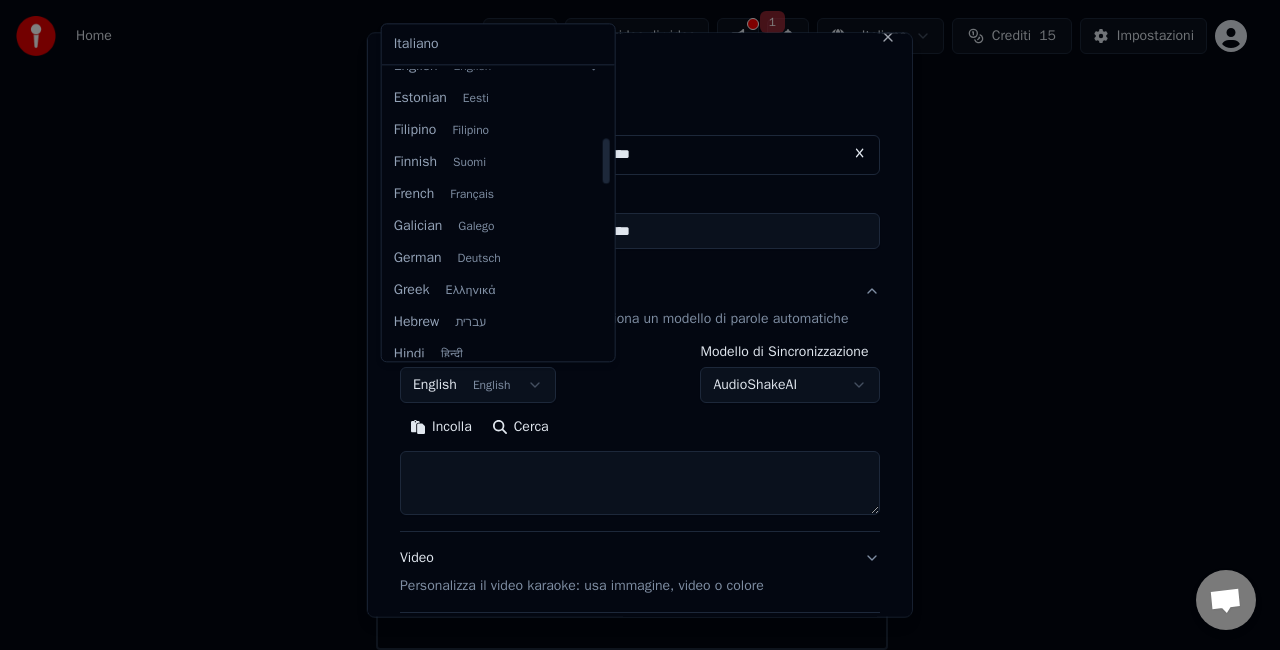 select on "**" 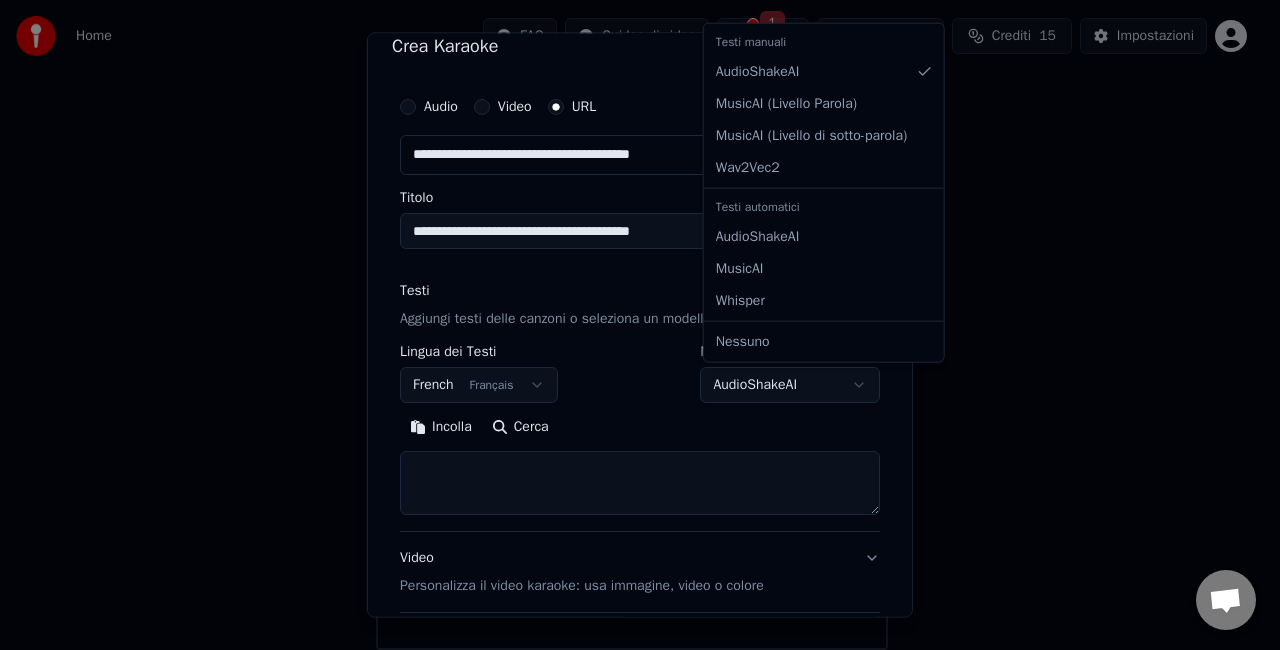 click on "**********" at bounding box center (631, 262) 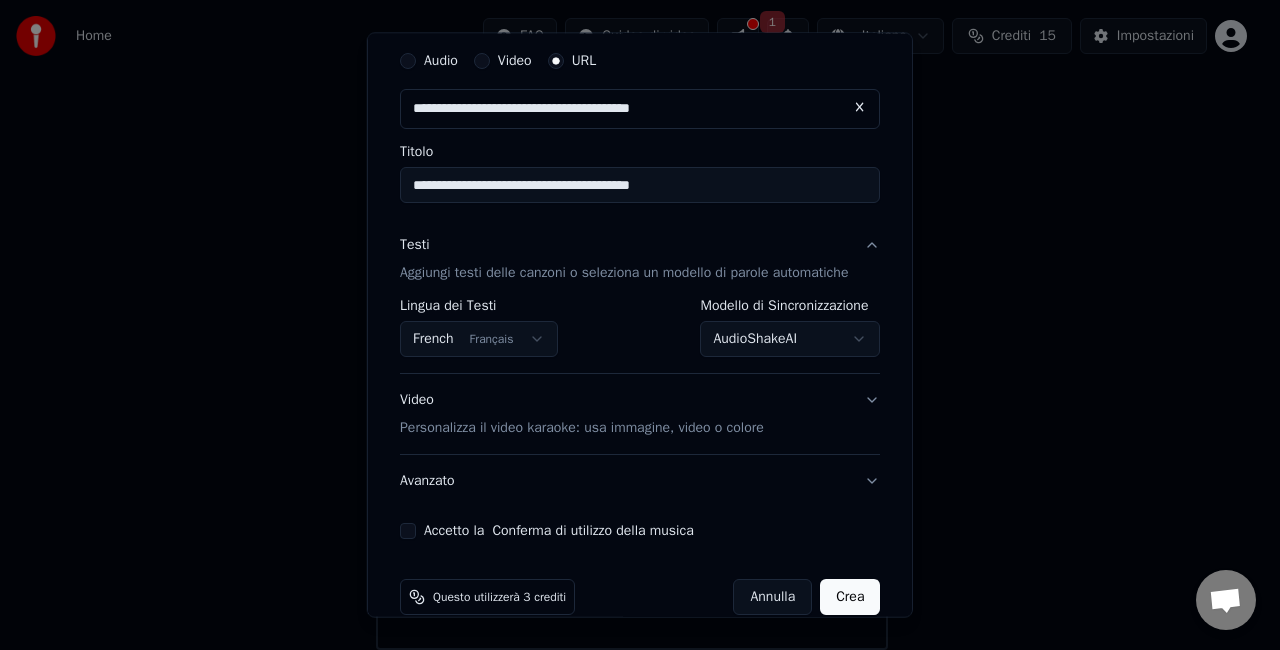 scroll, scrollTop: 95, scrollLeft: 0, axis: vertical 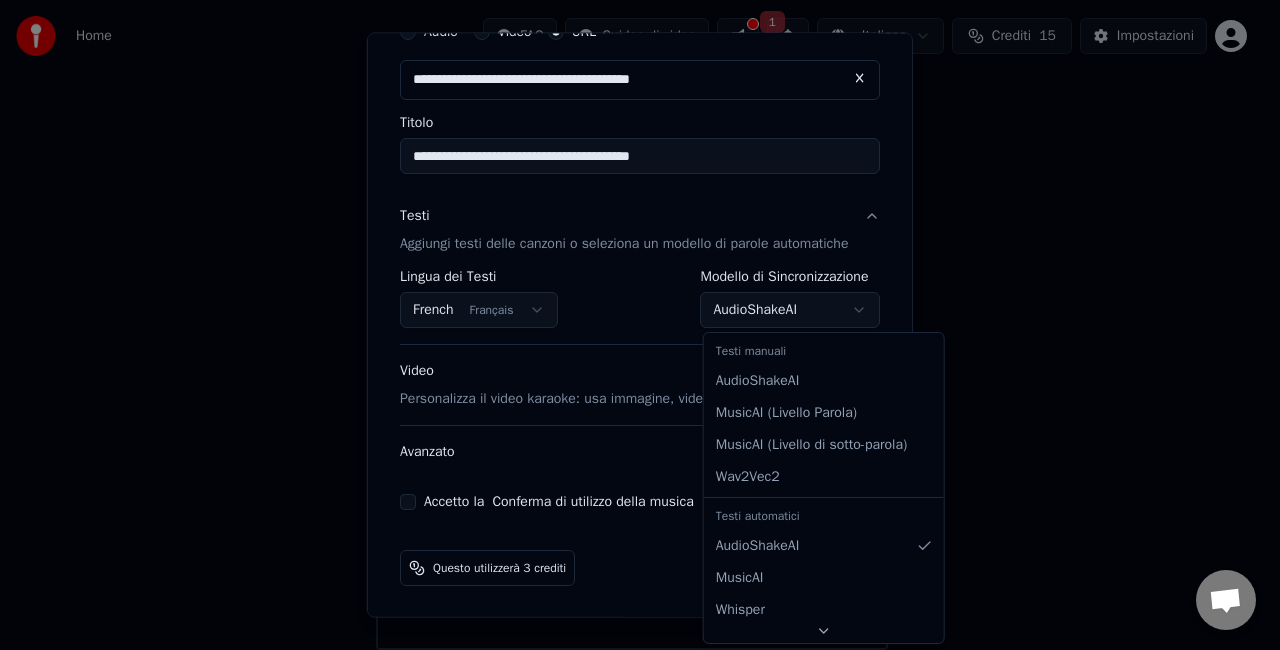 click on "**********" at bounding box center (631, 262) 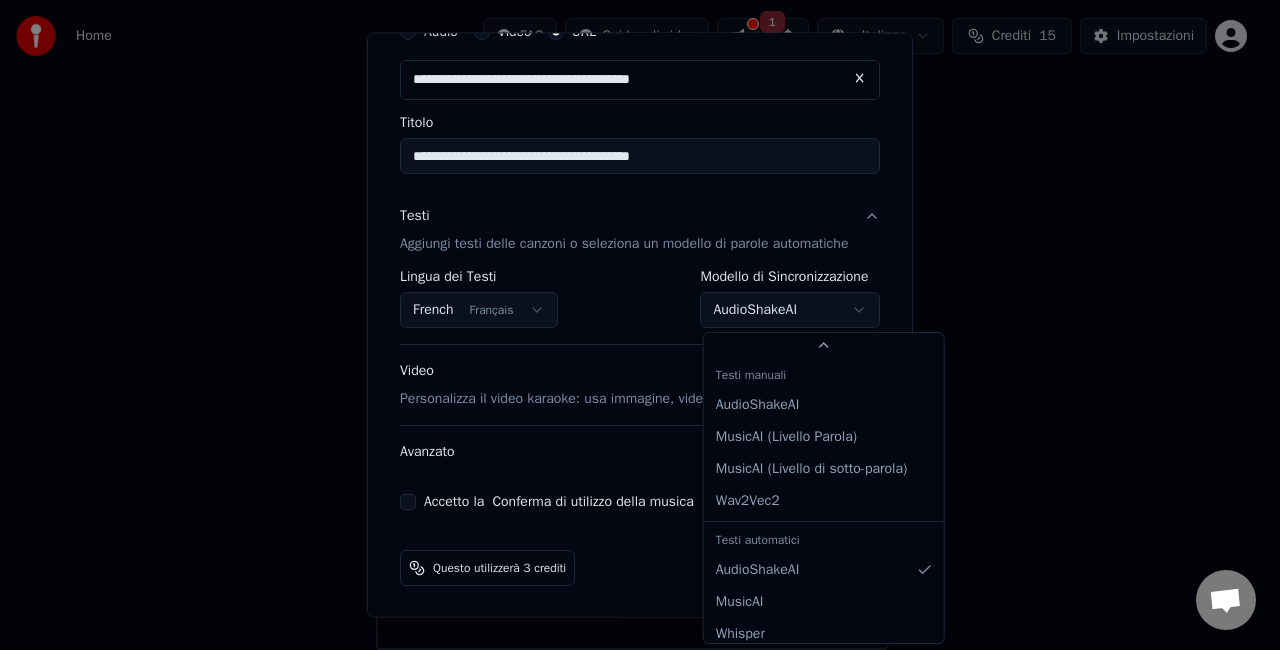 scroll, scrollTop: 51, scrollLeft: 0, axis: vertical 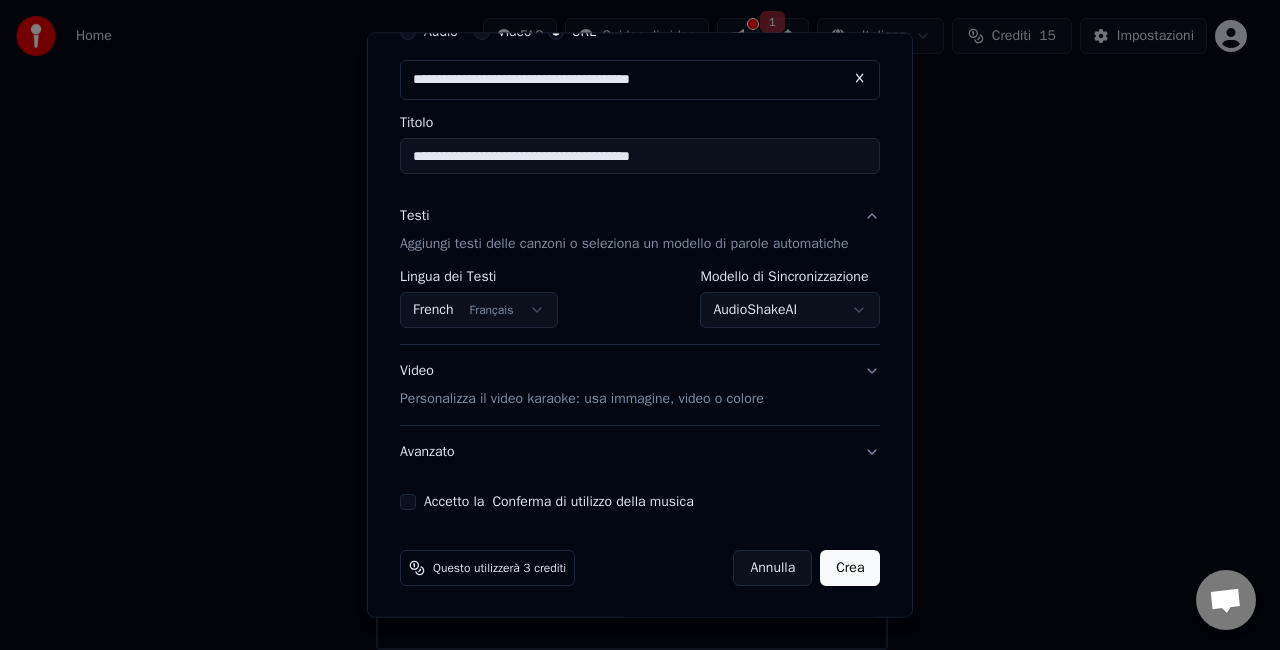 click on "**********" at bounding box center (631, 262) 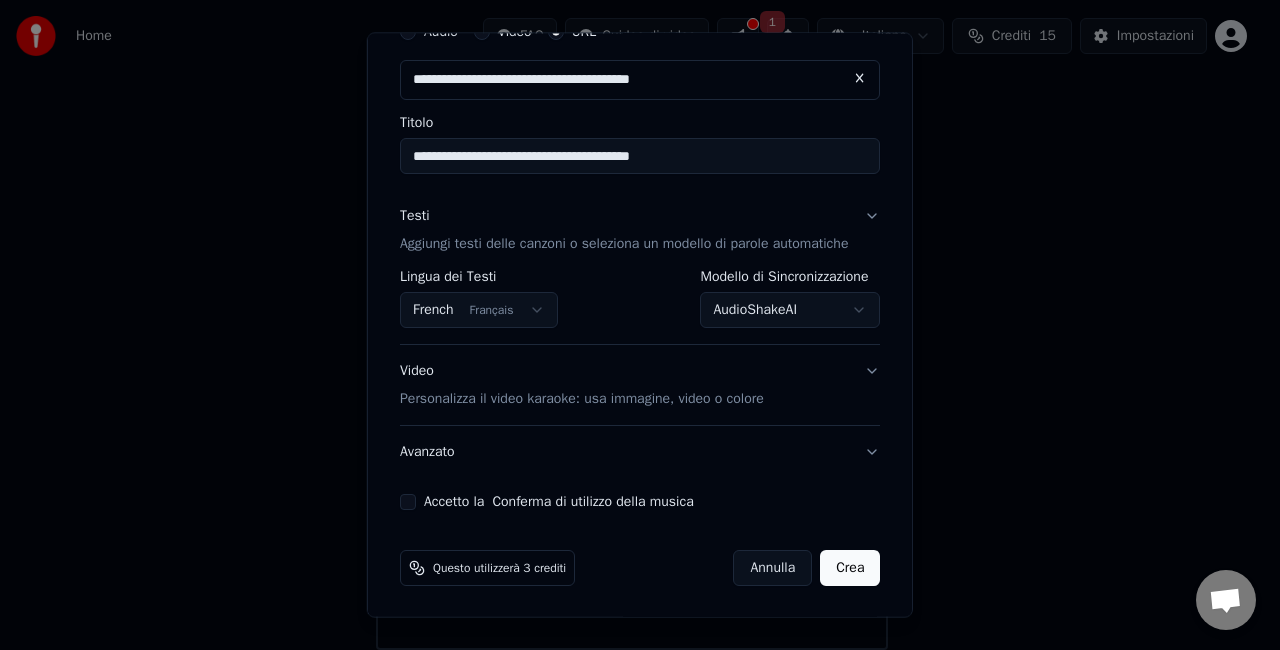 scroll, scrollTop: 21, scrollLeft: 0, axis: vertical 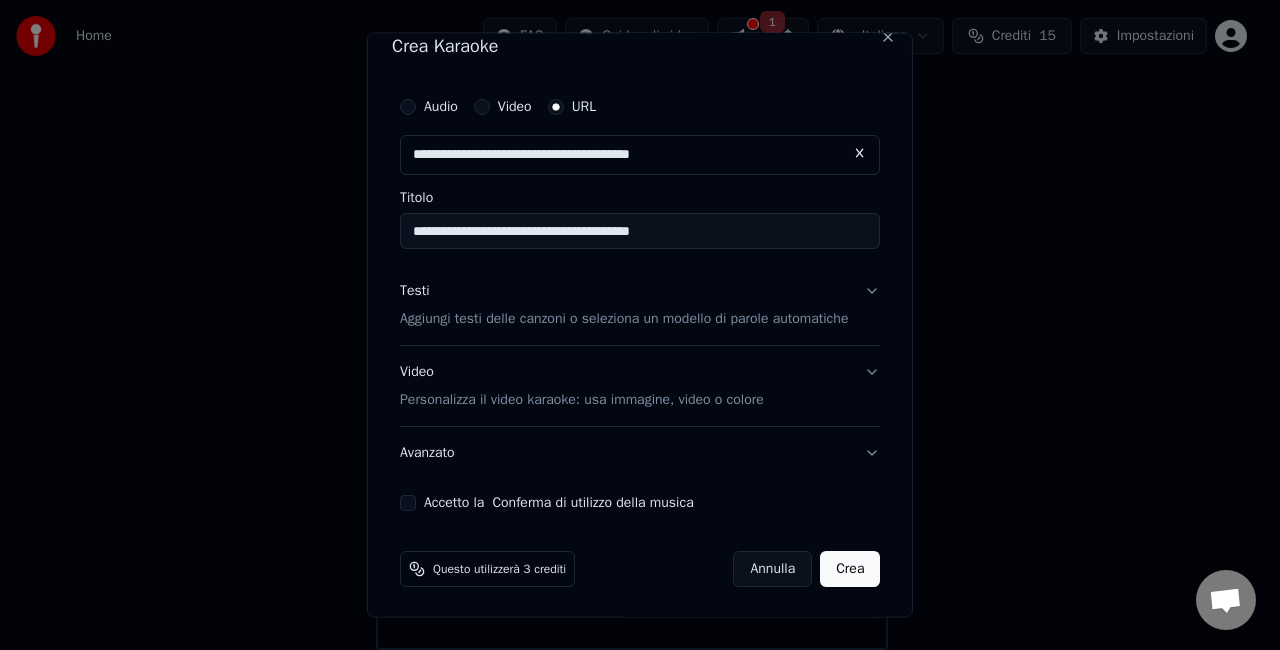 click on "Testi Aggiungi testi delle canzoni o seleziona un modello di parole automatiche" at bounding box center [624, 305] 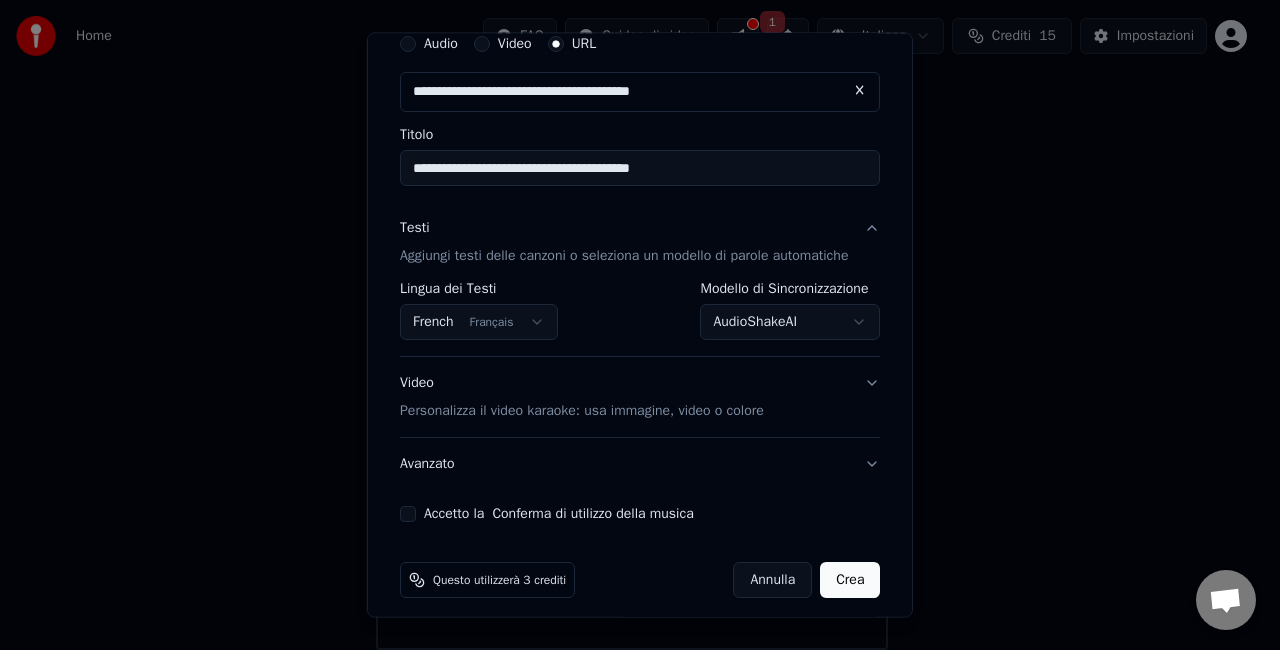 scroll, scrollTop: 95, scrollLeft: 0, axis: vertical 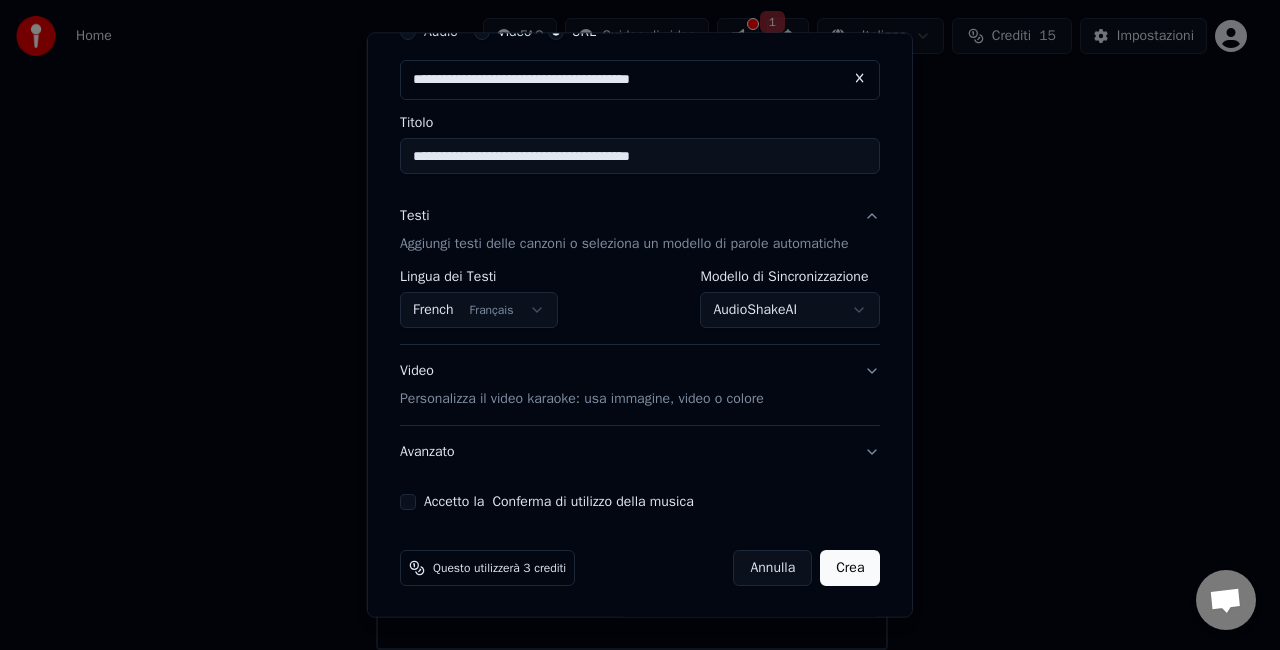 click on "Aggiungi testi delle canzoni o seleziona un modello di parole automatiche" at bounding box center (624, 244) 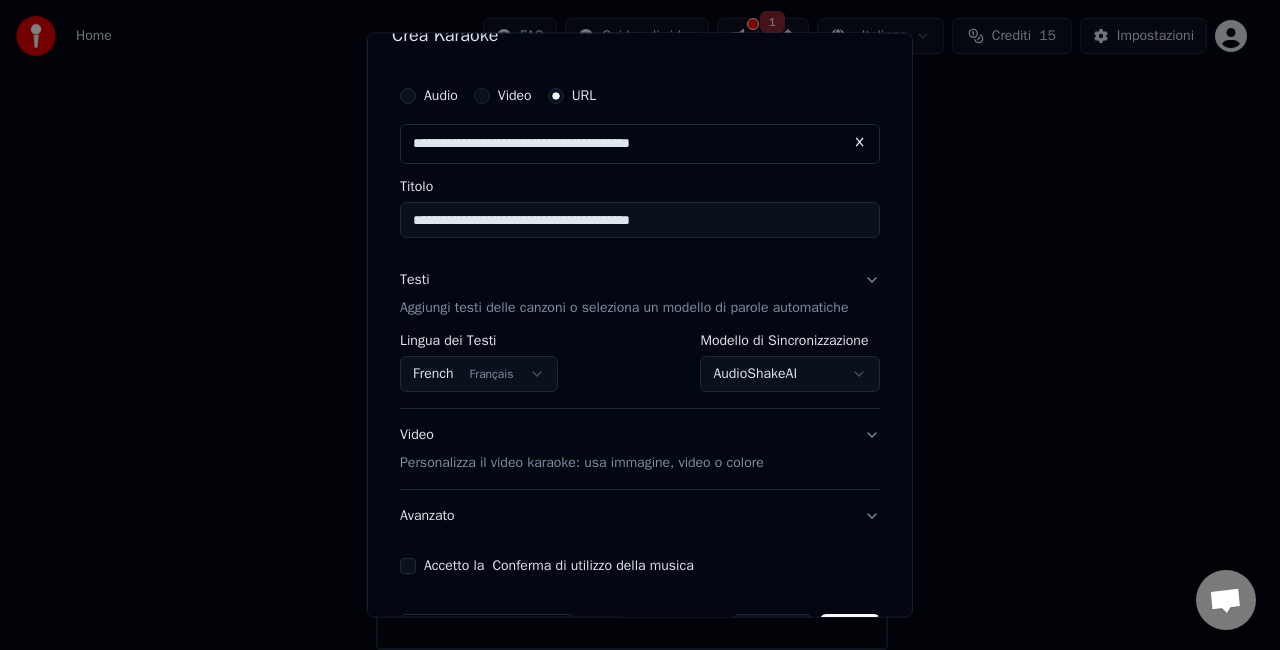 scroll, scrollTop: 21, scrollLeft: 0, axis: vertical 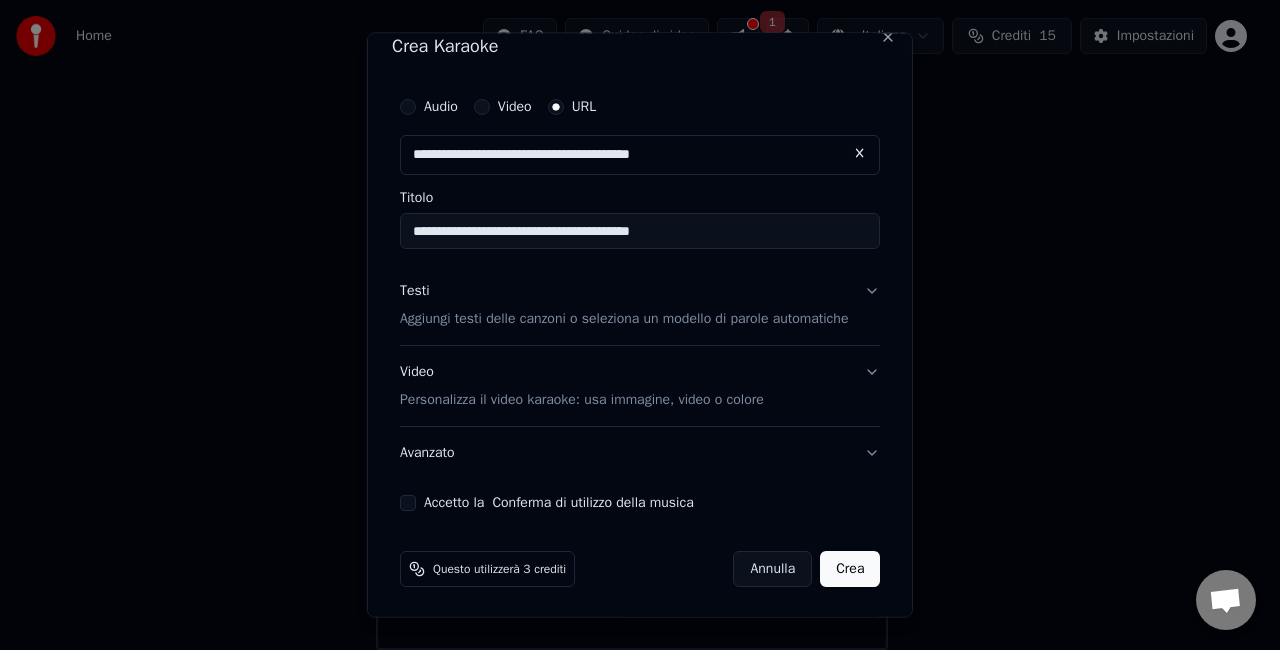 click on "Testi Aggiungi testi delle canzoni o seleziona un modello di parole automatiche" at bounding box center (640, 305) 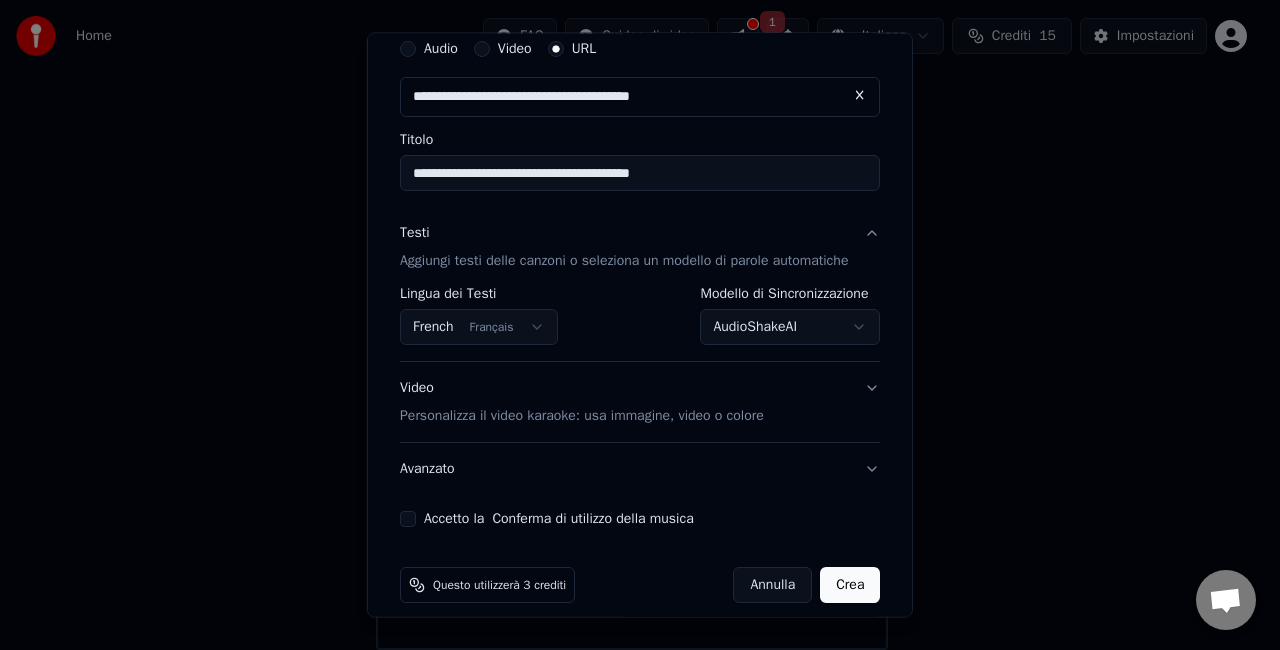 scroll, scrollTop: 95, scrollLeft: 0, axis: vertical 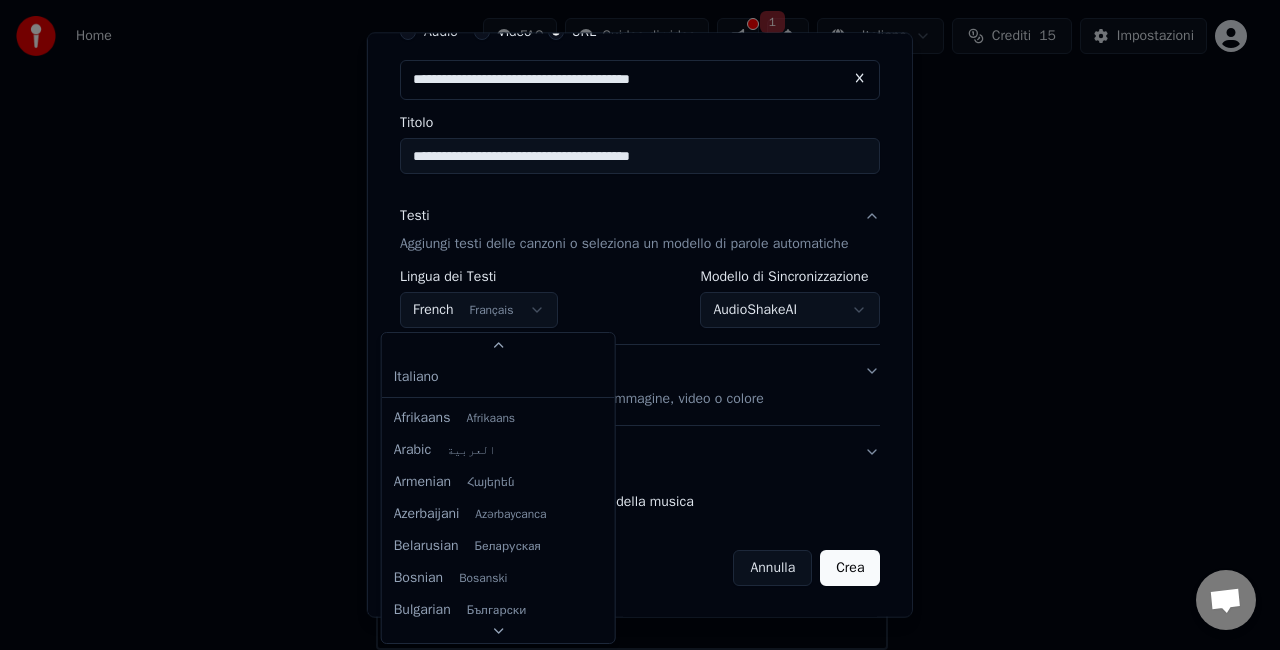 click on "**********" at bounding box center (631, 262) 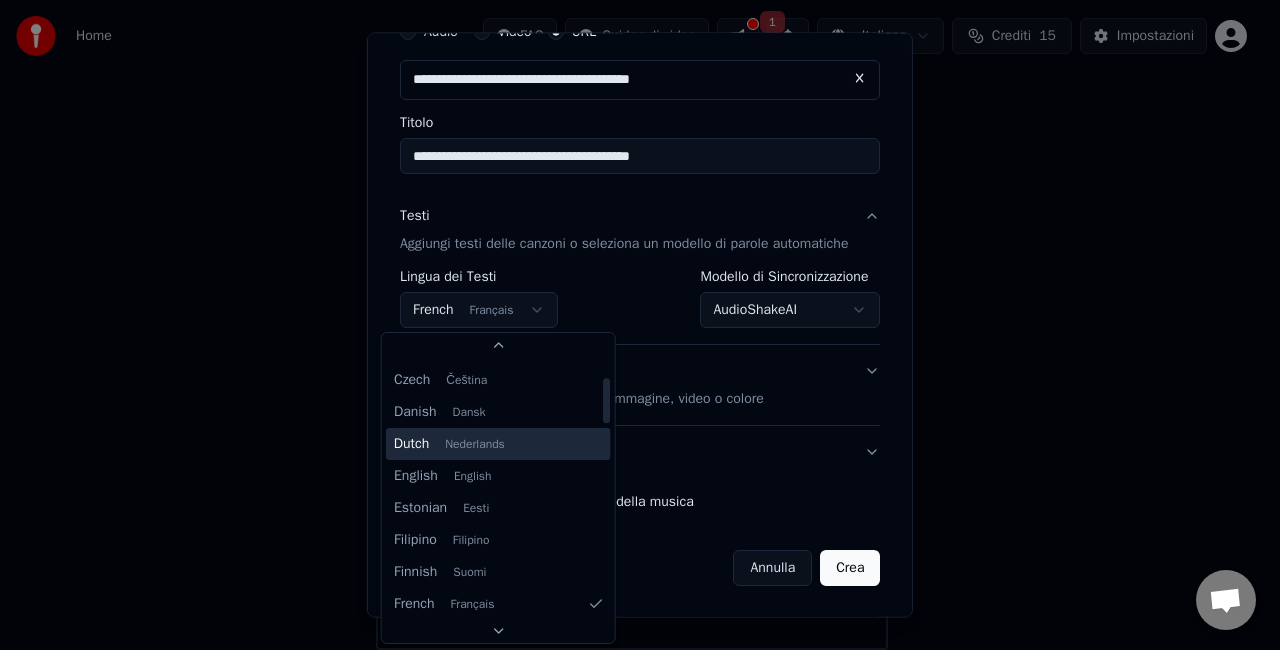scroll, scrollTop: 0, scrollLeft: 0, axis: both 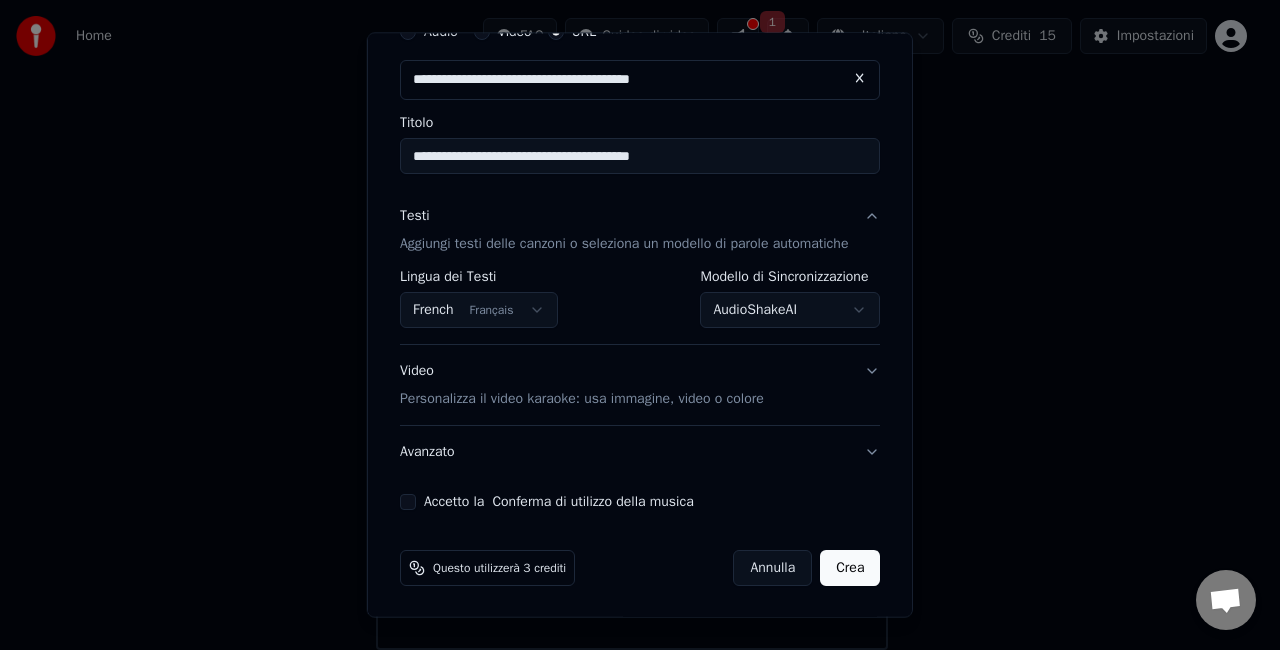 click on "**********" at bounding box center [631, 262] 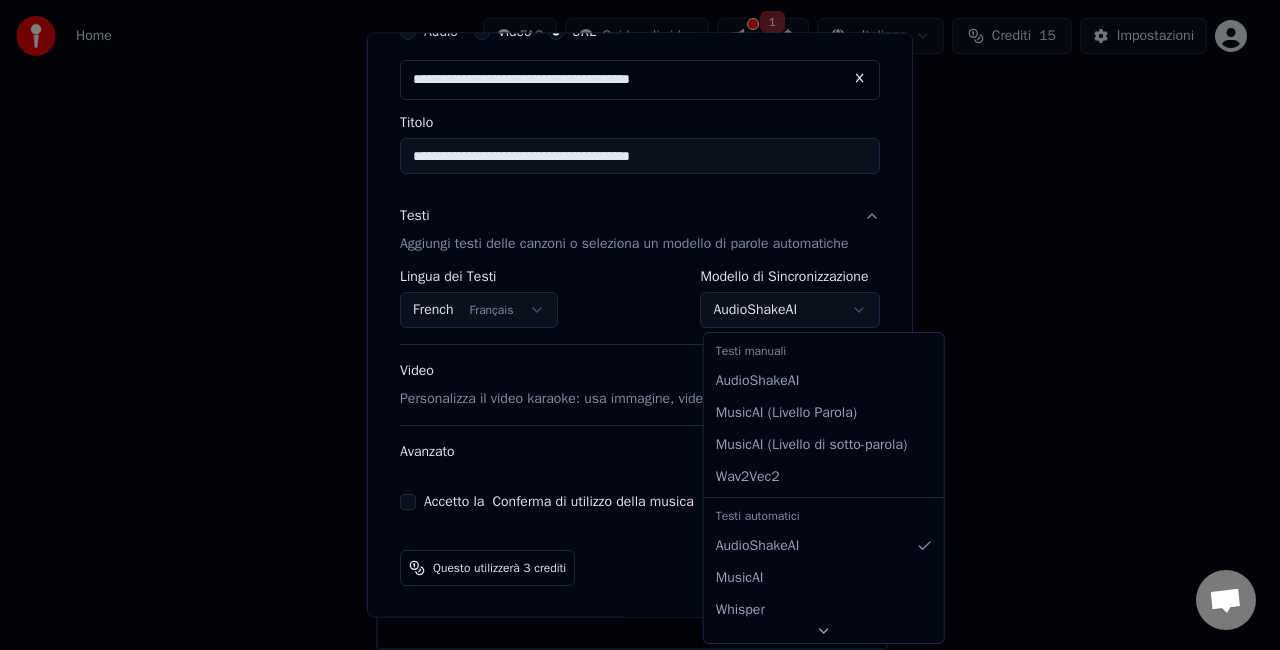 click on "**********" at bounding box center [631, 262] 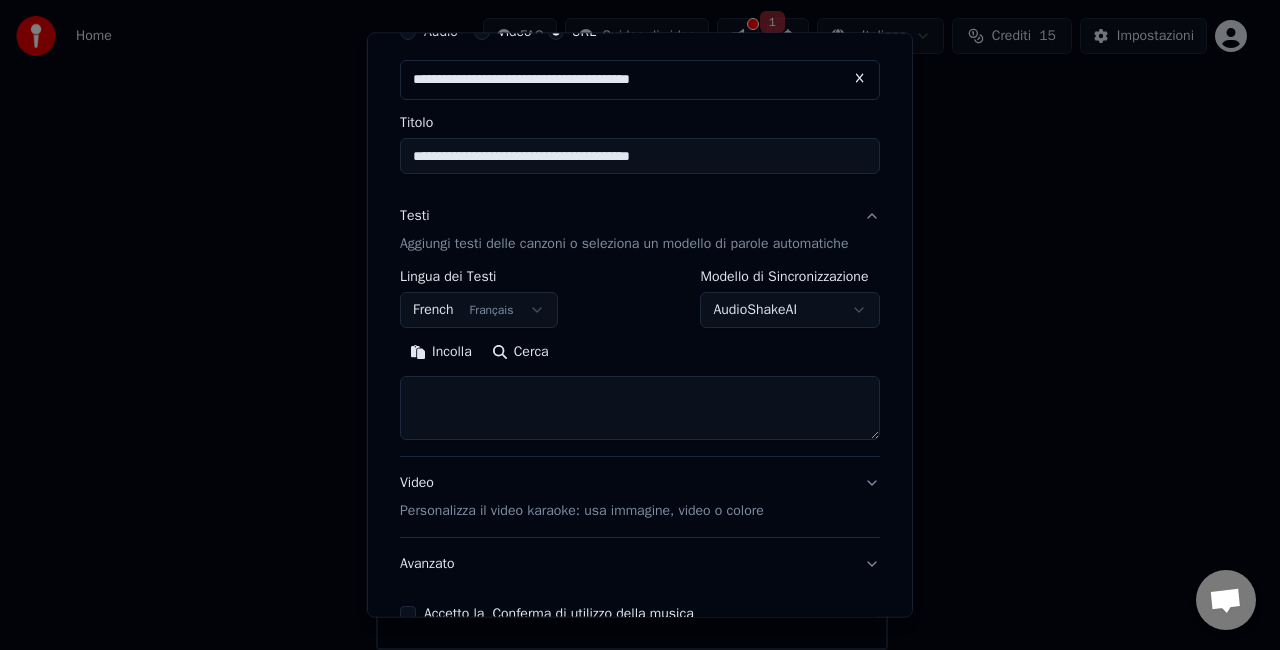 click at bounding box center [640, 408] 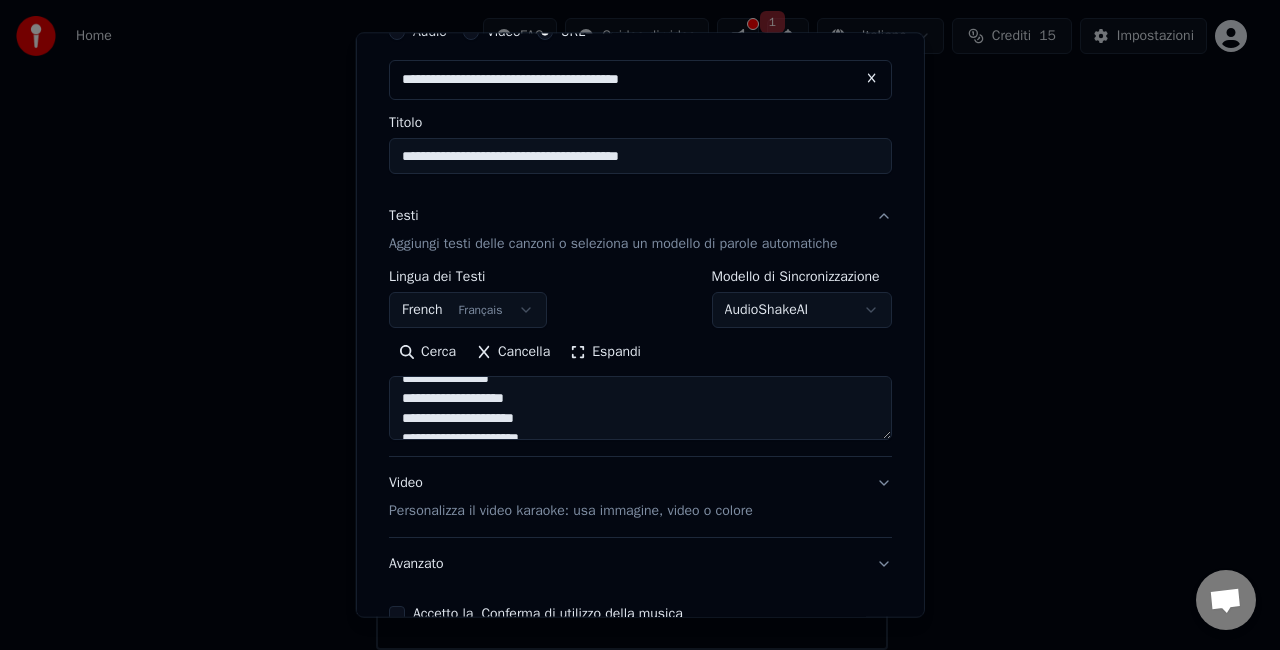 scroll, scrollTop: 393, scrollLeft: 0, axis: vertical 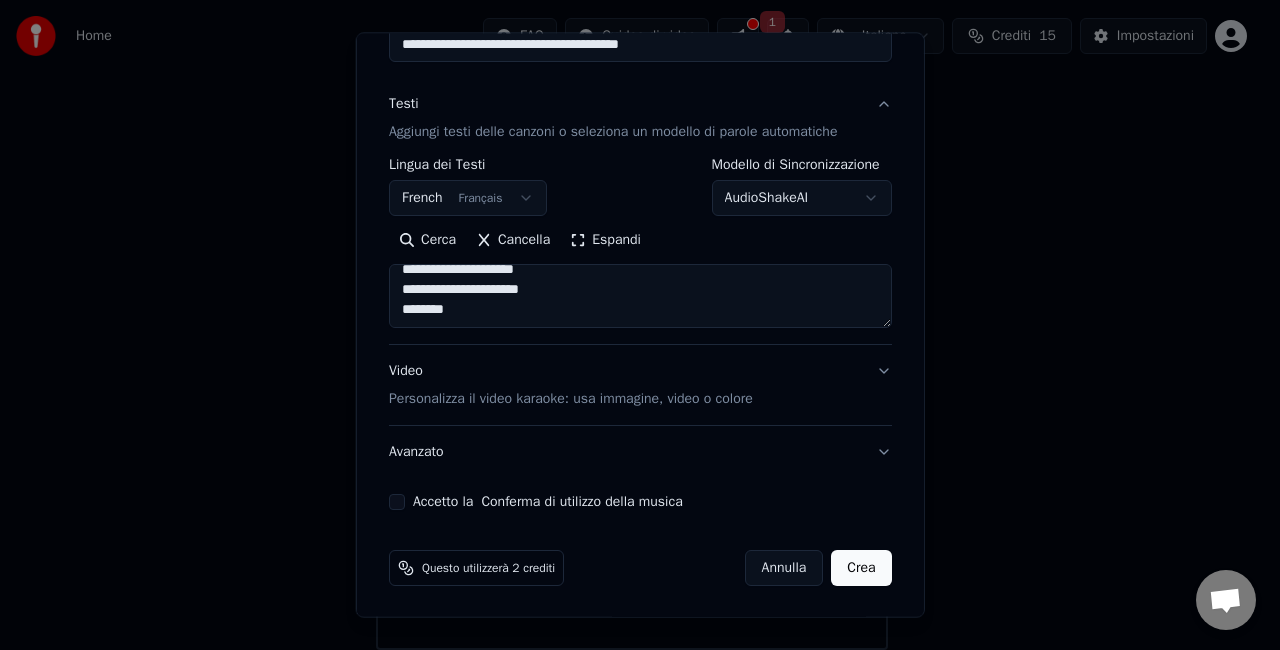 type on "**********" 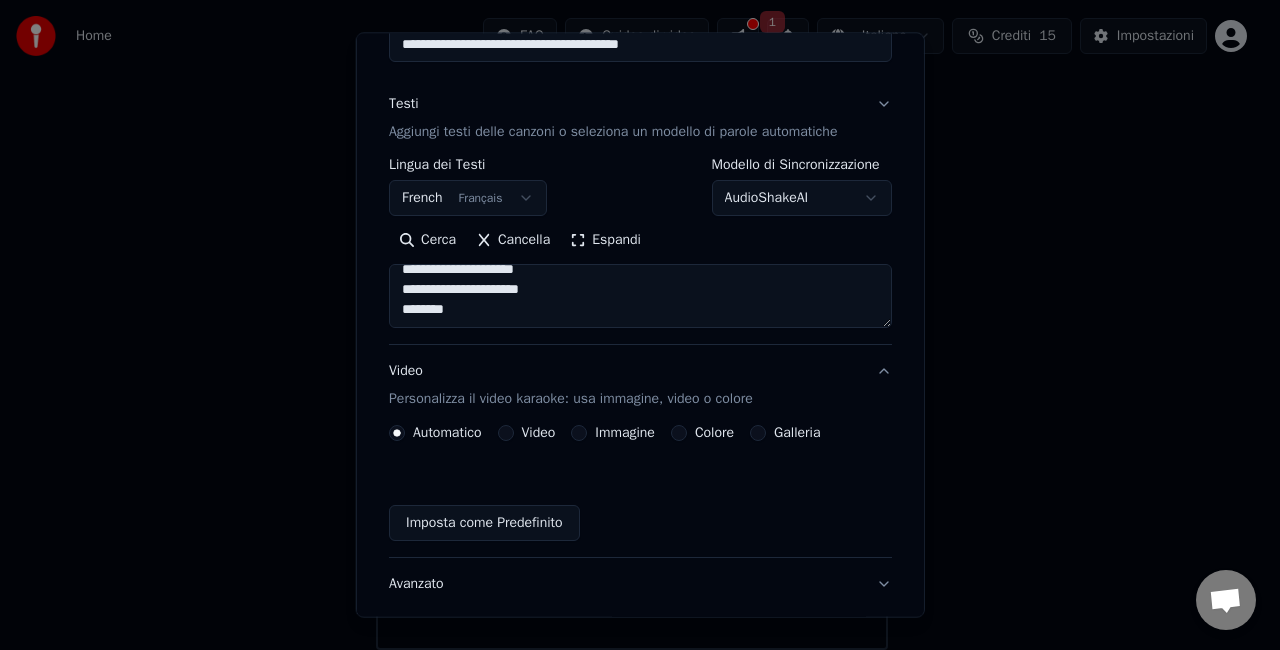 scroll, scrollTop: 153, scrollLeft: 0, axis: vertical 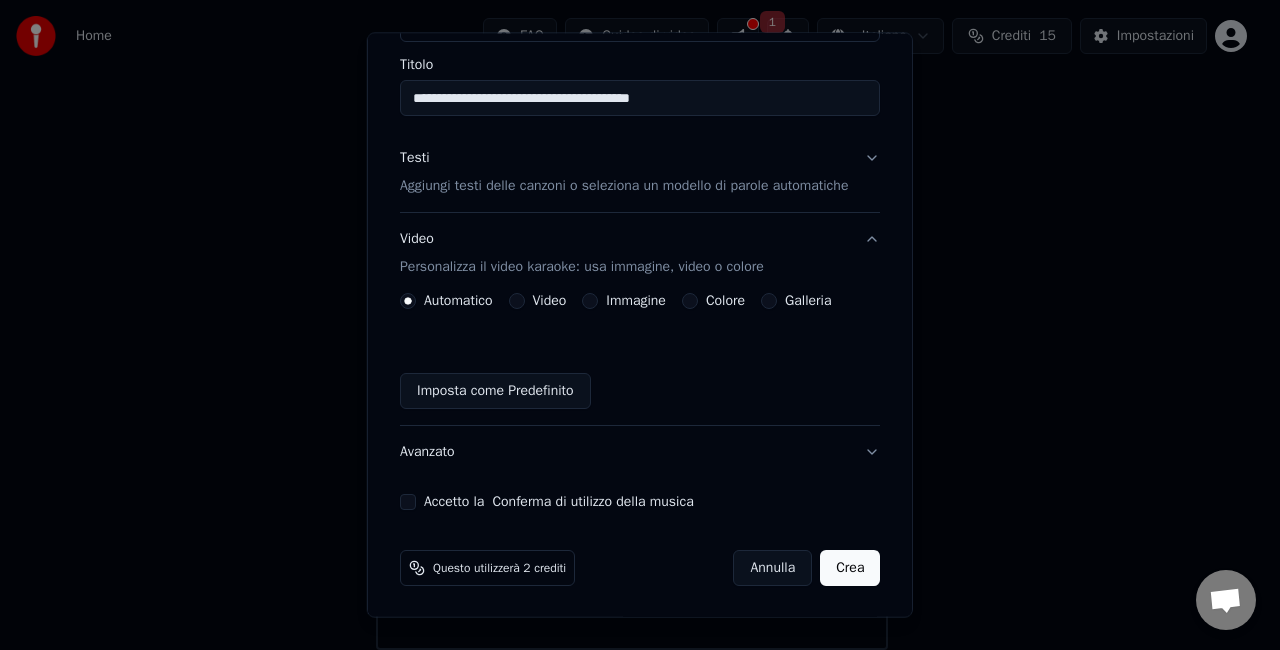 click on "Immagine" at bounding box center (590, 301) 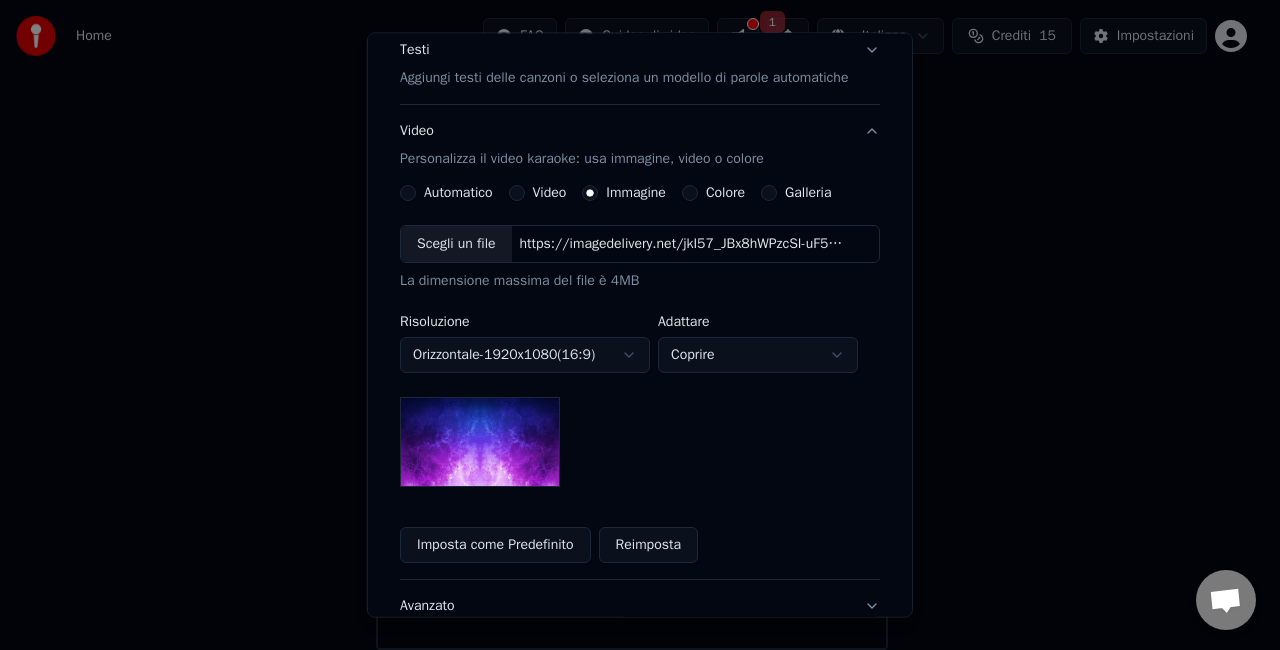 scroll, scrollTop: 267, scrollLeft: 0, axis: vertical 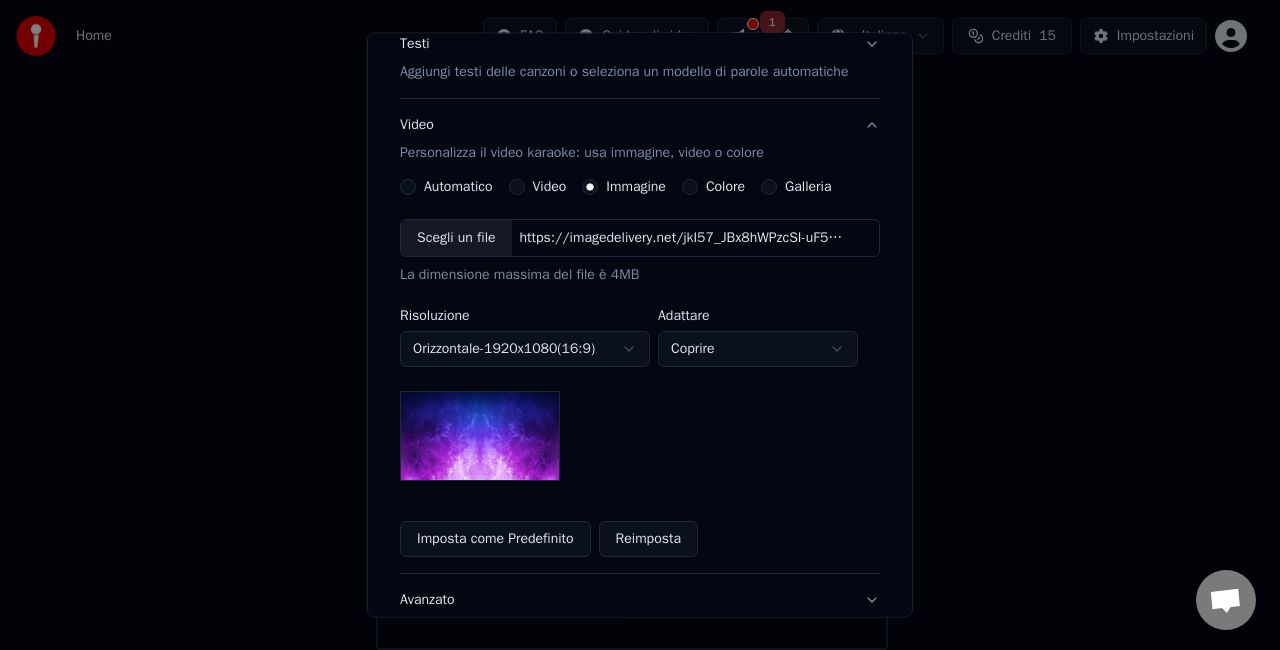 click on "Scegli un file" at bounding box center [456, 238] 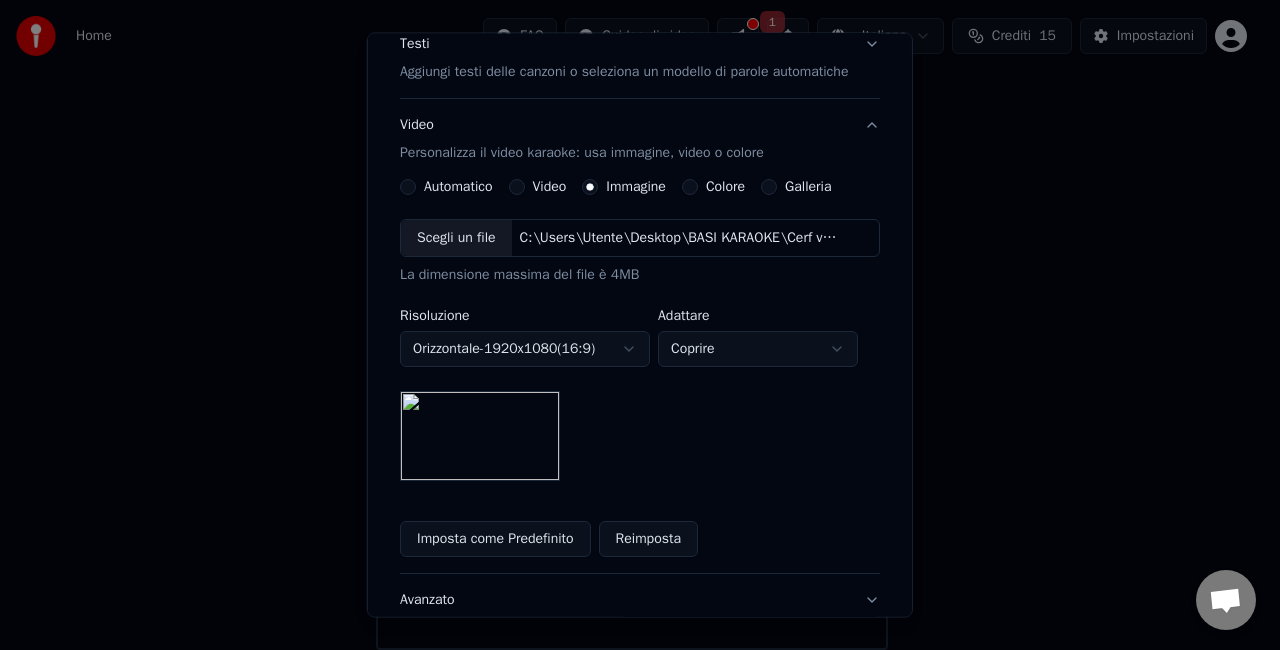 scroll, scrollTop: 414, scrollLeft: 0, axis: vertical 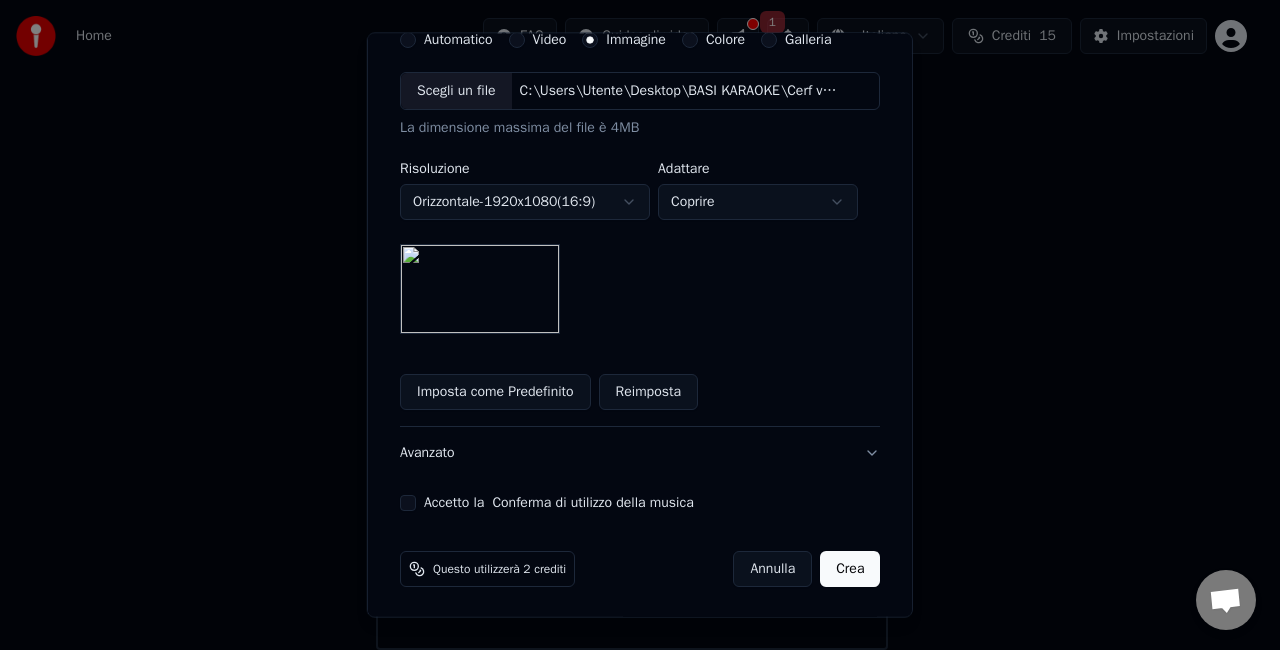 click on "Accetto la   Conferma di utilizzo della musica" at bounding box center (408, 503) 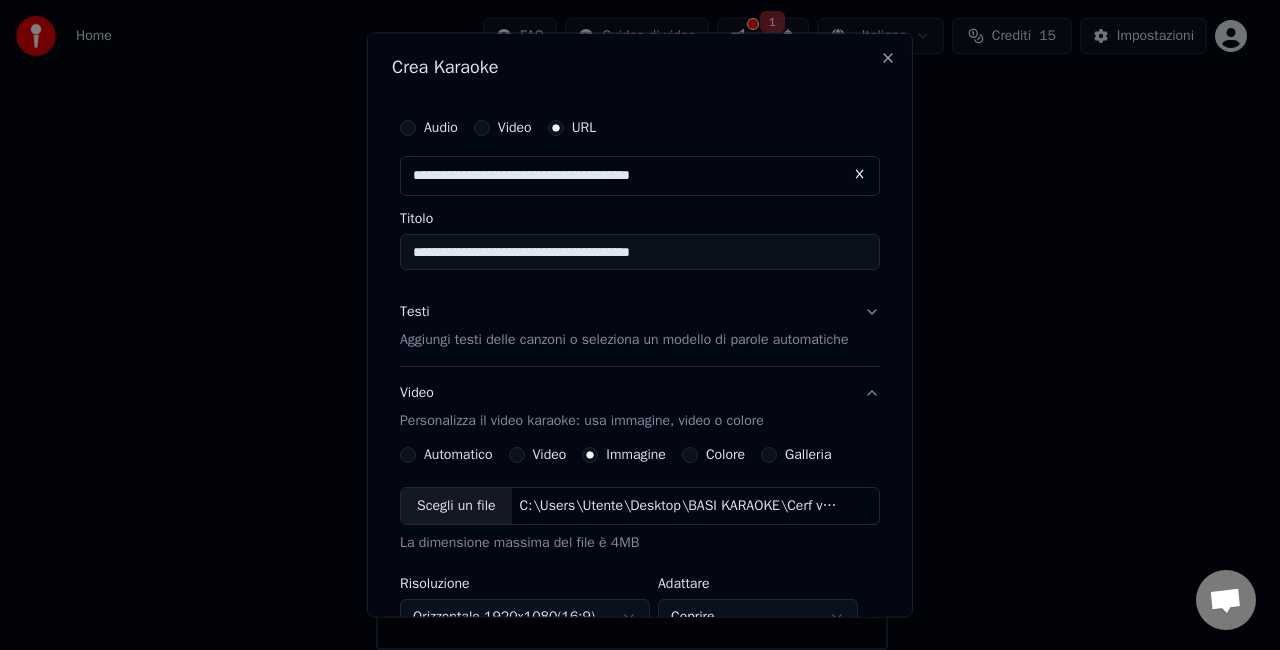 scroll, scrollTop: 414, scrollLeft: 0, axis: vertical 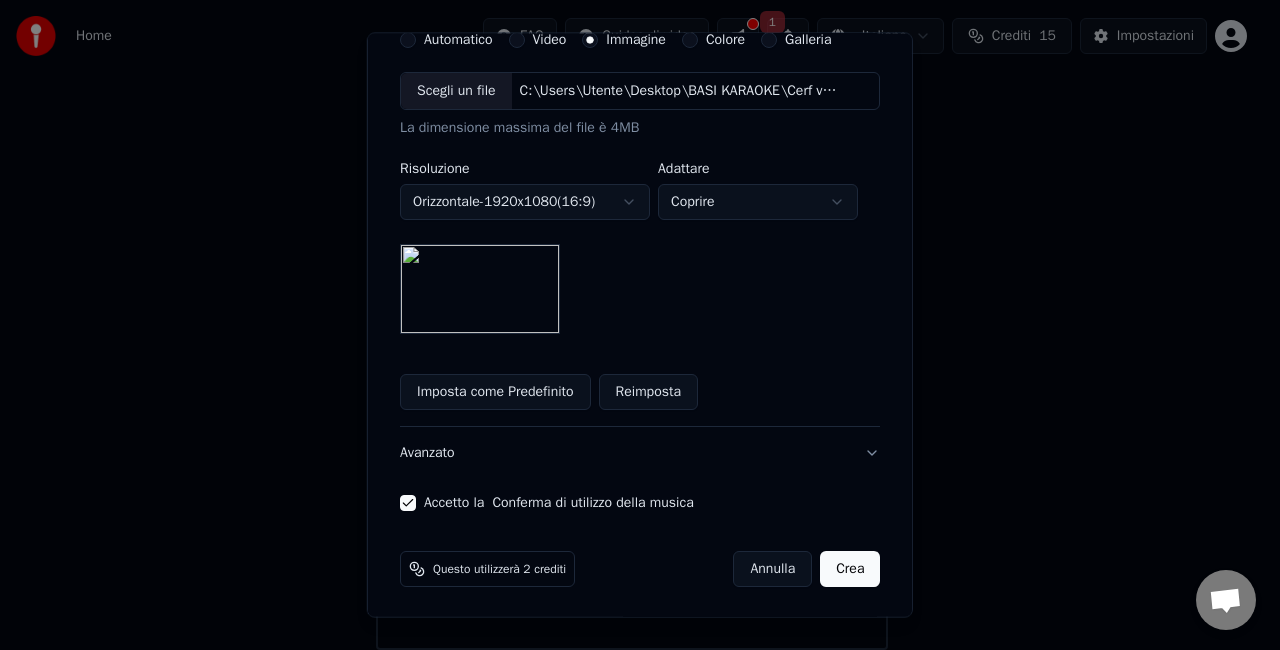 click on "Crea" at bounding box center [850, 569] 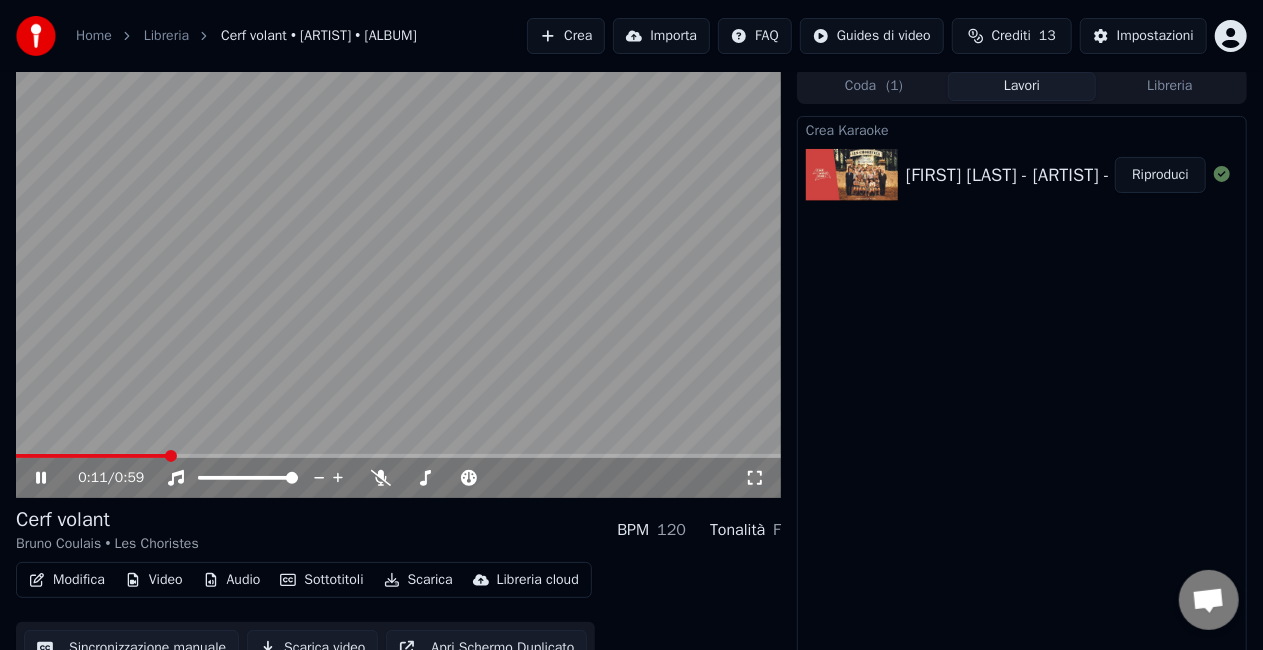 scroll, scrollTop: 28, scrollLeft: 0, axis: vertical 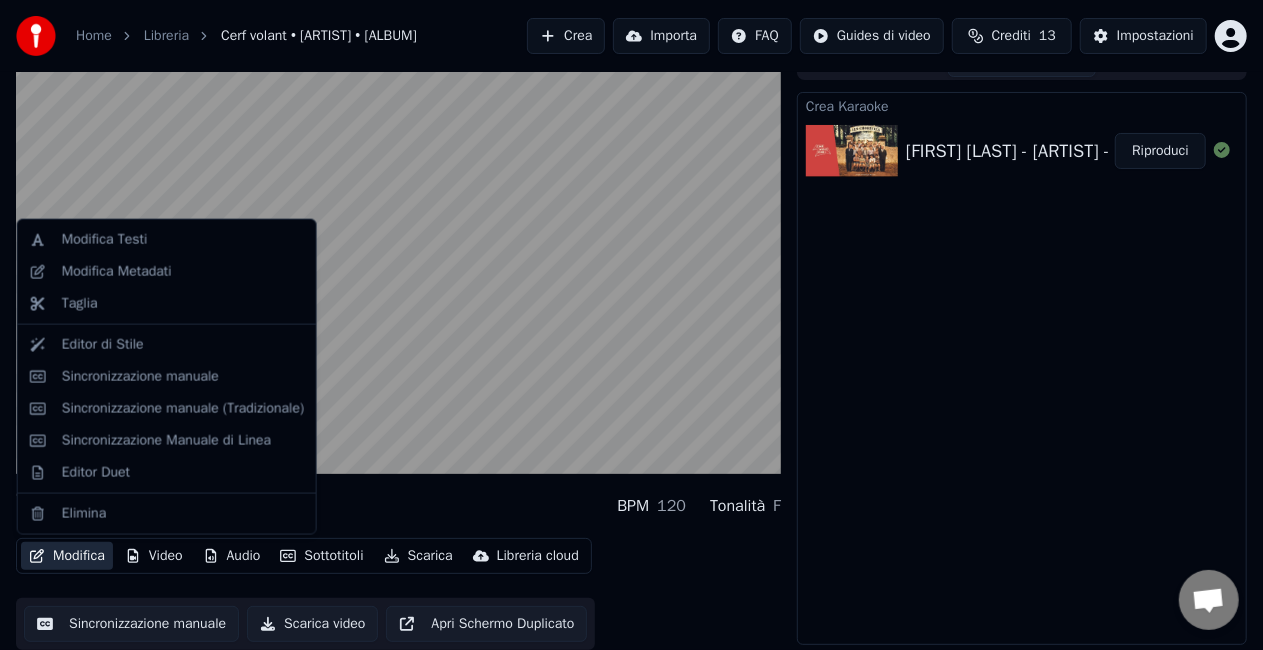 click on "Modifica" at bounding box center (67, 556) 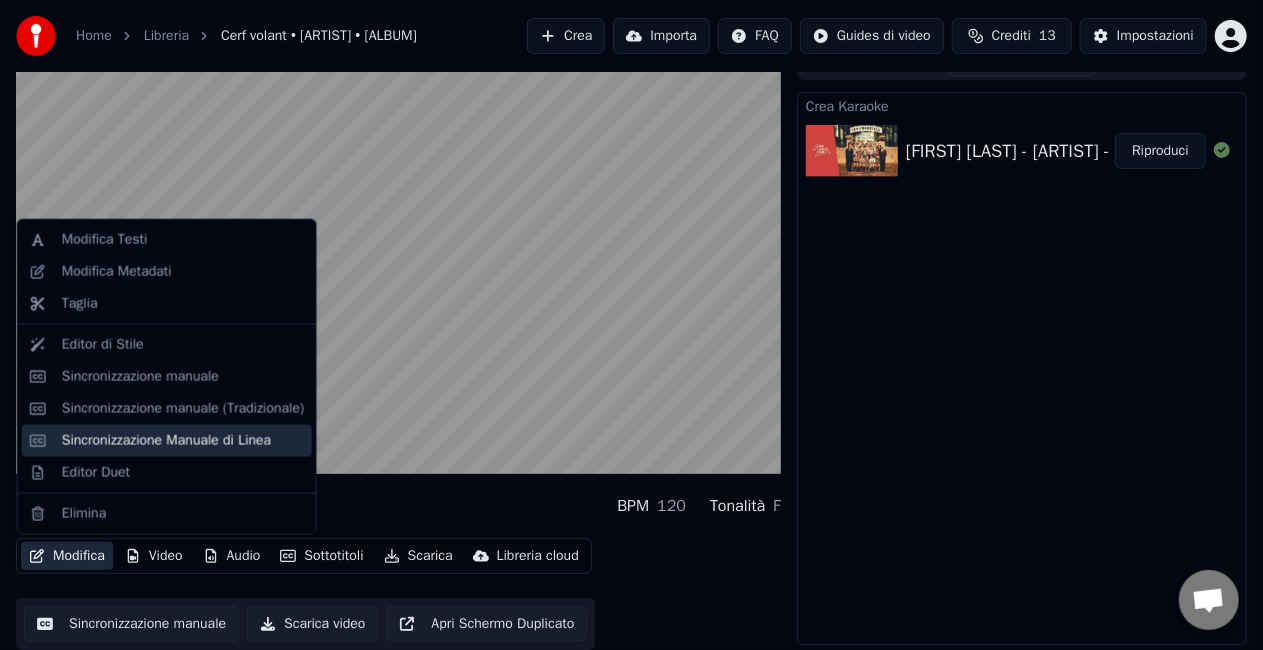 click on "Sincronizzazione Manuale di Linea" at bounding box center (183, 441) 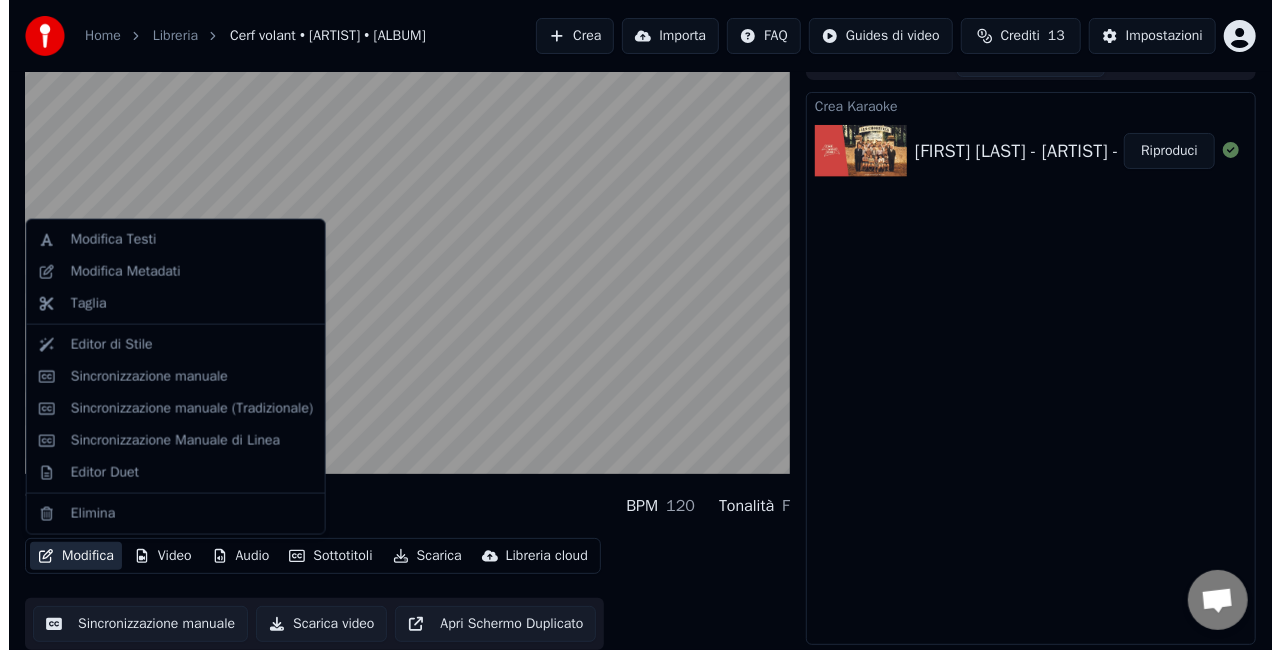scroll, scrollTop: 0, scrollLeft: 0, axis: both 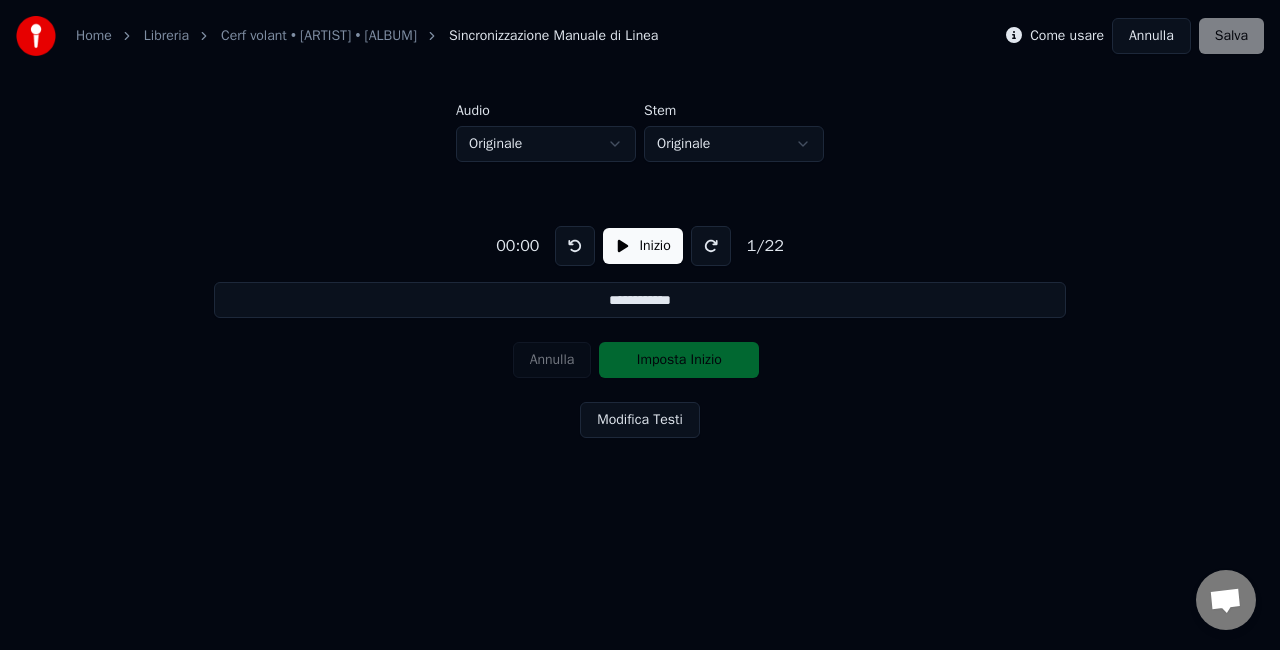 click on "Inizio" at bounding box center (642, 246) 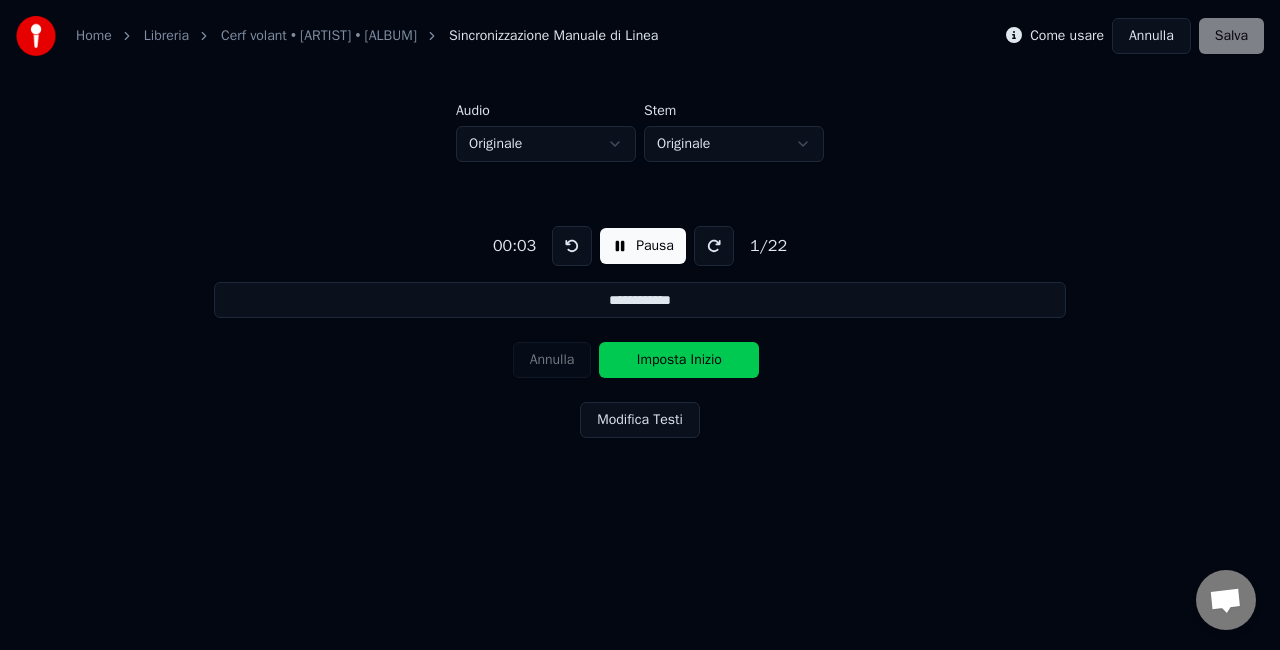 click on "Imposta Inizio" at bounding box center (679, 360) 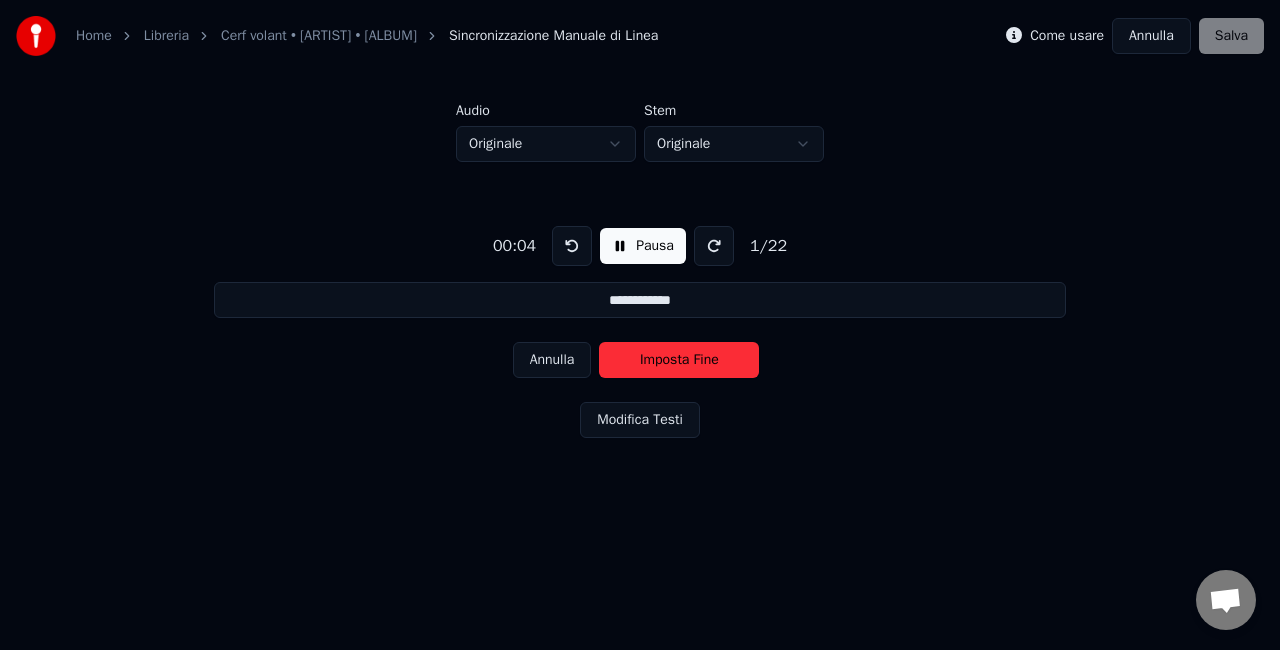 click on "Imposta Fine" at bounding box center (679, 360) 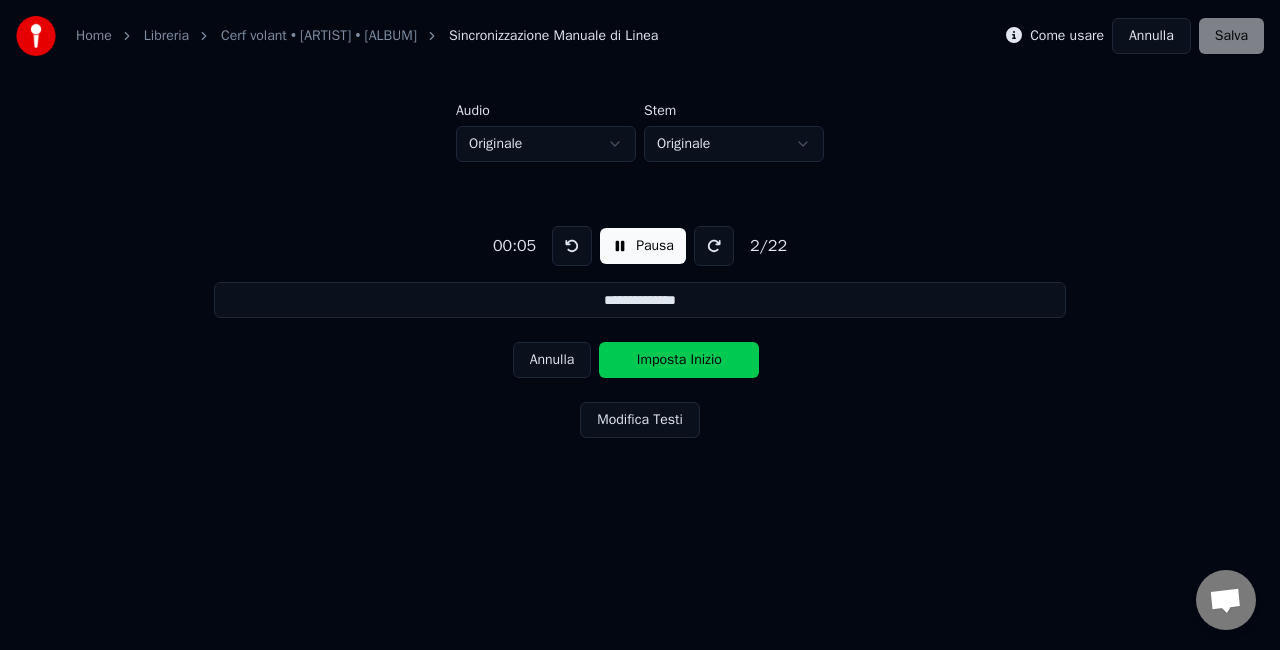 click on "Imposta Inizio" at bounding box center (679, 360) 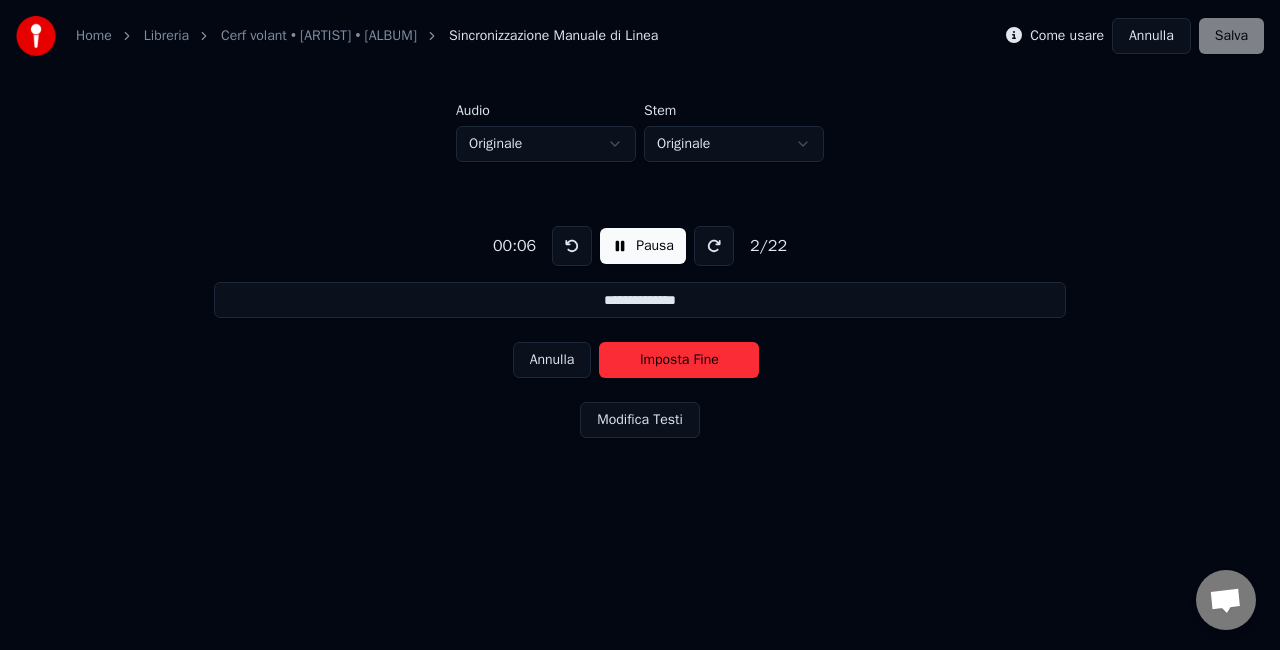click on "Imposta Fine" at bounding box center (679, 360) 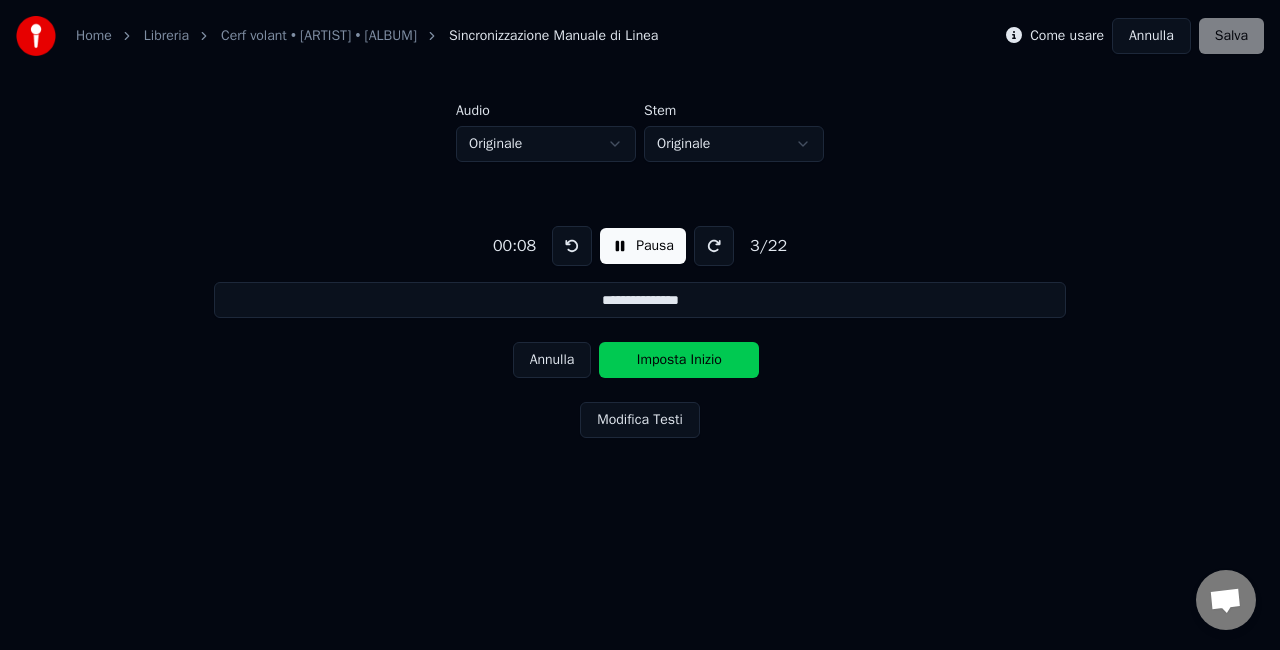 click on "Imposta Inizio" at bounding box center (679, 360) 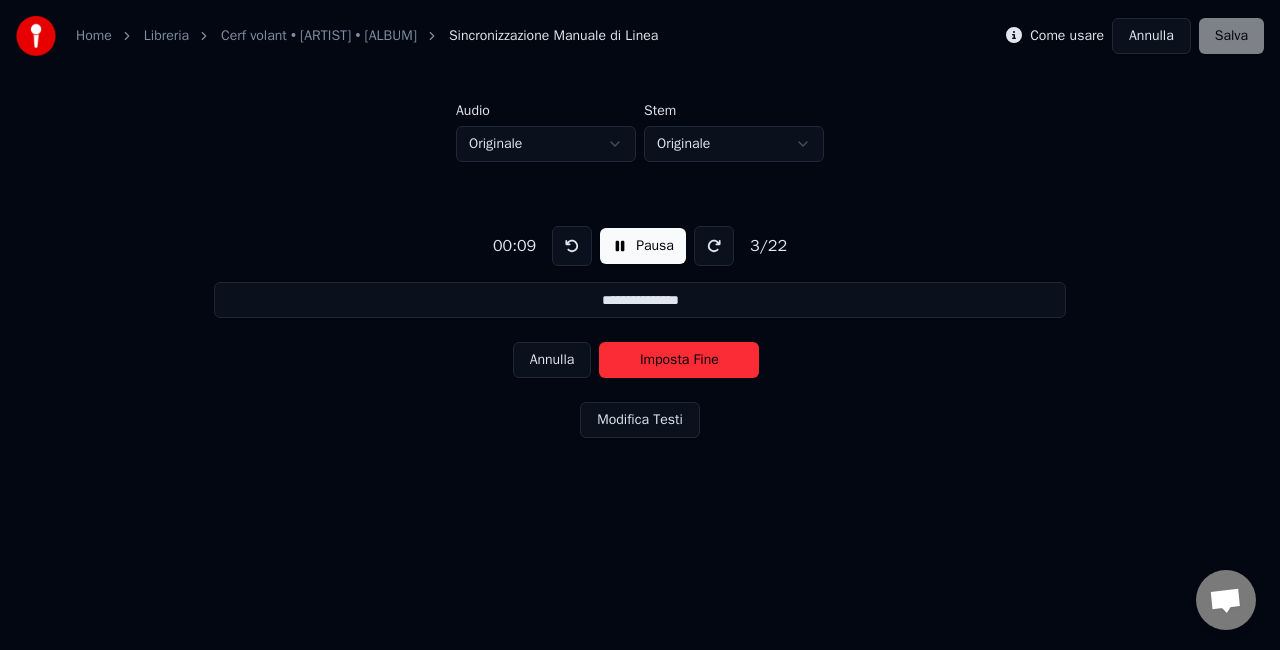 click at bounding box center (572, 246) 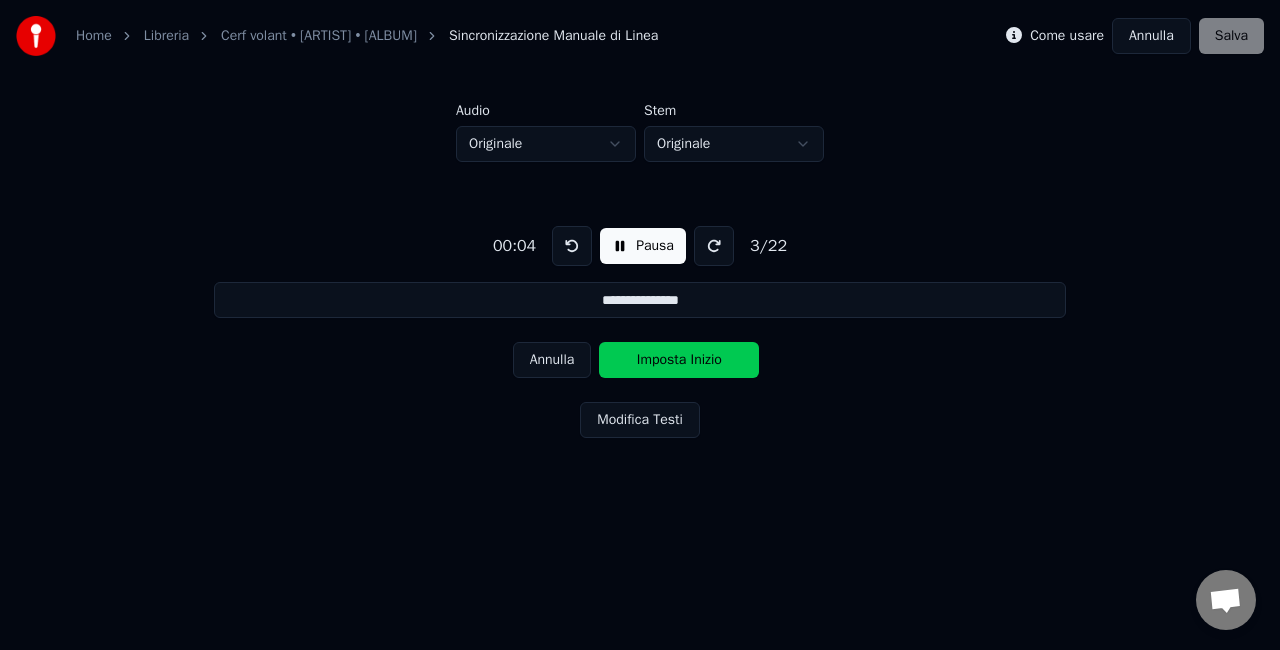 click at bounding box center [572, 246] 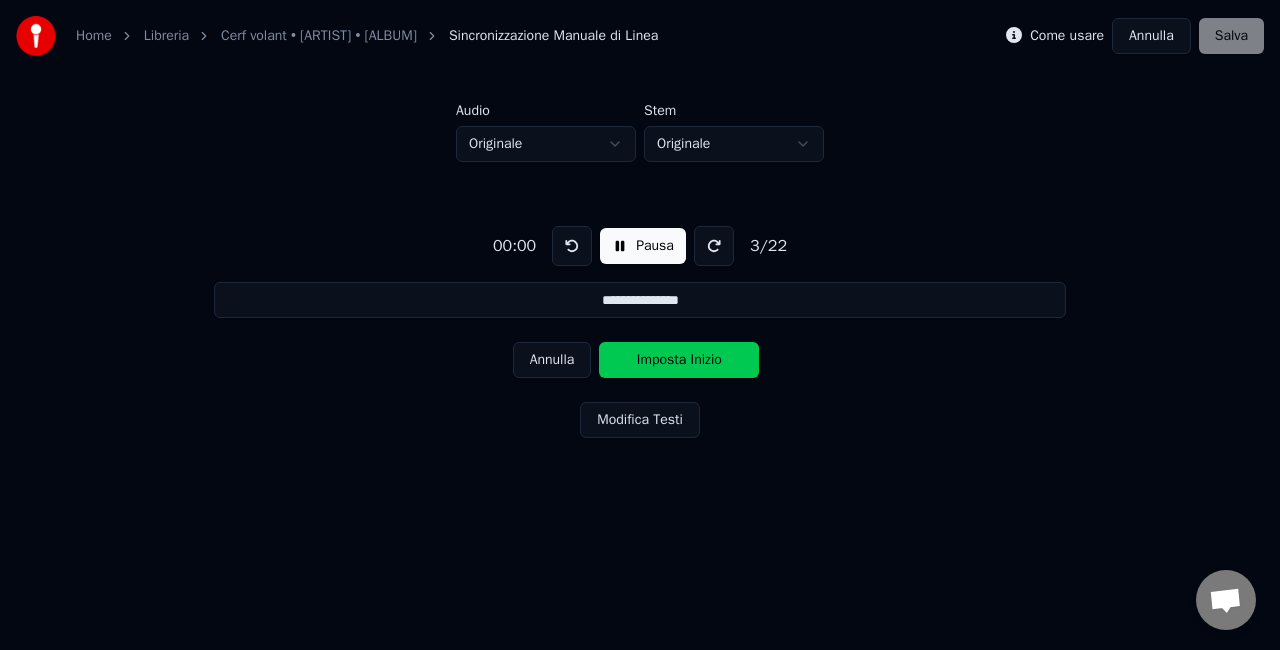 click at bounding box center [572, 246] 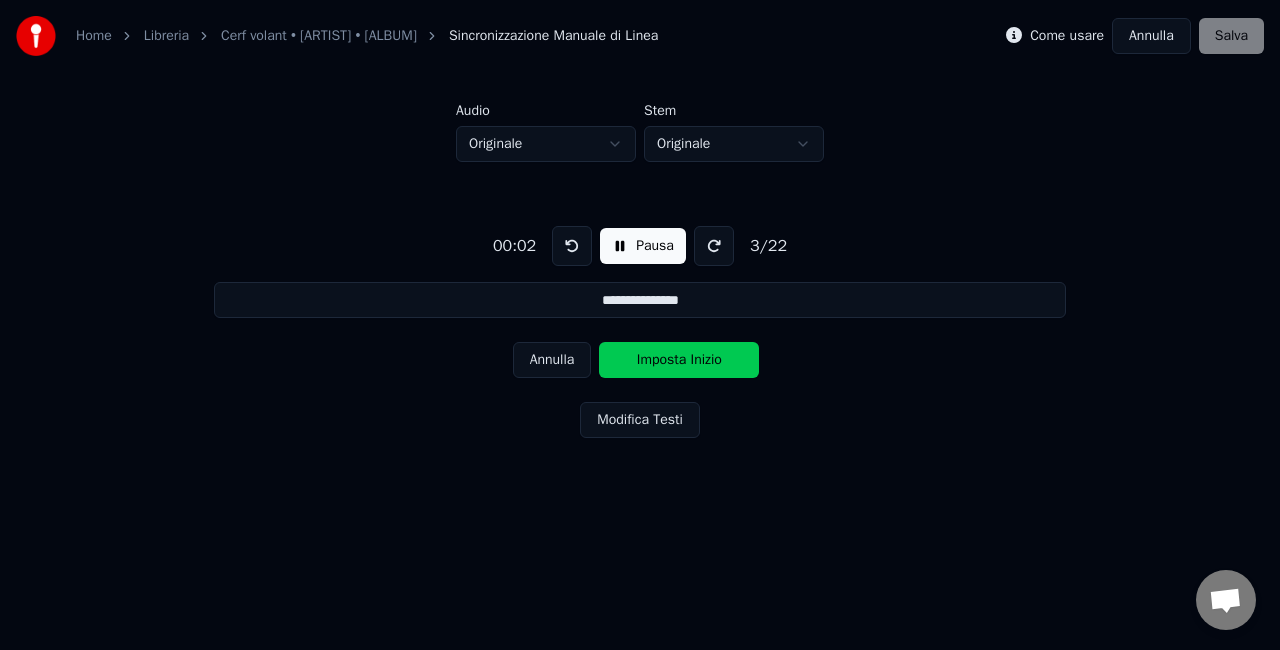 click at bounding box center (572, 246) 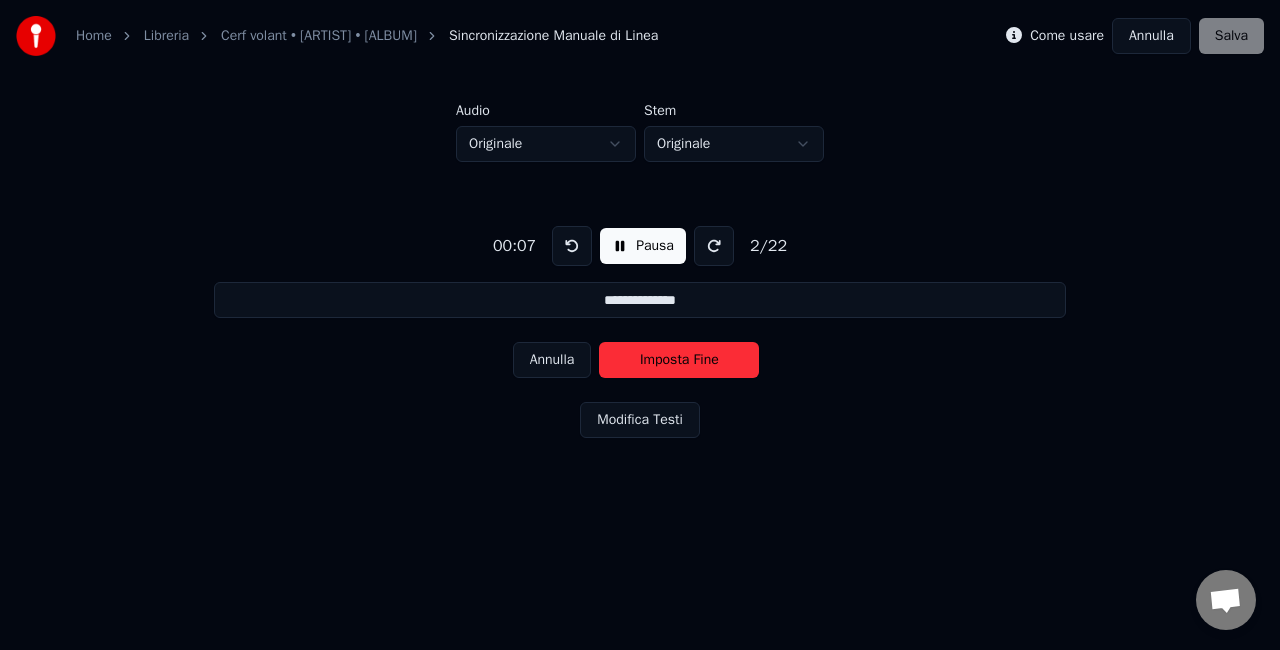 click at bounding box center [572, 246] 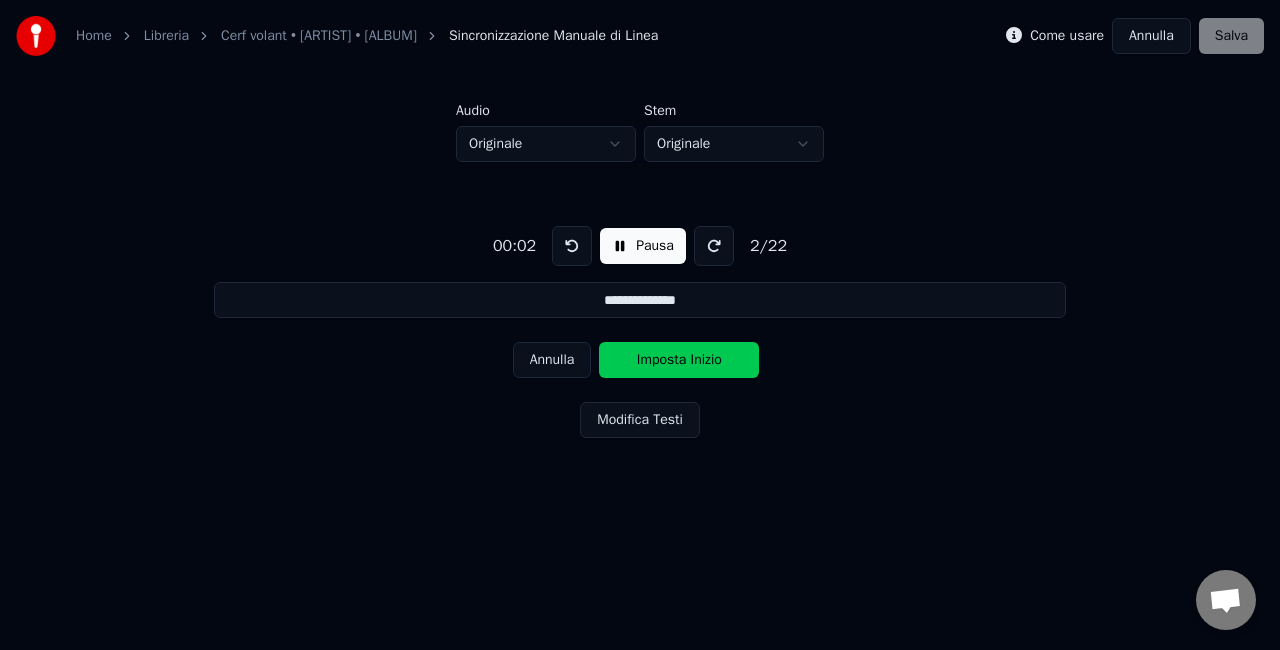 click at bounding box center [572, 246] 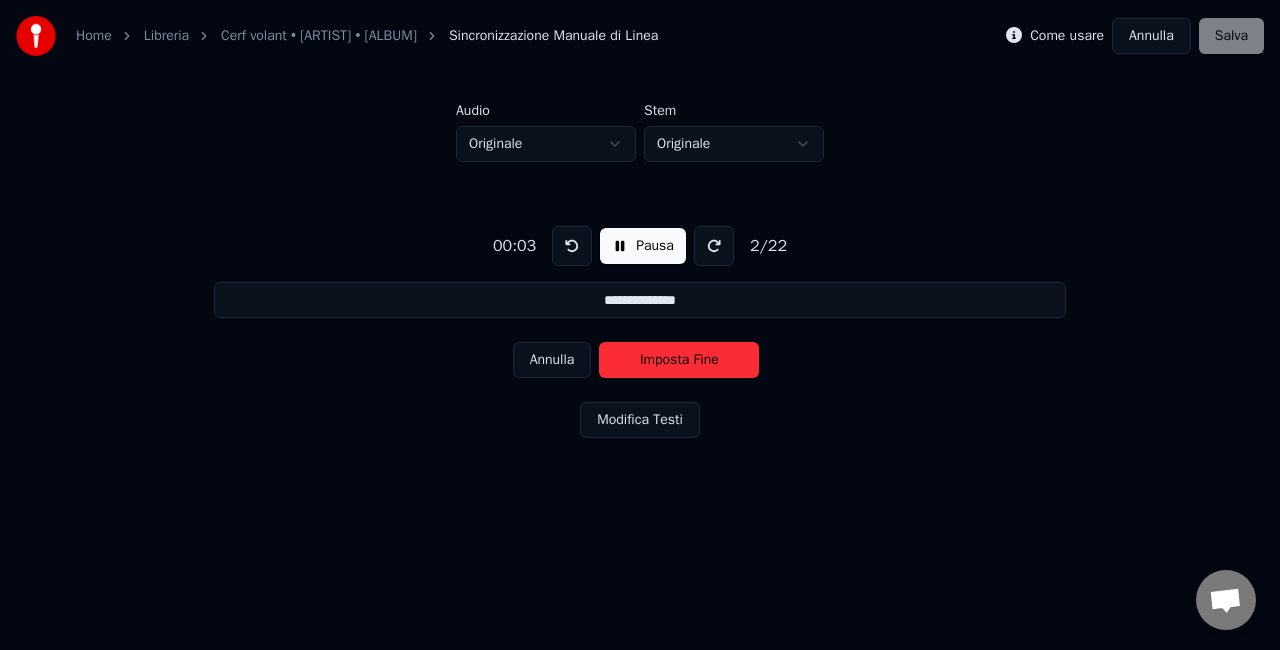 click on "Imposta Fine" at bounding box center (679, 360) 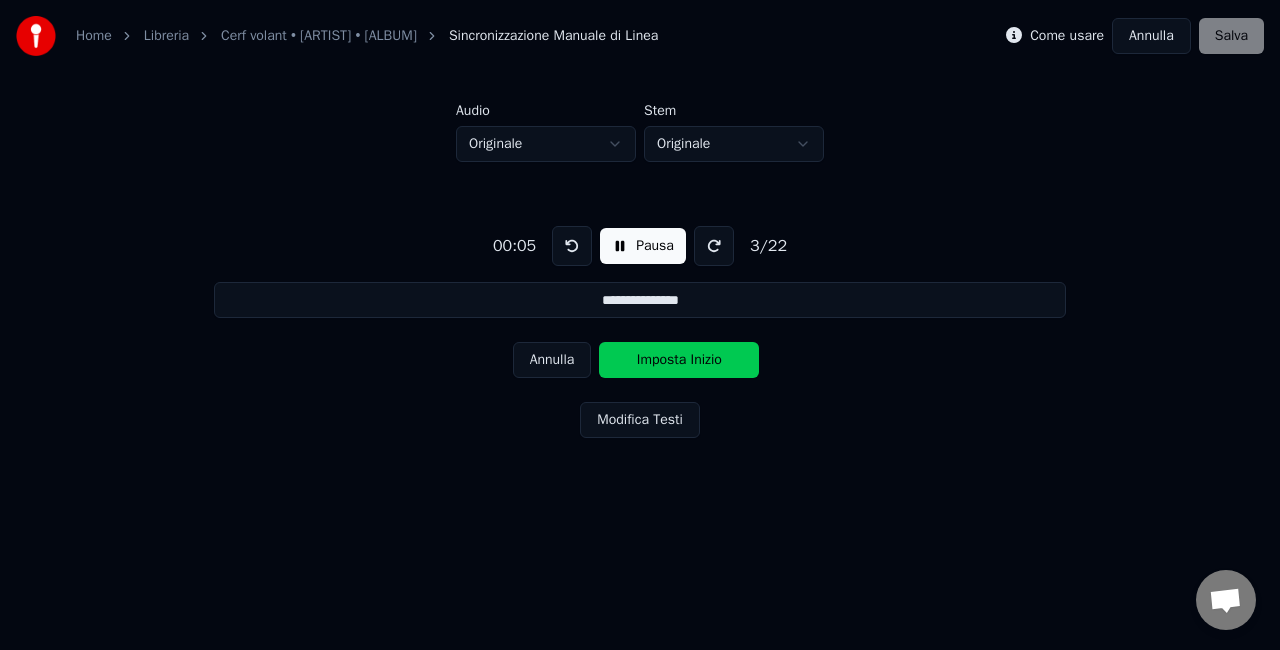 click at bounding box center (572, 246) 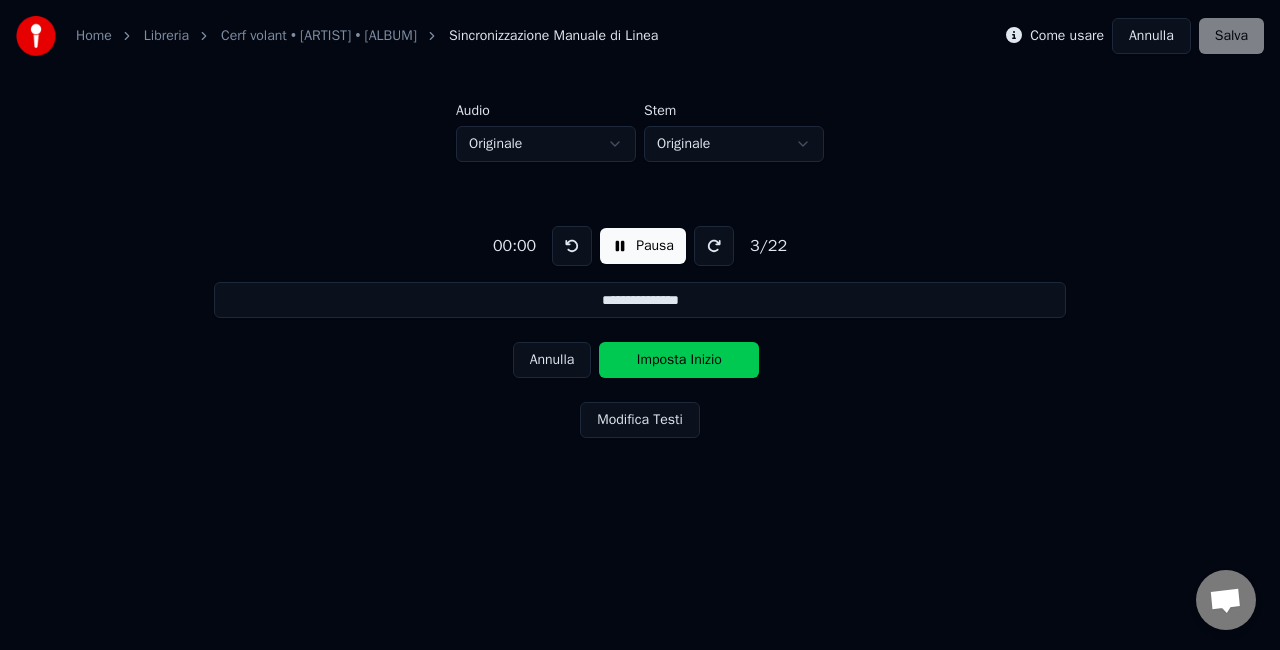 click at bounding box center [572, 246] 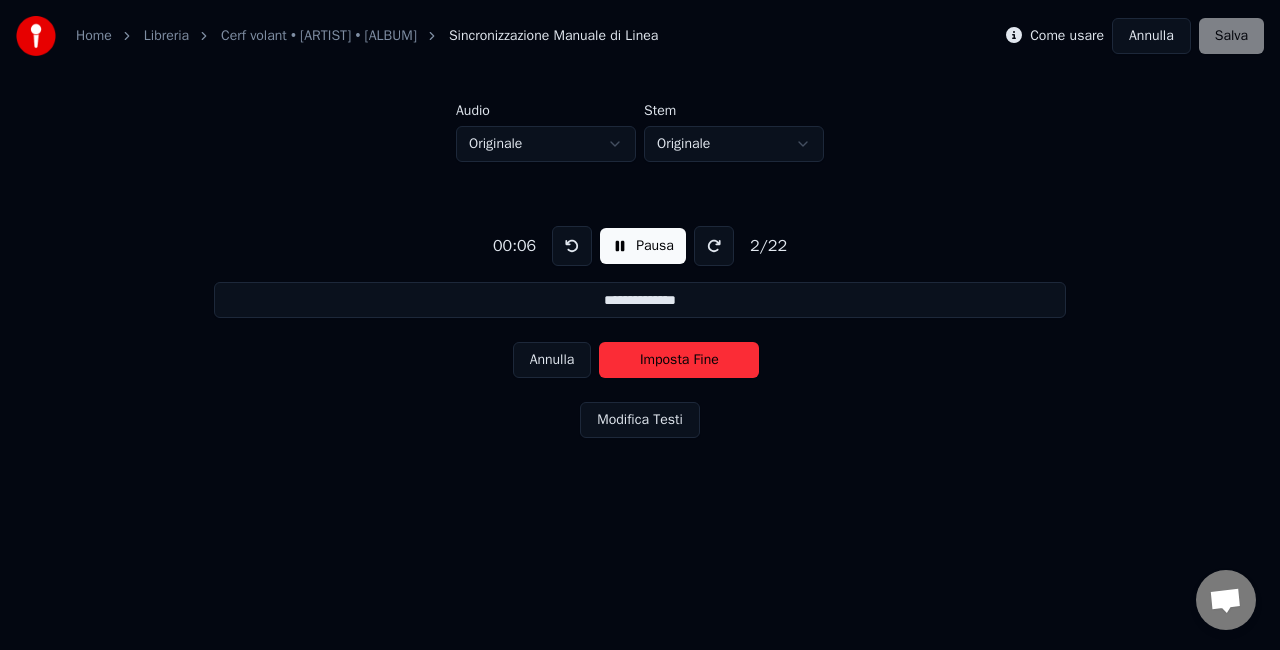 click on "Annulla" at bounding box center (552, 360) 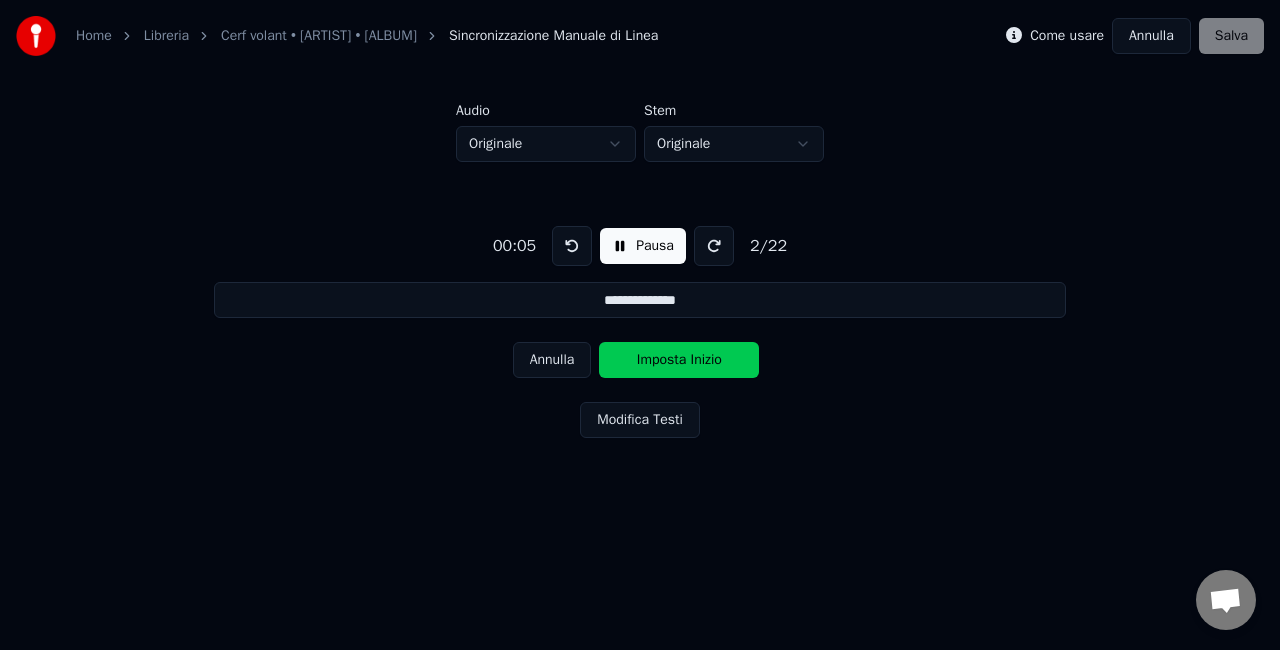 click on "Annulla" at bounding box center [552, 360] 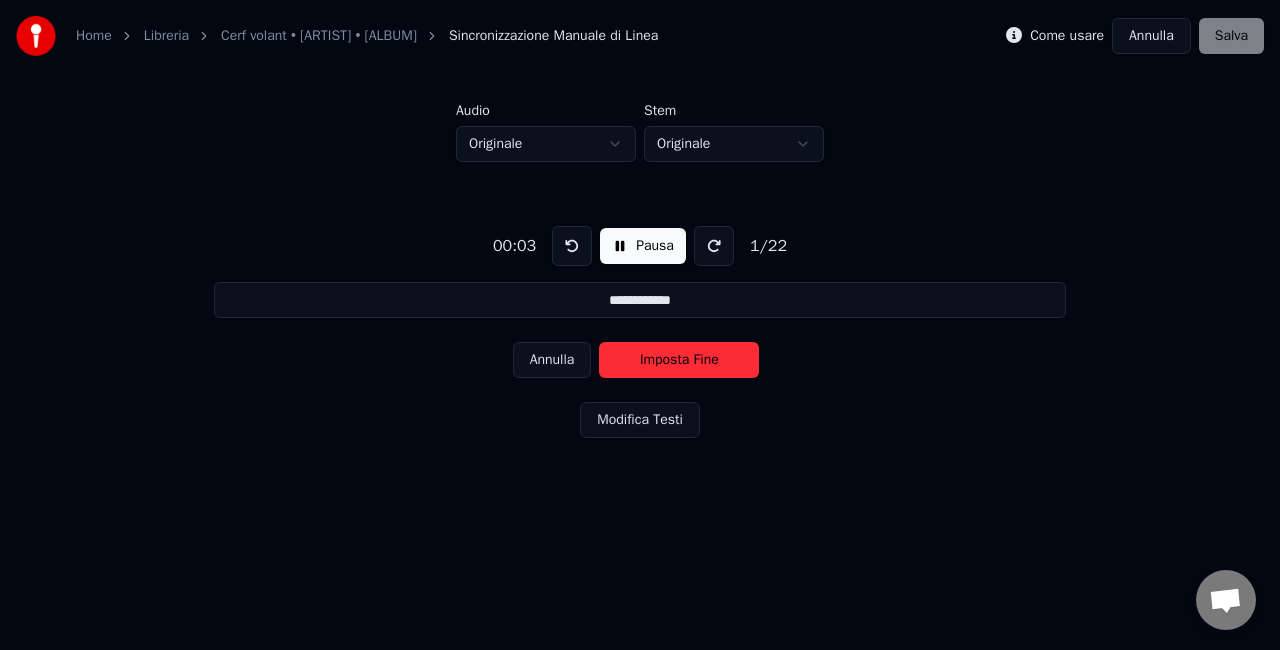 click on "Annulla" at bounding box center [552, 360] 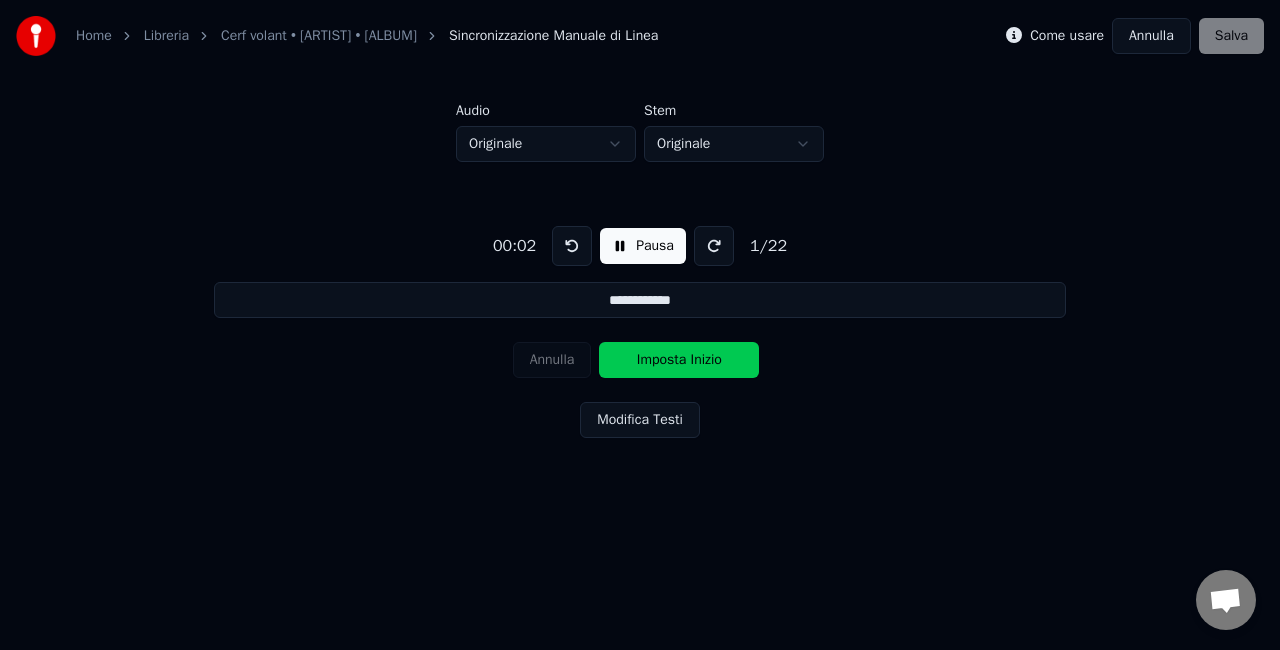 click on "Imposta Inizio" at bounding box center [679, 360] 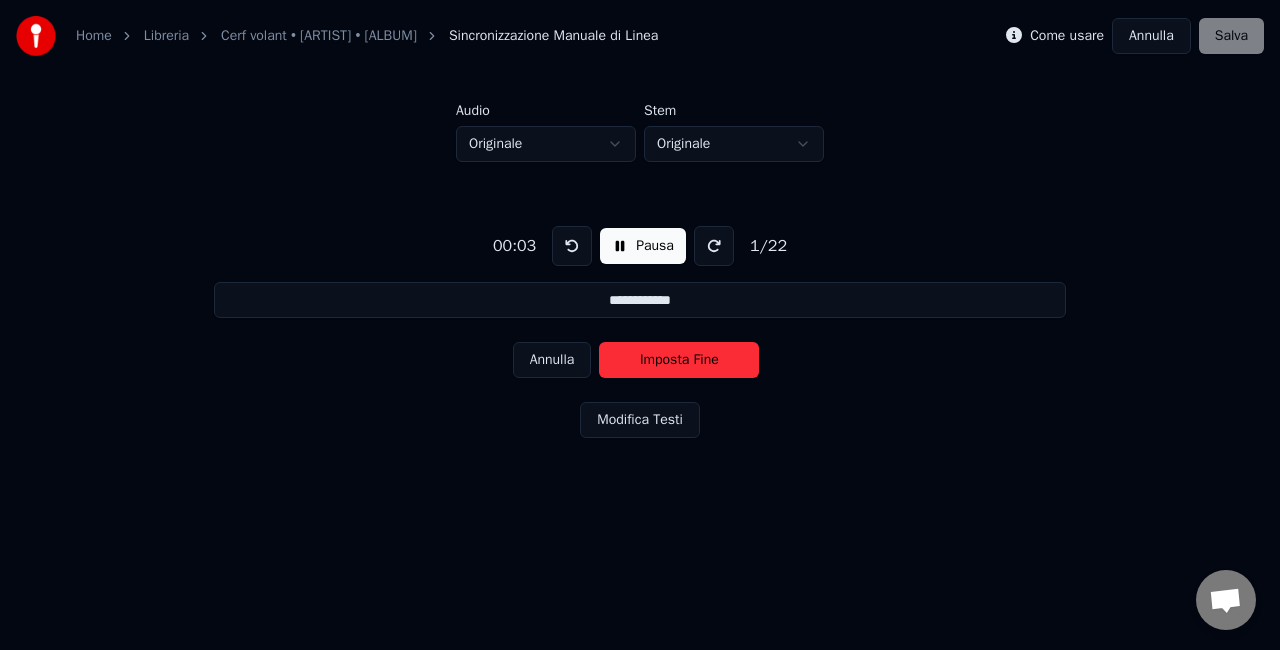 click on "Annulla" at bounding box center [552, 360] 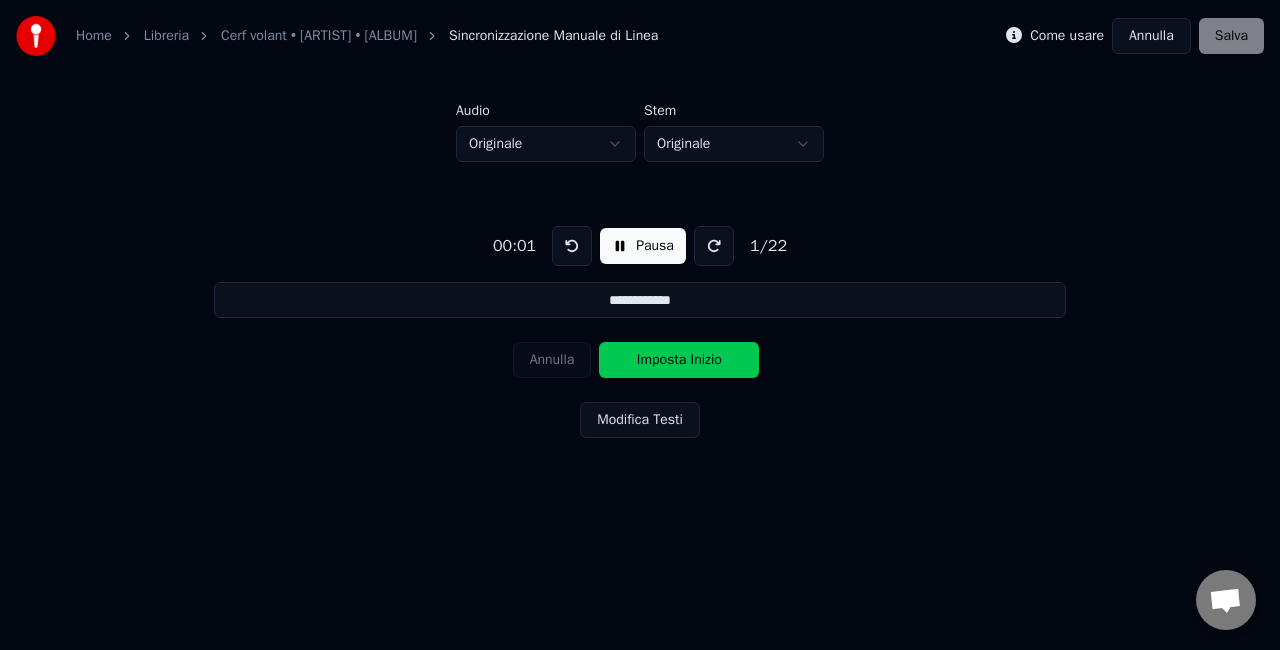click at bounding box center [572, 246] 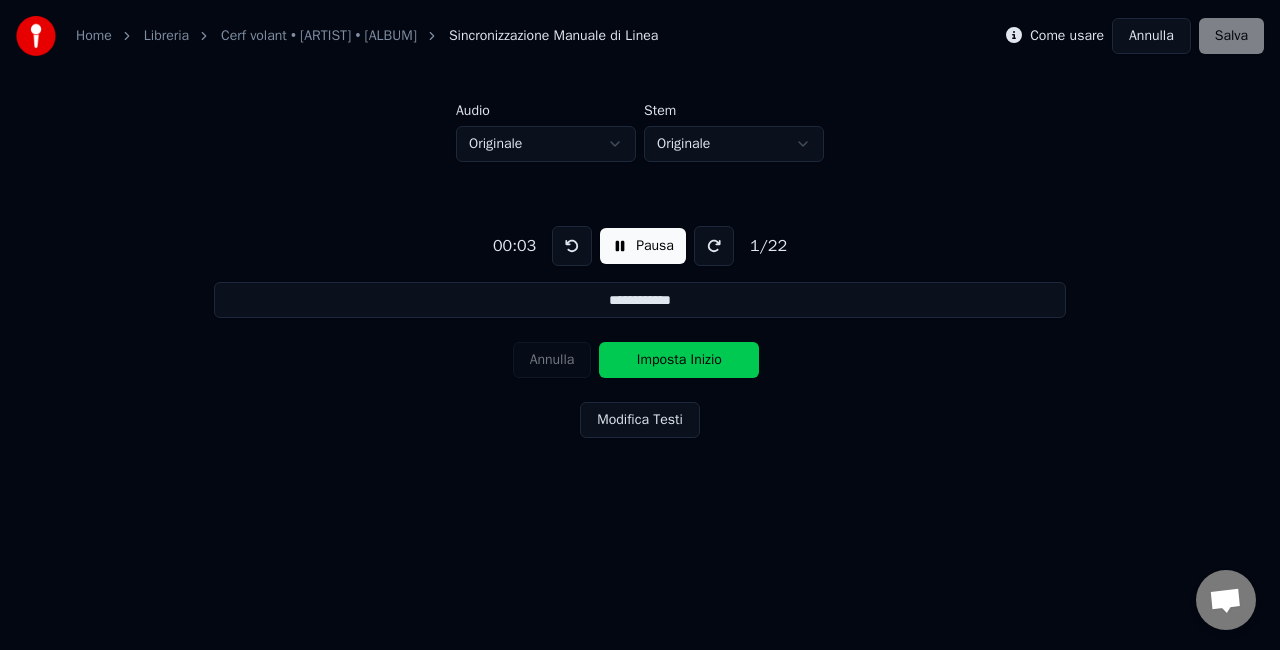click on "Imposta Inizio" at bounding box center (679, 360) 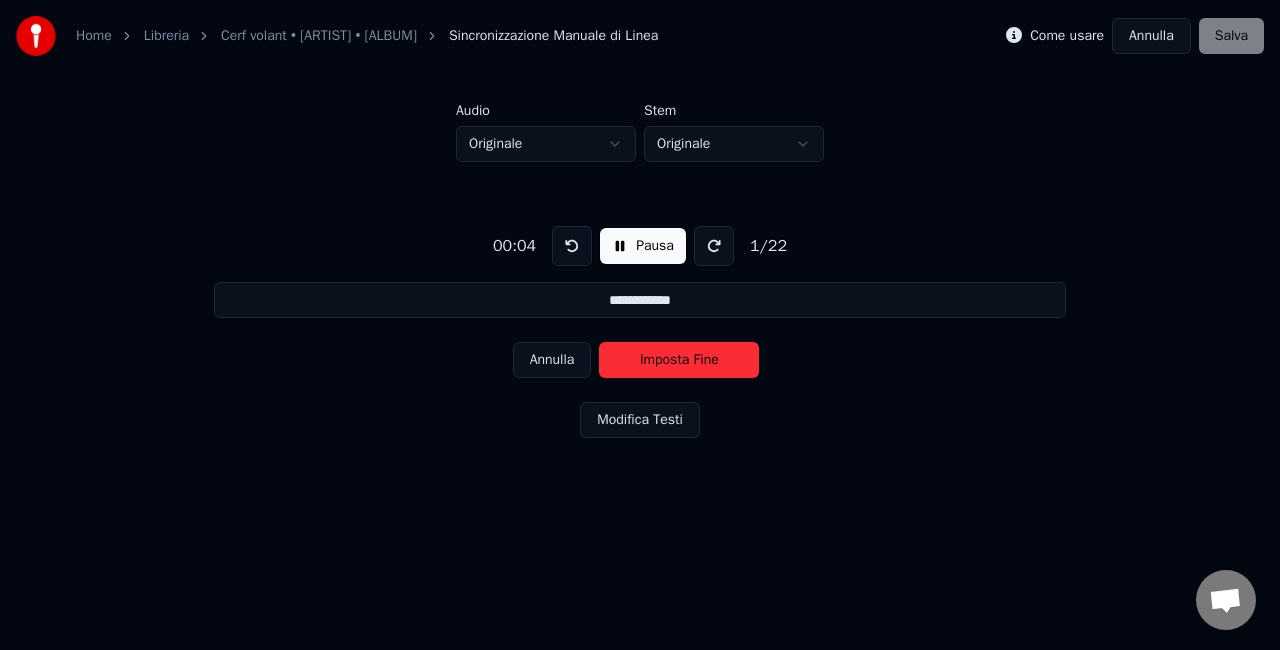 click on "Imposta Fine" at bounding box center [679, 360] 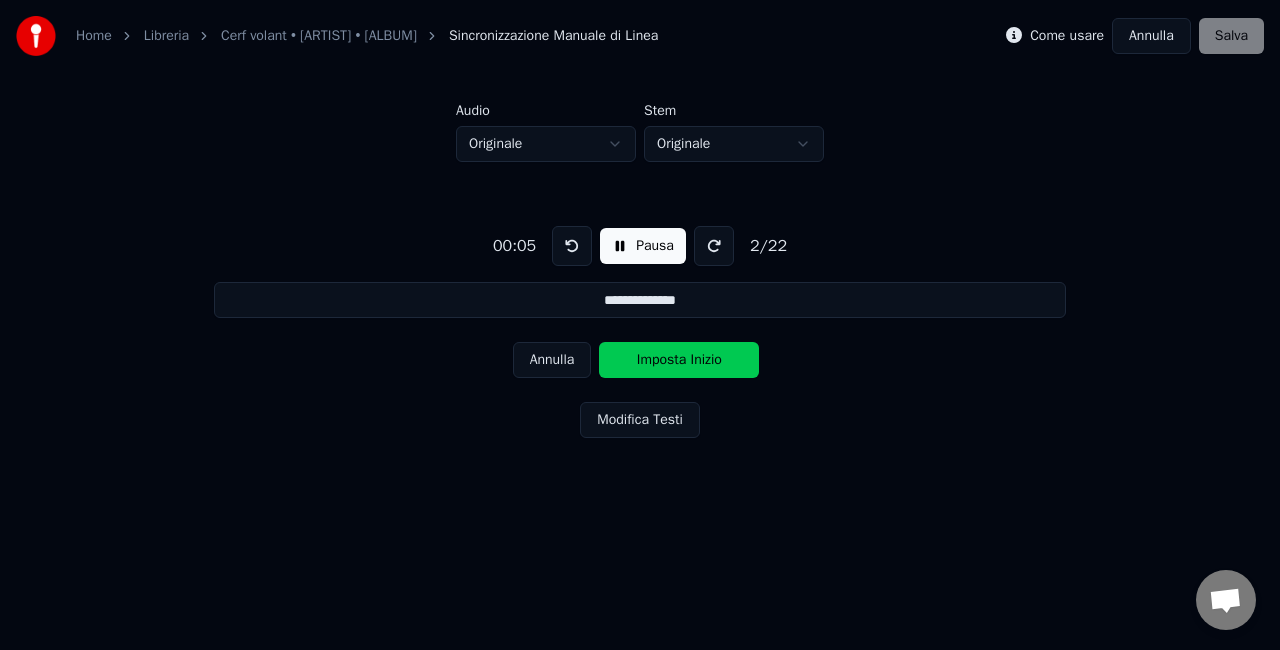 click on "Imposta Inizio" at bounding box center (679, 360) 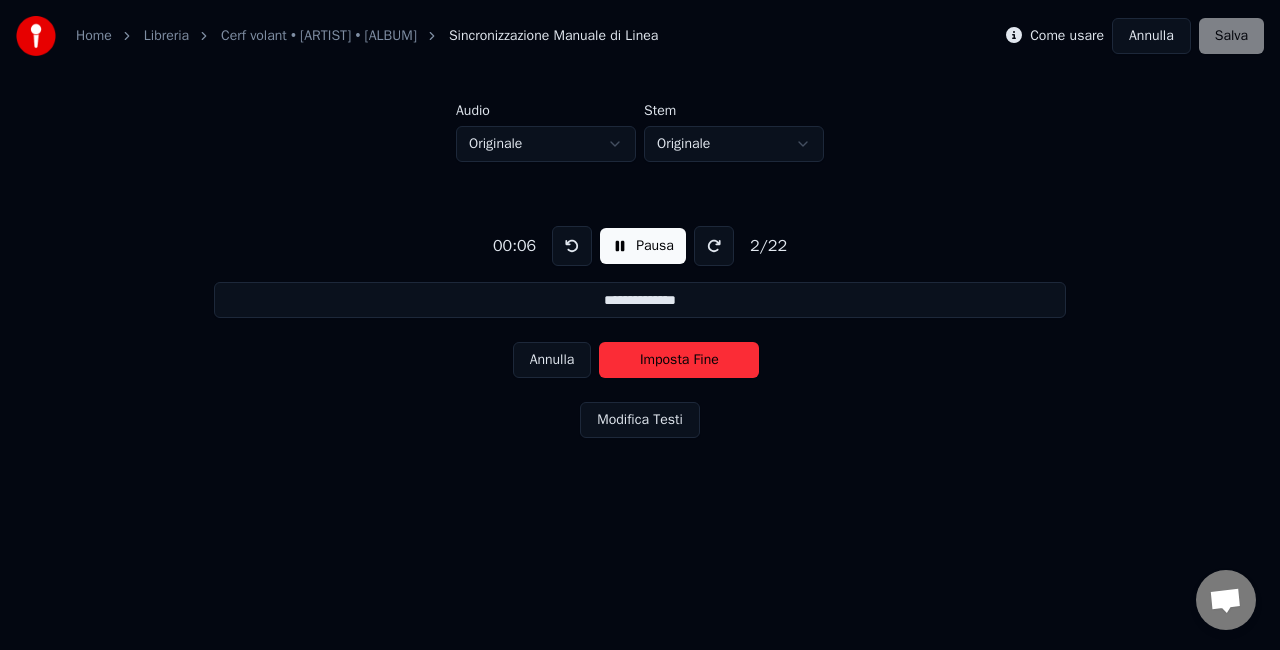 click on "Imposta Fine" at bounding box center [679, 360] 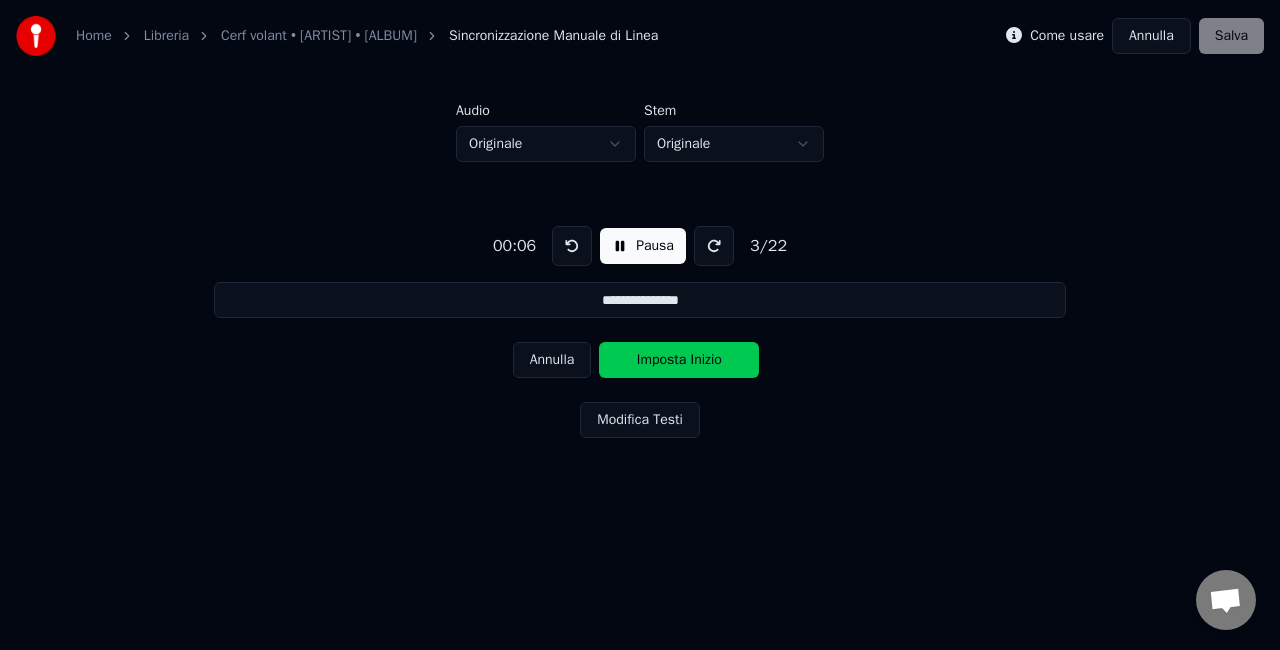 click on "Imposta Inizio" at bounding box center [679, 360] 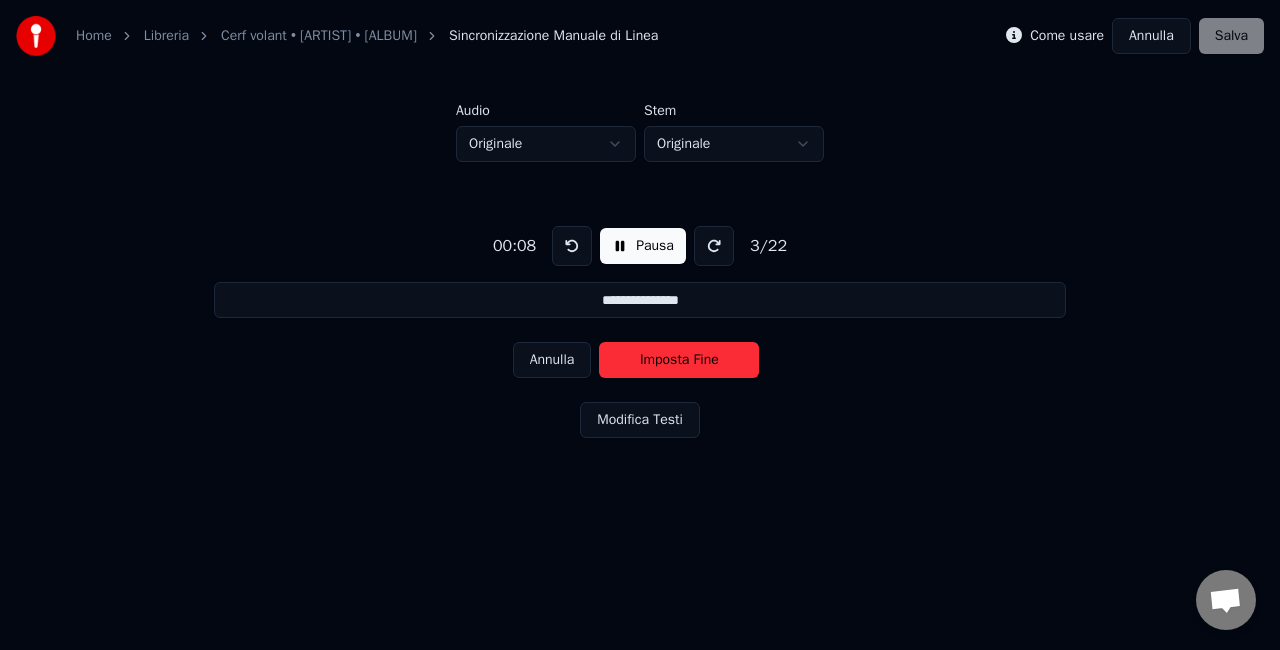 click on "Imposta Fine" at bounding box center (679, 360) 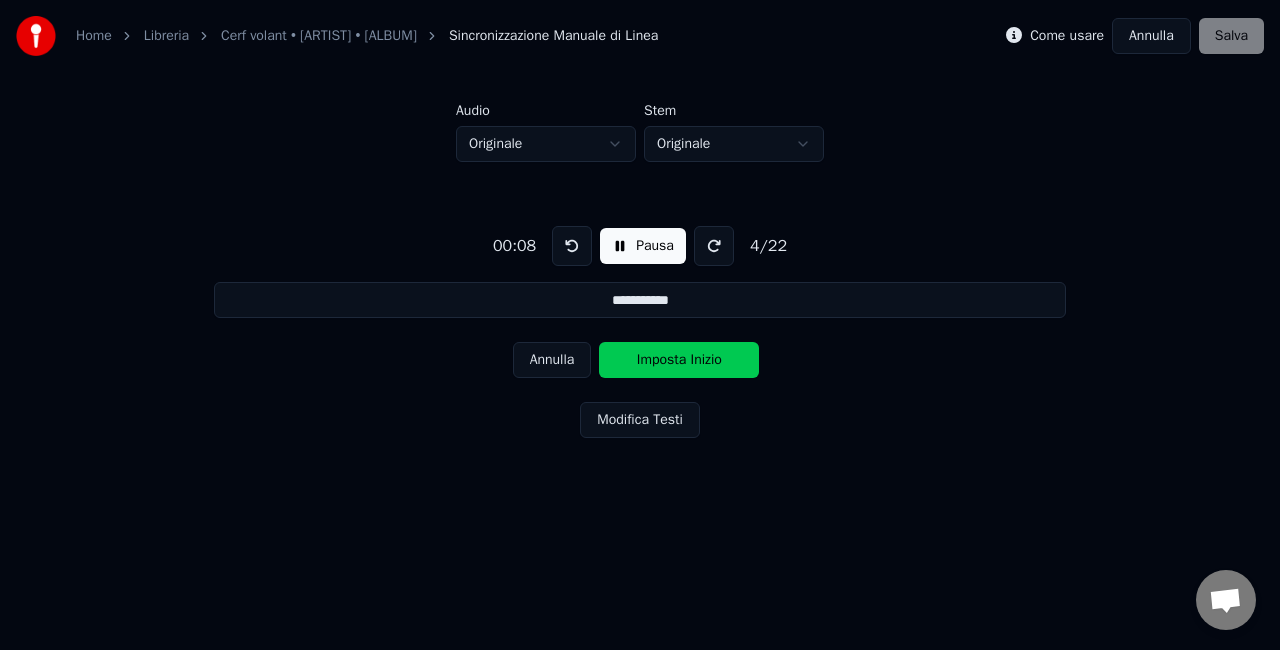 click on "Imposta Inizio" at bounding box center [679, 360] 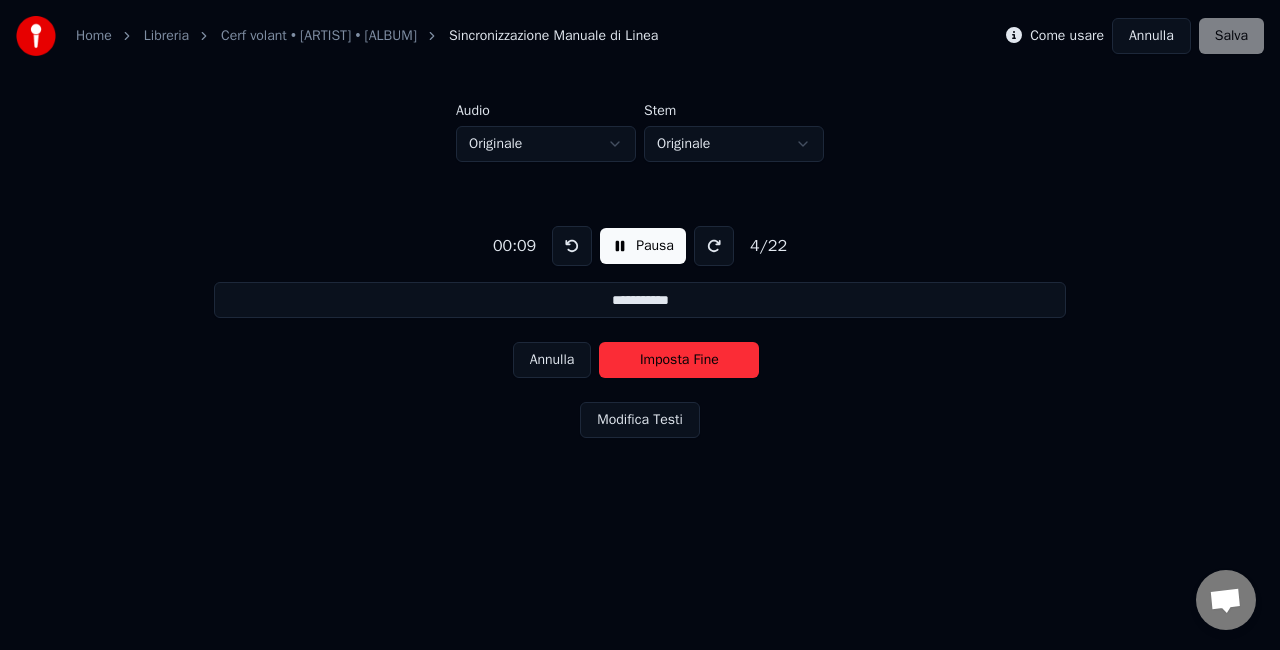 click on "Imposta Fine" at bounding box center [679, 360] 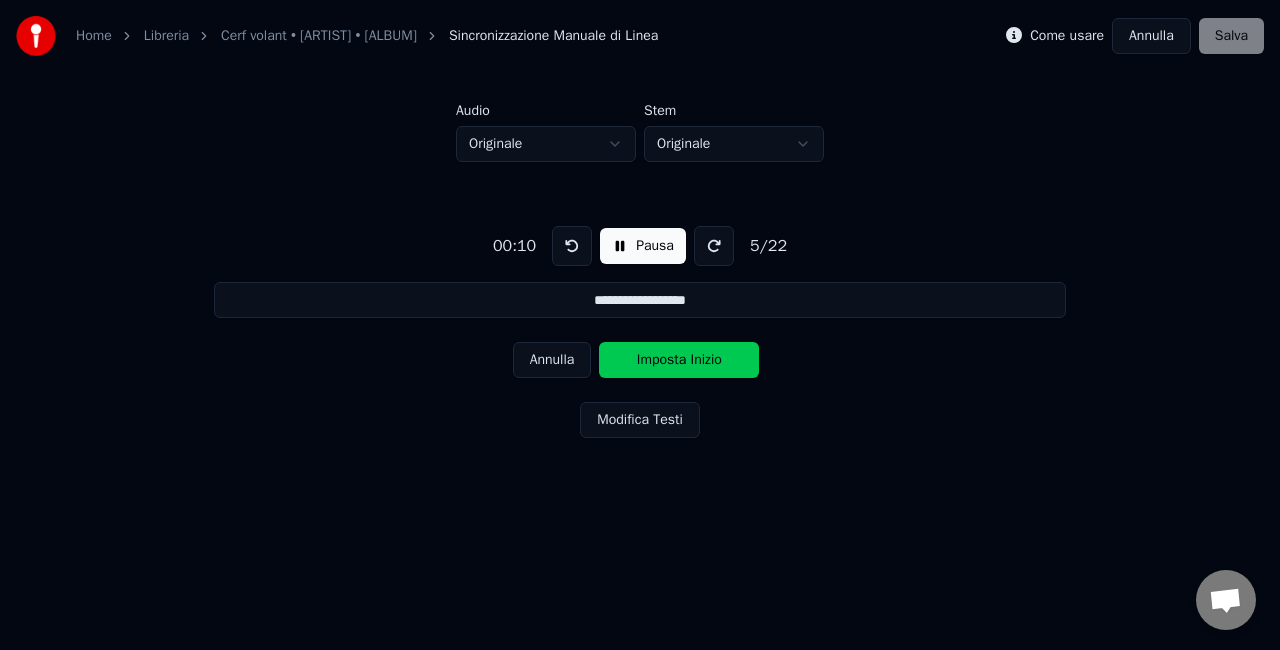 click on "Imposta Inizio" at bounding box center [679, 360] 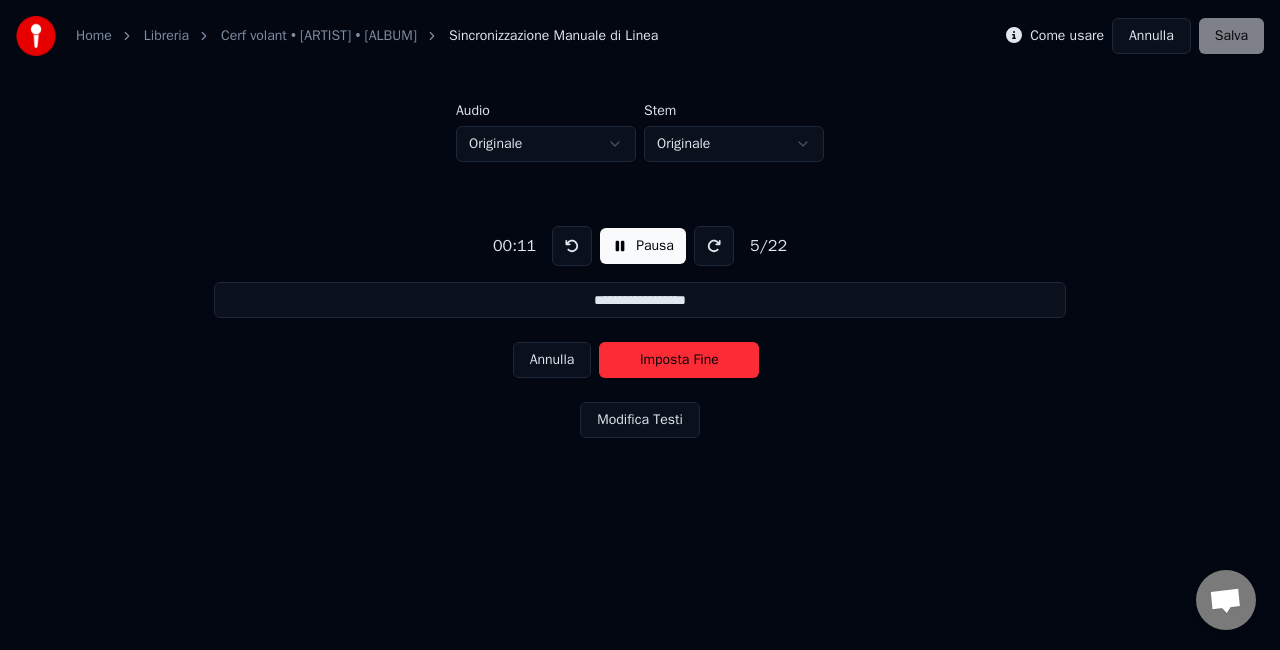 click on "Imposta Fine" at bounding box center [679, 360] 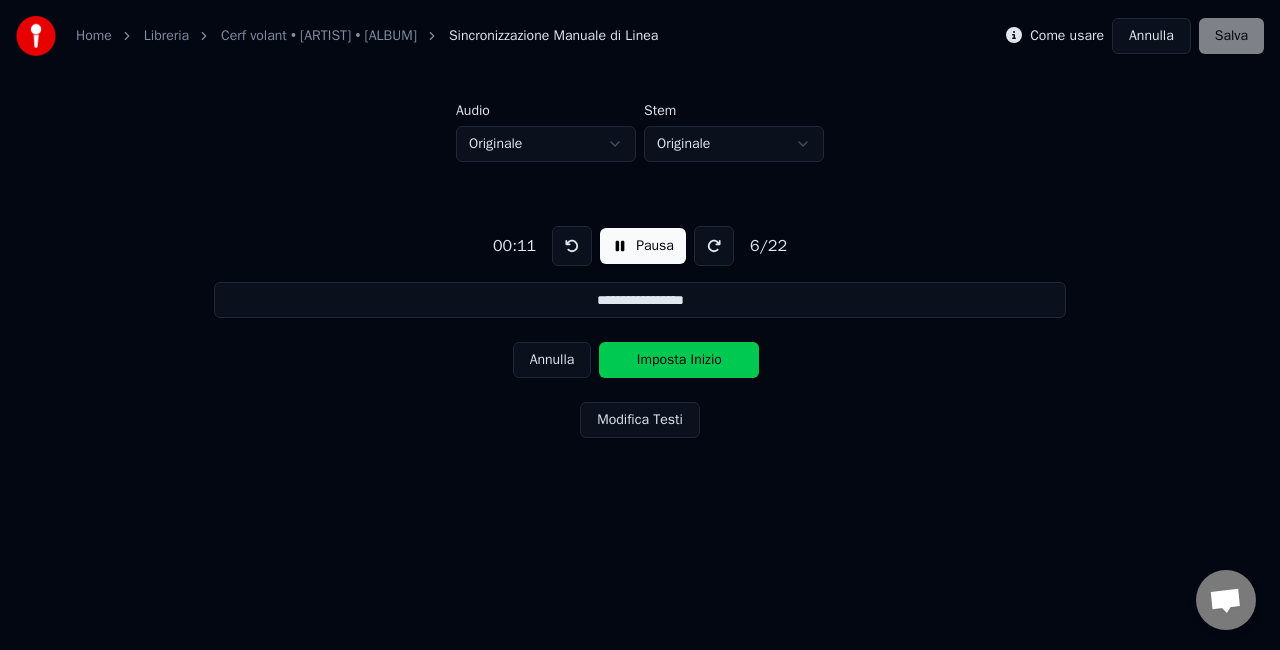 click on "Imposta Inizio" at bounding box center [679, 360] 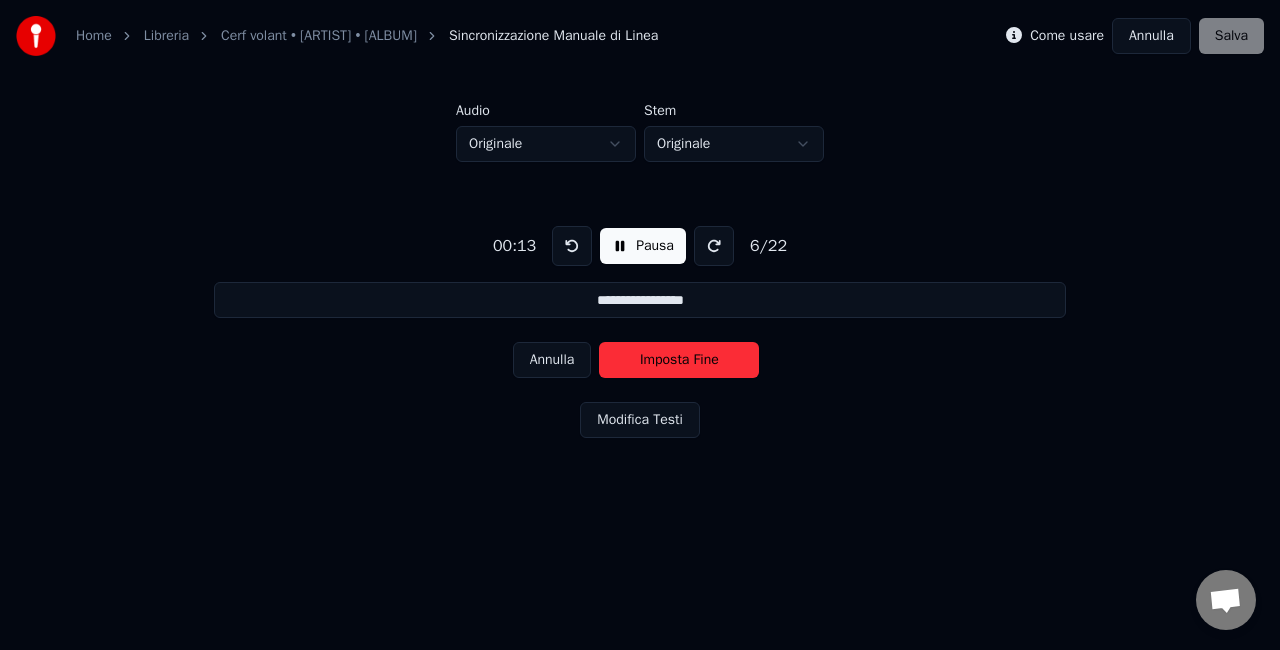 click on "Imposta Fine" at bounding box center (679, 360) 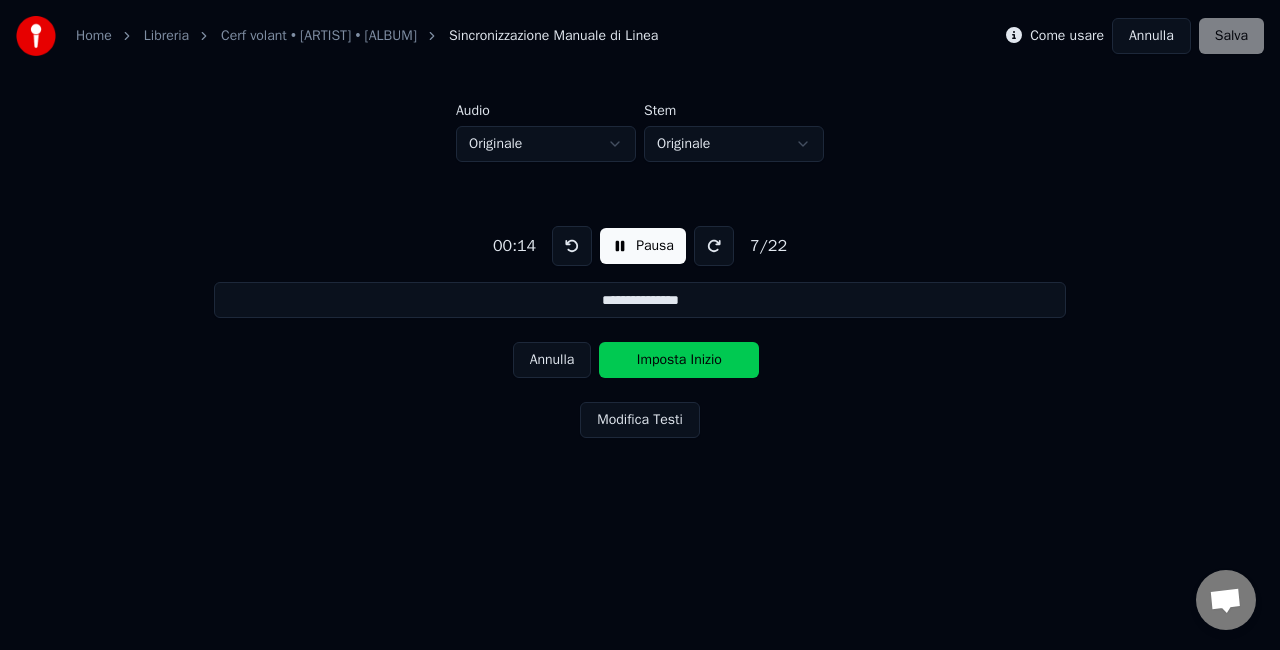 click on "Imposta Inizio" at bounding box center [679, 360] 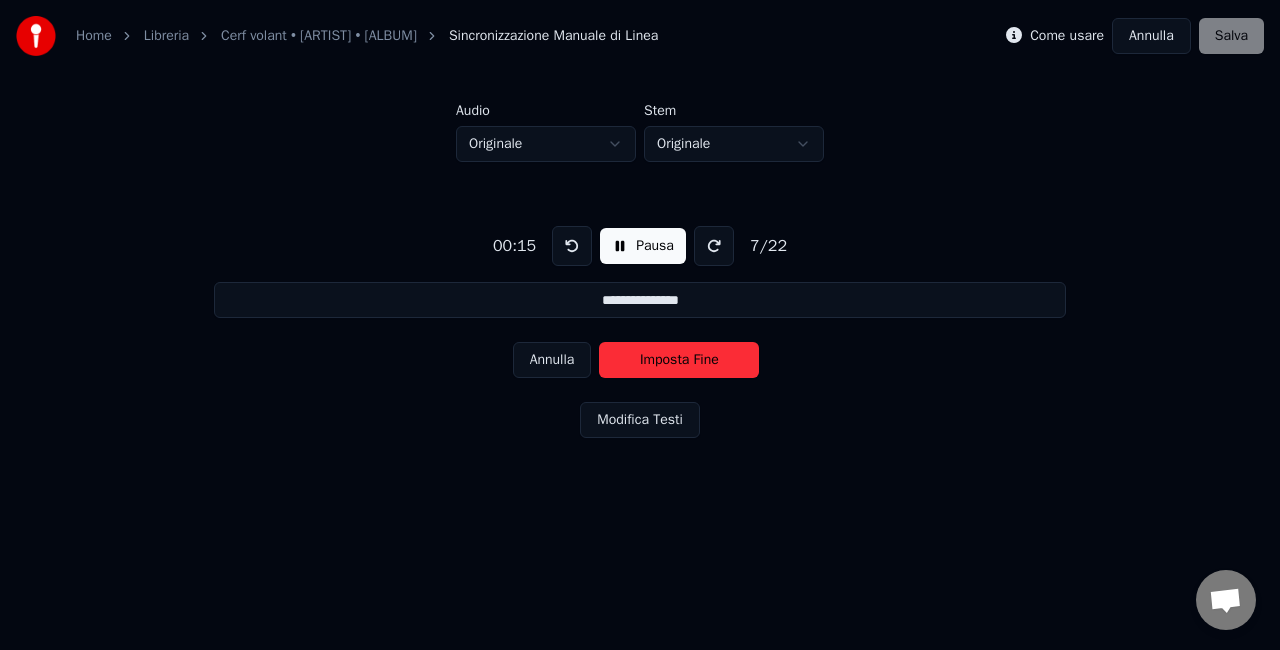 click on "Imposta Fine" at bounding box center [679, 360] 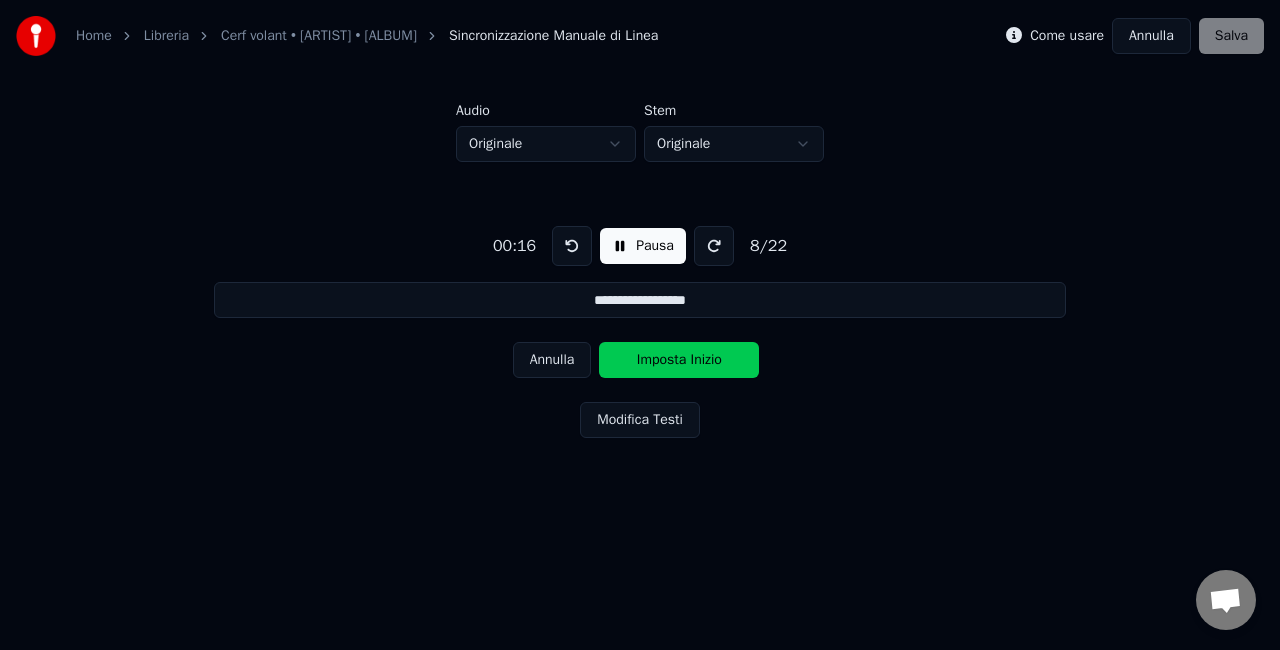 click on "Imposta Inizio" at bounding box center (679, 360) 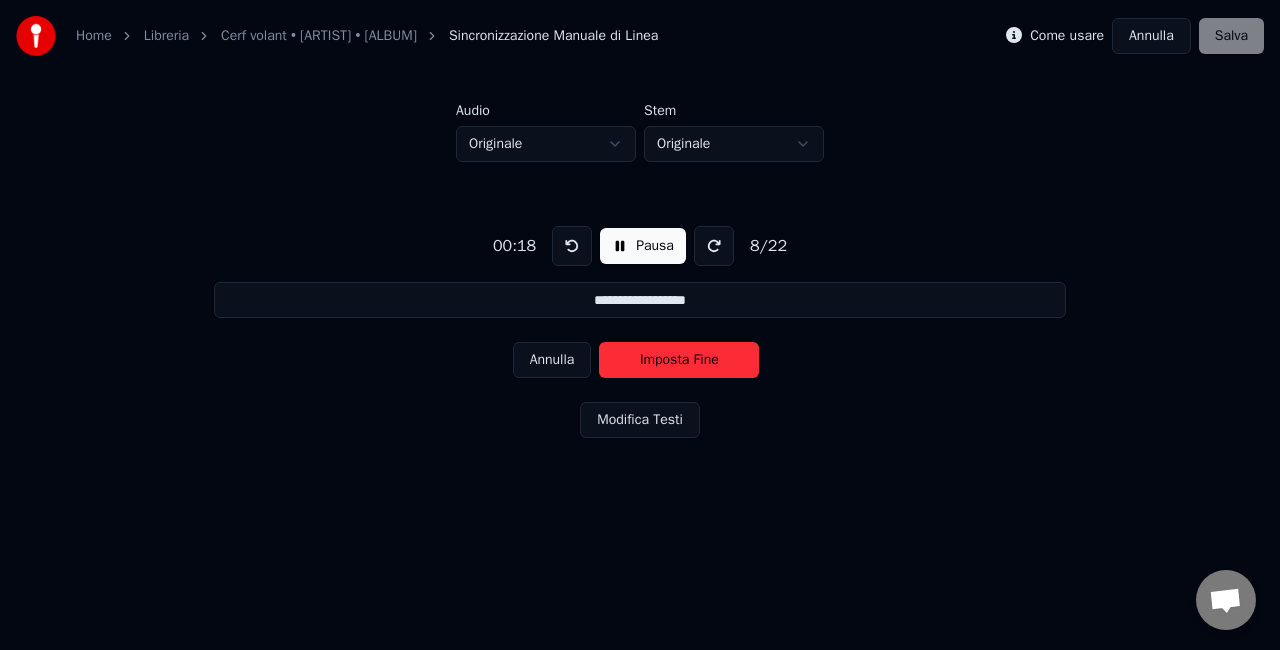click on "Imposta Fine" at bounding box center [679, 360] 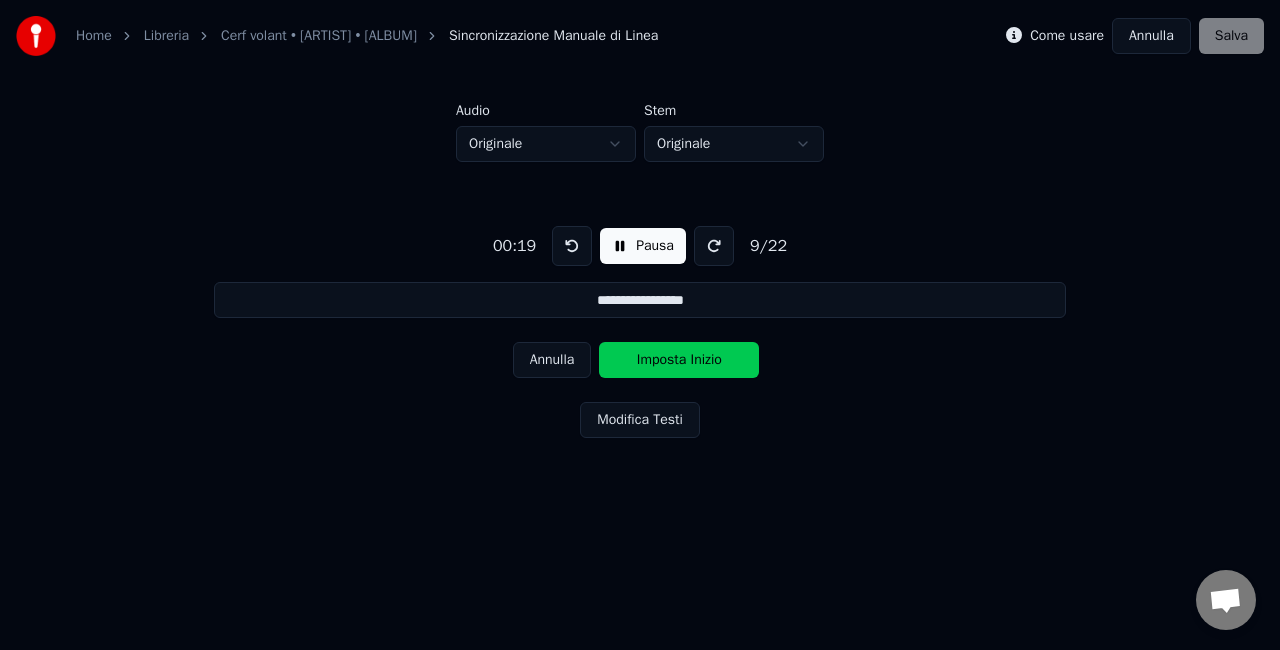 click on "Imposta Inizio" at bounding box center (679, 360) 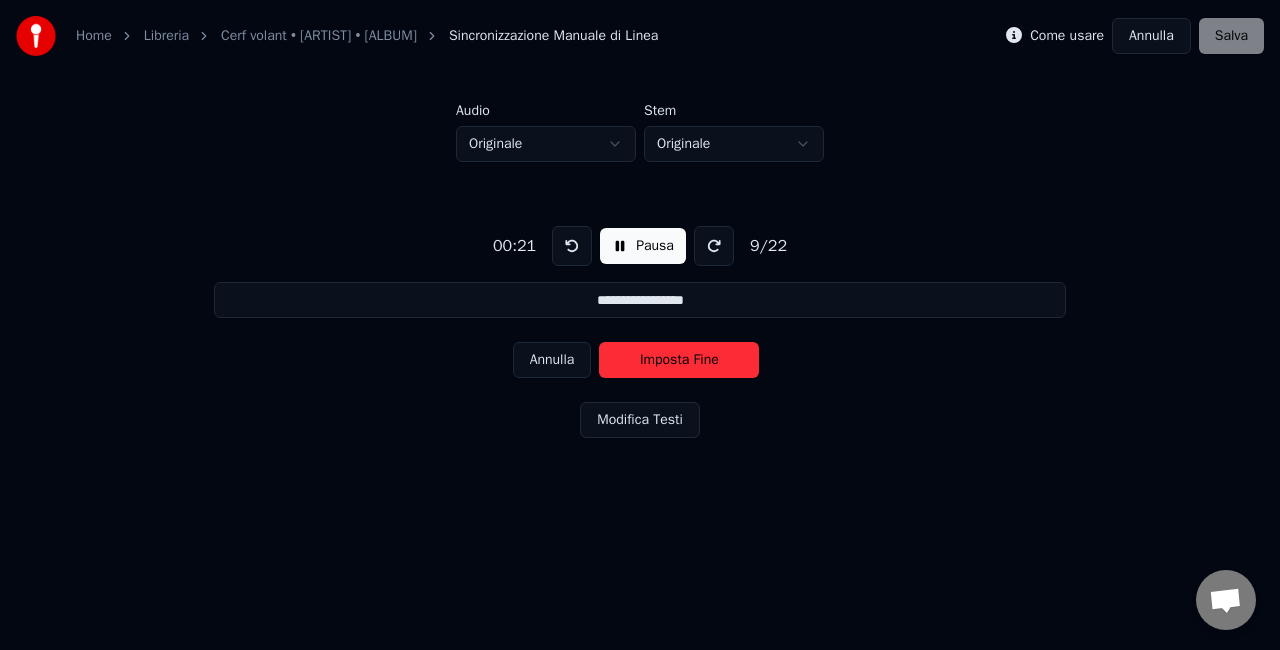 click on "Imposta Fine" at bounding box center (679, 360) 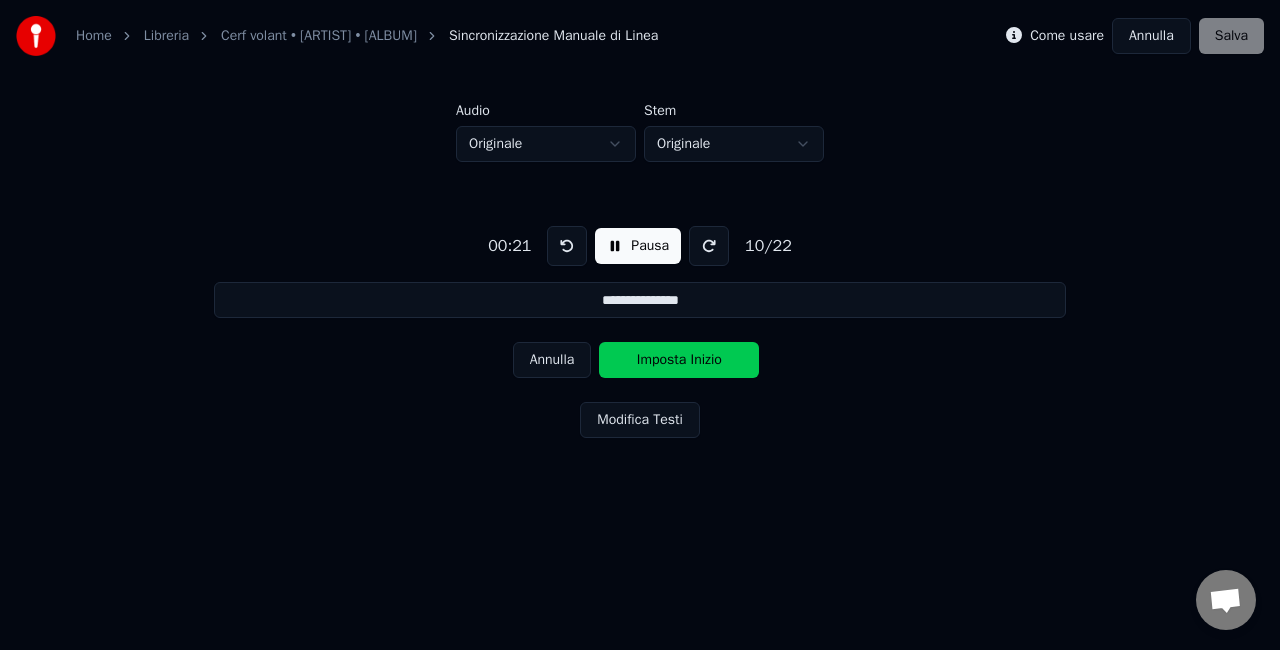 click on "Imposta Inizio" at bounding box center [679, 360] 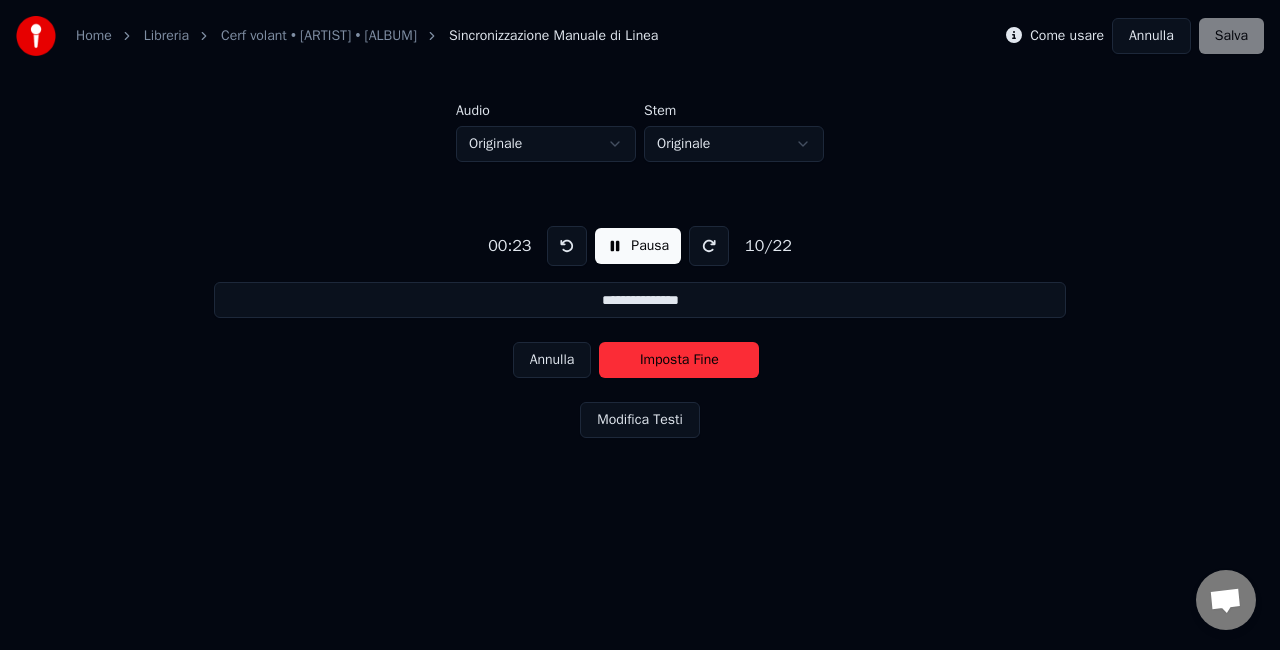 click on "Imposta Fine" at bounding box center [679, 360] 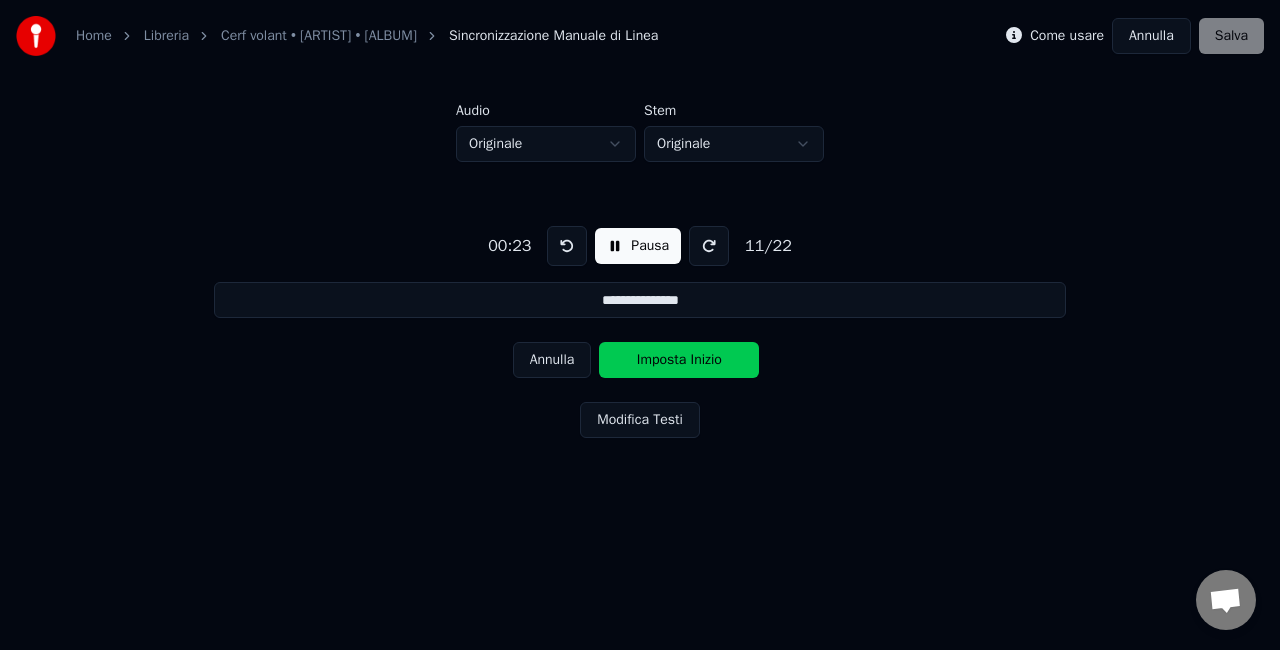 click on "Imposta Inizio" at bounding box center (679, 360) 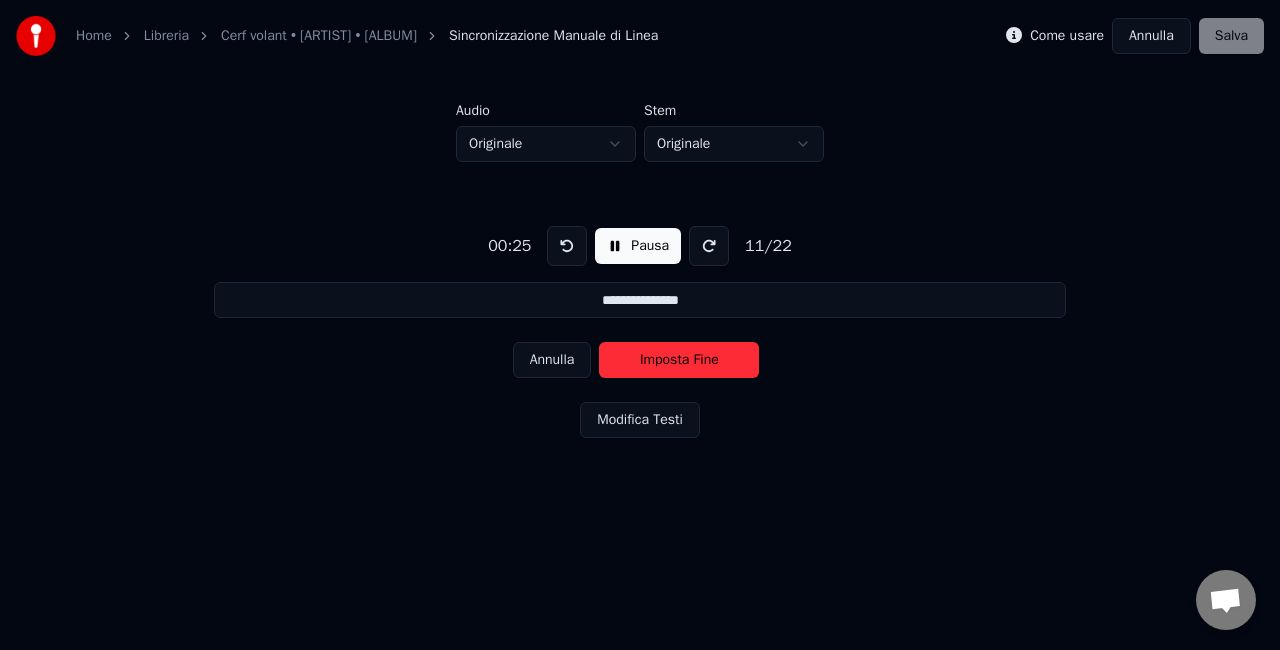 click on "Imposta Fine" at bounding box center (679, 360) 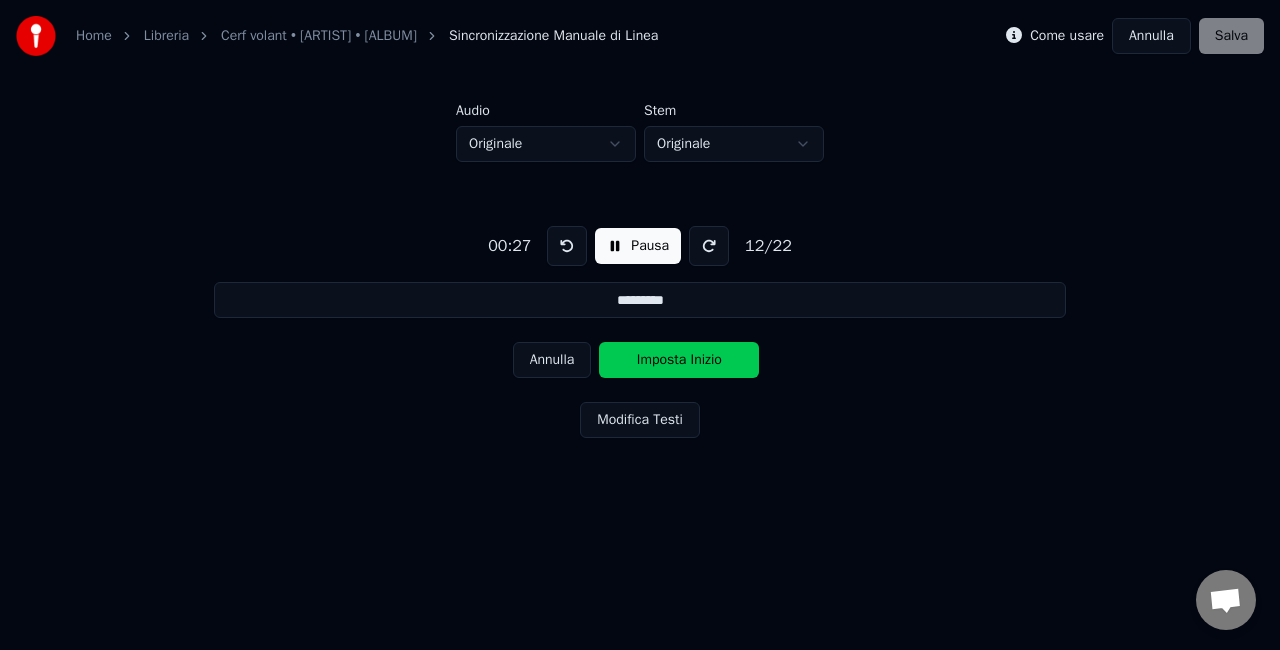 click on "Imposta Inizio" at bounding box center (679, 360) 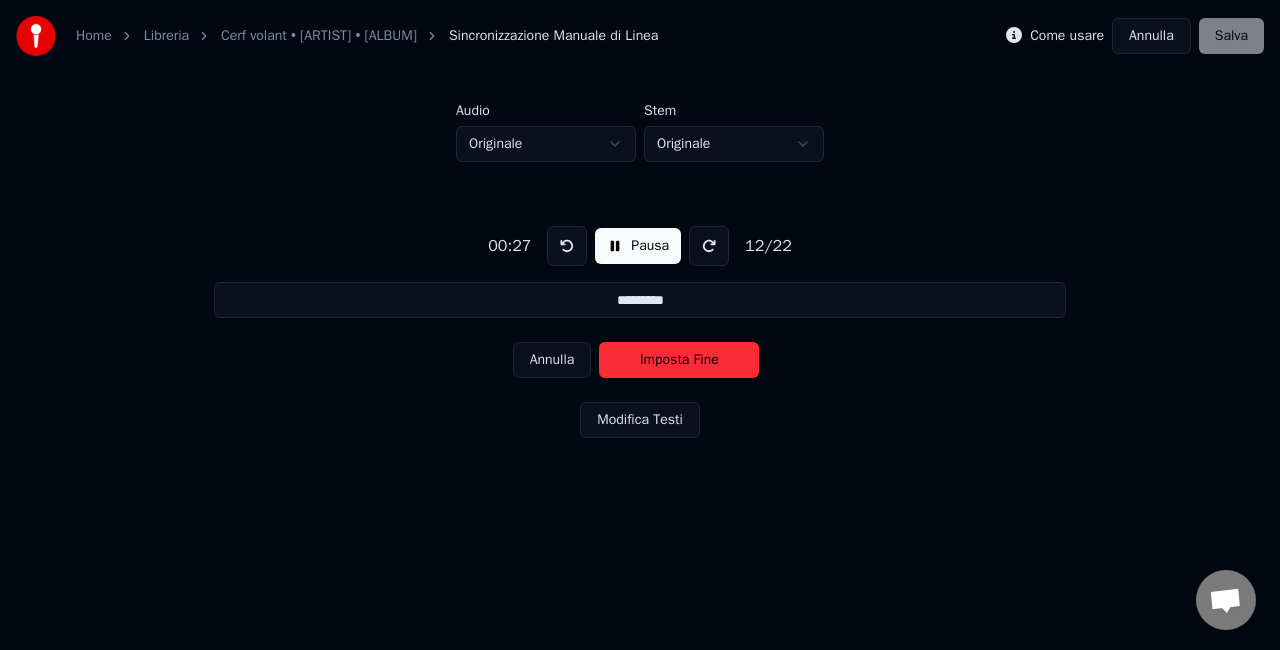 click on "Imposta Fine" at bounding box center (679, 360) 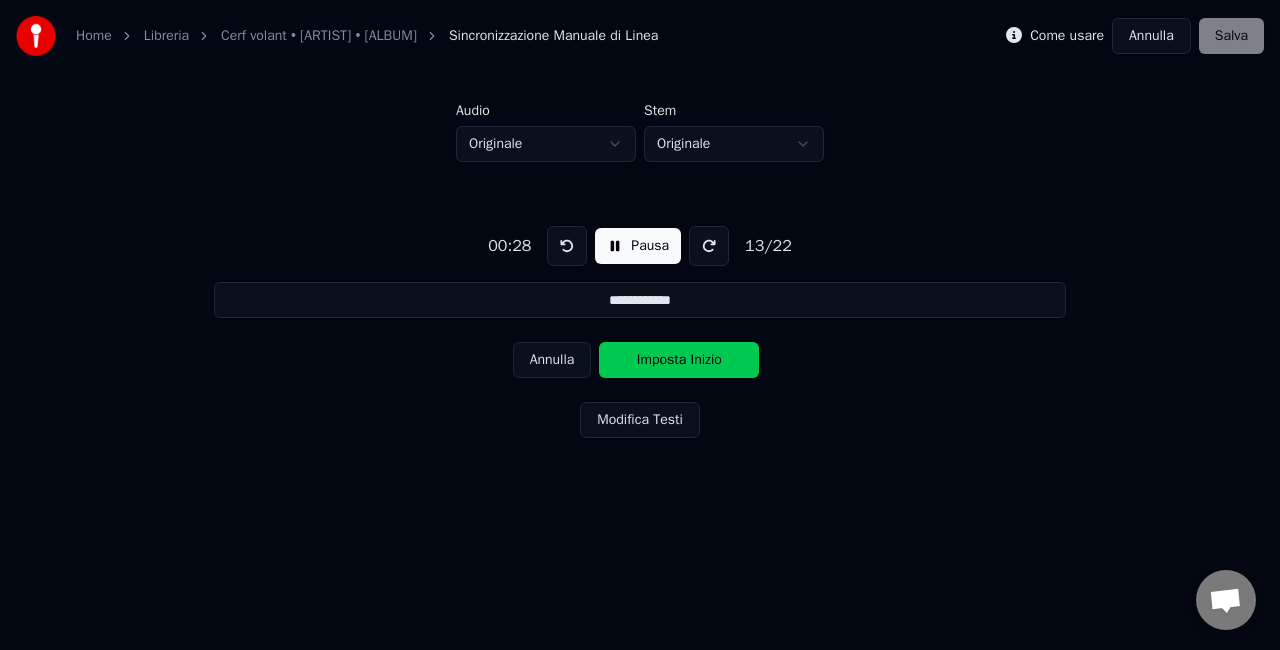 click on "Imposta Inizio" at bounding box center [679, 360] 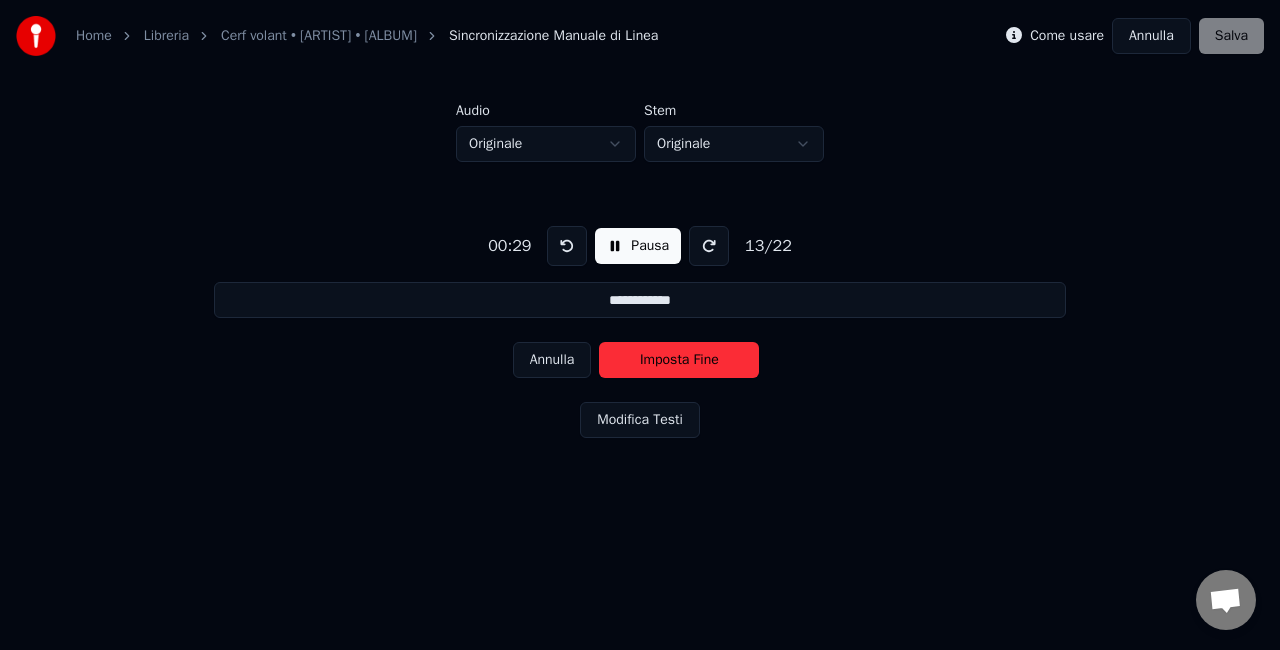 click on "Imposta Fine" at bounding box center [679, 360] 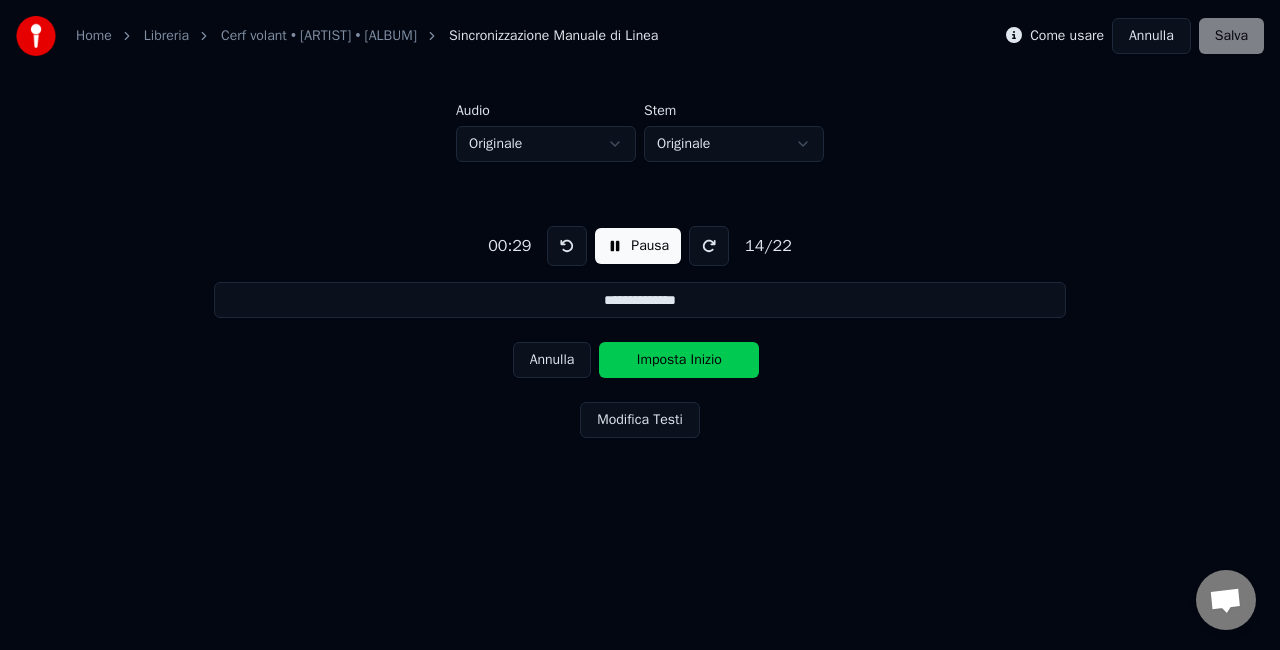 click on "Imposta Inizio" at bounding box center (679, 360) 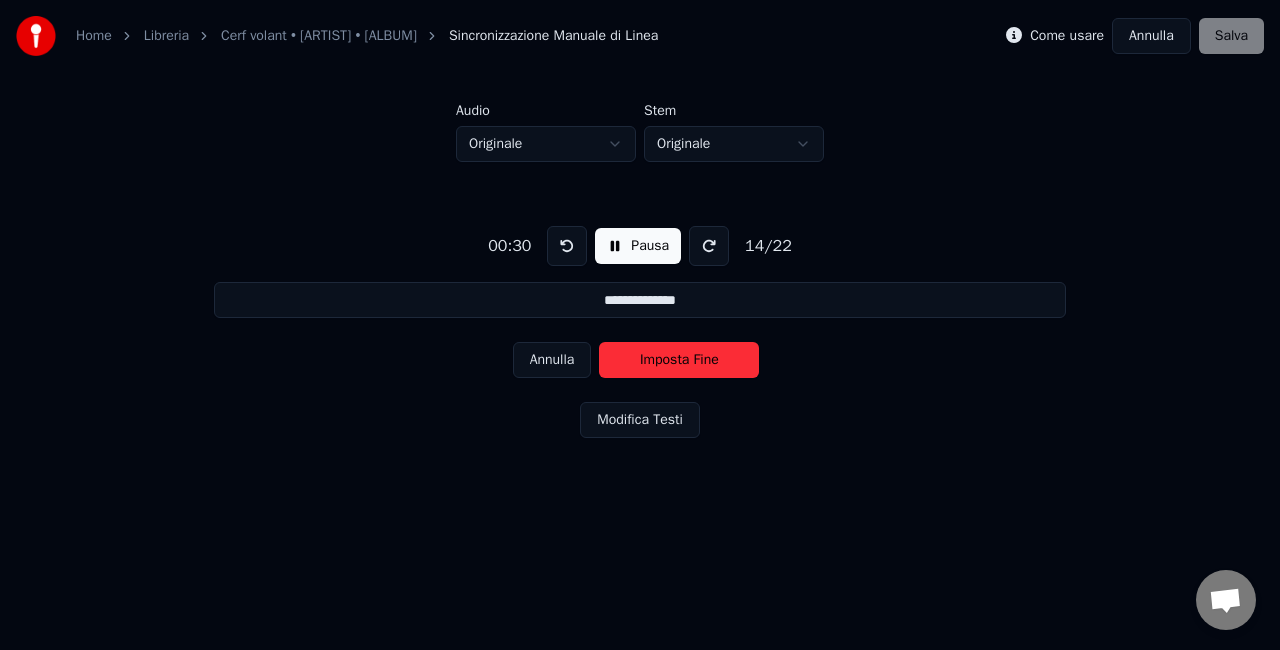 click on "Imposta Fine" at bounding box center (679, 360) 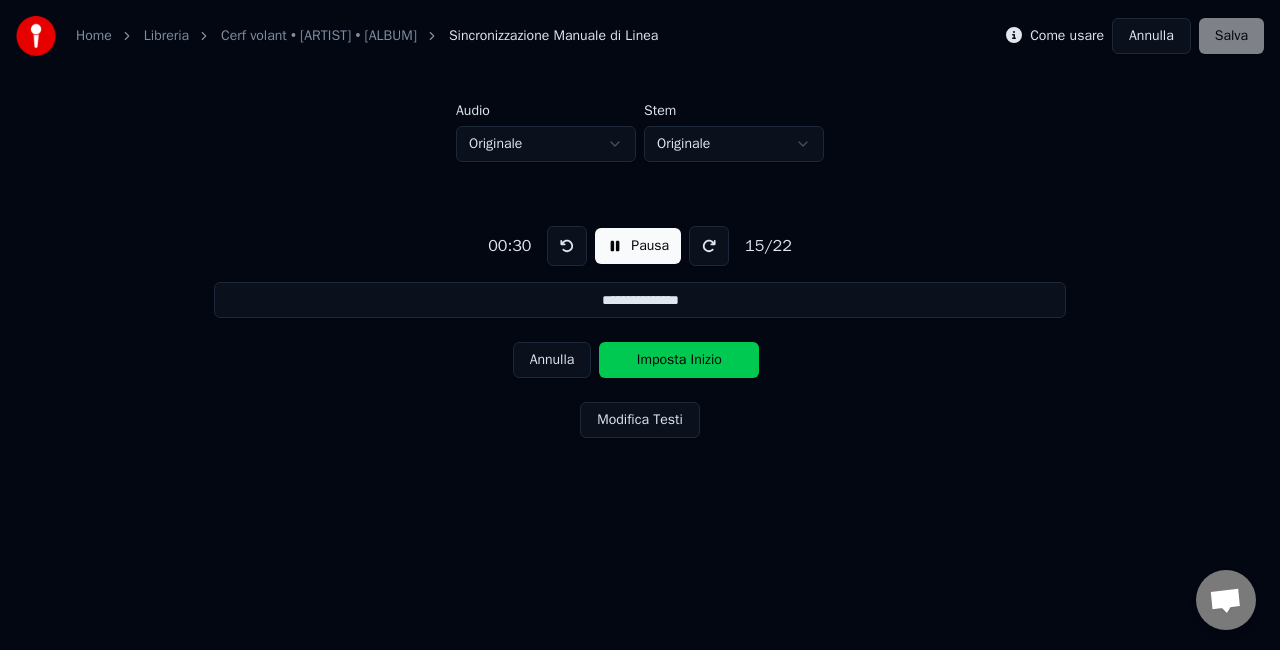 click on "Imposta Inizio" at bounding box center [679, 360] 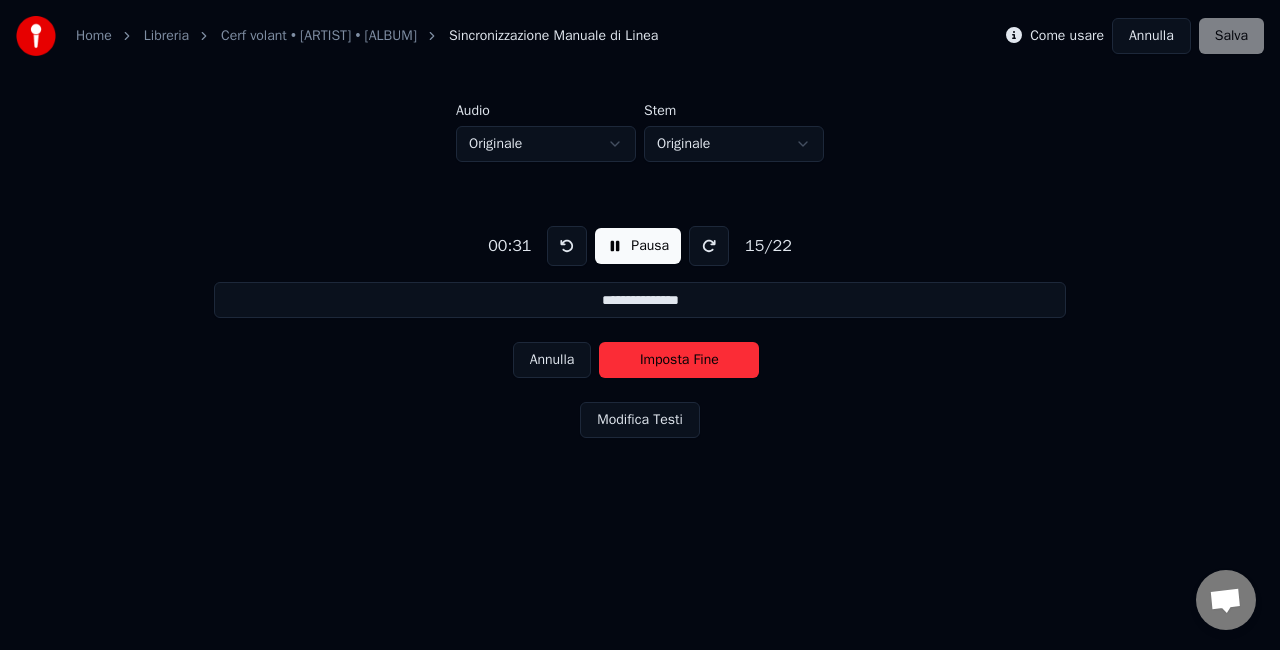 click on "Imposta Fine" at bounding box center [679, 360] 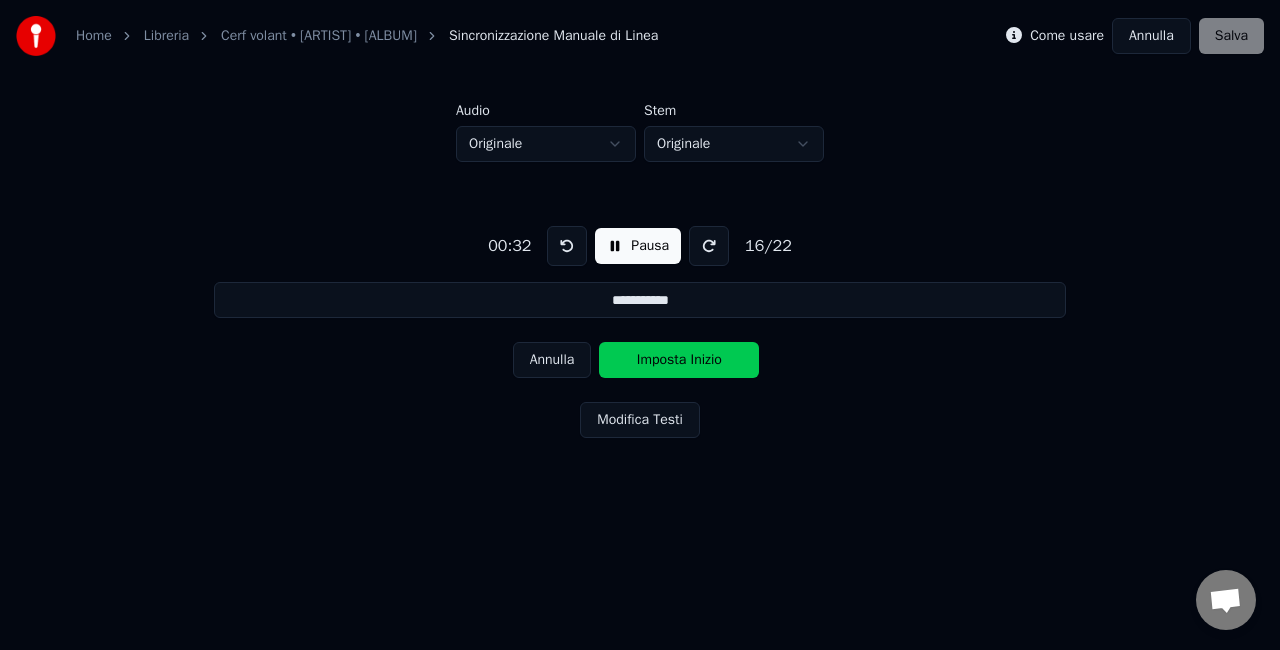click on "Imposta Inizio" at bounding box center (679, 360) 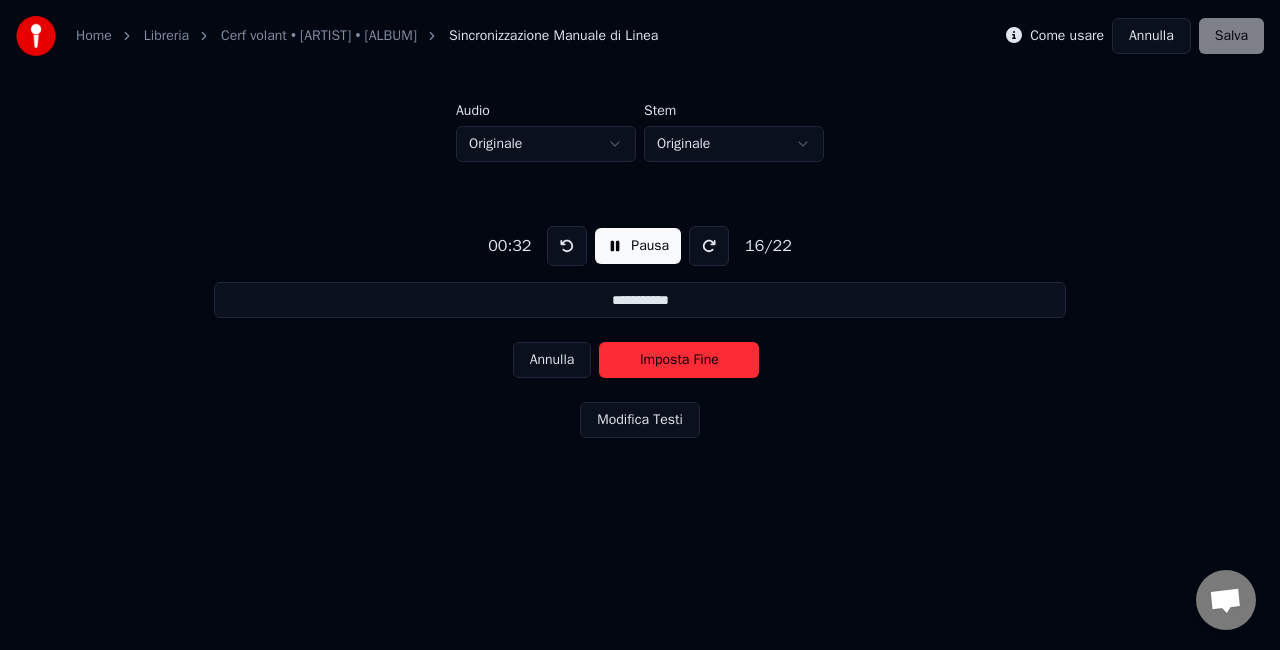 click on "Imposta Fine" at bounding box center (679, 360) 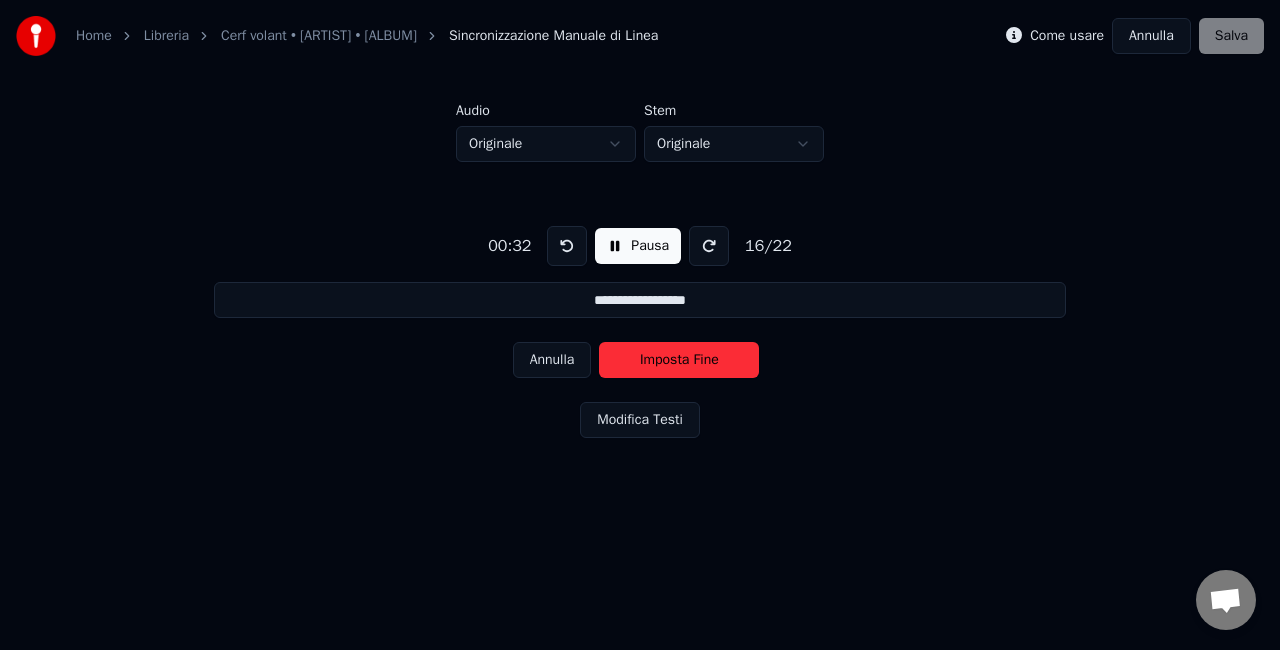 click on "Imposta Fine" at bounding box center [679, 360] 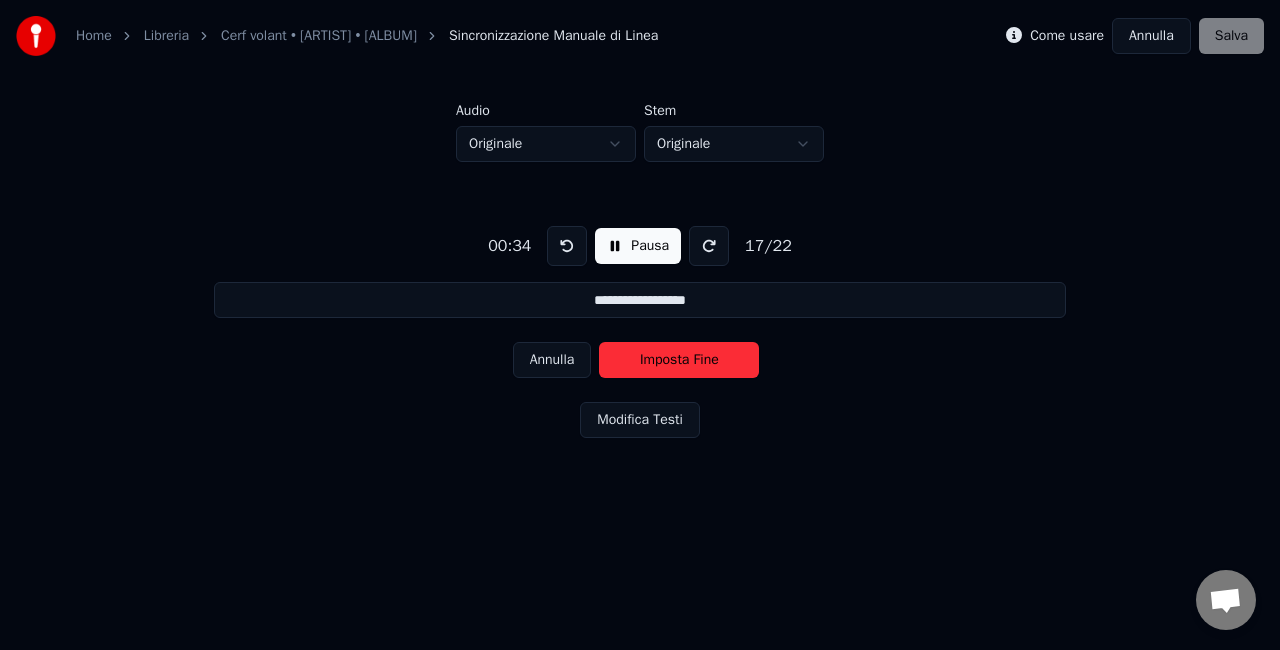 click on "Imposta Fine" at bounding box center [679, 360] 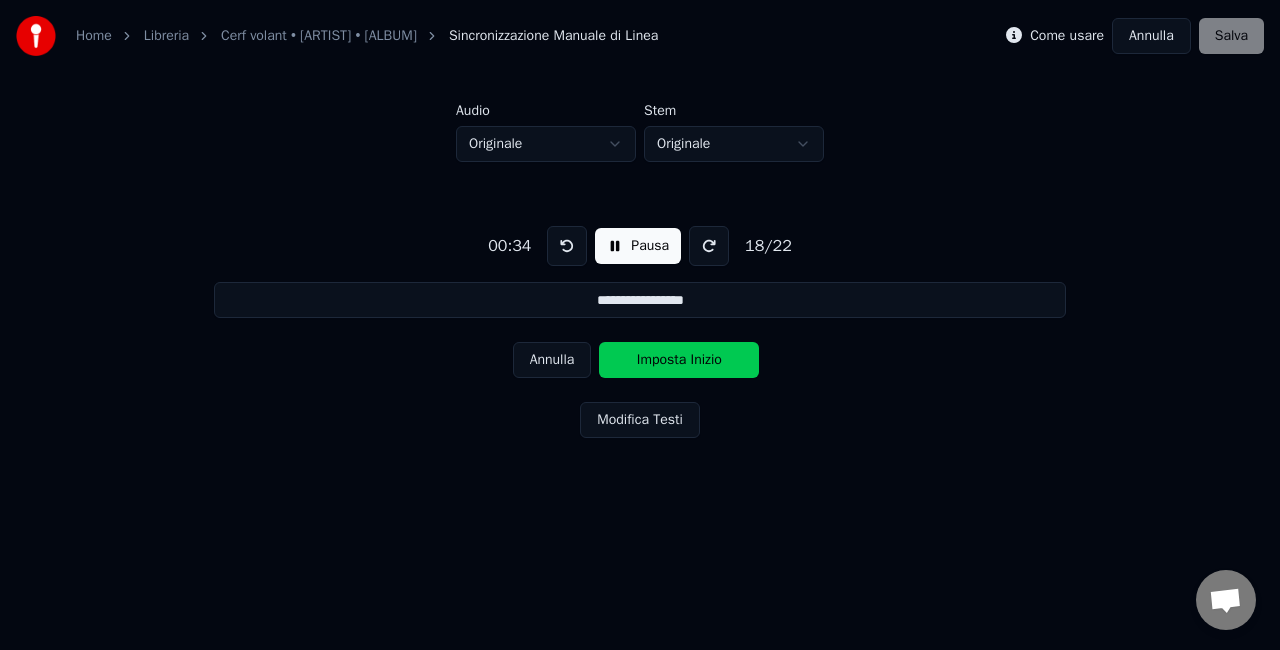 click on "Imposta Inizio" at bounding box center (679, 360) 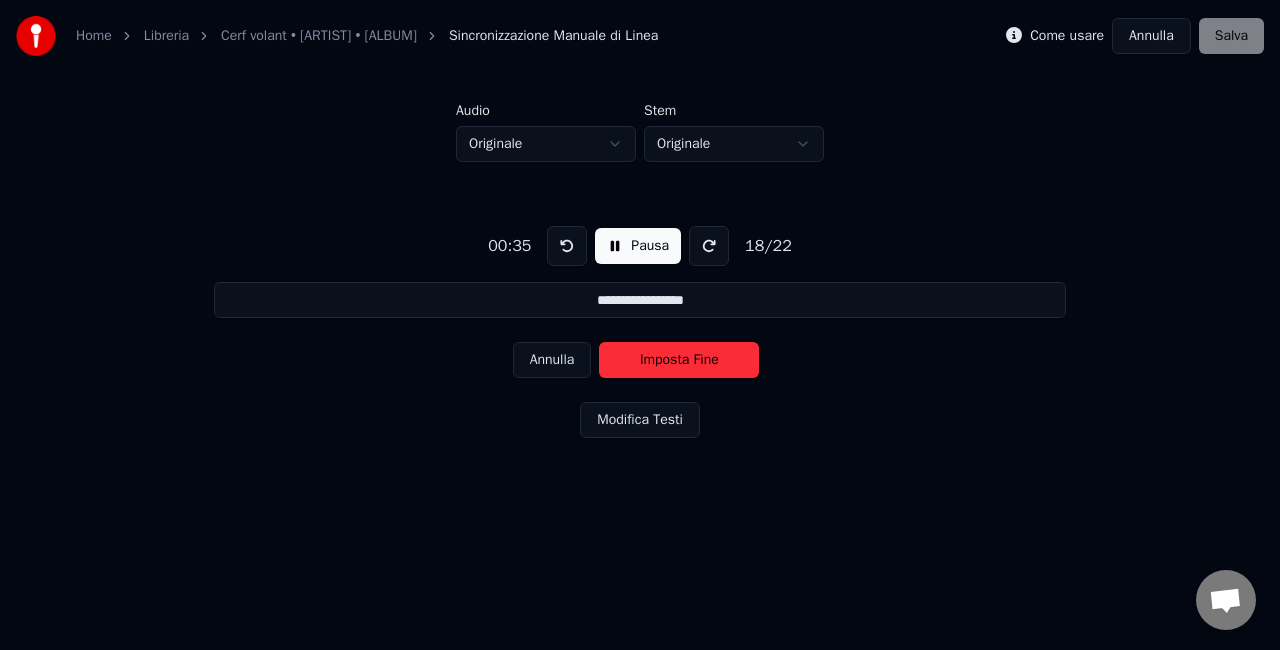 click on "Imposta Fine" at bounding box center [679, 360] 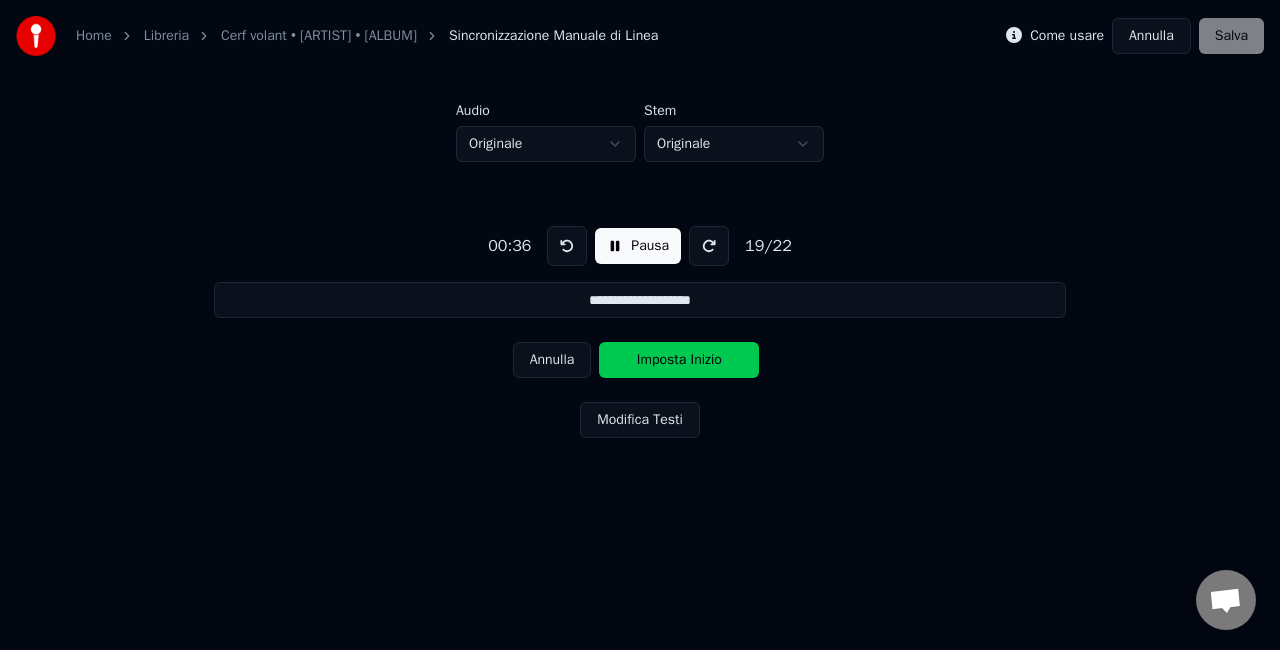 click on "Imposta Inizio" at bounding box center [679, 360] 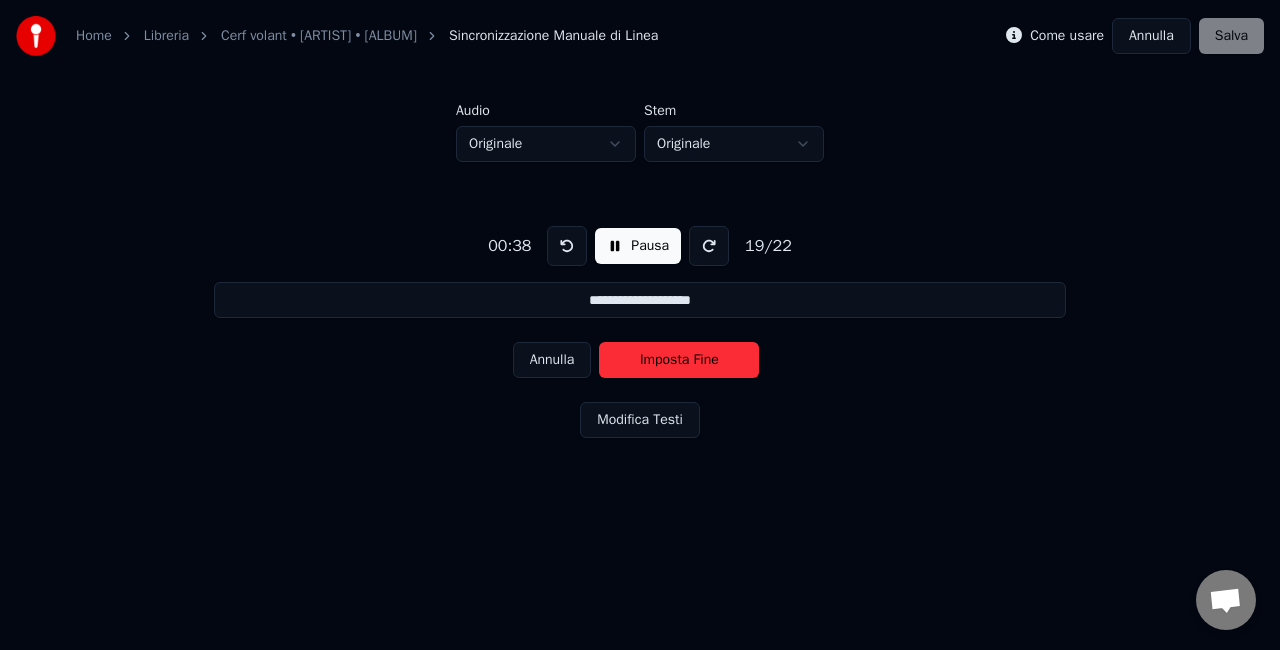 click on "Imposta Fine" at bounding box center (679, 360) 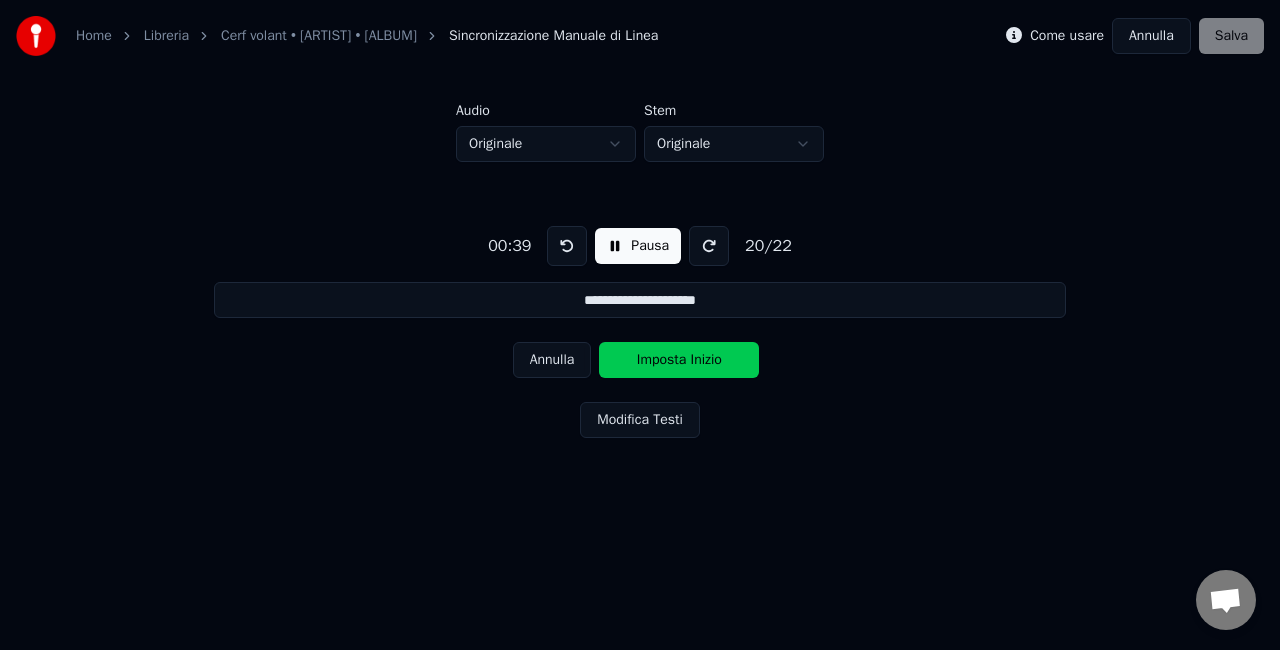 click on "Imposta Inizio" at bounding box center [679, 360] 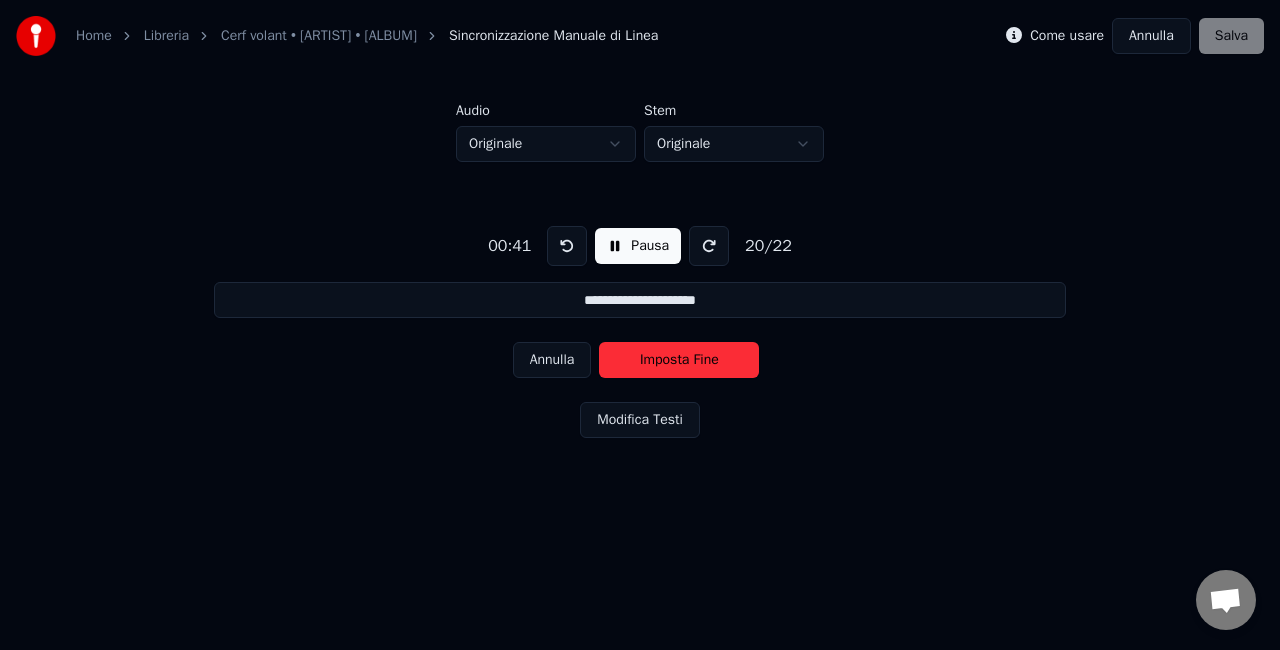 click on "Imposta Fine" at bounding box center (679, 360) 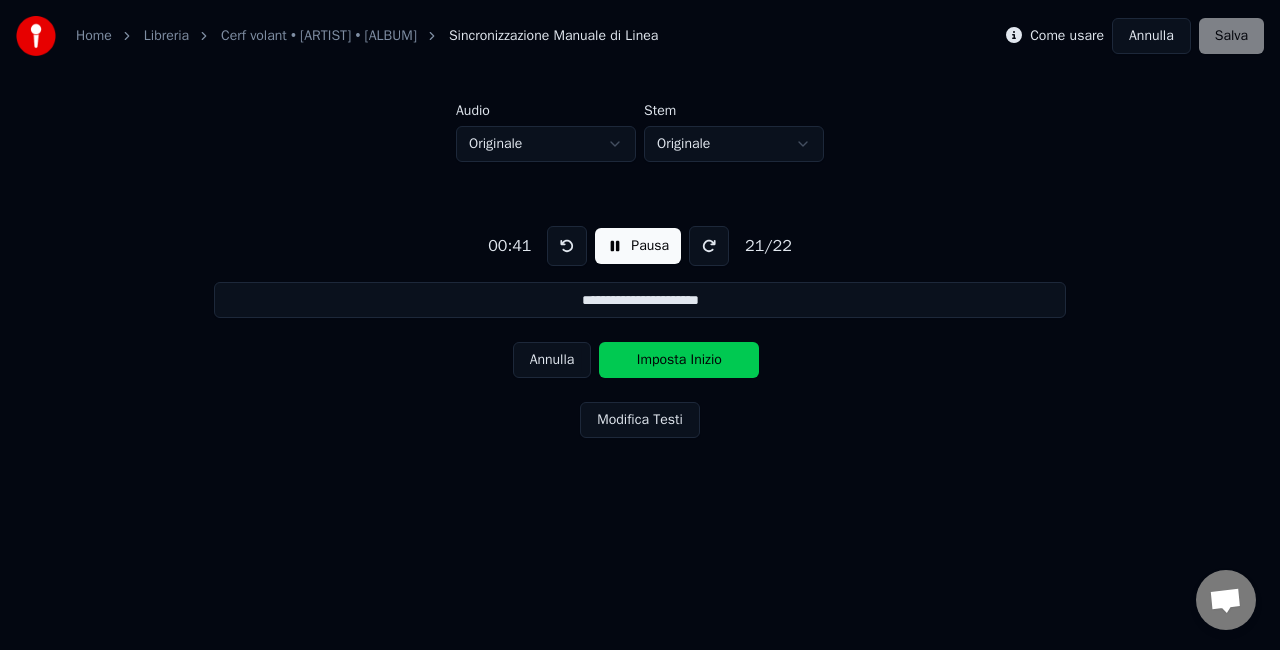 click on "Imposta Inizio" at bounding box center (679, 360) 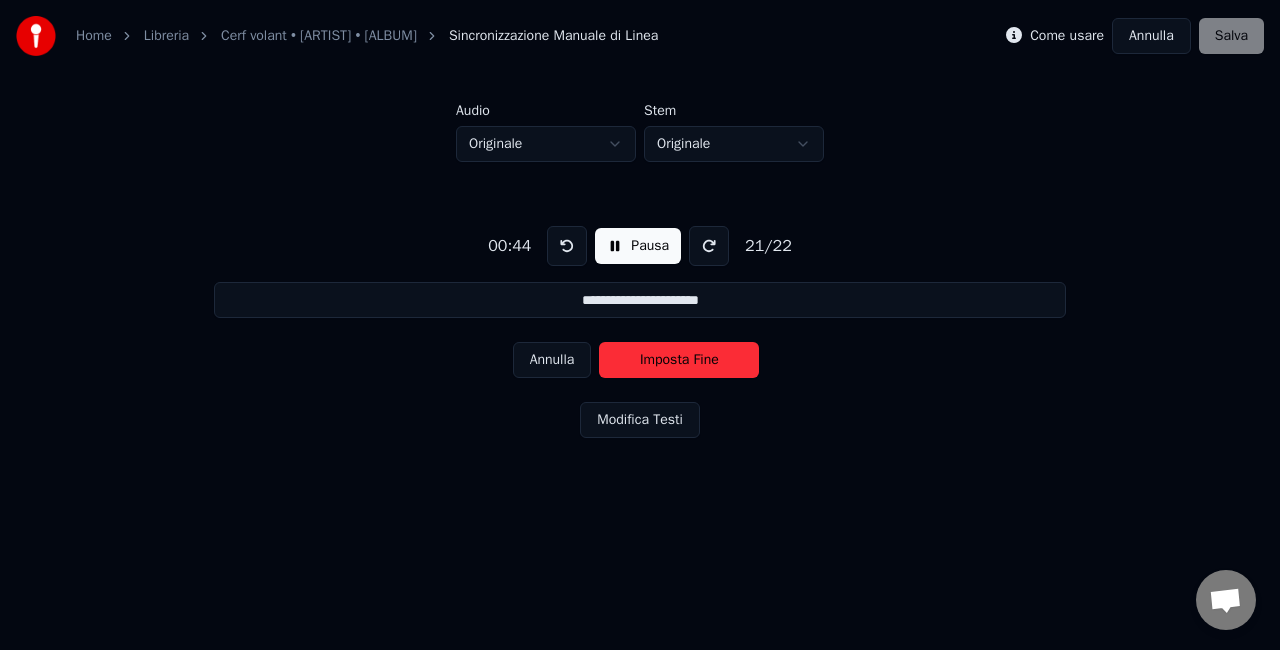 click on "Imposta Fine" at bounding box center [679, 360] 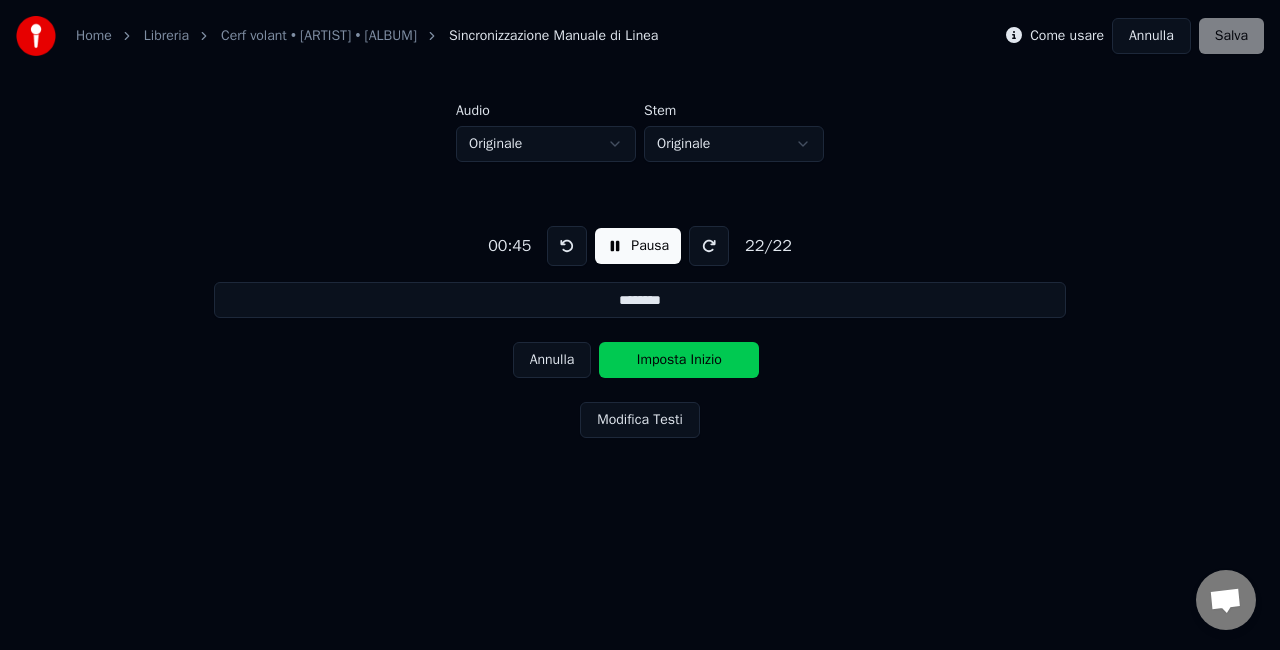click on "Imposta Inizio" at bounding box center (679, 360) 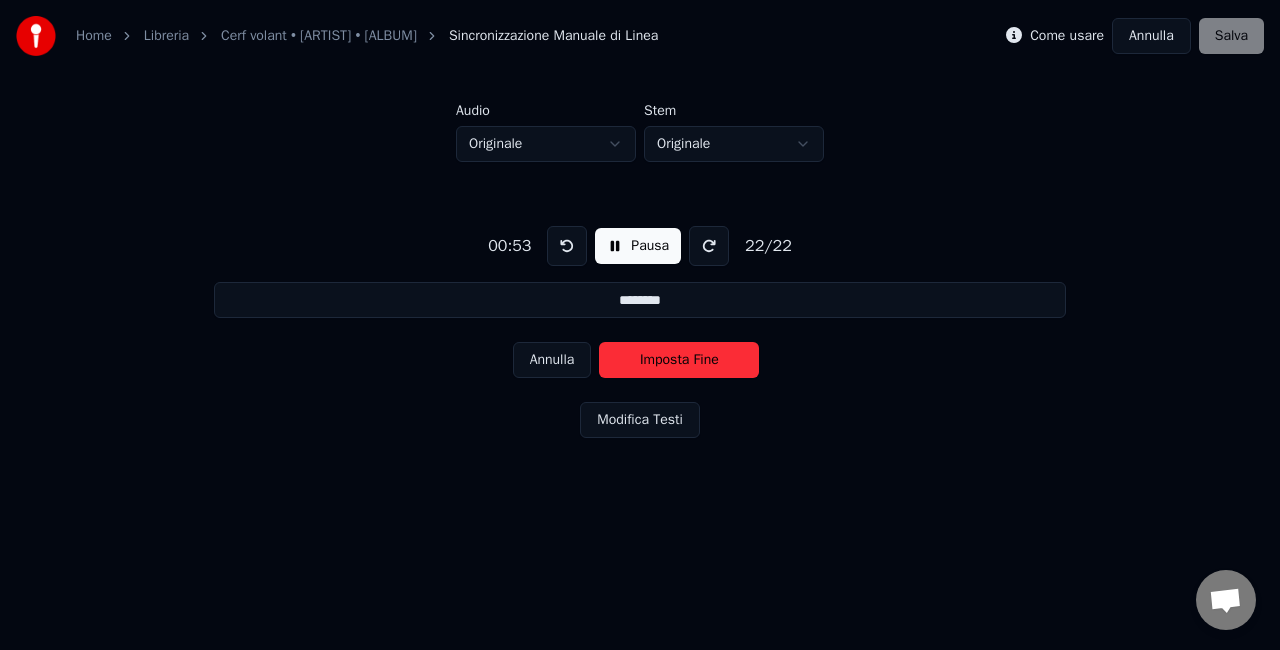 click on "Imposta Fine" at bounding box center (679, 360) 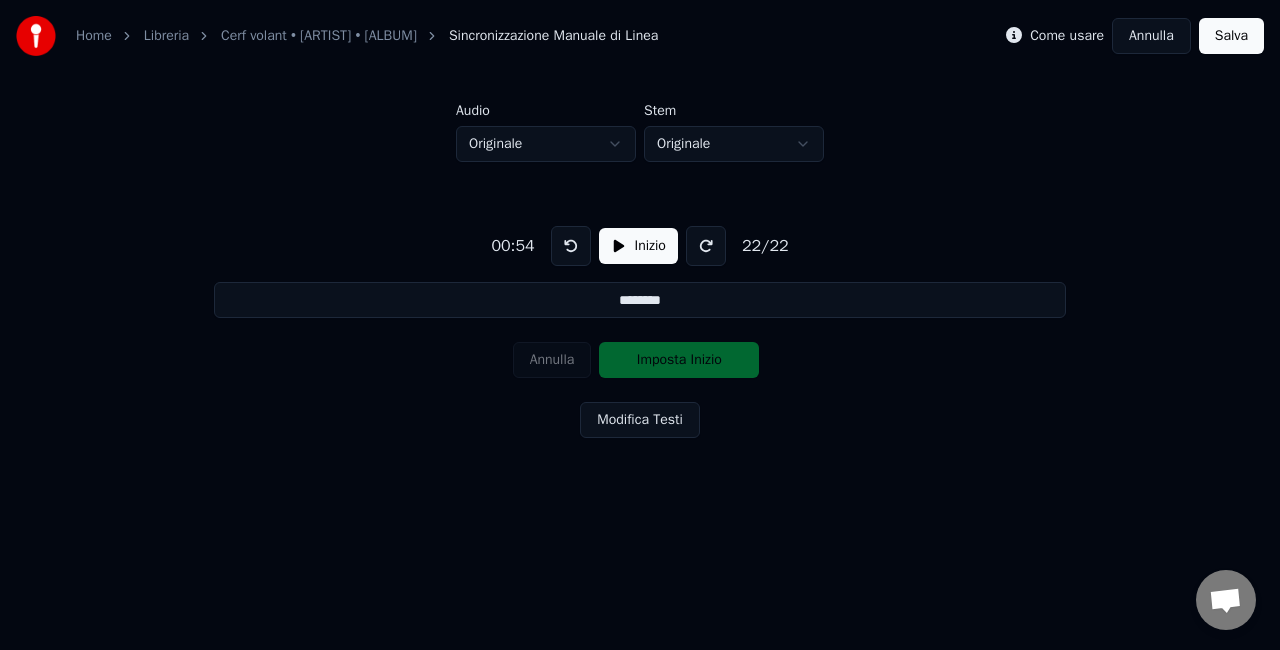 click on "Salva" at bounding box center [1231, 36] 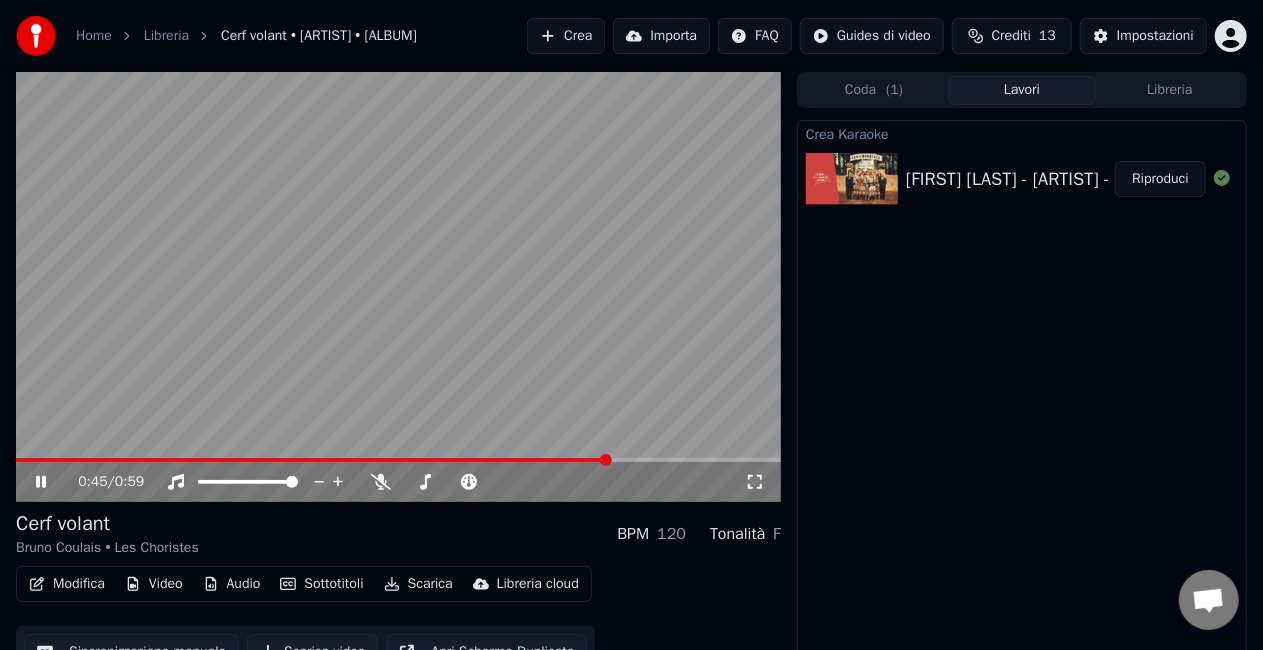 click on "0:45  /  0:59" at bounding box center [398, 482] 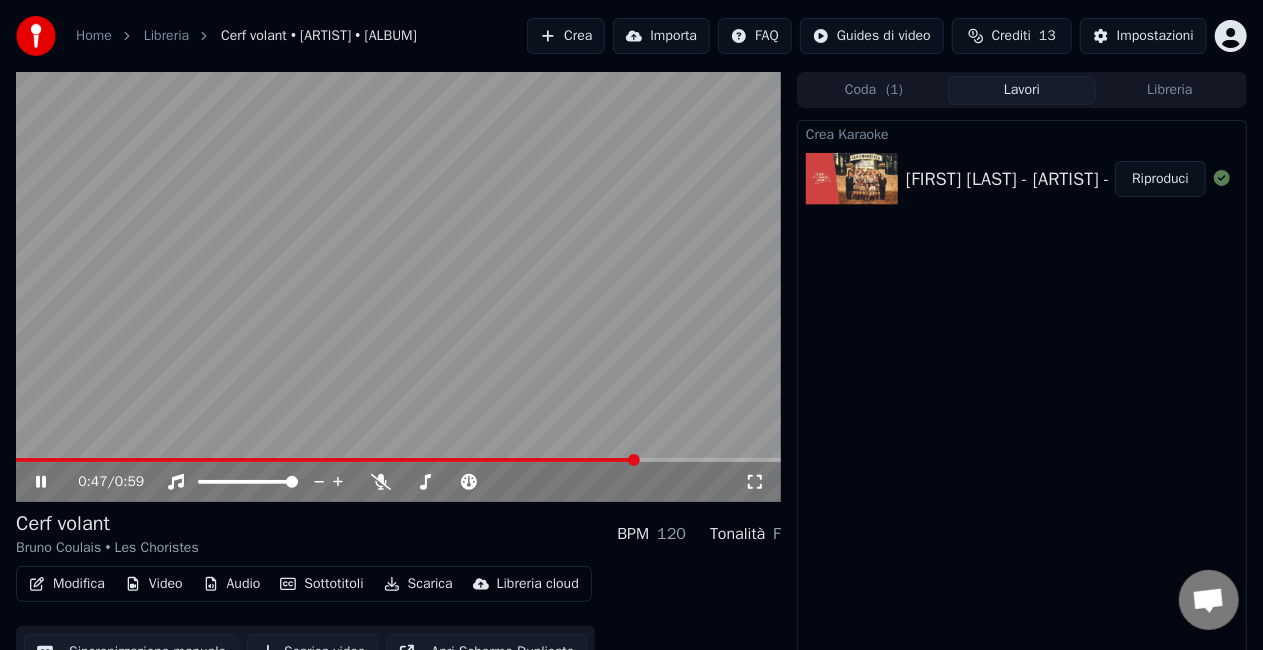 click 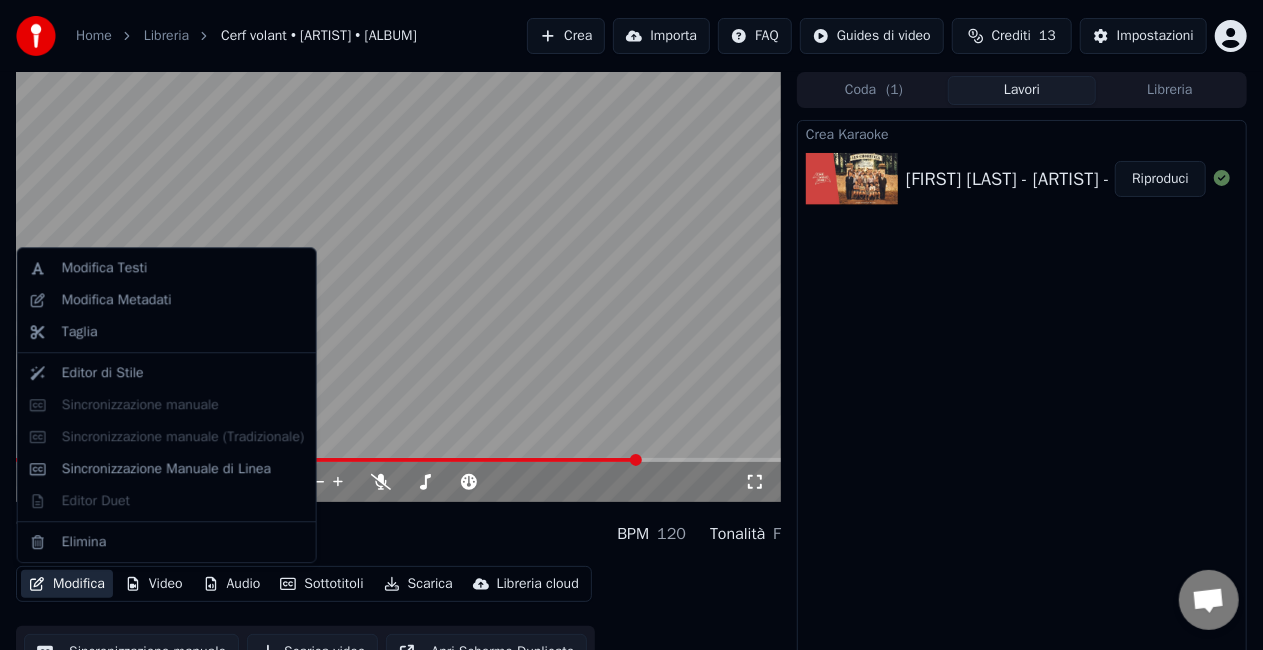 click on "Modifica" at bounding box center [67, 584] 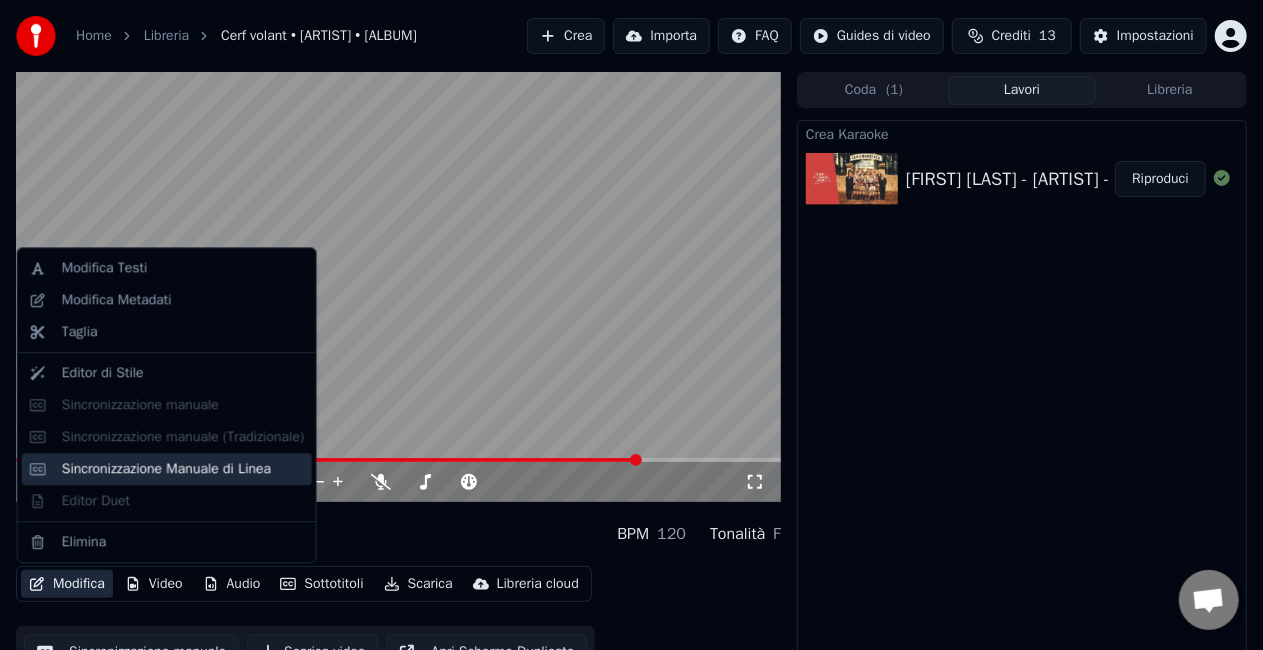 click on "Sincronizzazione Manuale di Linea" at bounding box center [166, 469] 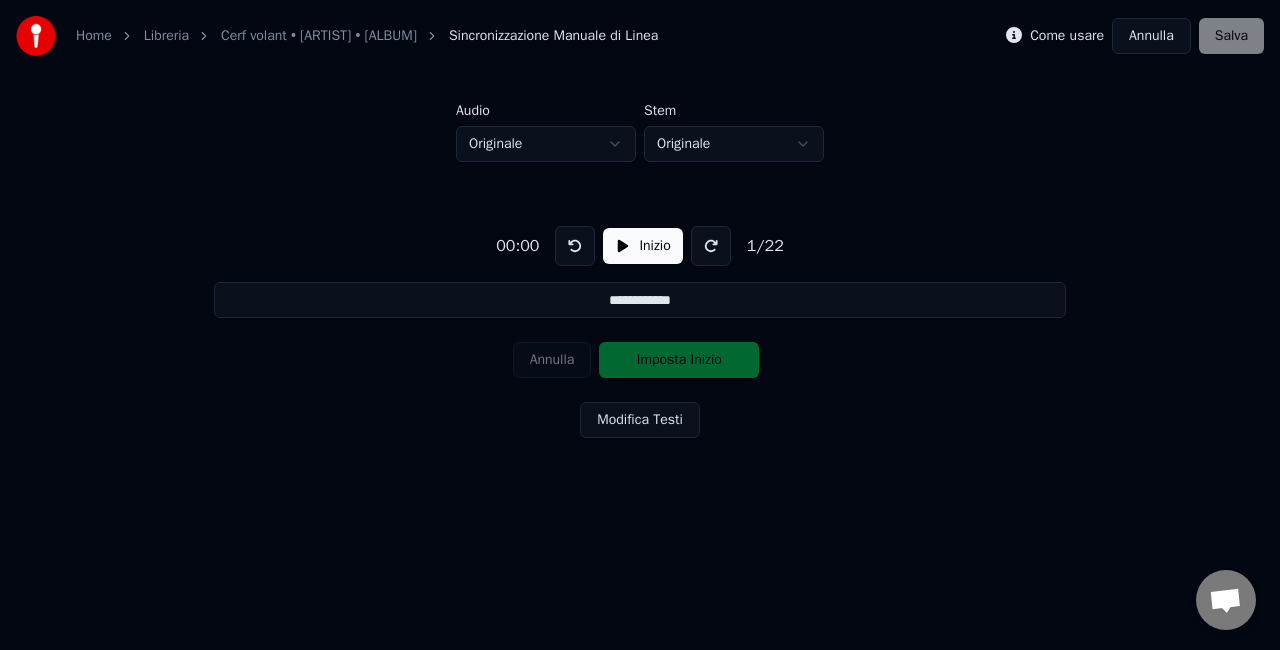 click at bounding box center [575, 246] 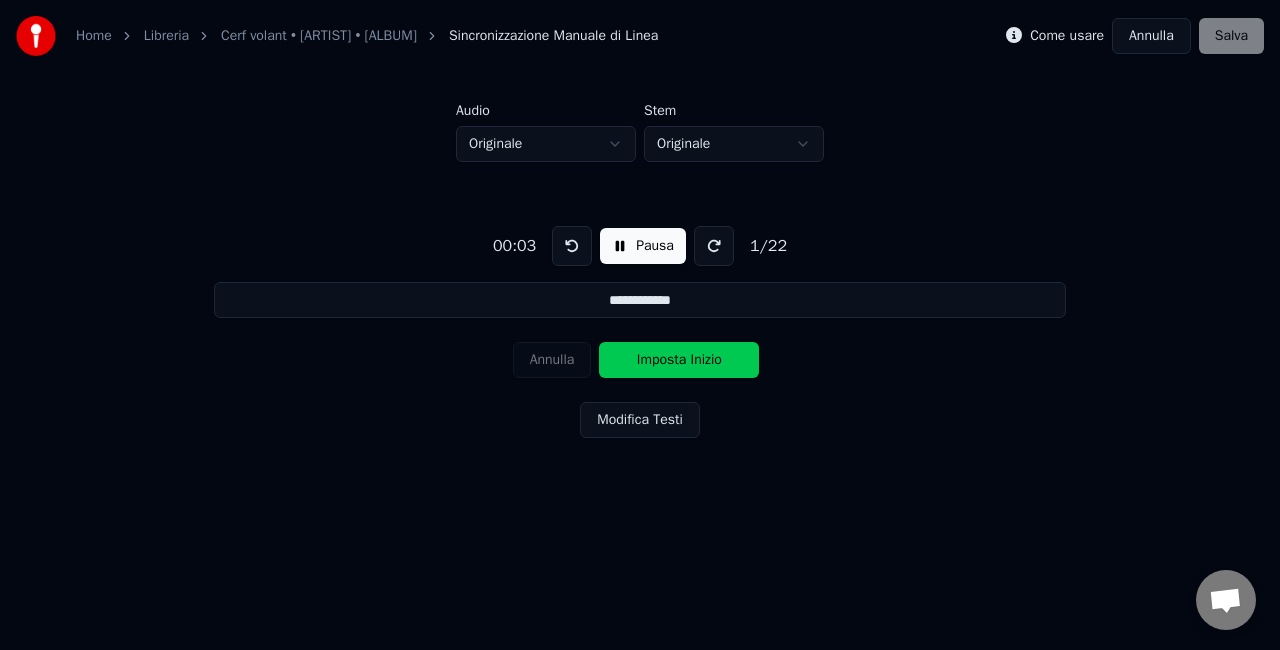 click on "Imposta Inizio" at bounding box center [679, 360] 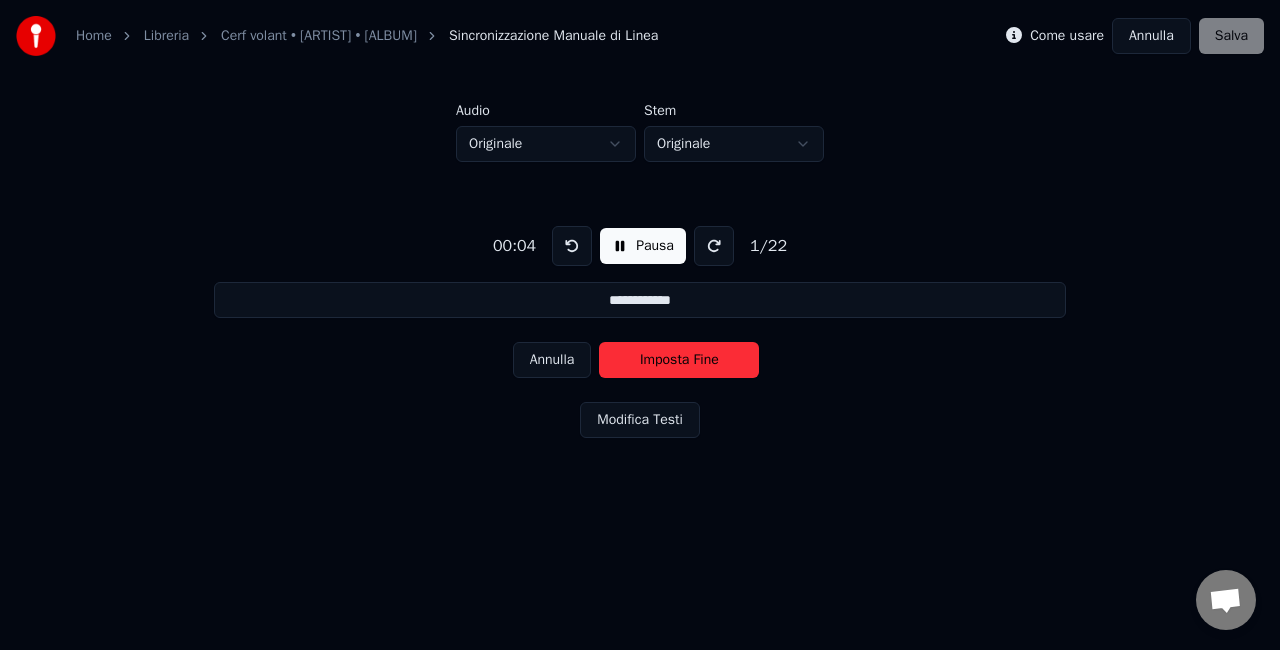 click on "Imposta Fine" at bounding box center (679, 360) 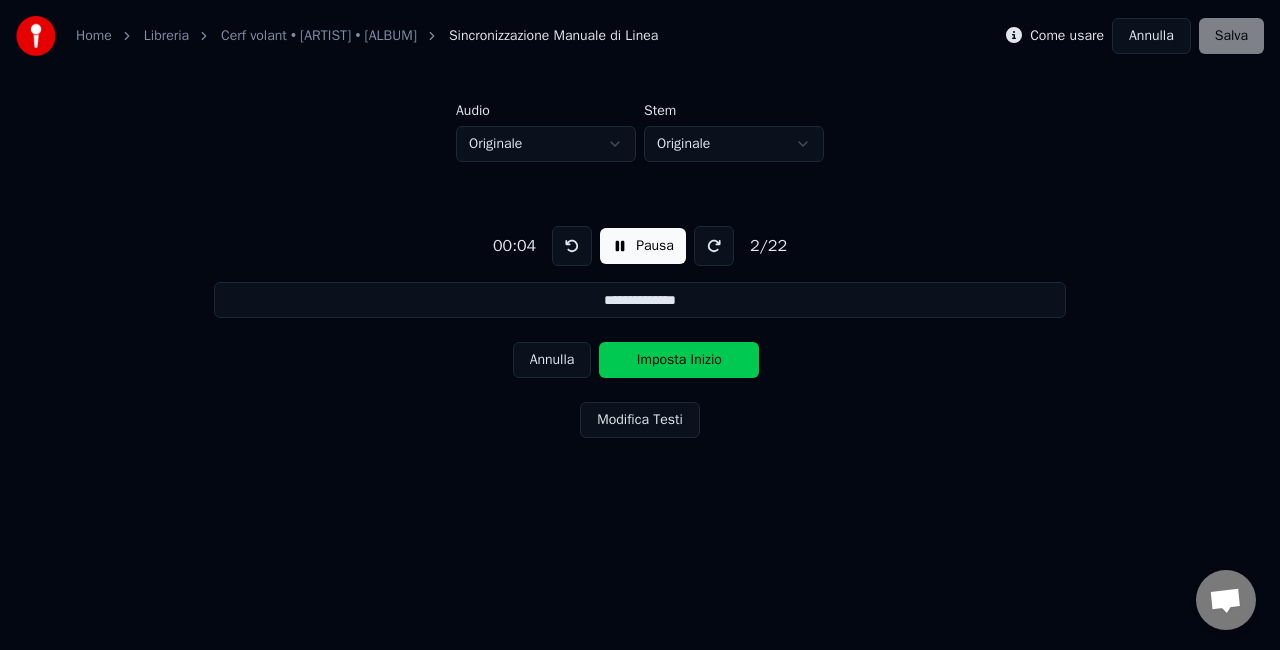 click on "Imposta Inizio" at bounding box center (679, 360) 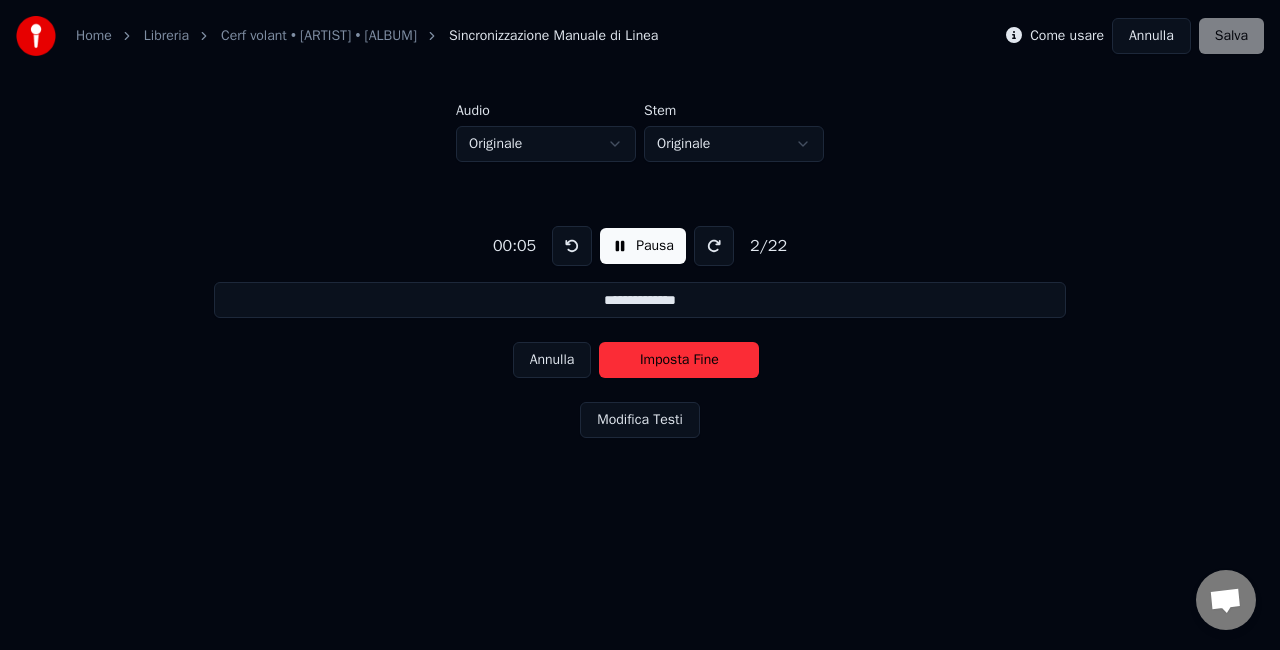 click on "Imposta Fine" at bounding box center [679, 360] 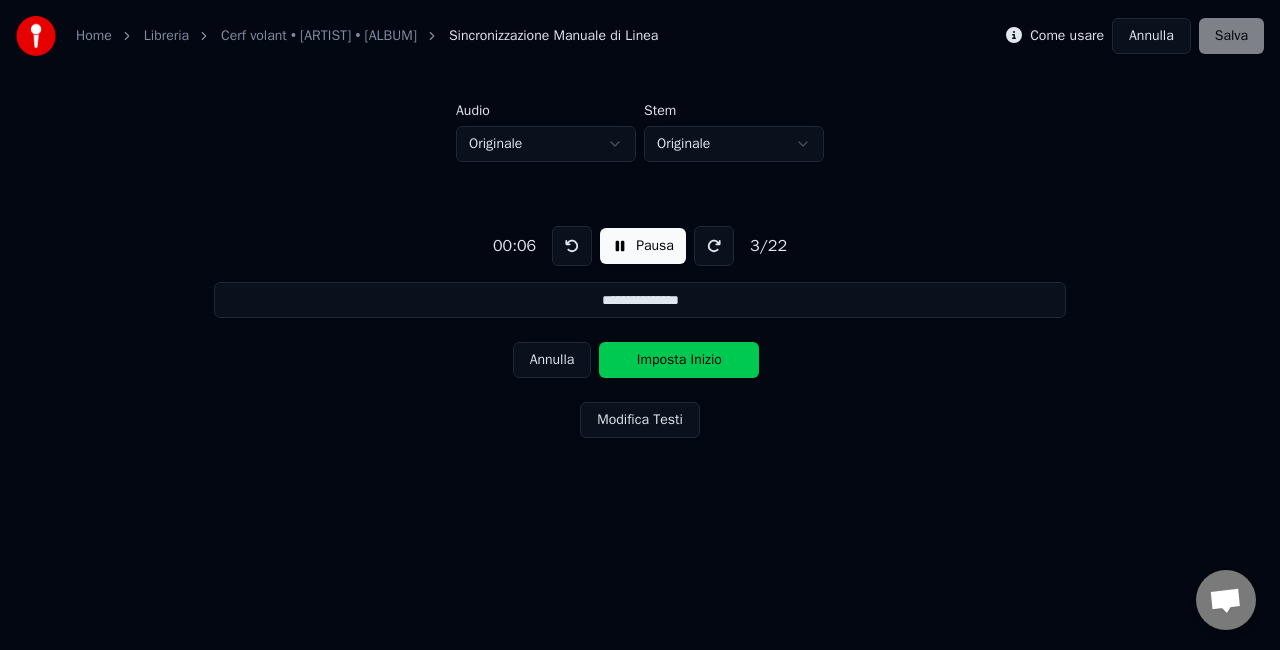click on "Imposta Inizio" at bounding box center [679, 360] 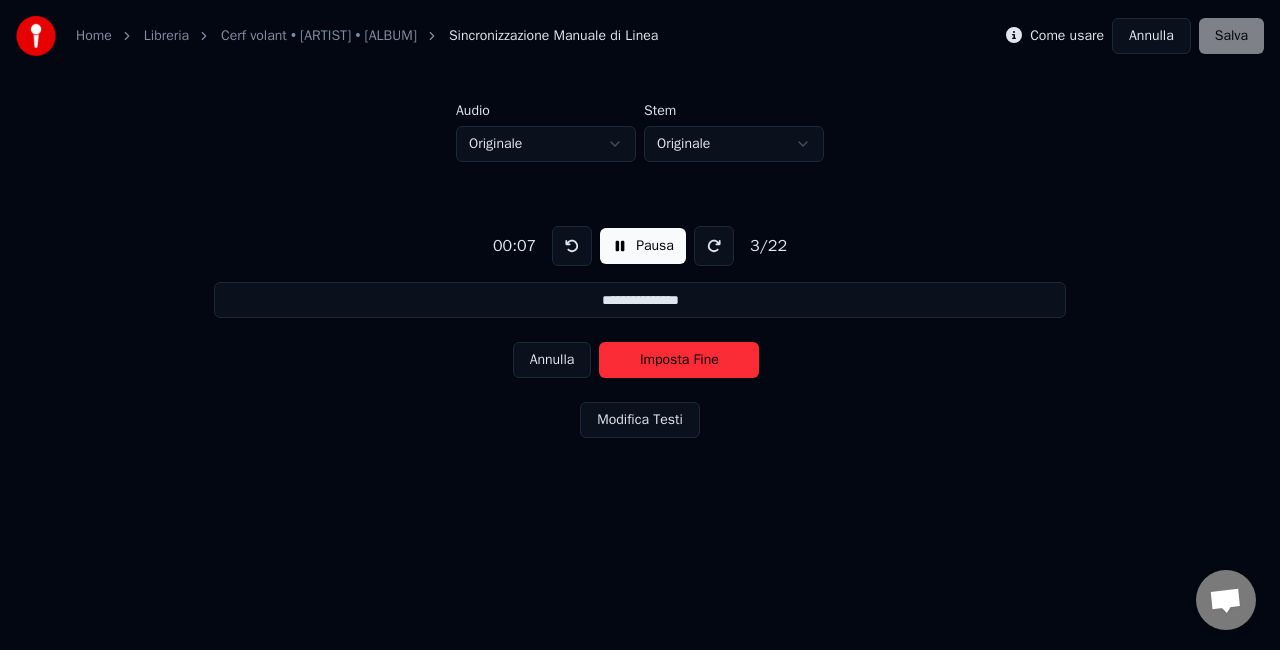 click on "Imposta Fine" at bounding box center (679, 360) 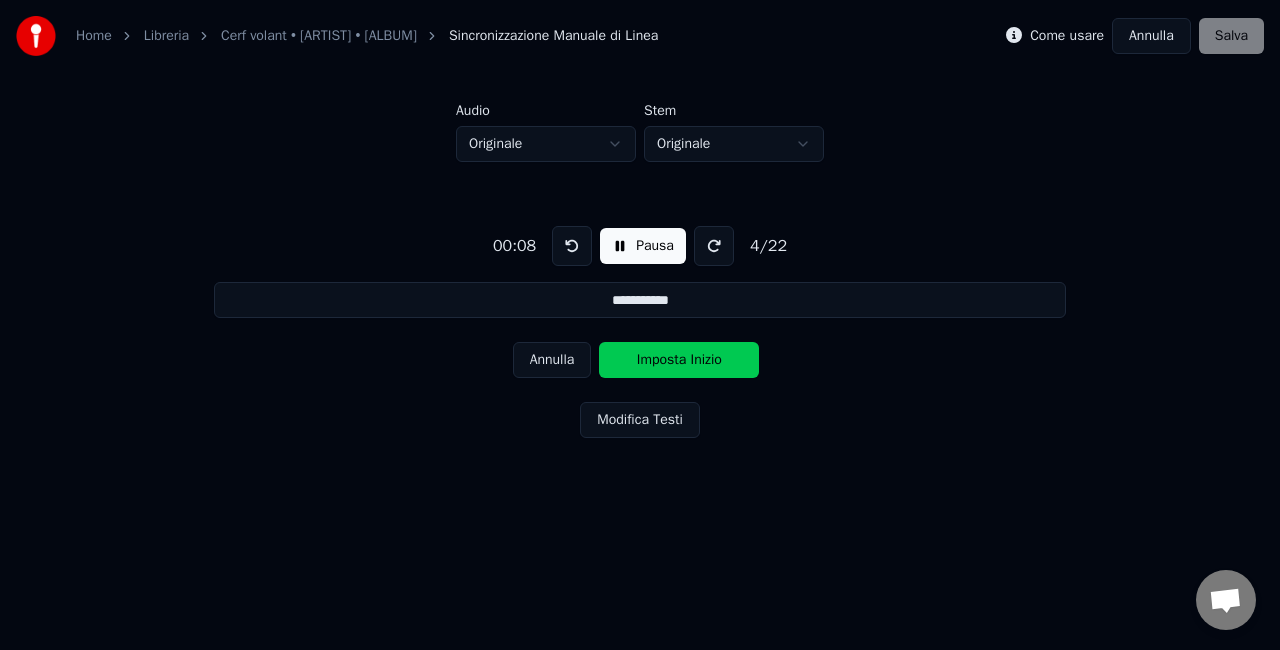 click on "Imposta Inizio" at bounding box center [679, 360] 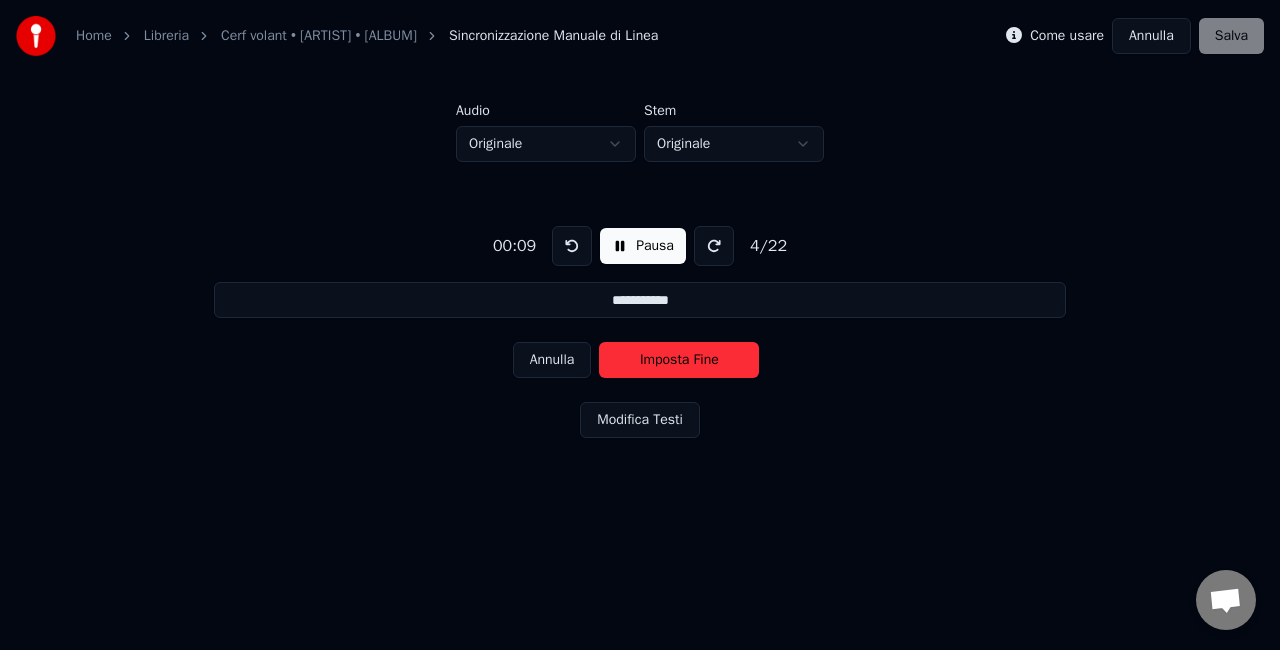 click on "Imposta Fine" at bounding box center (679, 360) 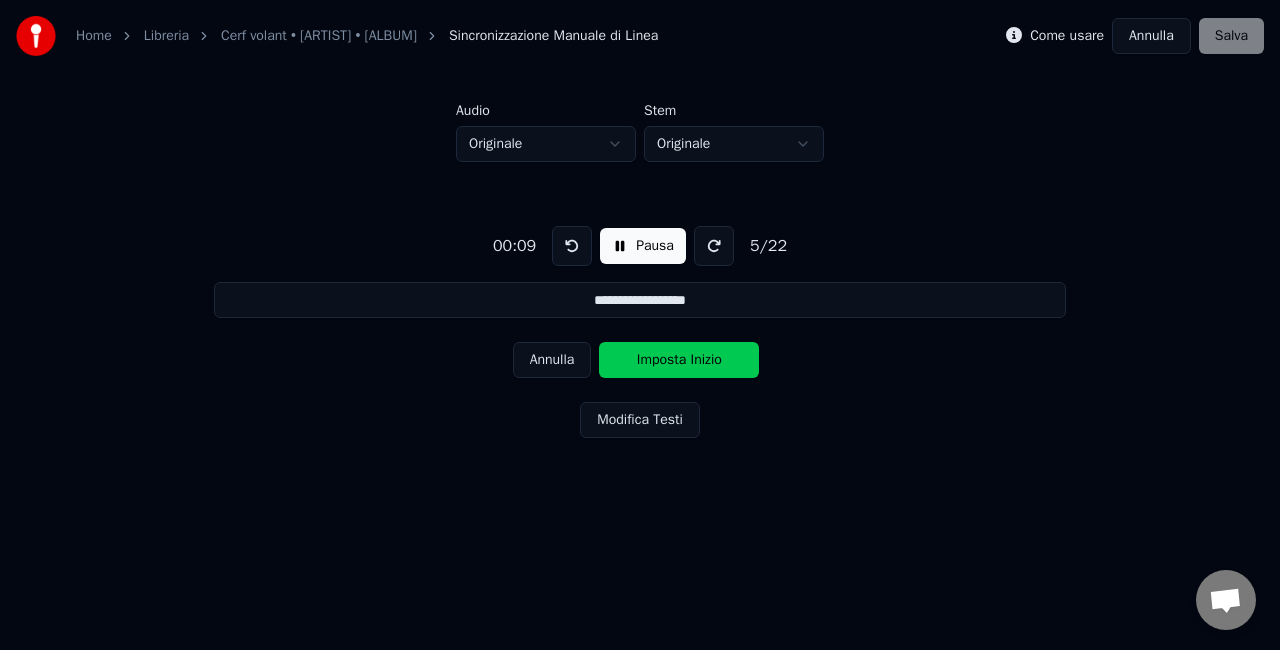 click on "Imposta Inizio" at bounding box center (679, 360) 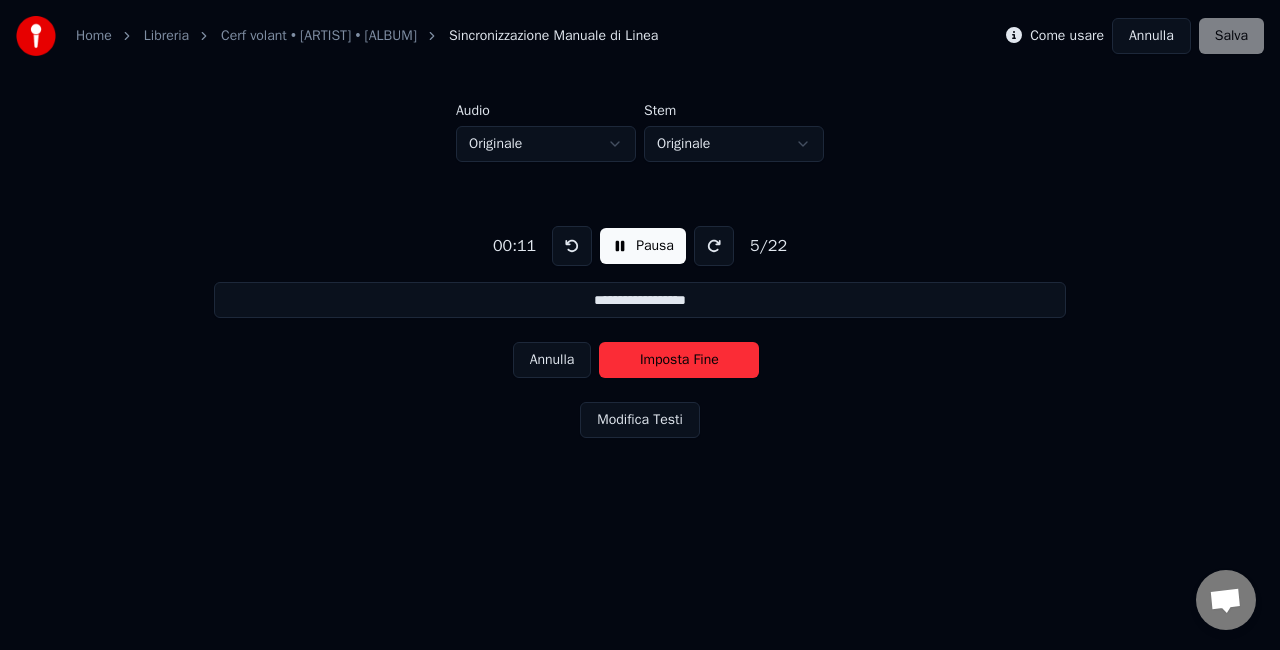 click on "Imposta Fine" at bounding box center (679, 360) 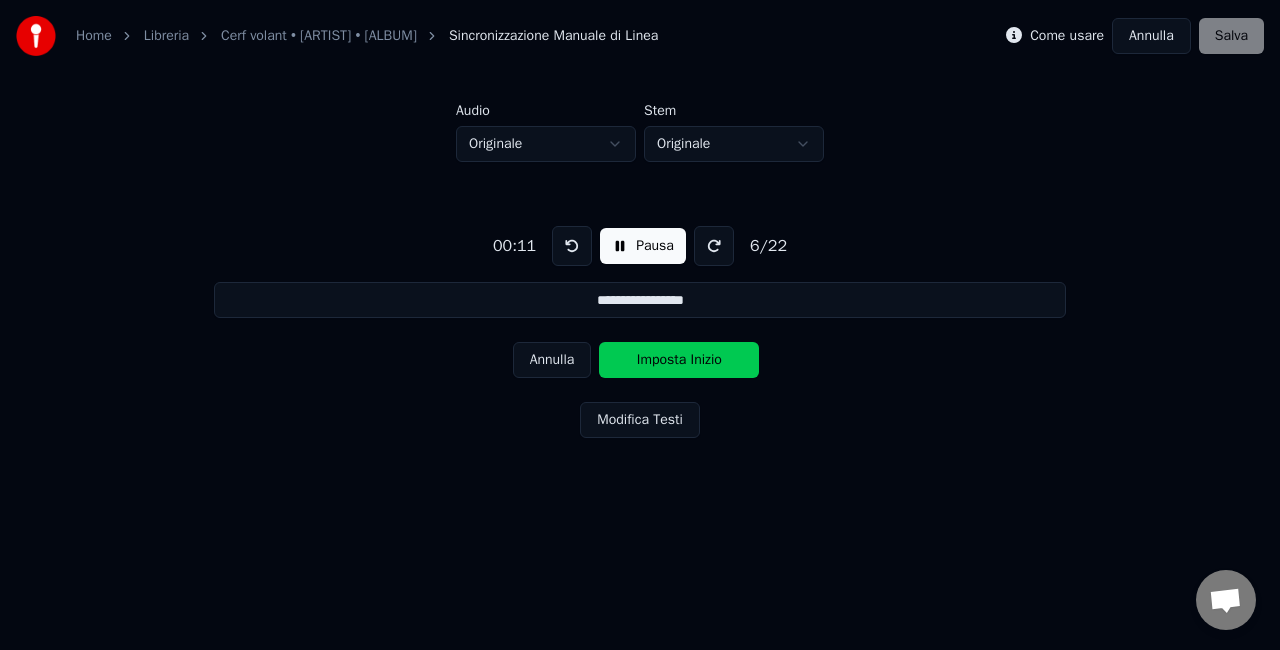 click on "Imposta Inizio" at bounding box center [679, 360] 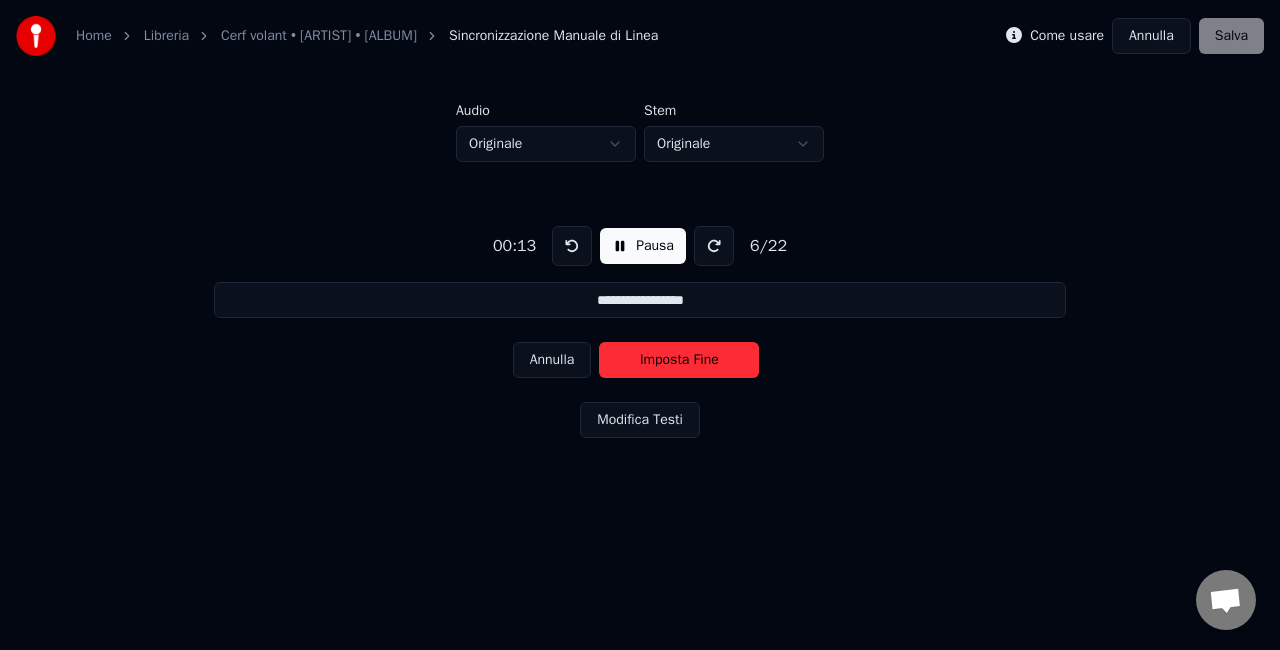 click on "Imposta Fine" at bounding box center [679, 360] 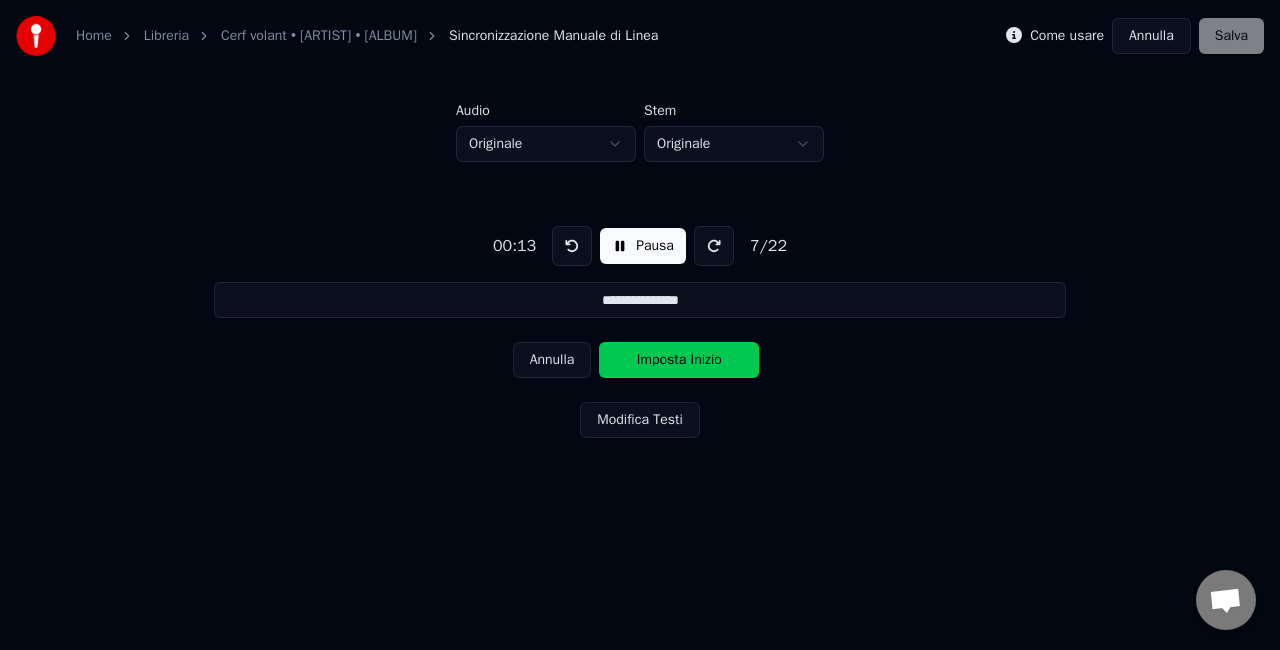 click on "Imposta Inizio" at bounding box center [679, 360] 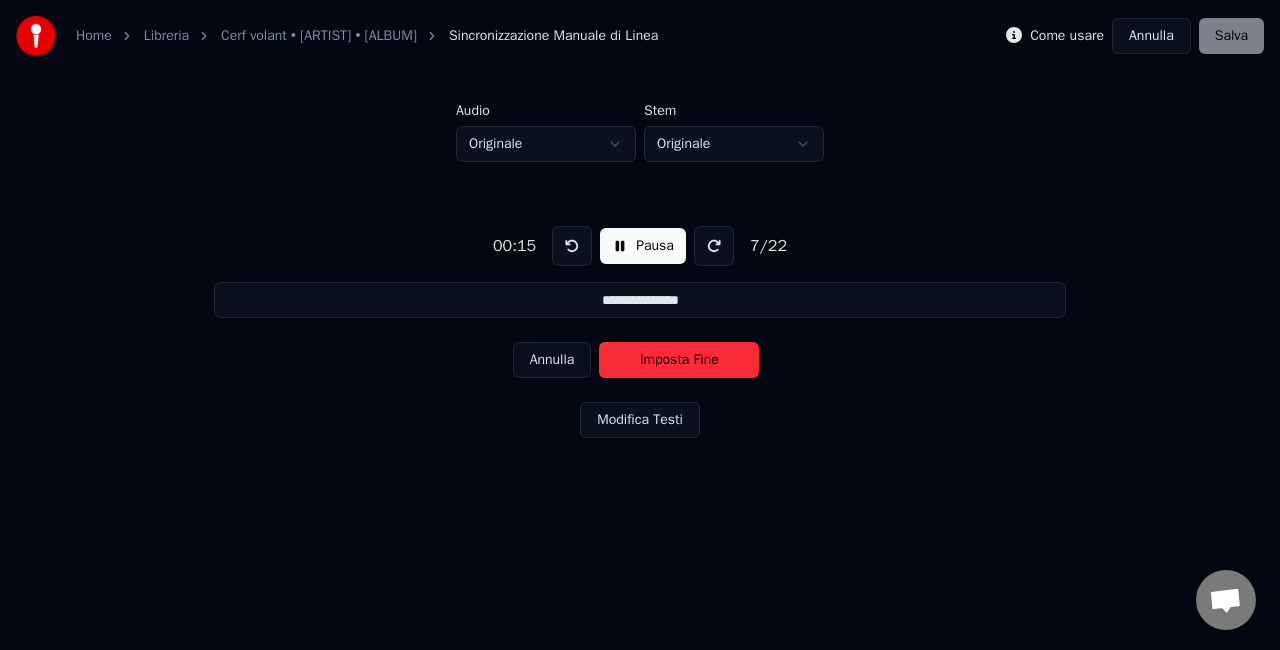 click on "Imposta Fine" at bounding box center [679, 360] 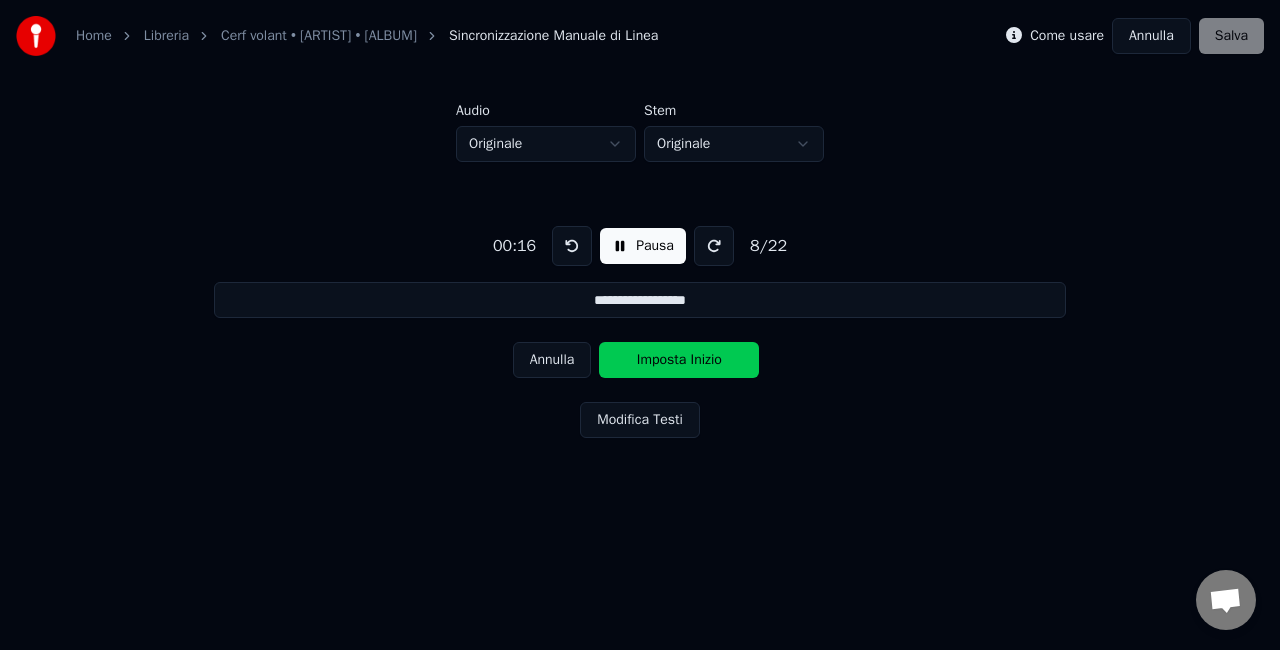 click on "Imposta Inizio" at bounding box center (679, 360) 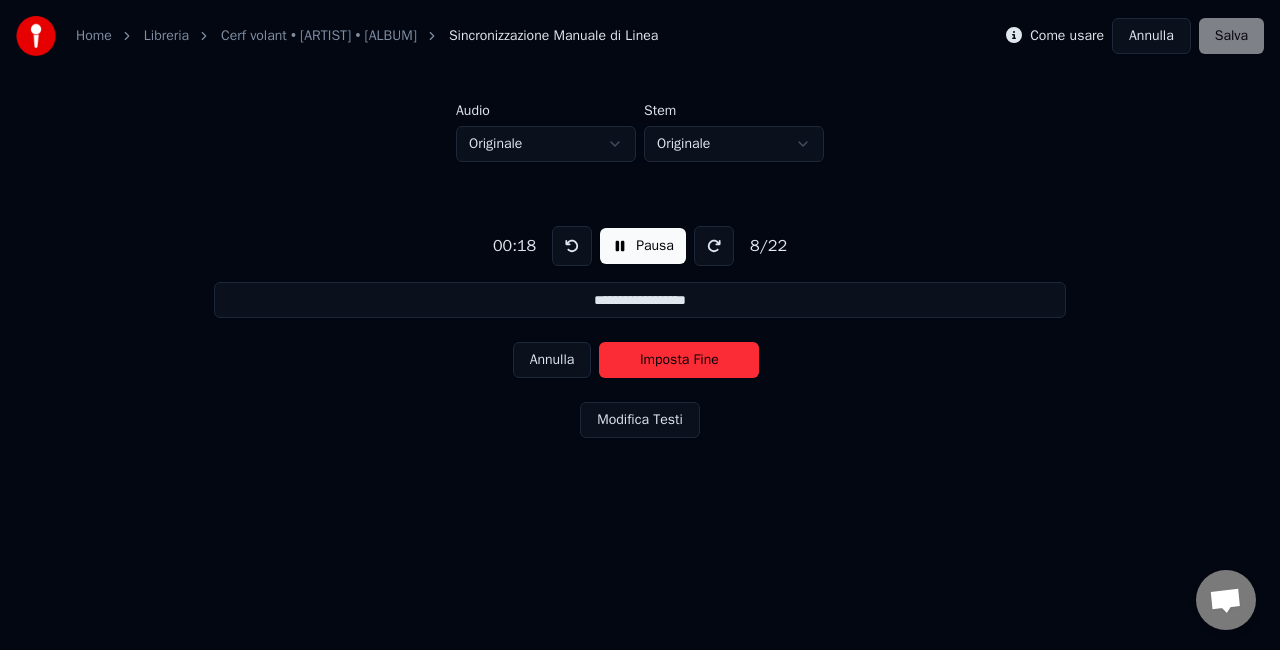 click on "Imposta Fine" at bounding box center (679, 360) 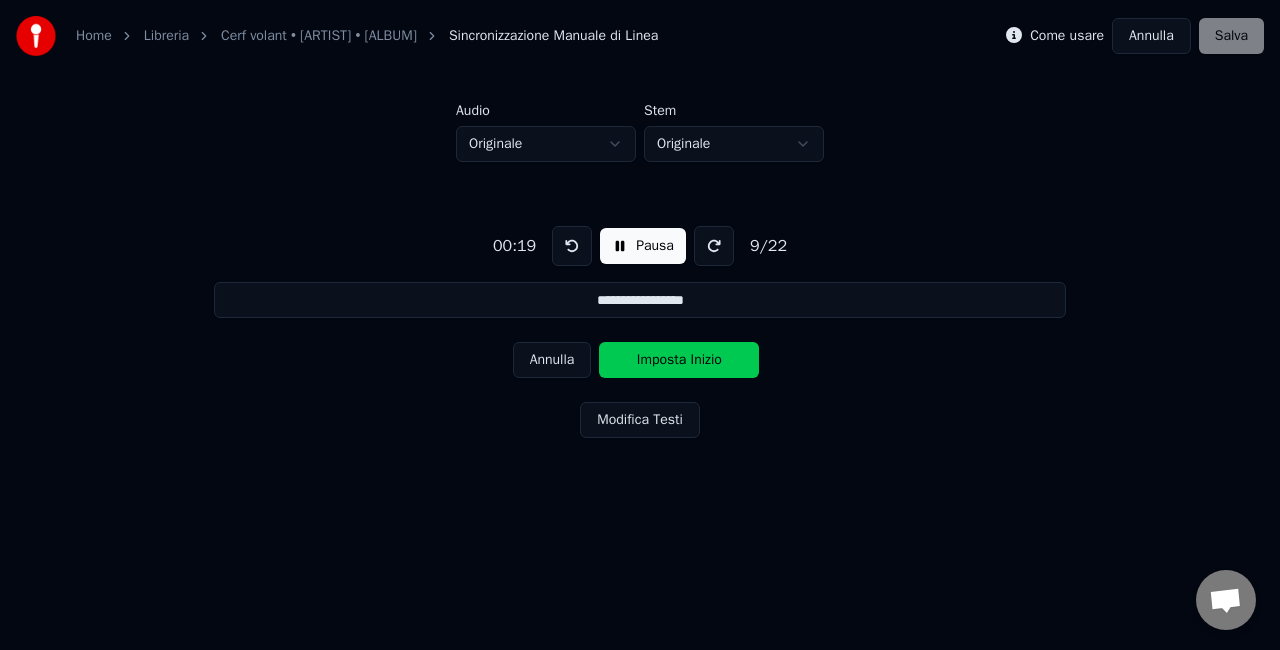 click on "Imposta Inizio" at bounding box center (679, 360) 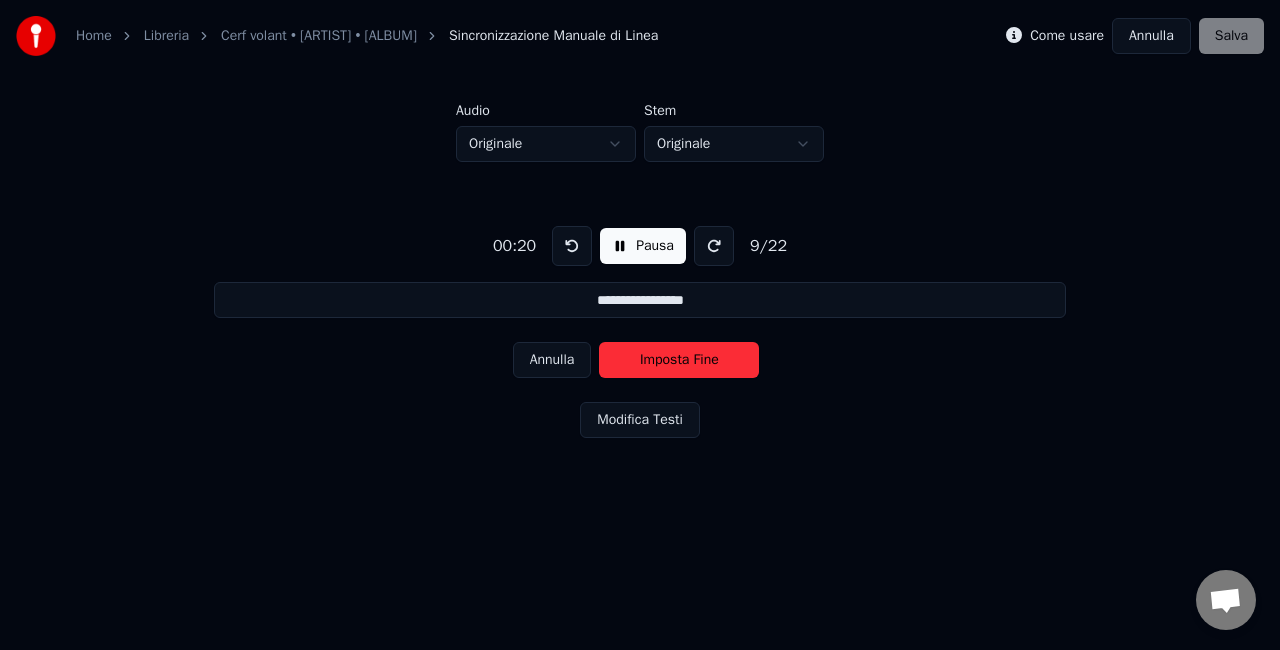 click on "Imposta Fine" at bounding box center [679, 360] 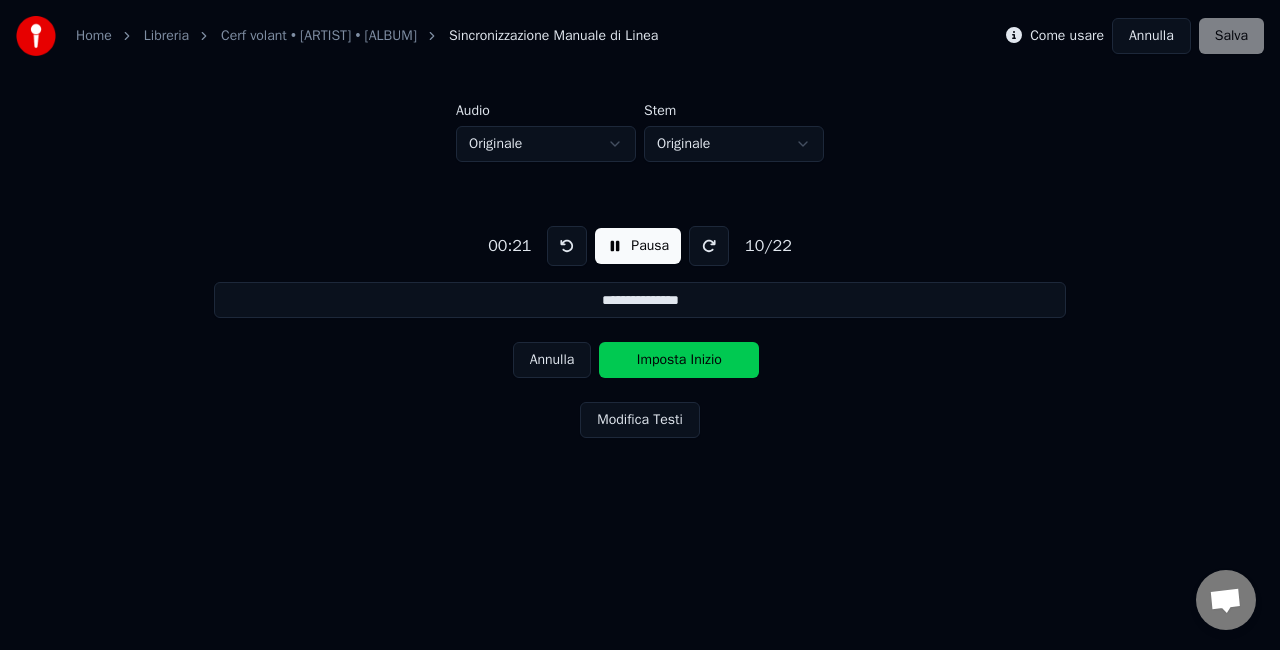 click on "Imposta Inizio" at bounding box center (679, 360) 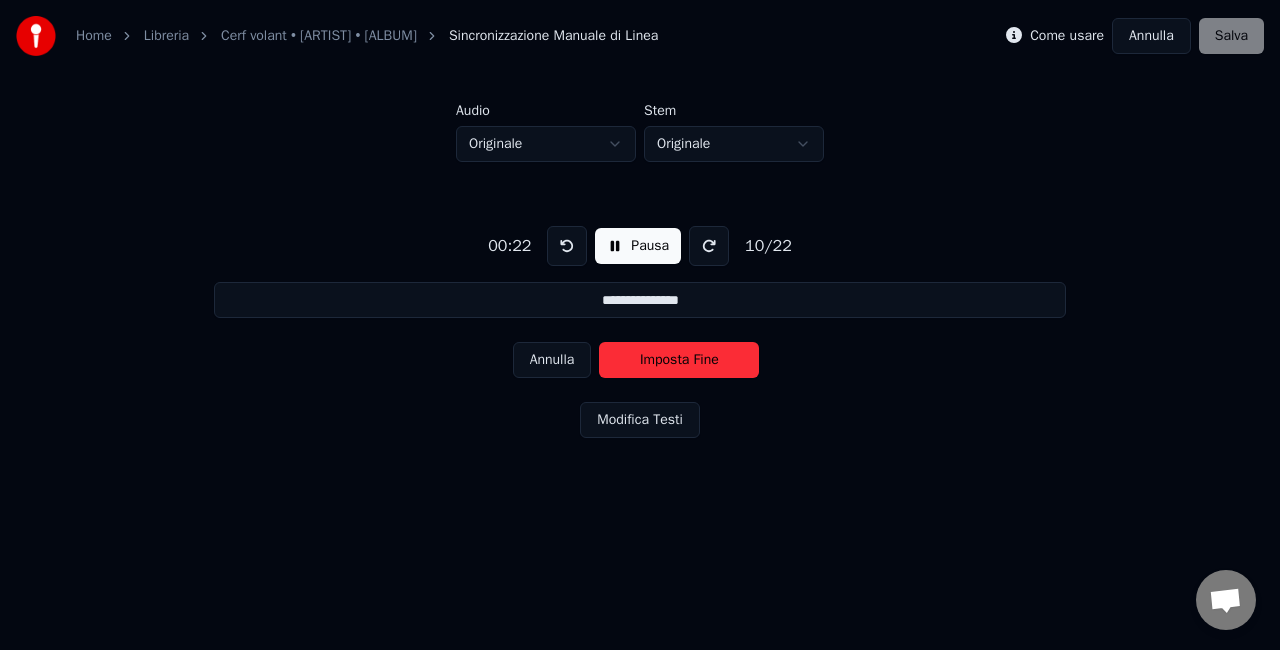 click on "Imposta Fine" at bounding box center [679, 360] 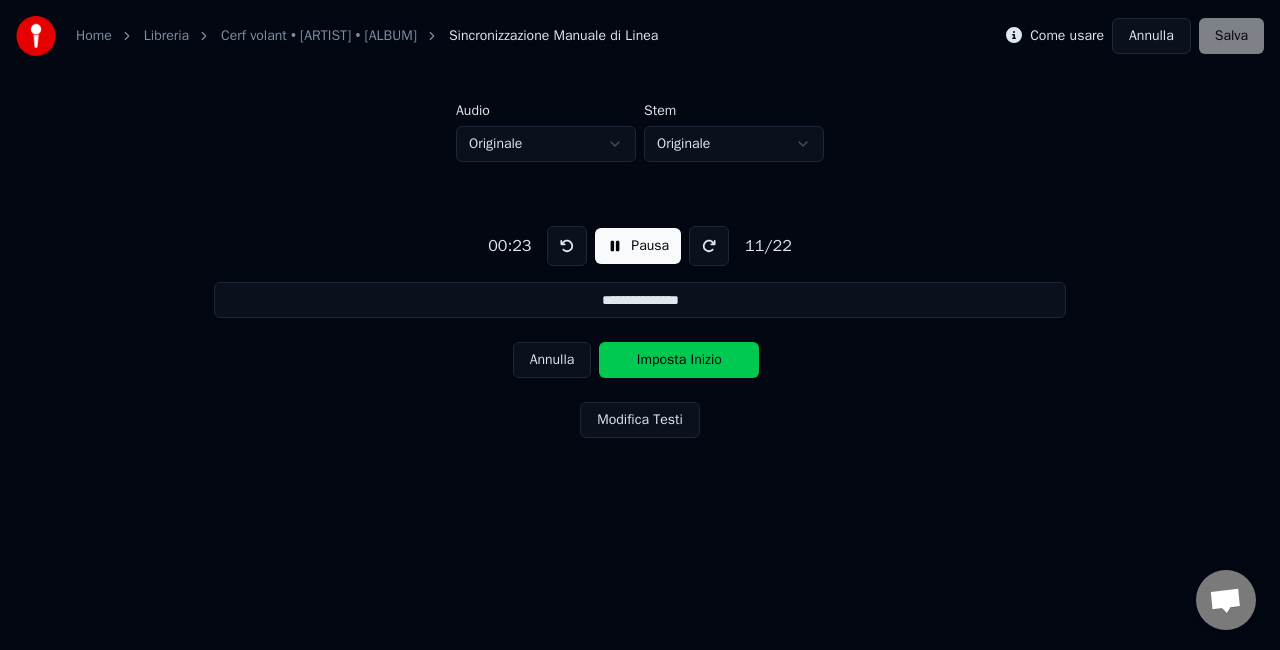 click on "Imposta Inizio" at bounding box center [679, 360] 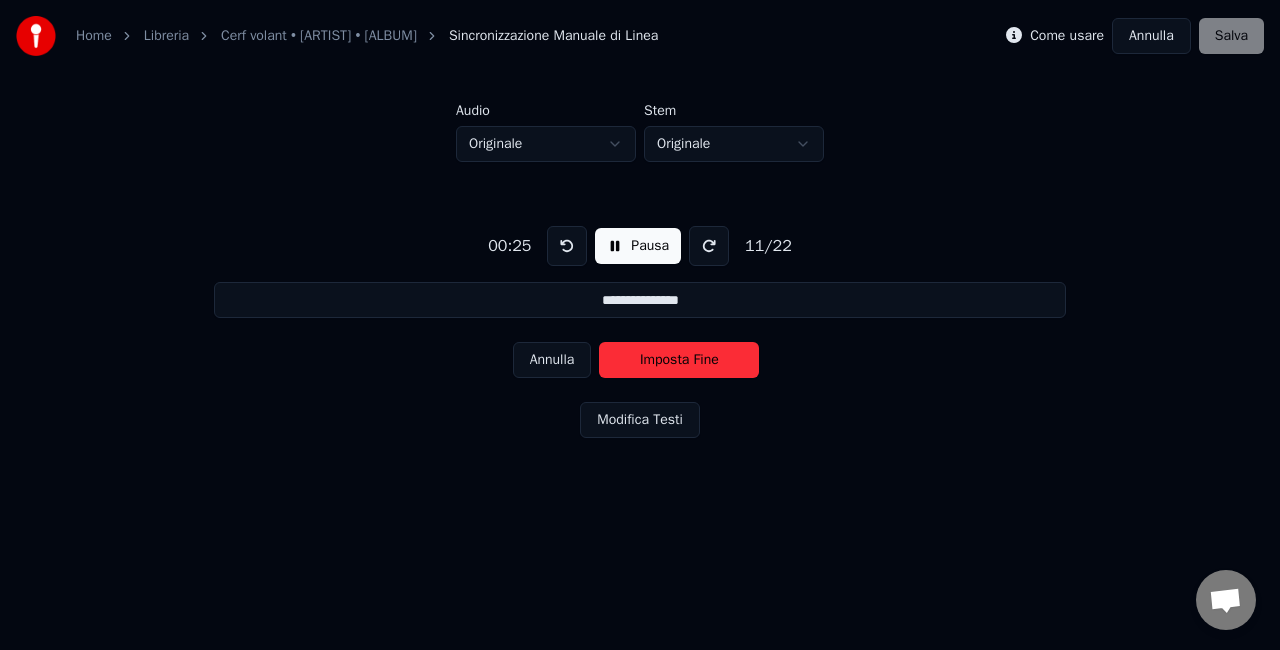 click on "Imposta Fine" at bounding box center [679, 360] 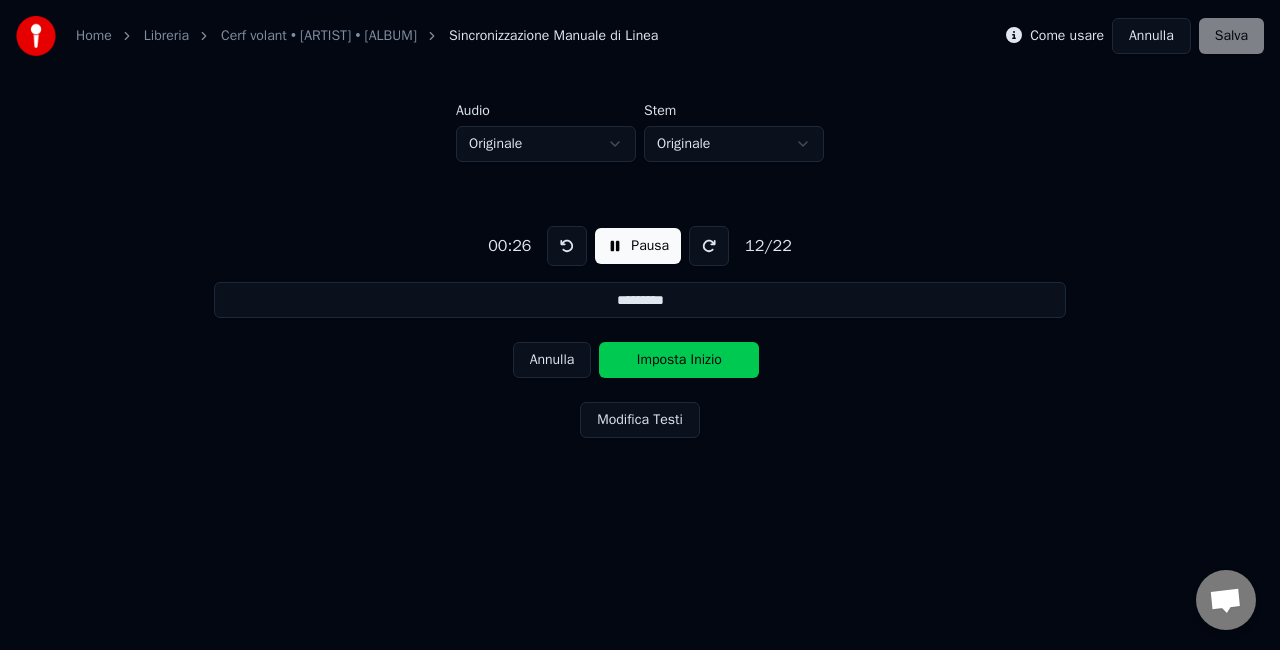 click on "Imposta Inizio" at bounding box center [679, 360] 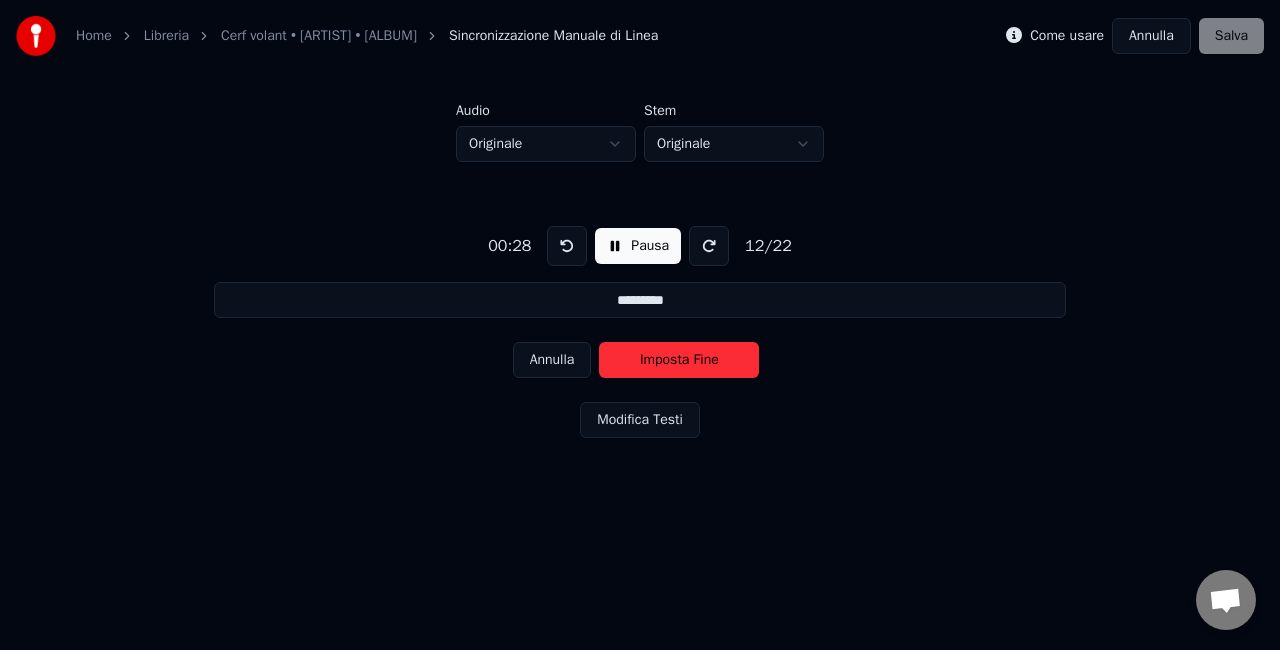 click on "Imposta Fine" at bounding box center [679, 360] 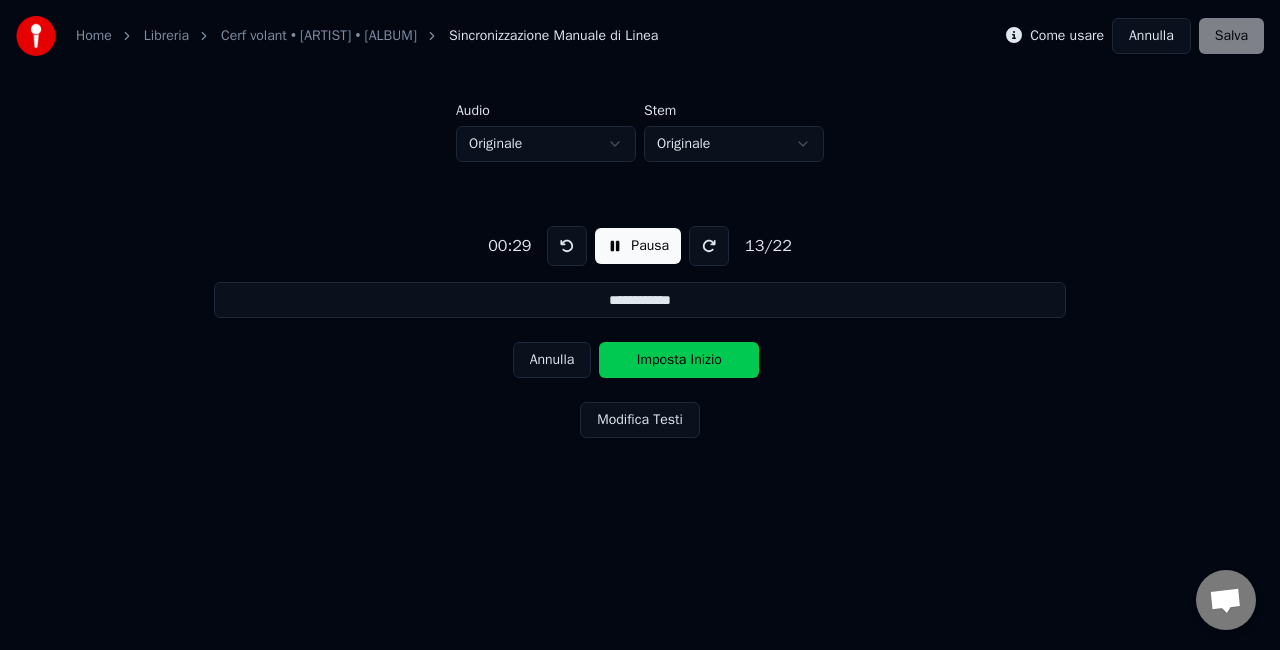 click on "Imposta Inizio" at bounding box center [679, 360] 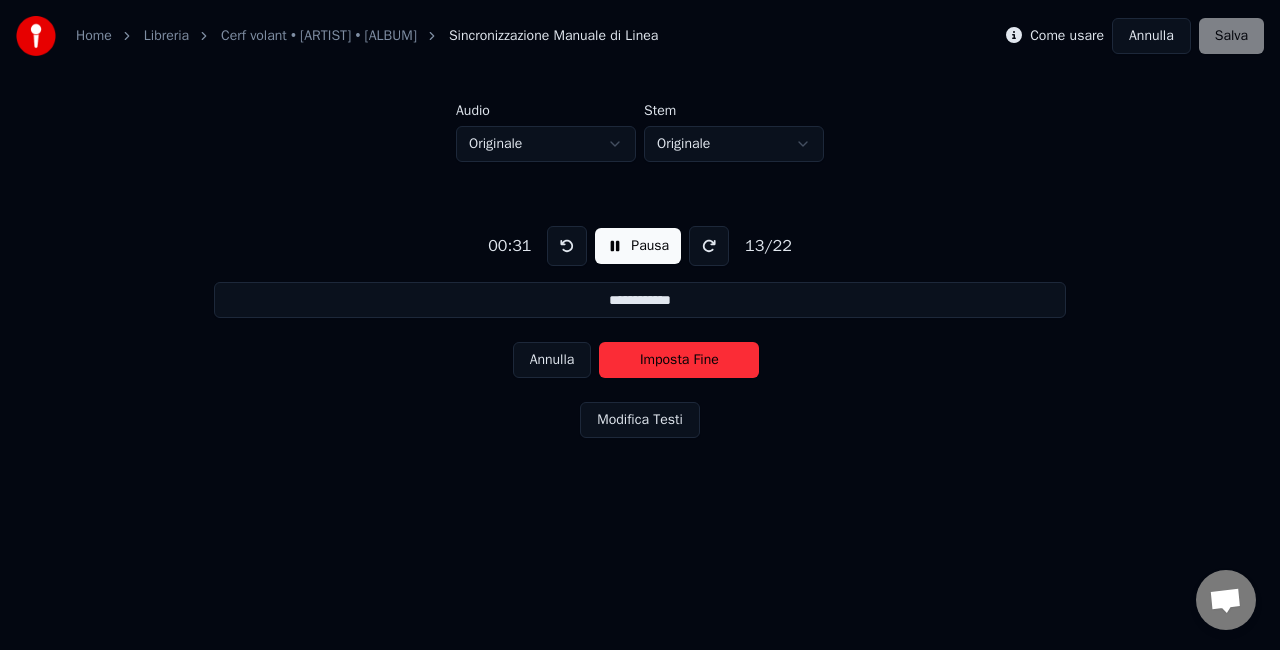 click on "Annulla" at bounding box center [552, 360] 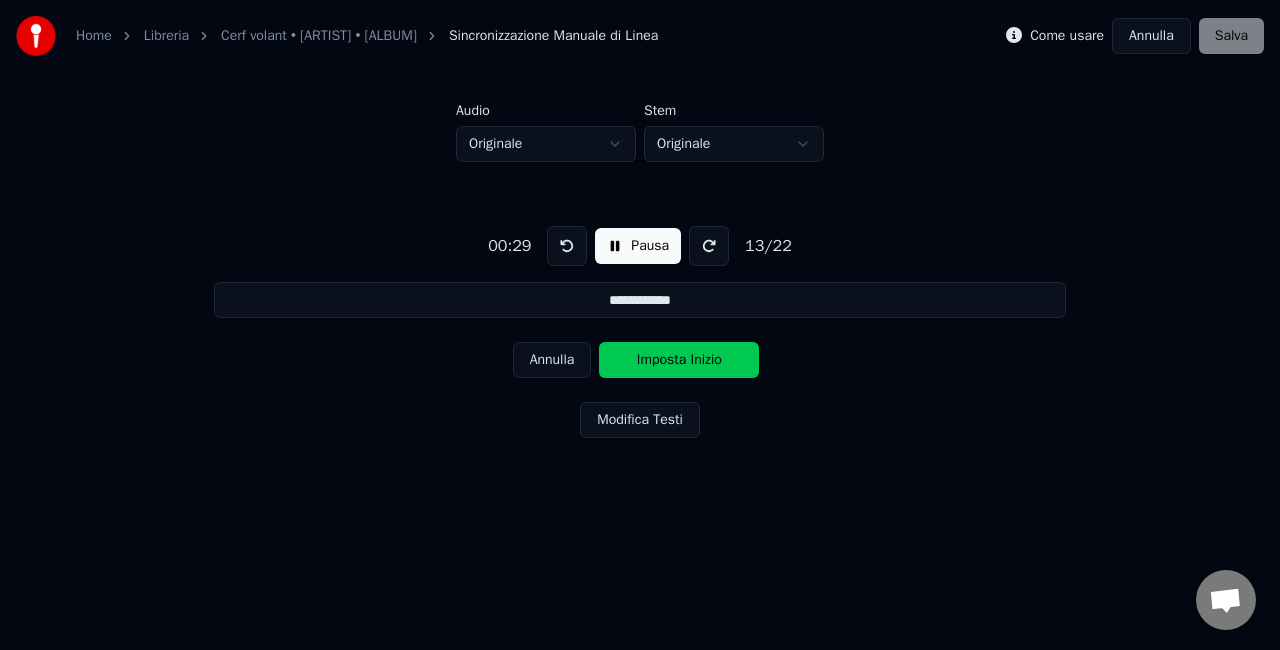 click on "Annulla" at bounding box center (552, 360) 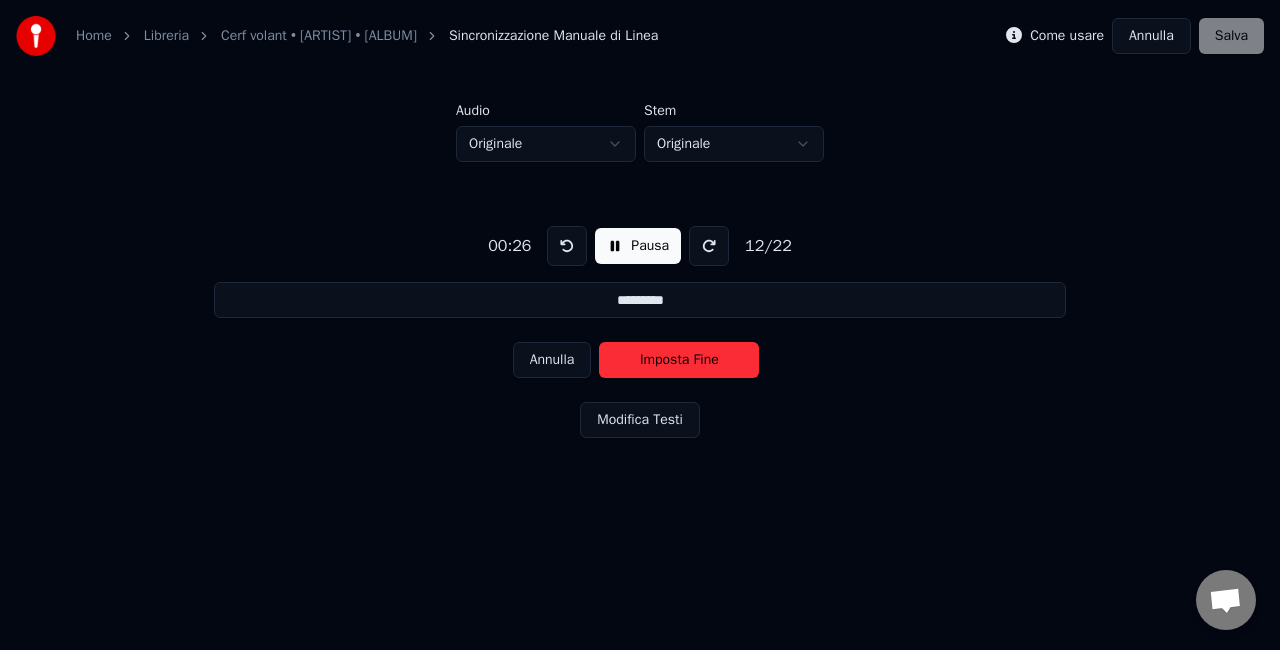 click on "Annulla" at bounding box center [552, 360] 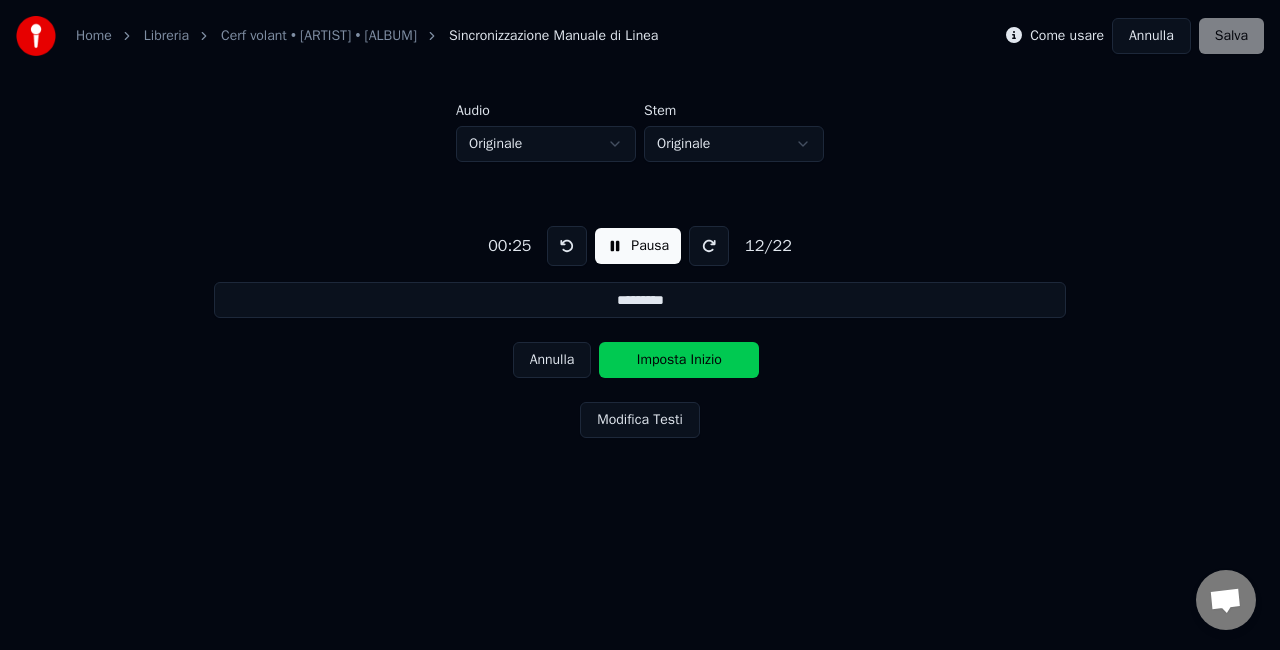 click on "Annulla" at bounding box center [552, 360] 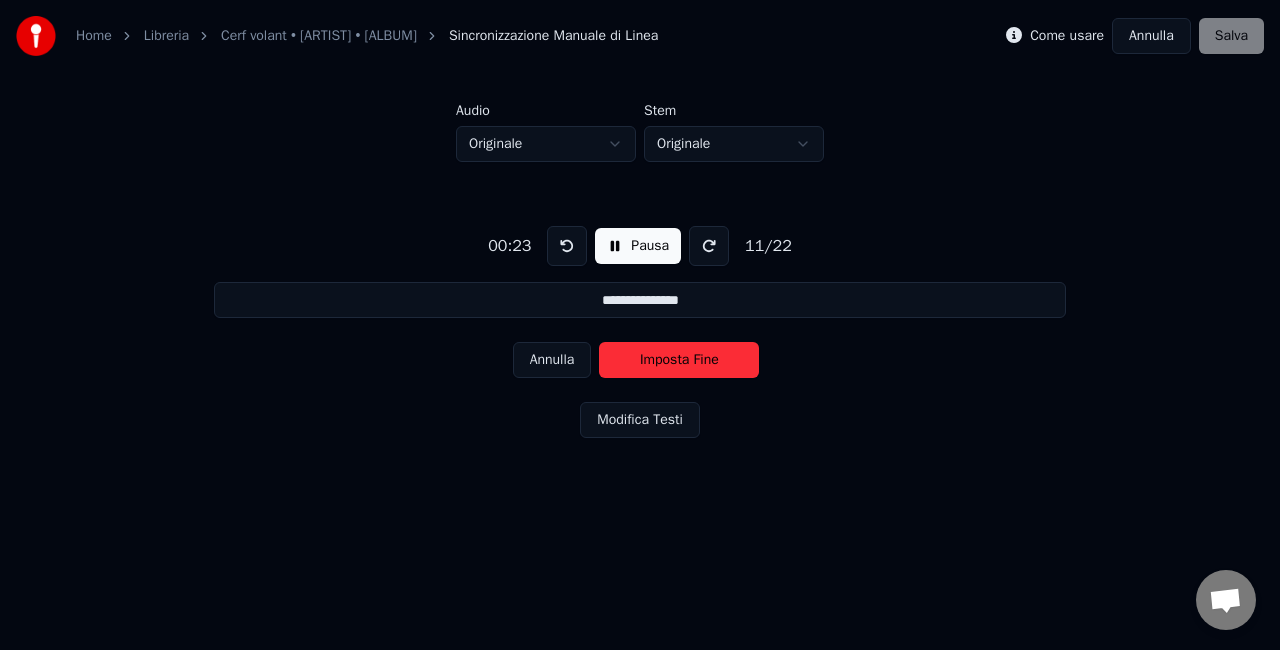 click on "Annulla" at bounding box center [552, 360] 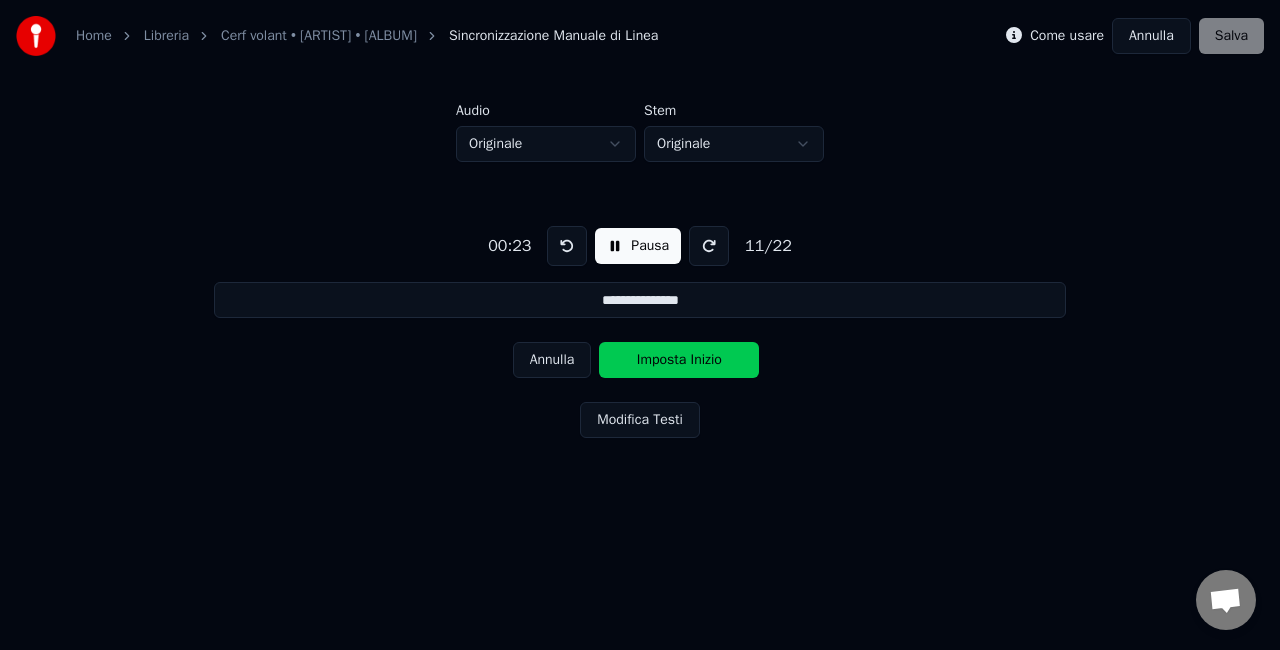 click on "Annulla" at bounding box center (552, 360) 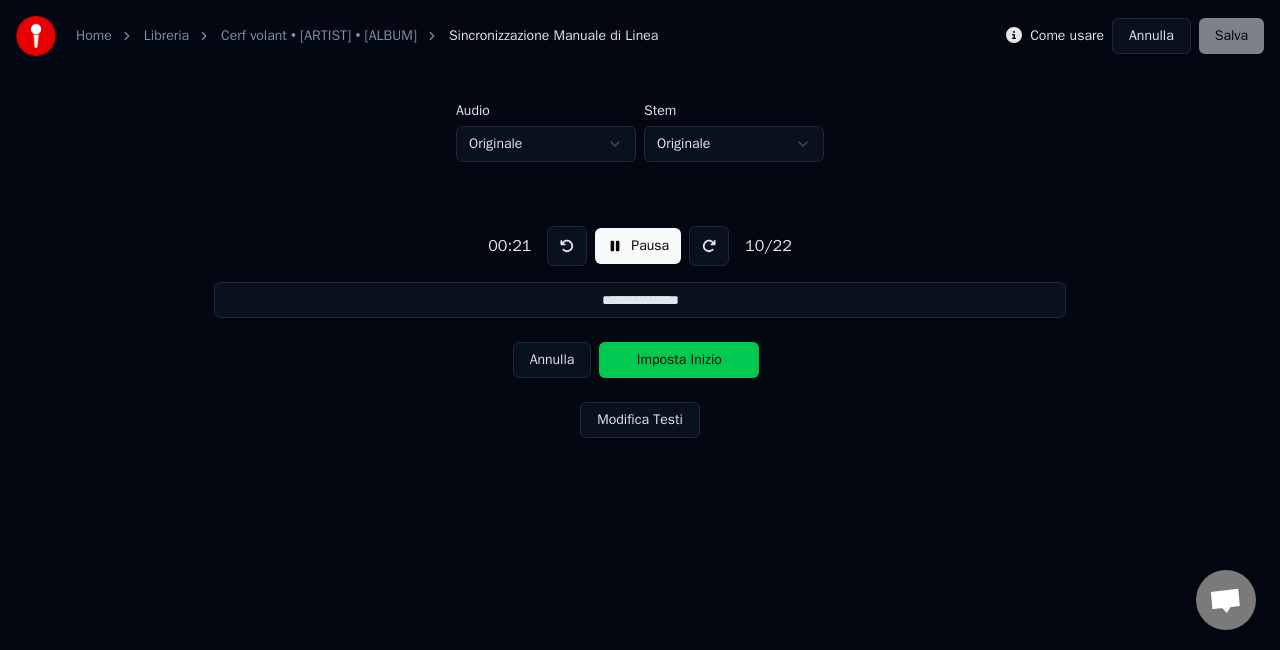 click on "Annulla" at bounding box center [552, 360] 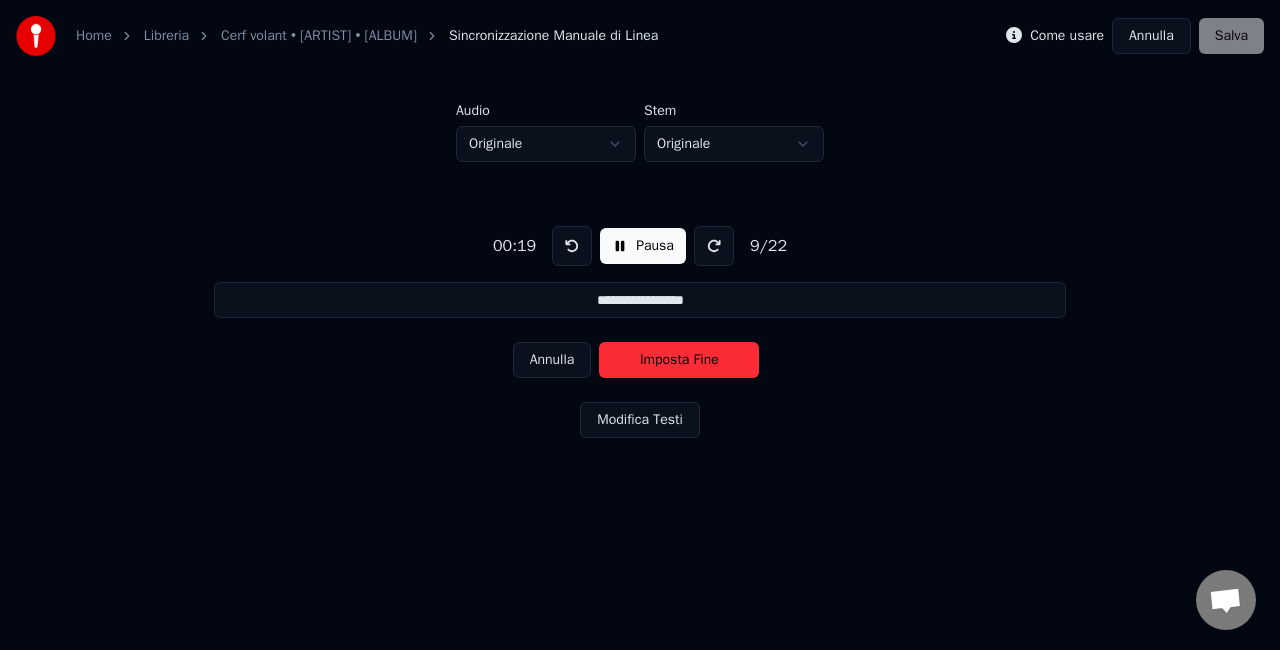 click on "Annulla" at bounding box center [552, 360] 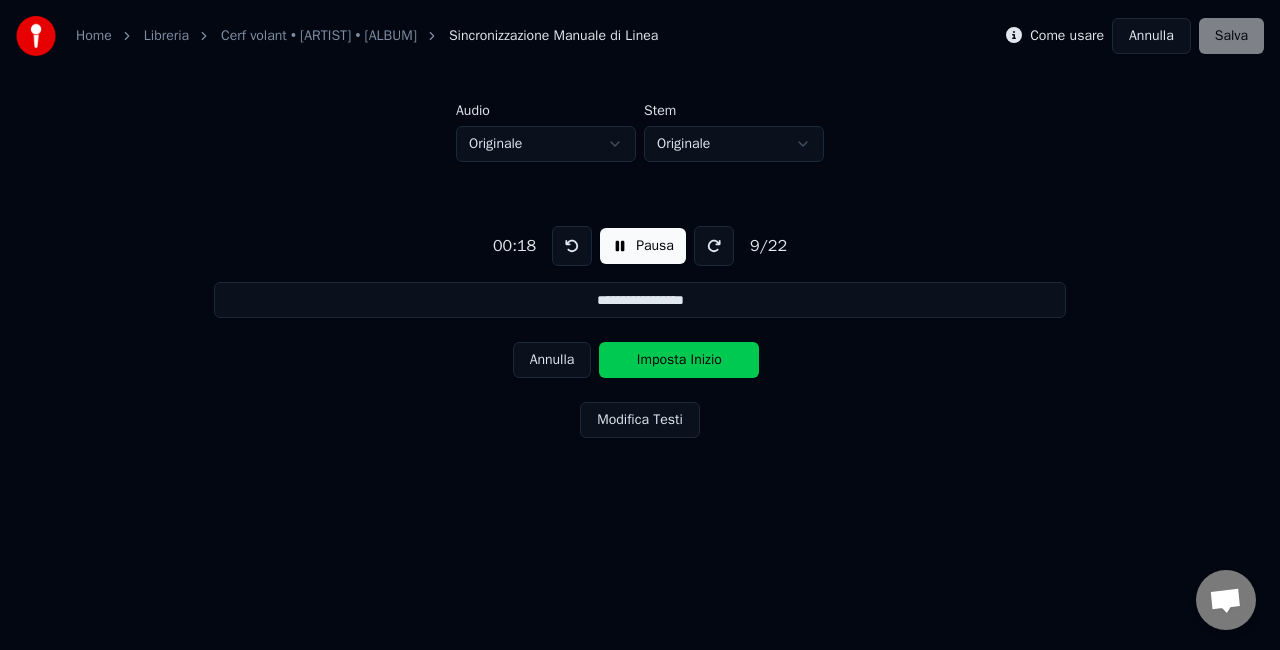 click on "Annulla" at bounding box center [552, 360] 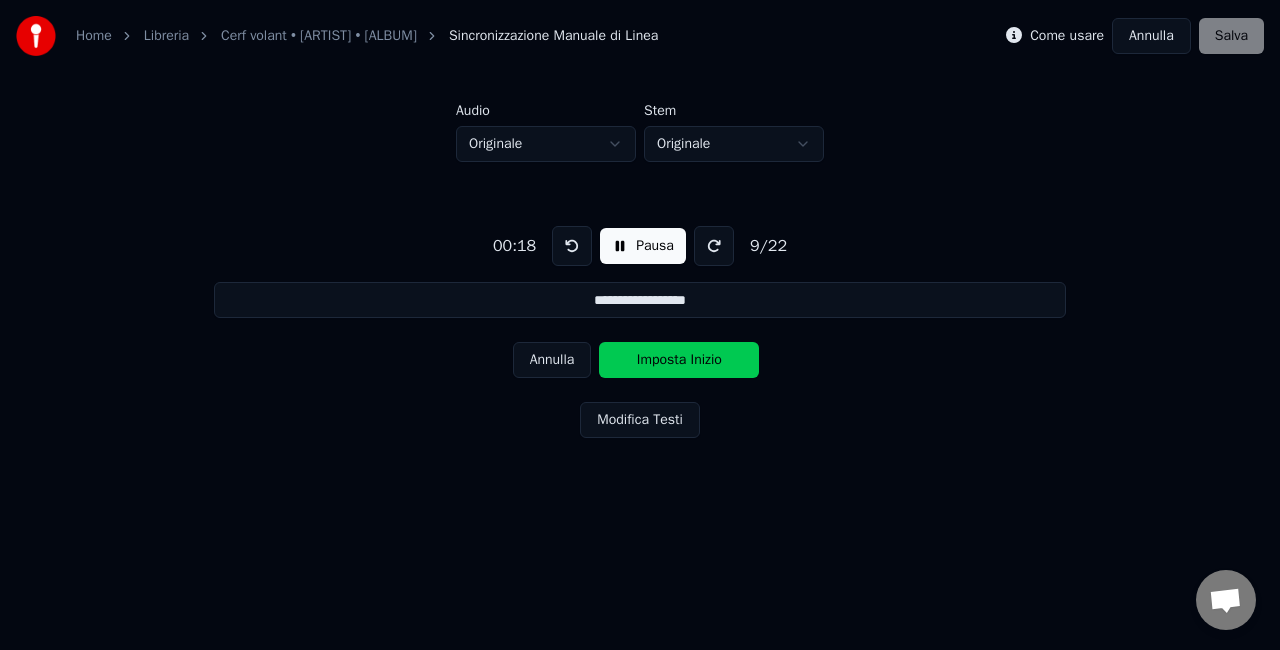 click on "Annulla" at bounding box center [552, 360] 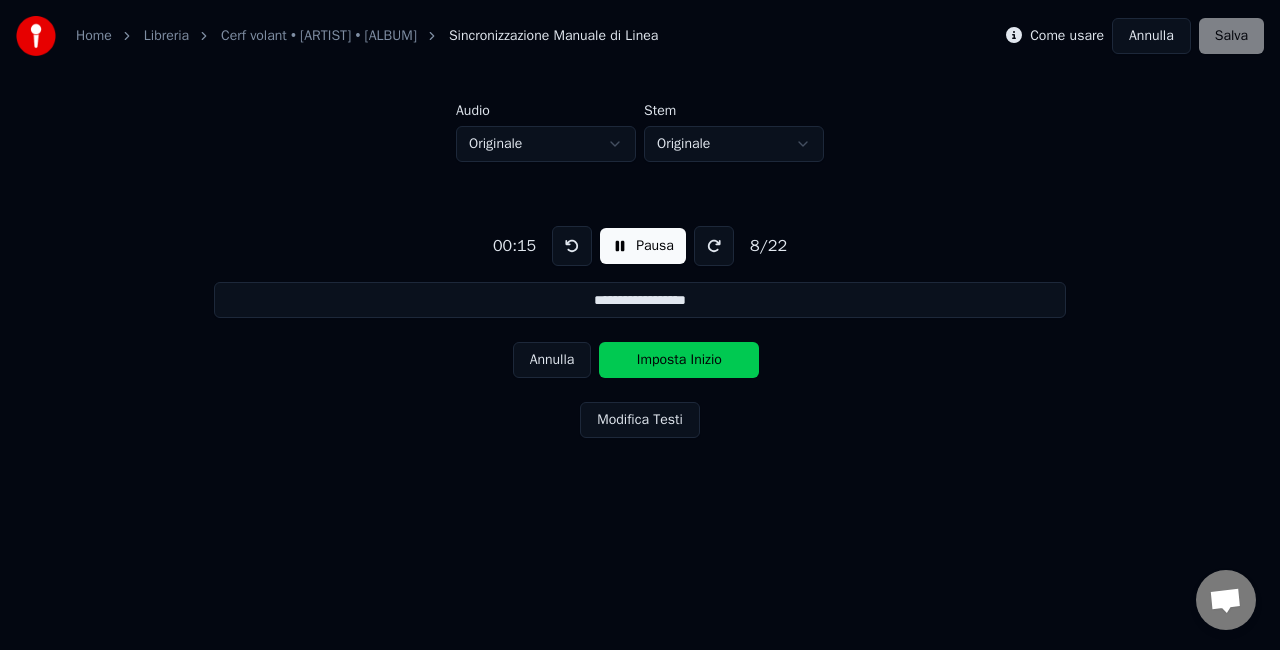 click on "Annulla" at bounding box center [552, 360] 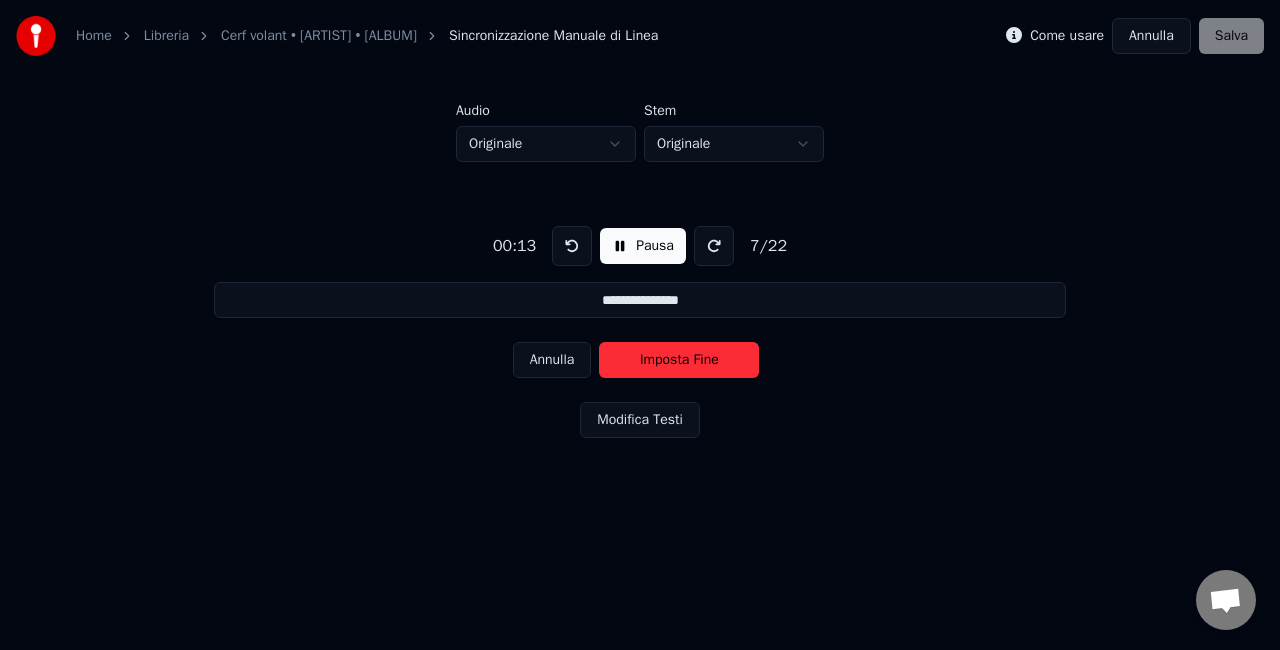 click on "Annulla" at bounding box center [552, 360] 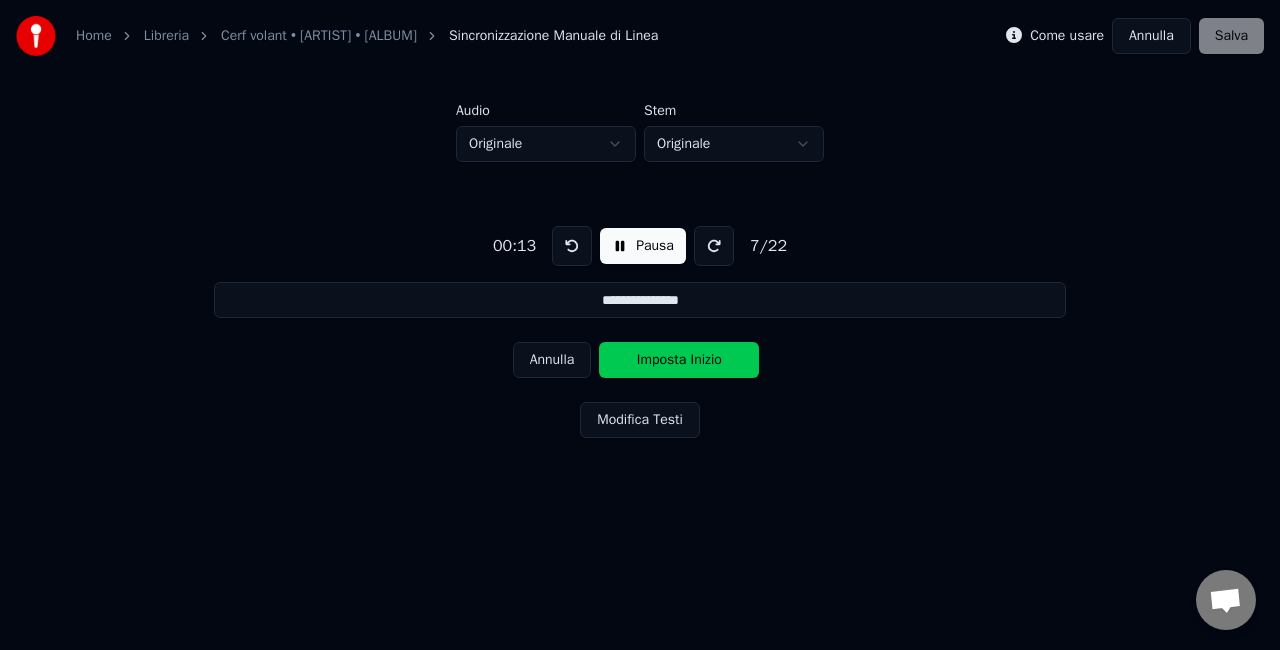 click on "Annulla" at bounding box center [552, 360] 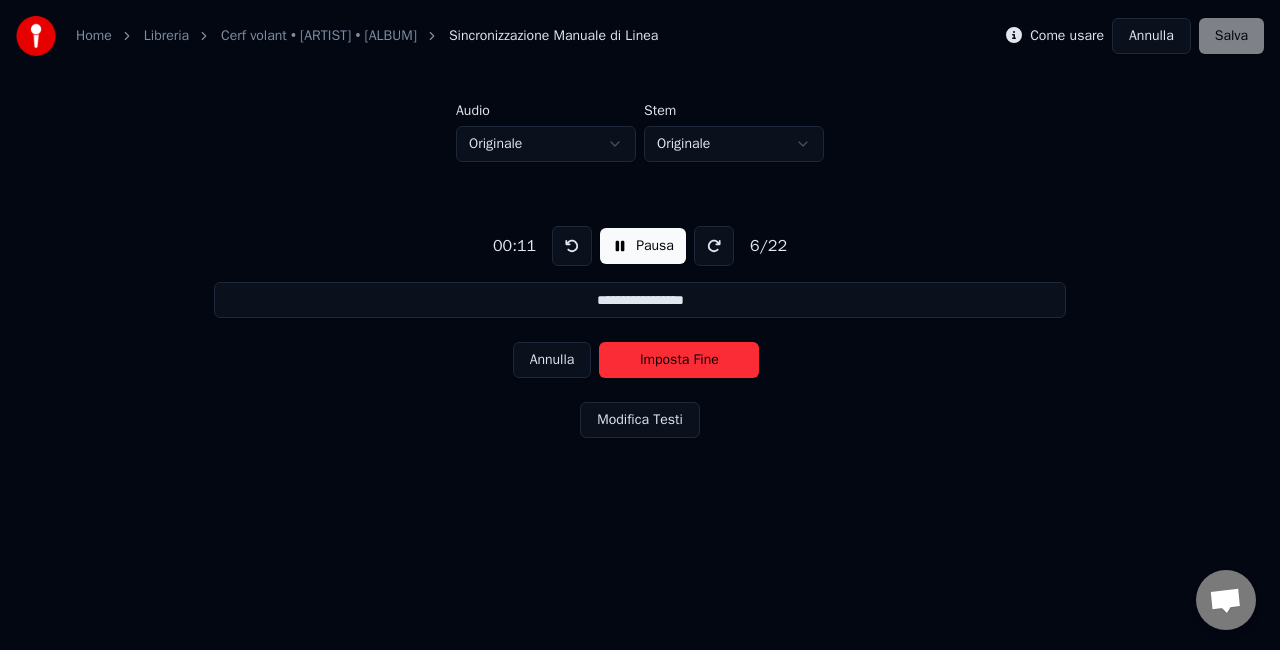 click on "Annulla" at bounding box center (552, 360) 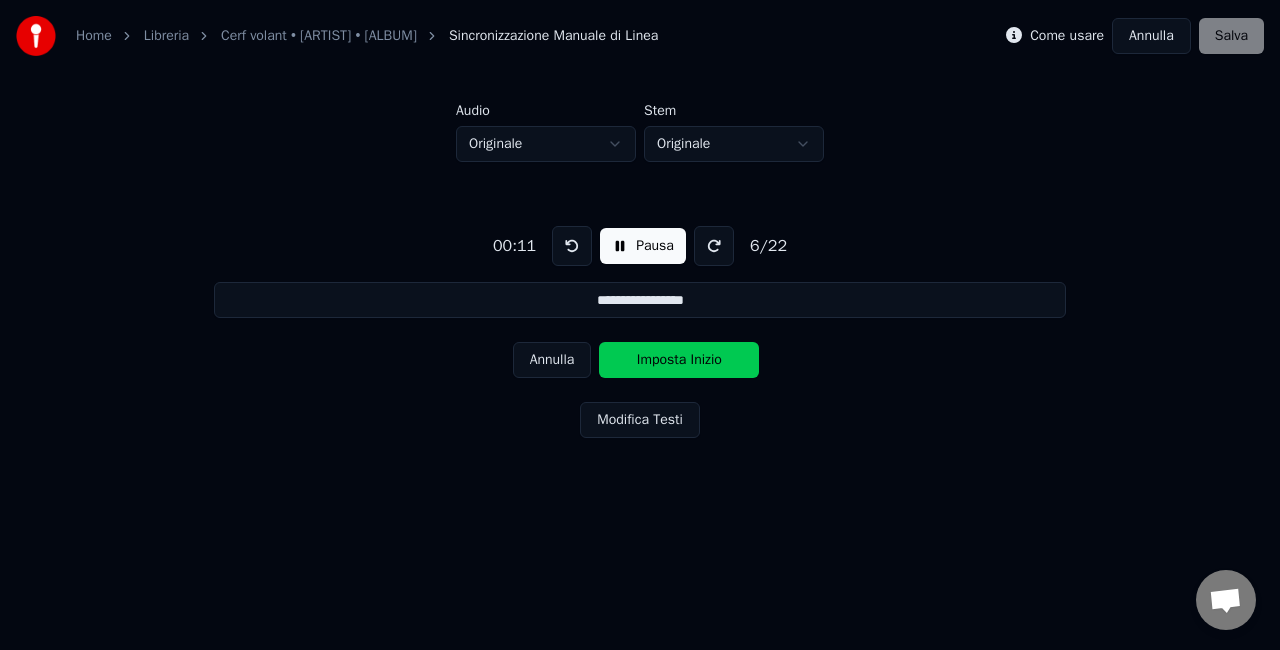 click on "Annulla" at bounding box center [552, 360] 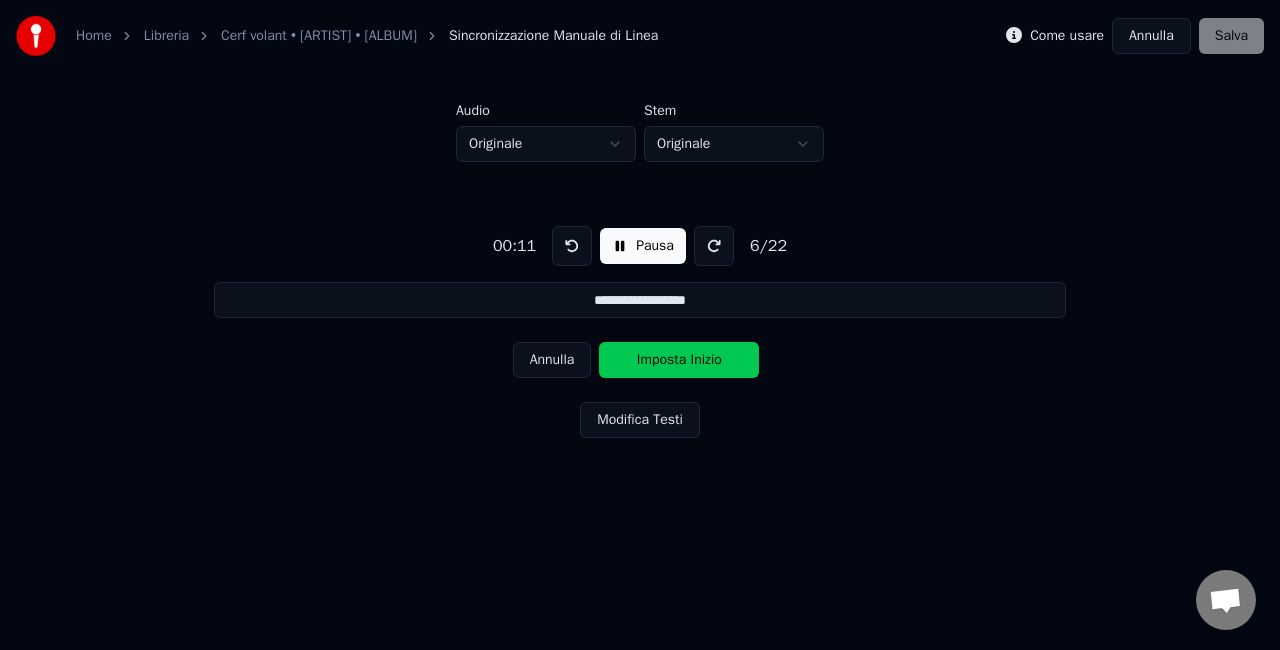 click on "Annulla" at bounding box center (552, 360) 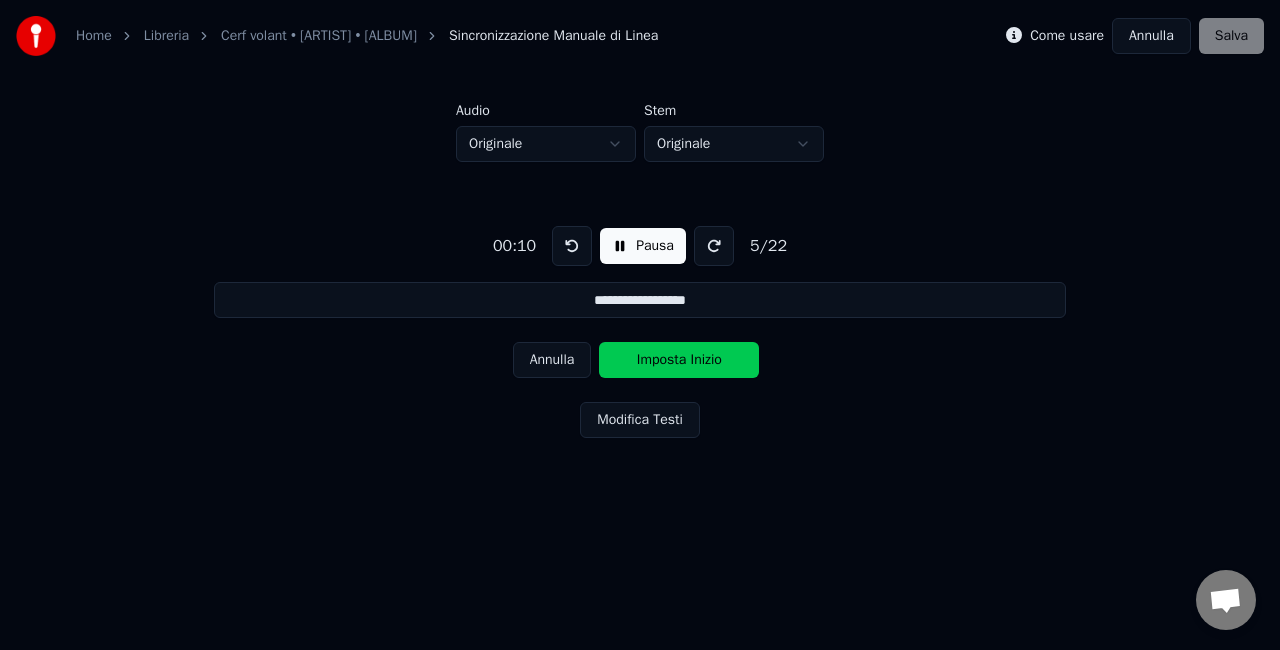 click on "Annulla" at bounding box center (552, 360) 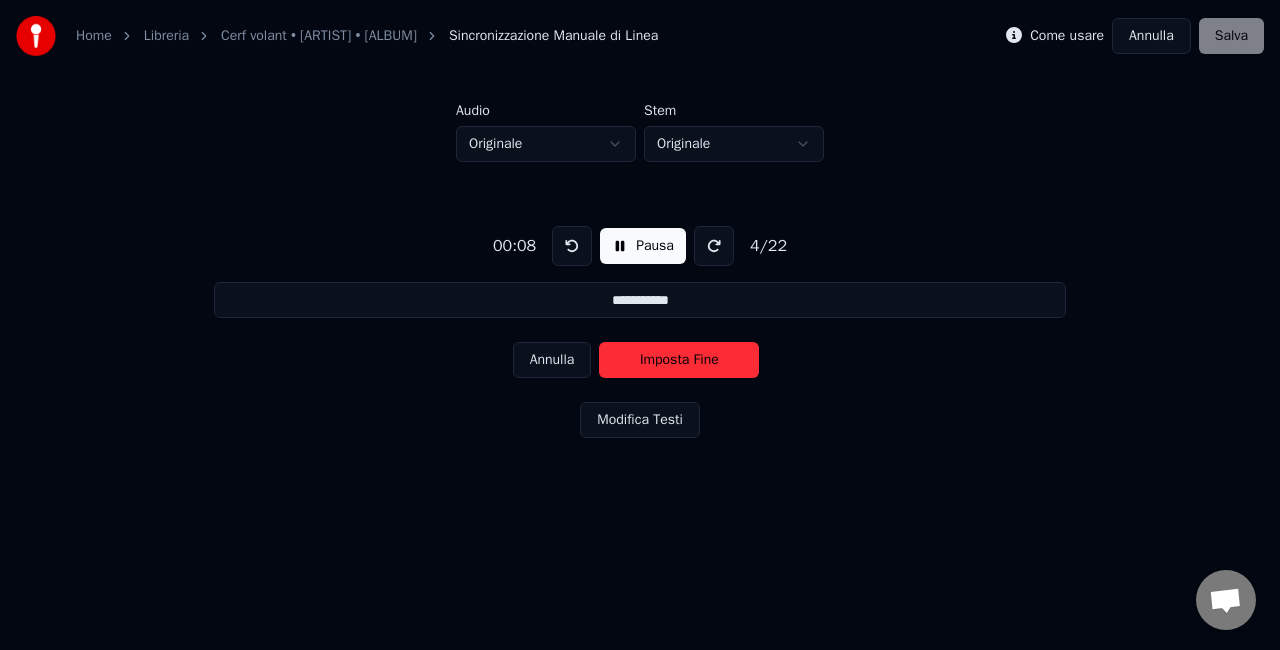 click on "Annulla" at bounding box center (552, 360) 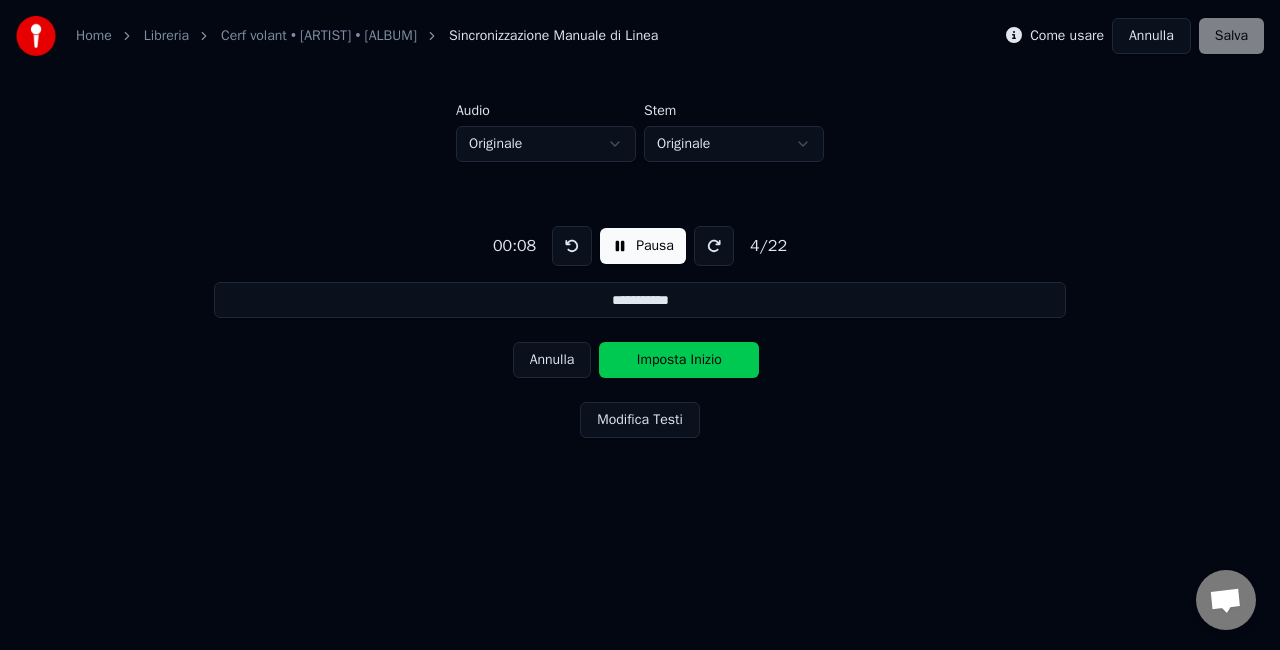 click on "Annulla" at bounding box center (552, 360) 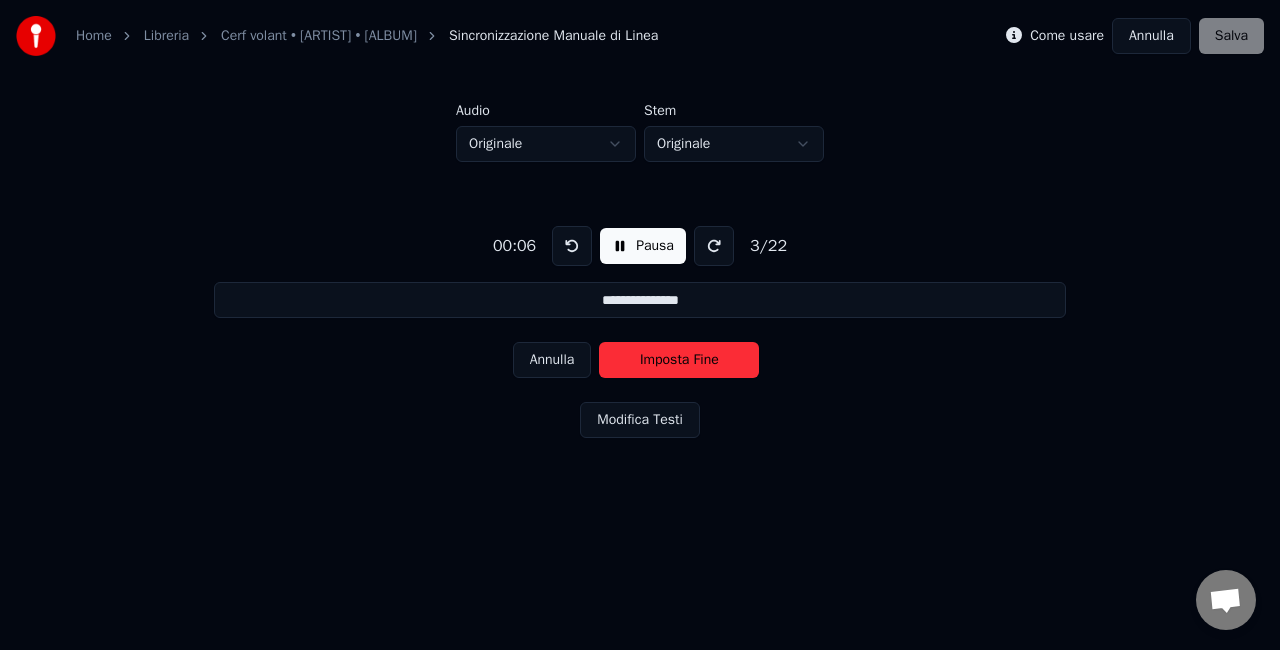 click on "Annulla" at bounding box center (552, 360) 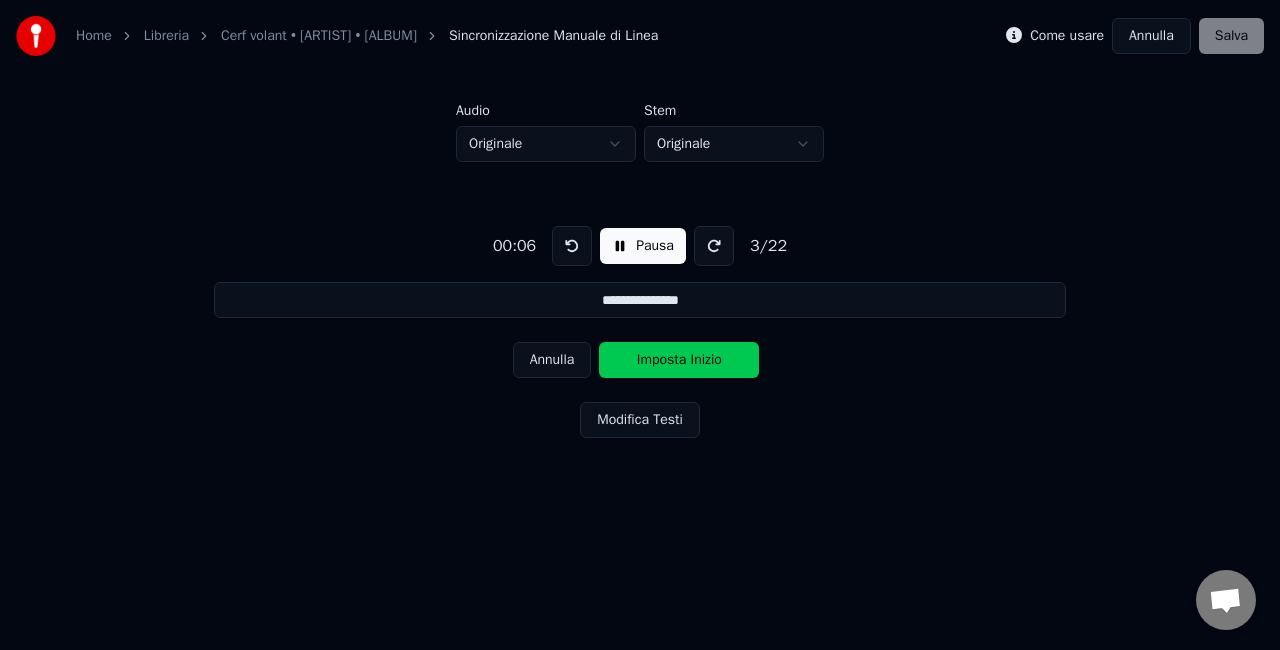 click on "Annulla" at bounding box center (552, 360) 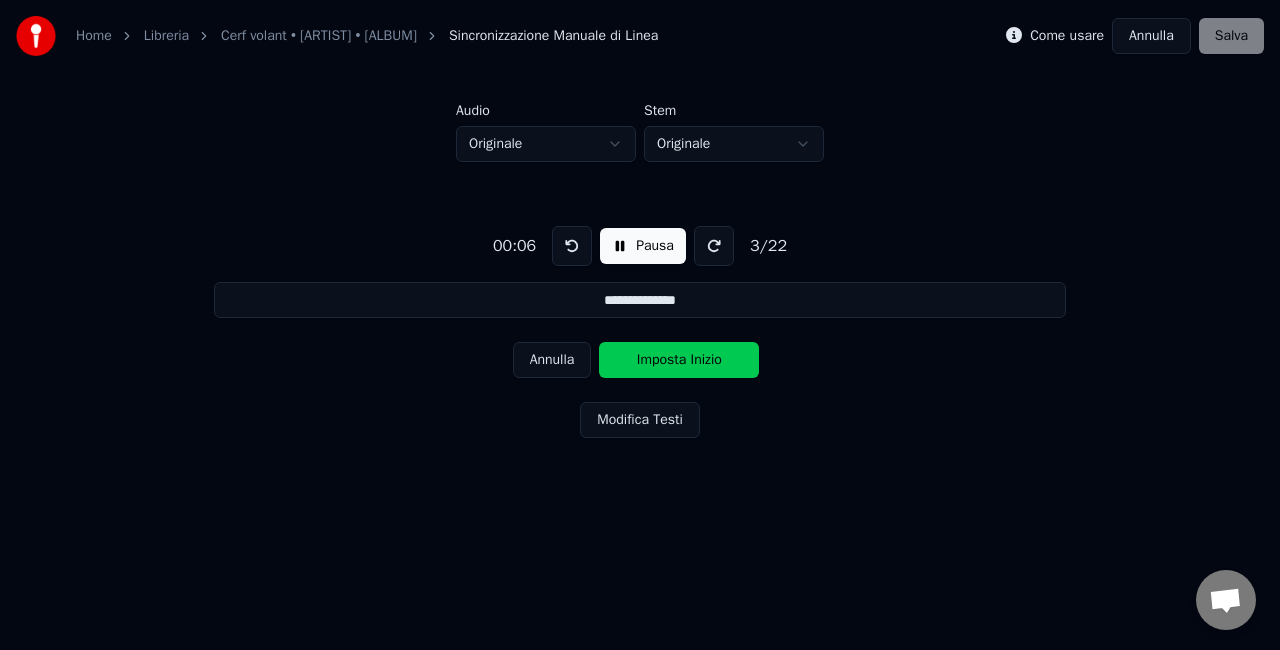 click on "Annulla" at bounding box center [552, 360] 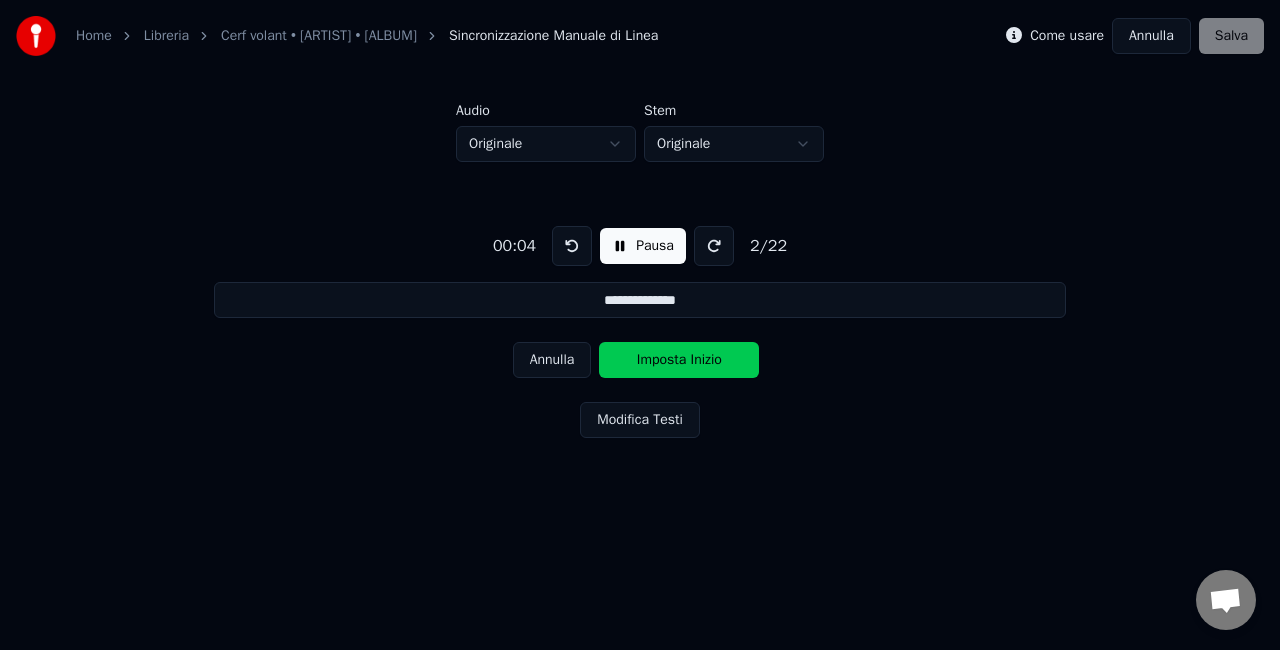 click on "Annulla" at bounding box center [552, 360] 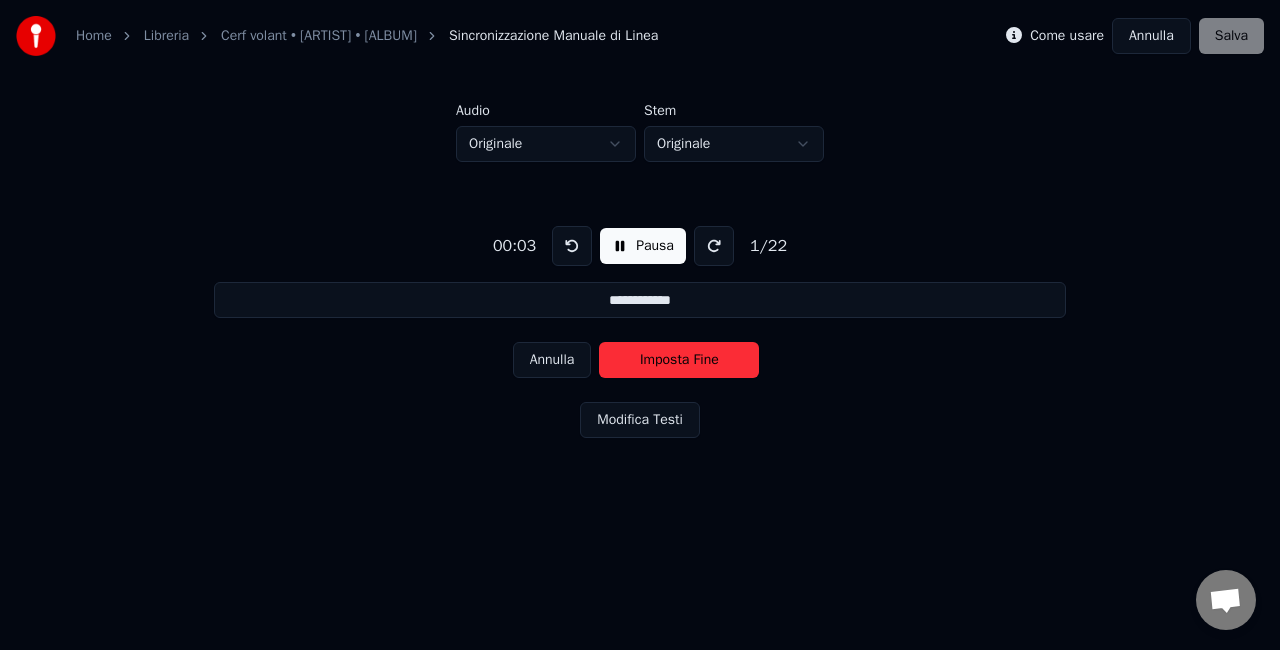 click on "Annulla" at bounding box center [552, 360] 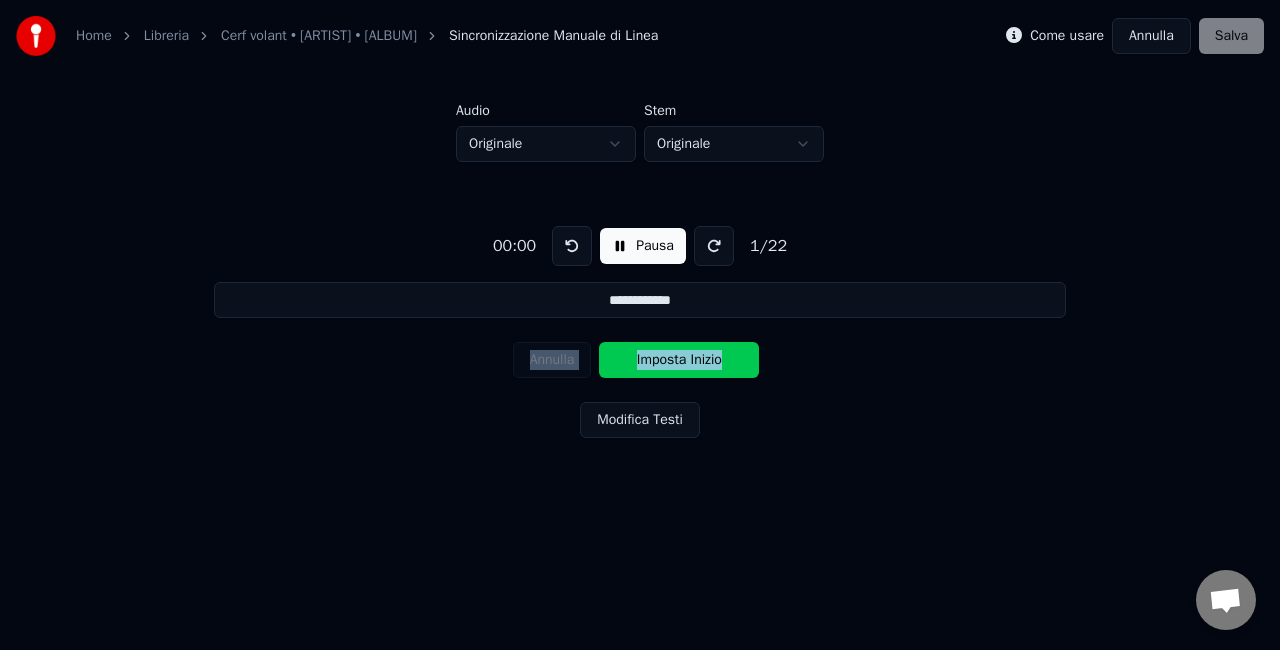 click on "Annulla Imposta Inizio" at bounding box center (640, 360) 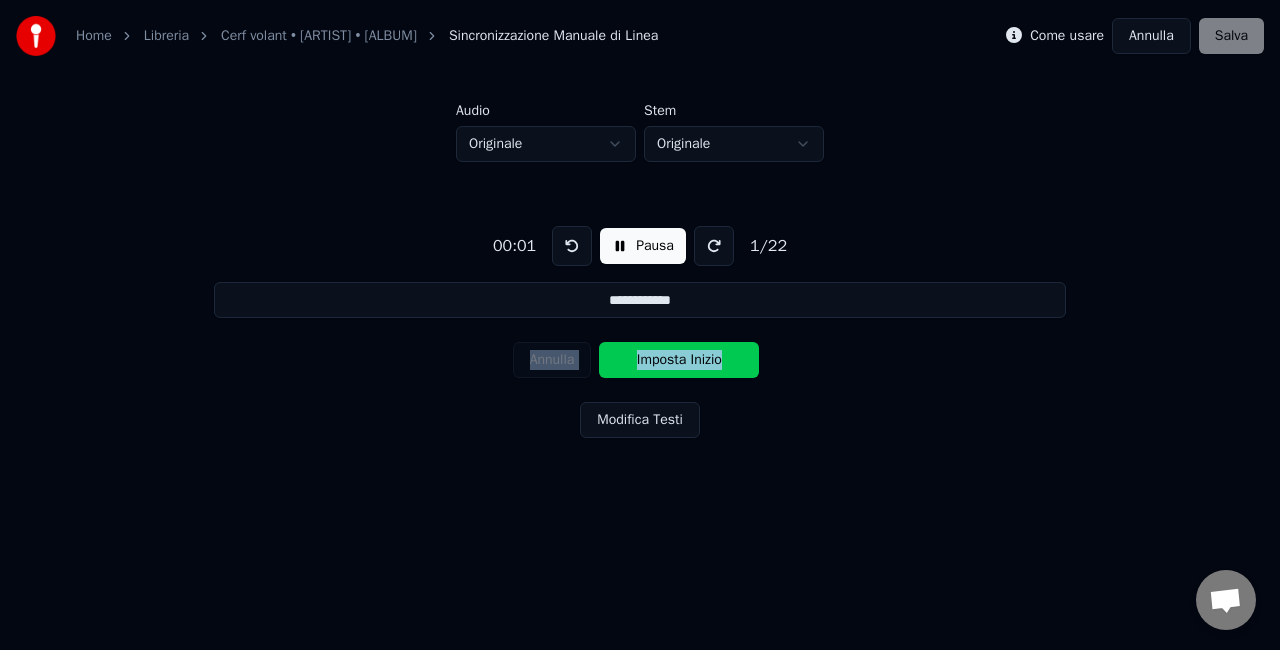 click on "**********" at bounding box center (640, 328) 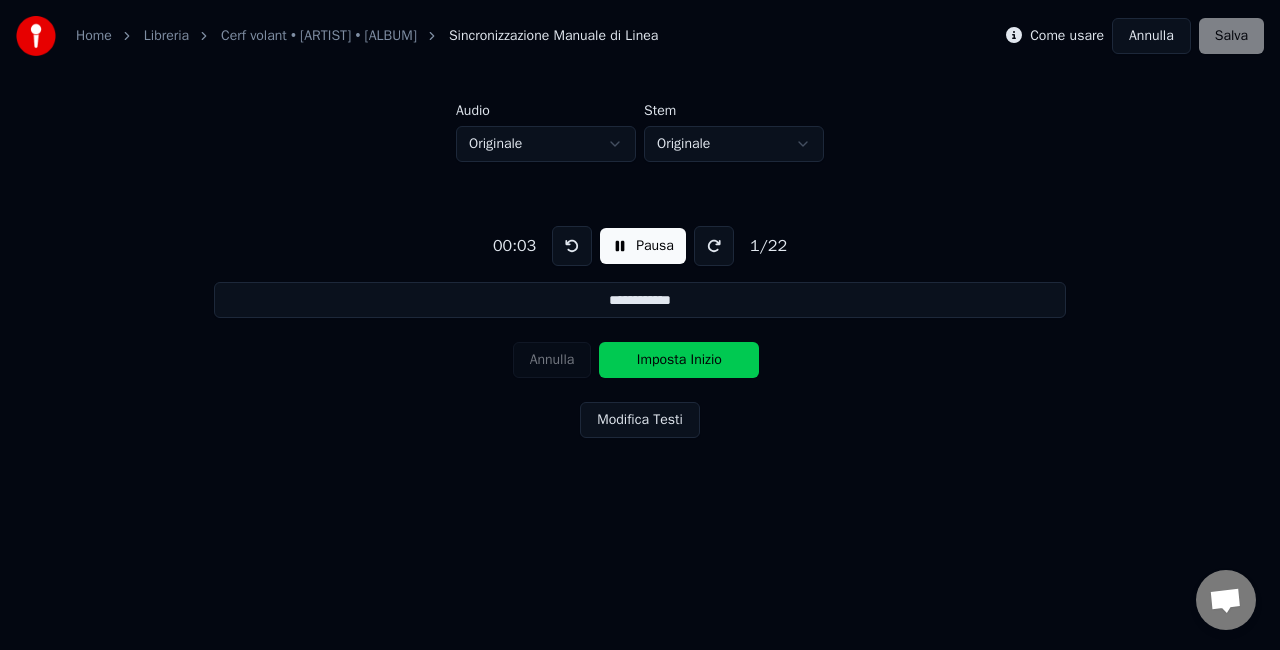 click on "Imposta Inizio" at bounding box center [679, 360] 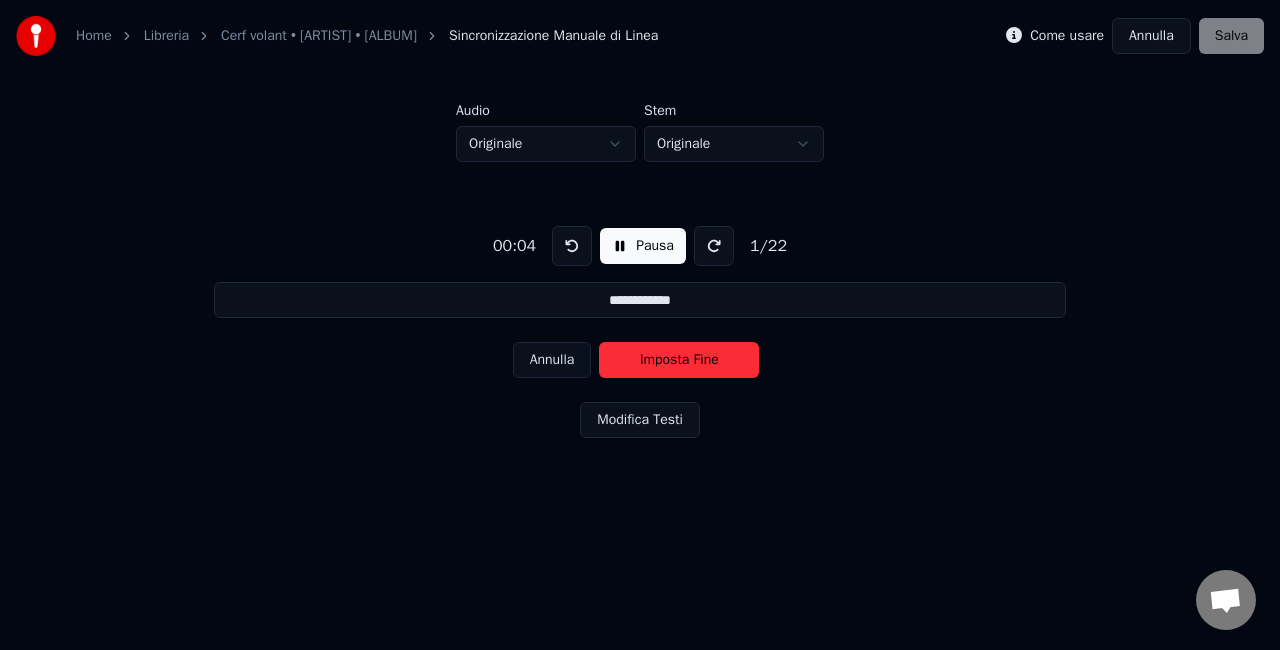 click on "Imposta Fine" at bounding box center (679, 360) 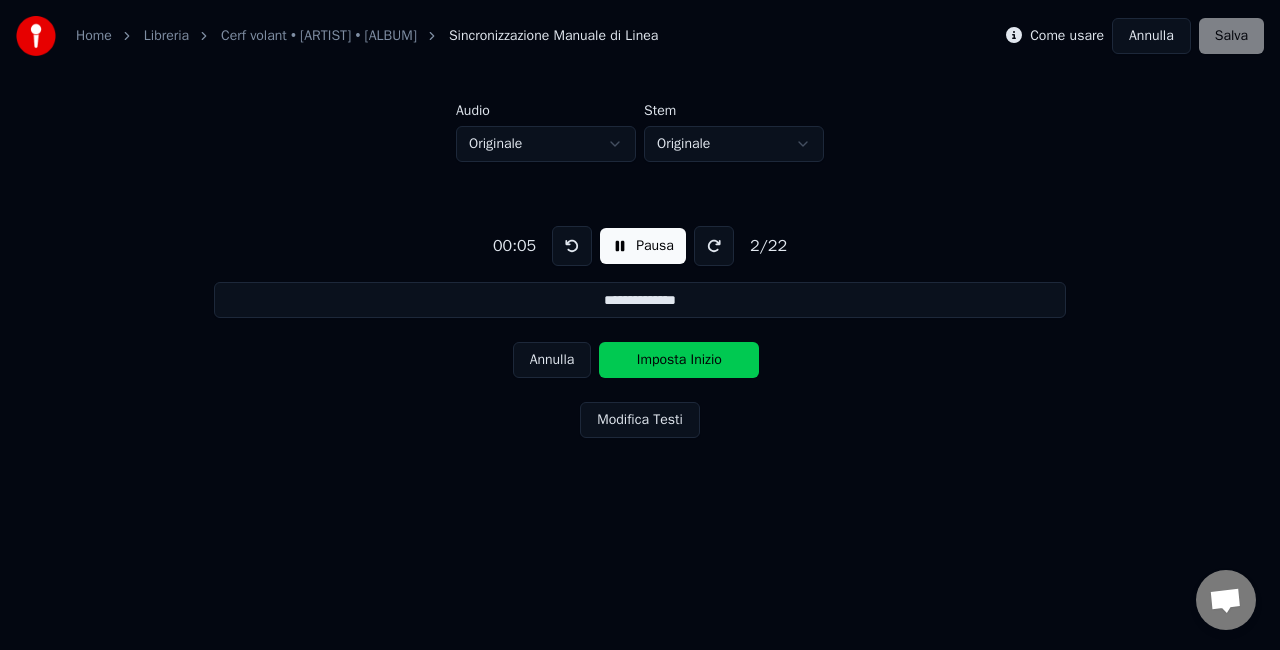 click on "Imposta Inizio" at bounding box center (679, 360) 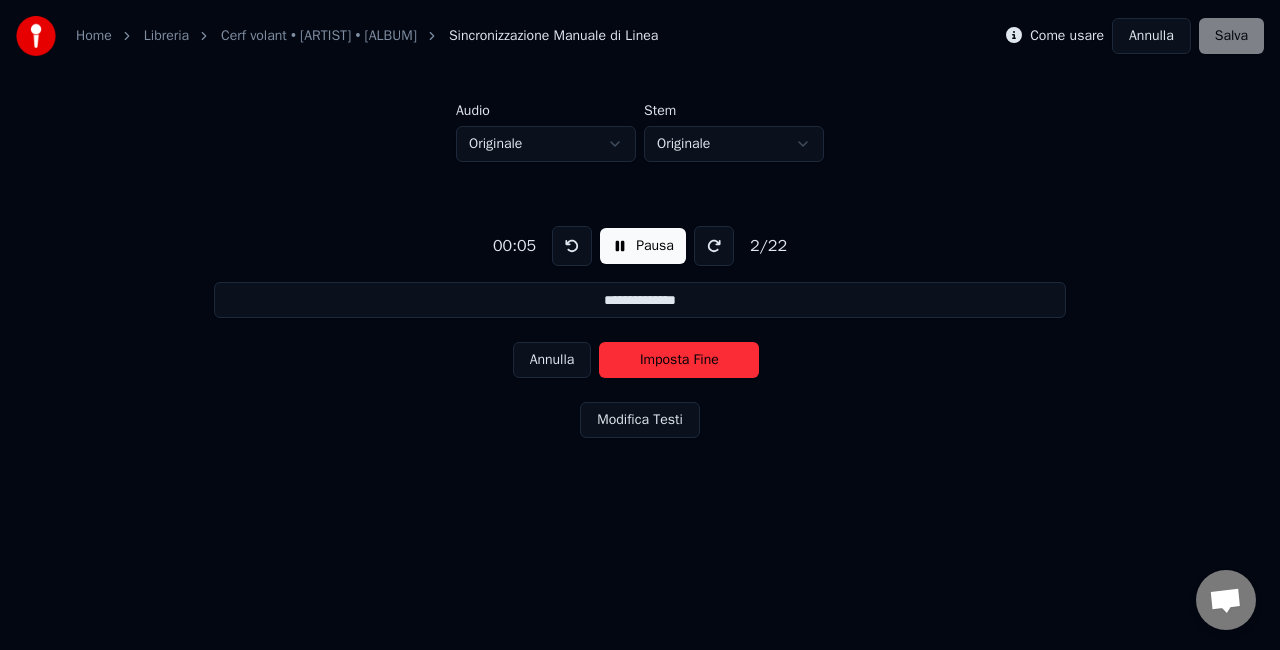 click on "Imposta Fine" at bounding box center (679, 360) 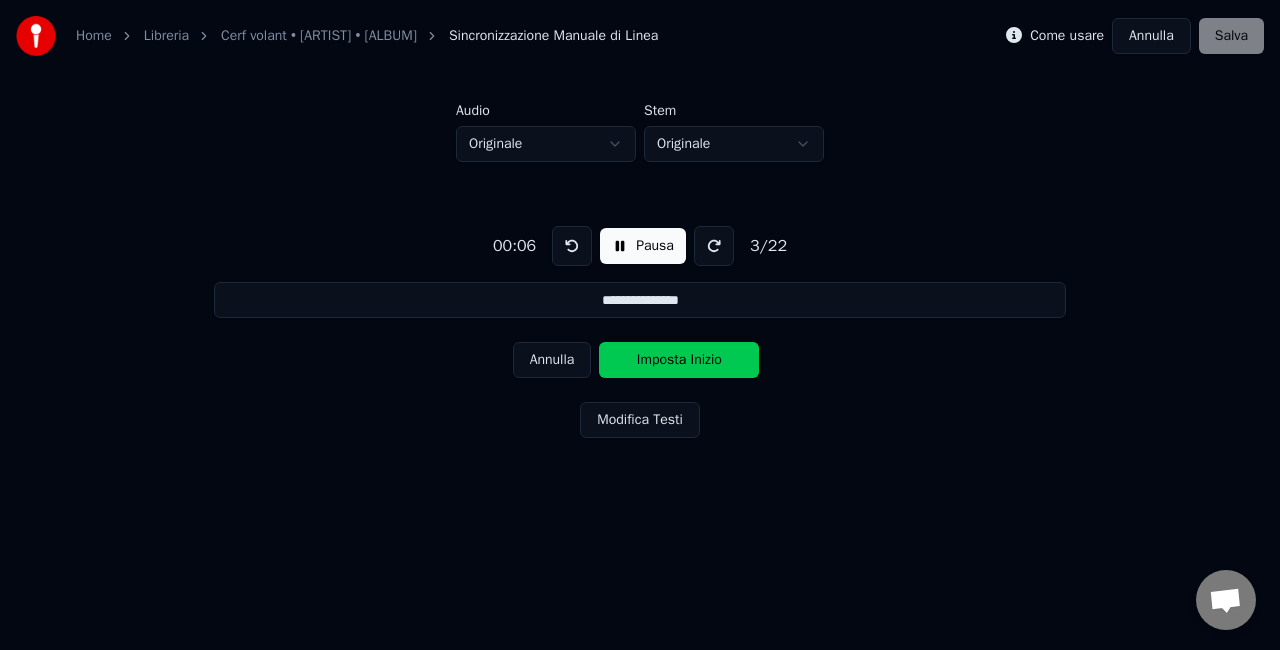 click on "Imposta Inizio" at bounding box center [679, 360] 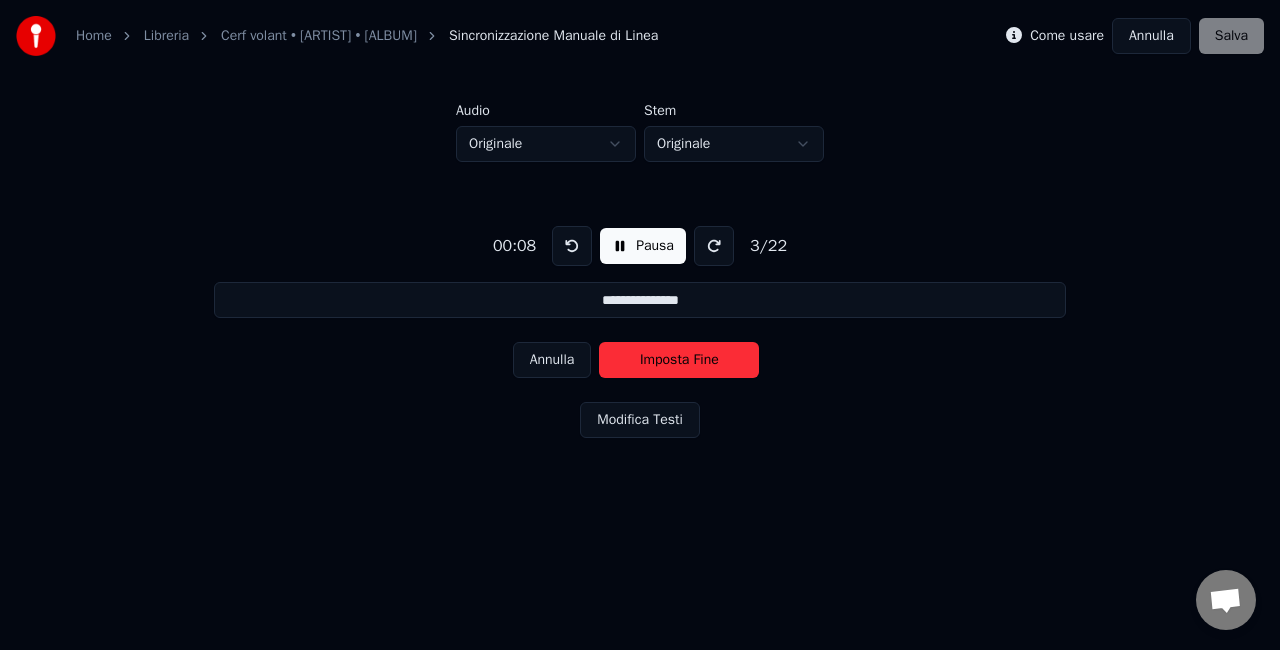 click on "Imposta Fine" at bounding box center (679, 360) 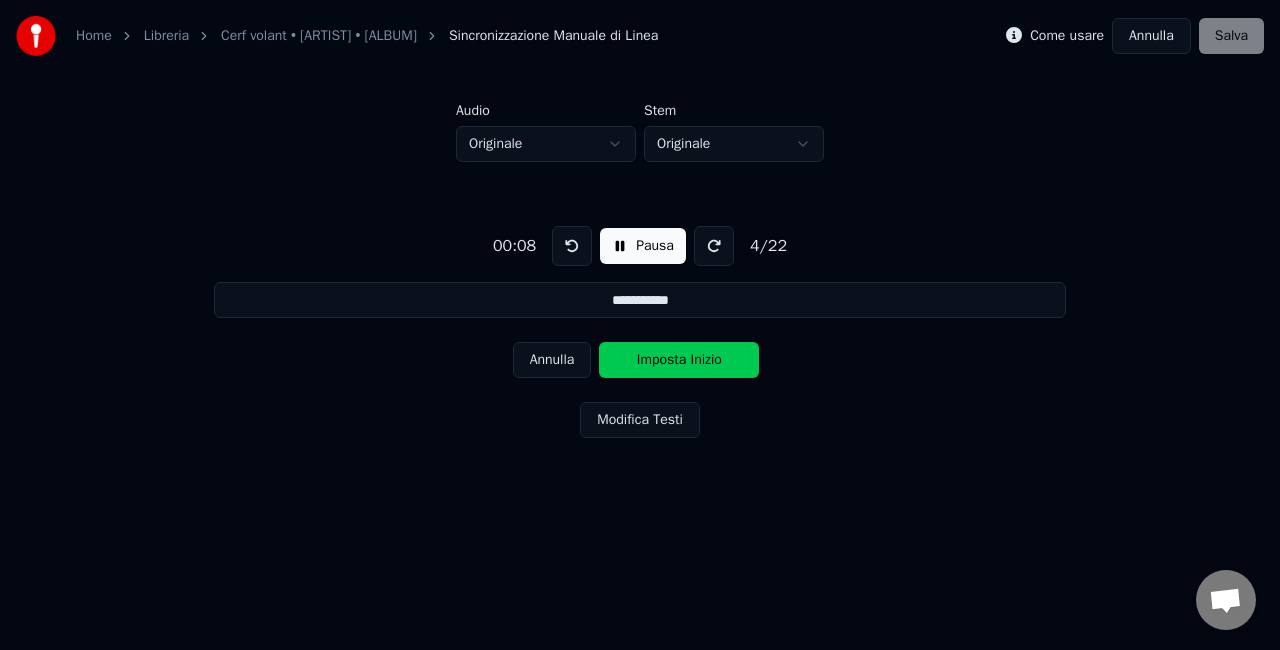 click on "Imposta Inizio" at bounding box center (679, 360) 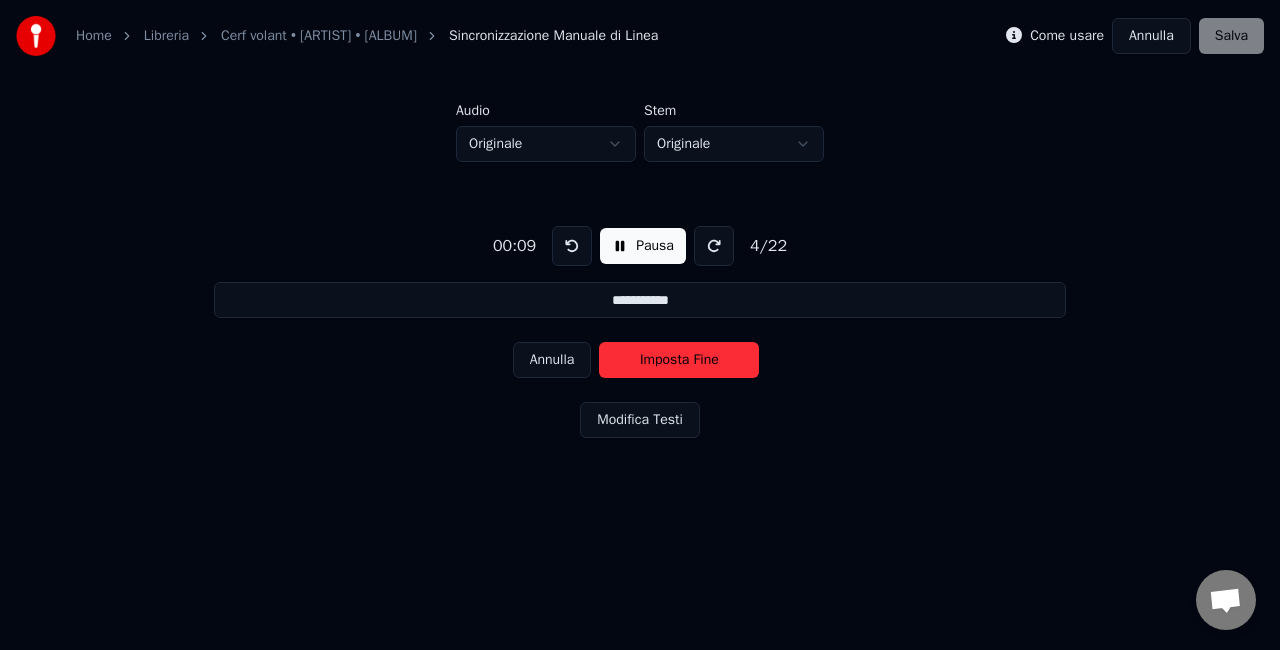 click on "Imposta Fine" at bounding box center [679, 360] 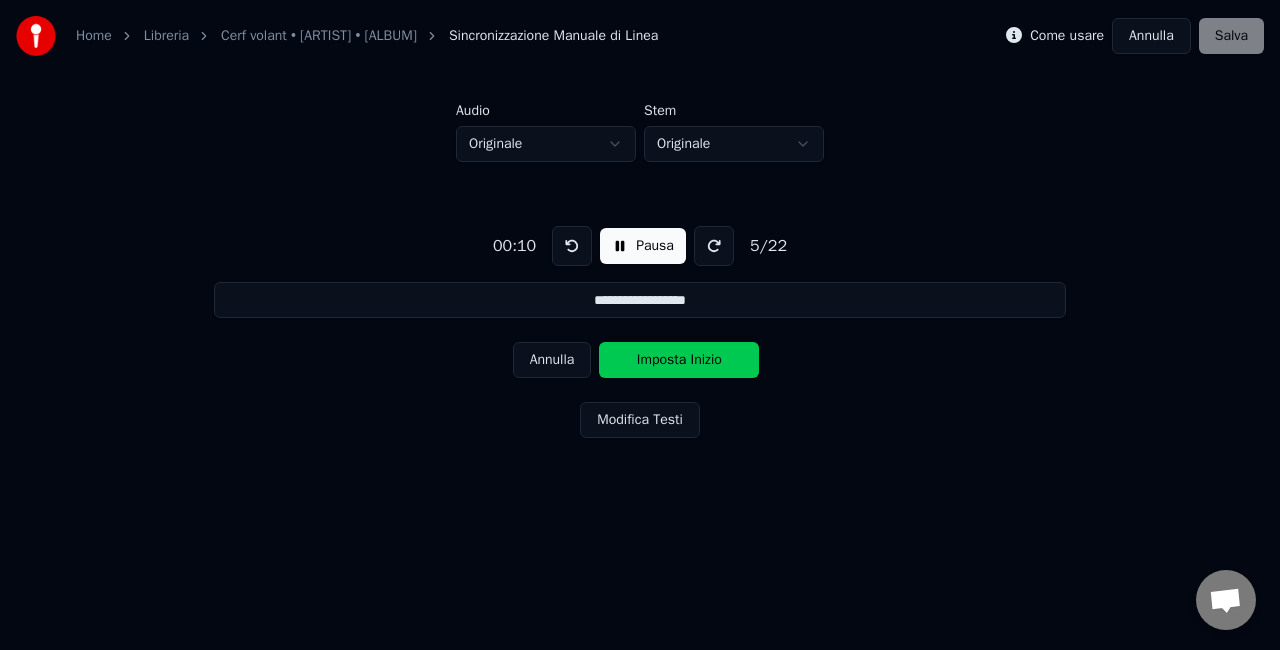 click on "Imposta Inizio" at bounding box center (679, 360) 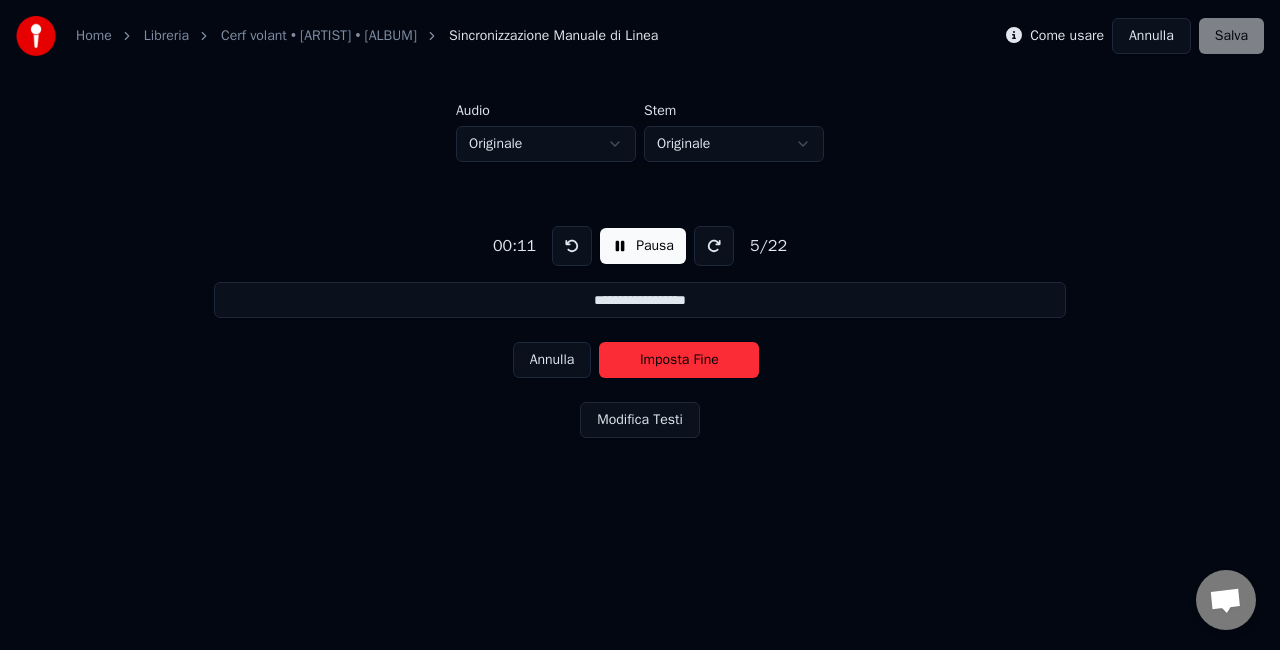 click on "Imposta Fine" at bounding box center (679, 360) 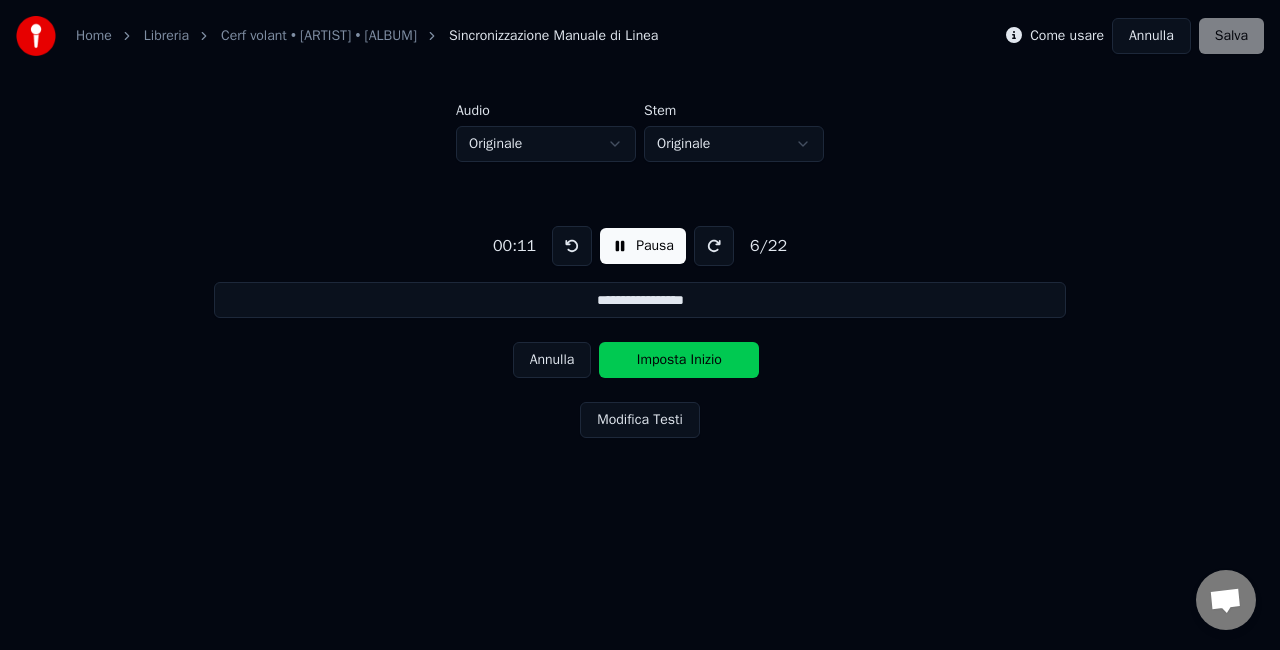 click on "Imposta Inizio" at bounding box center [679, 360] 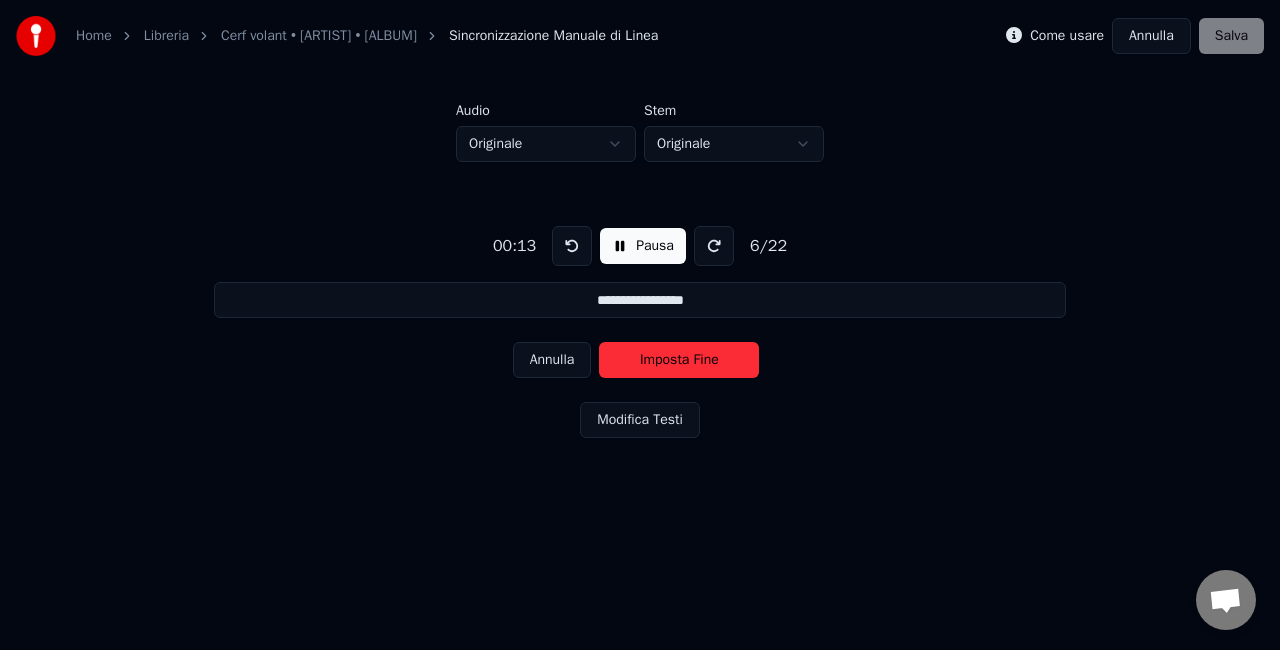 click on "Imposta Fine" at bounding box center [679, 360] 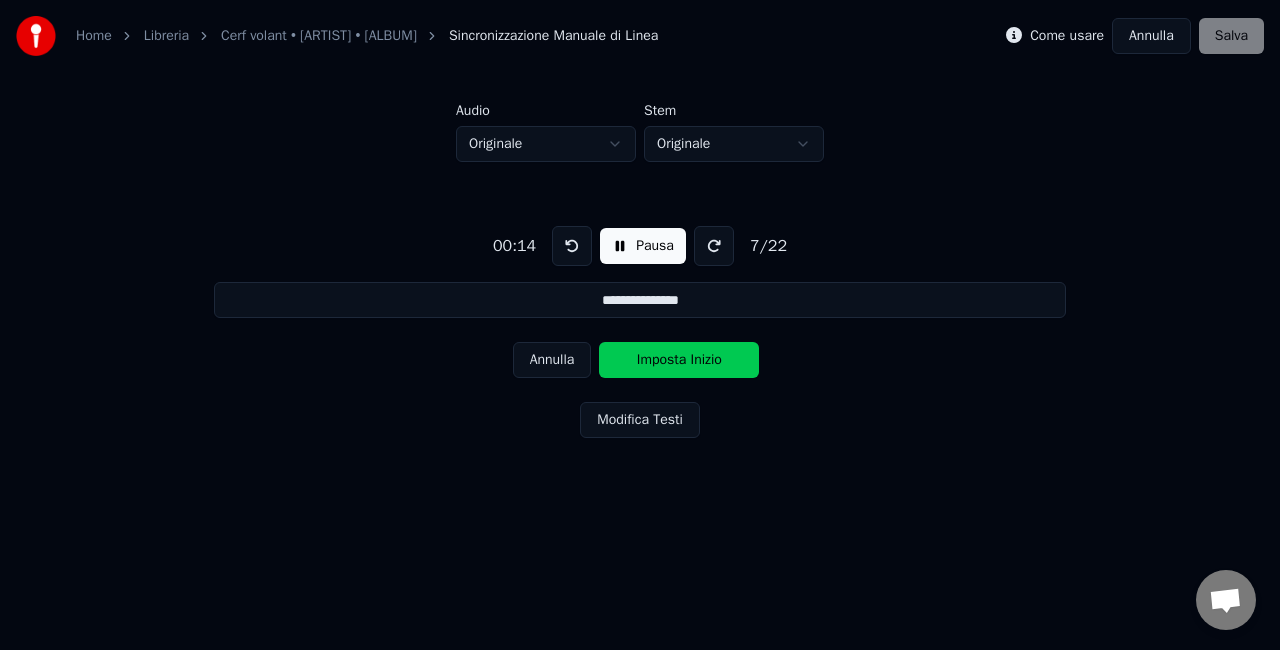 click on "Imposta Inizio" at bounding box center (679, 360) 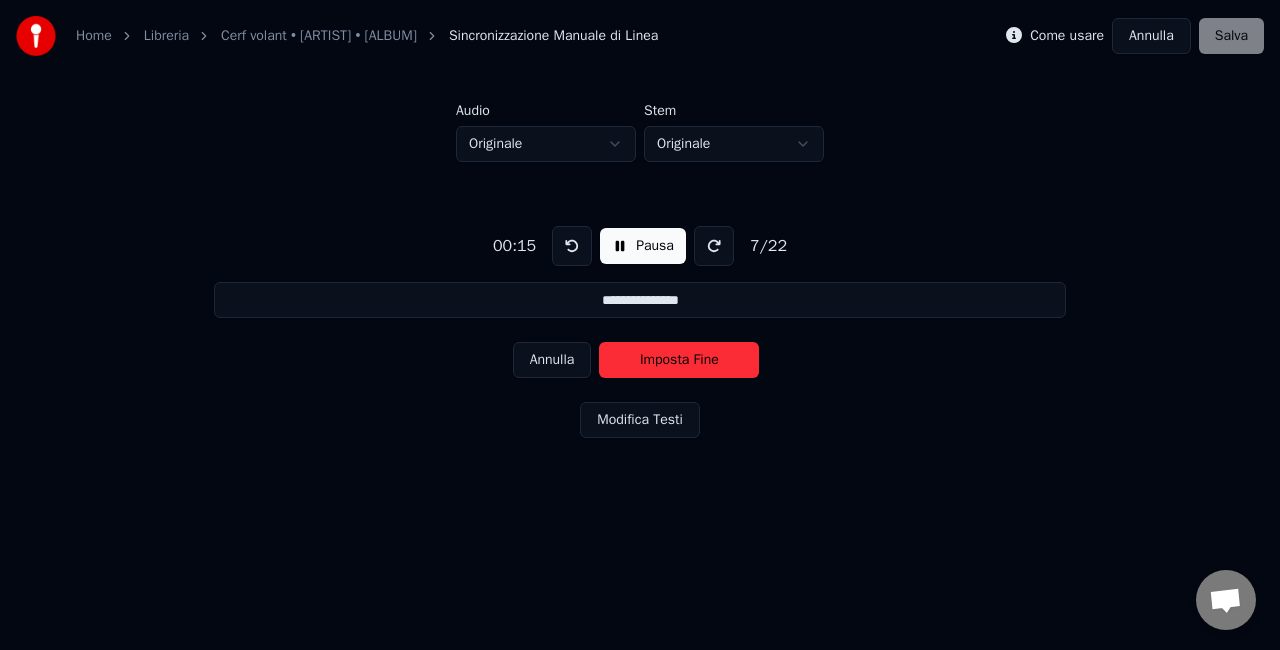 click on "Imposta Fine" at bounding box center [679, 360] 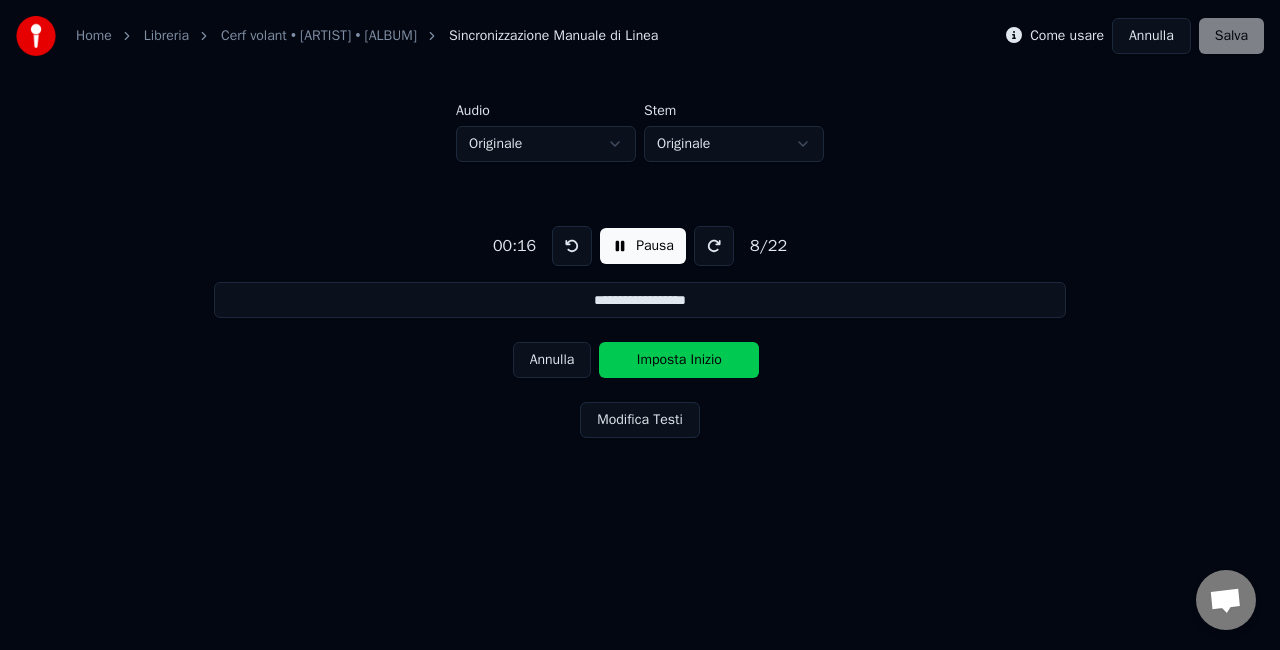 click on "Imposta Inizio" at bounding box center [679, 360] 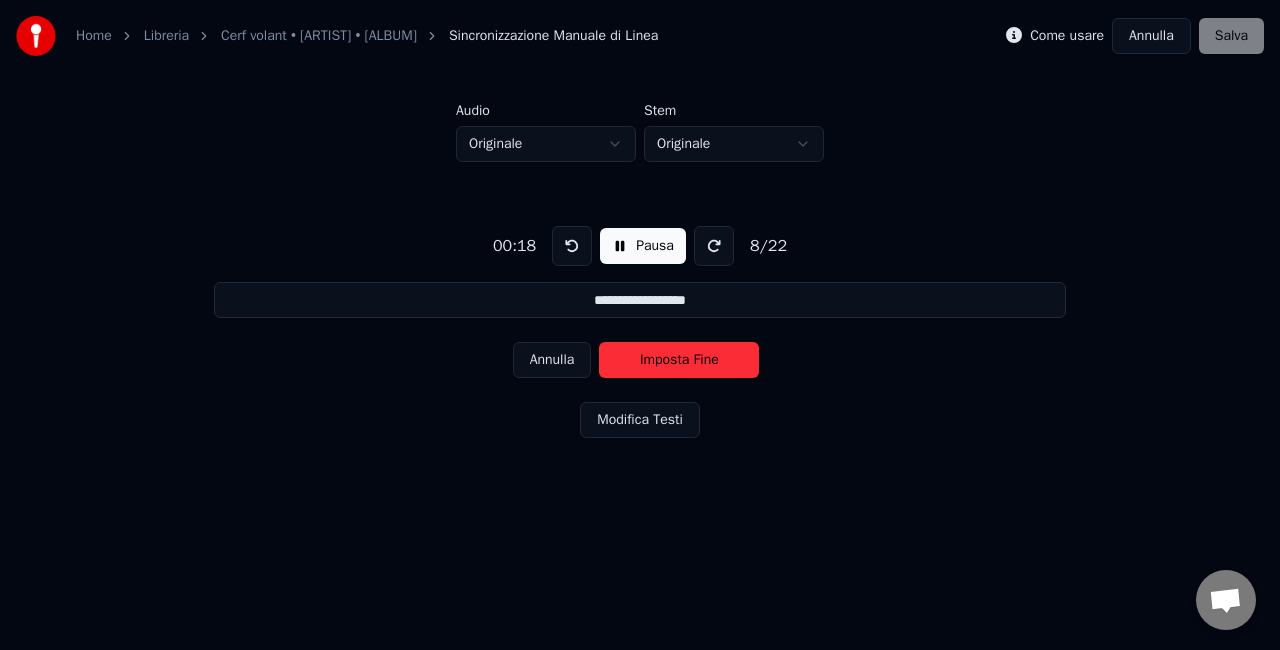 click on "Imposta Fine" at bounding box center (679, 360) 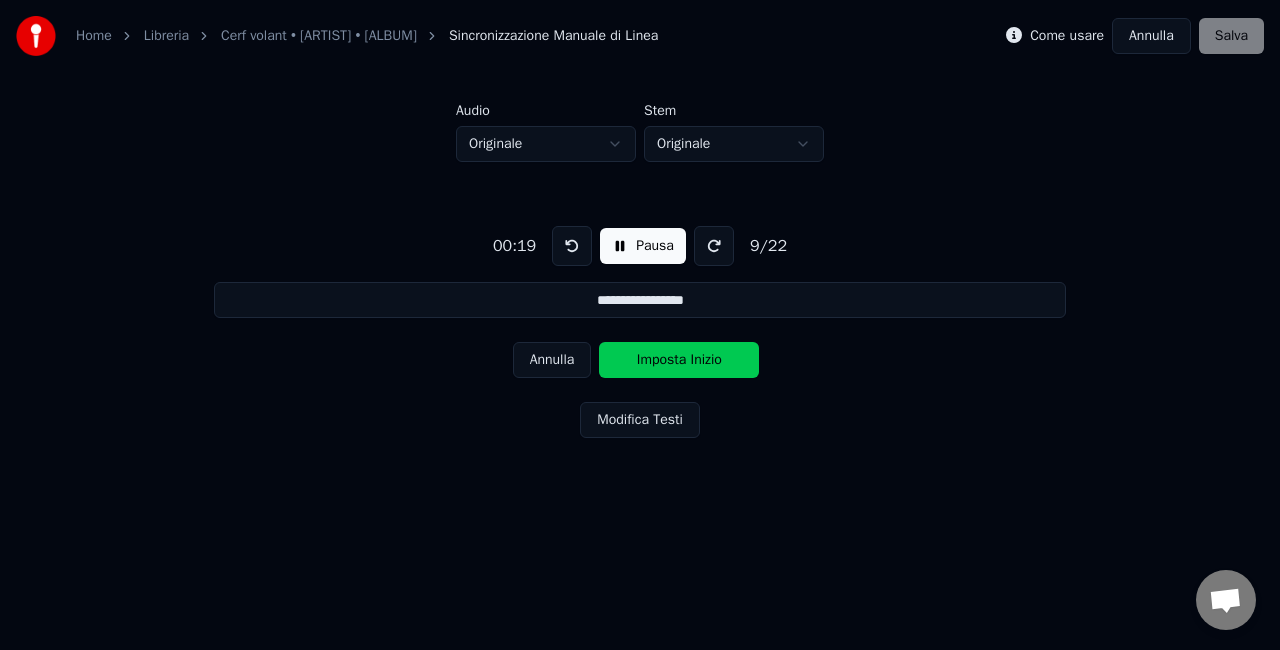 click on "Imposta Inizio" at bounding box center [679, 360] 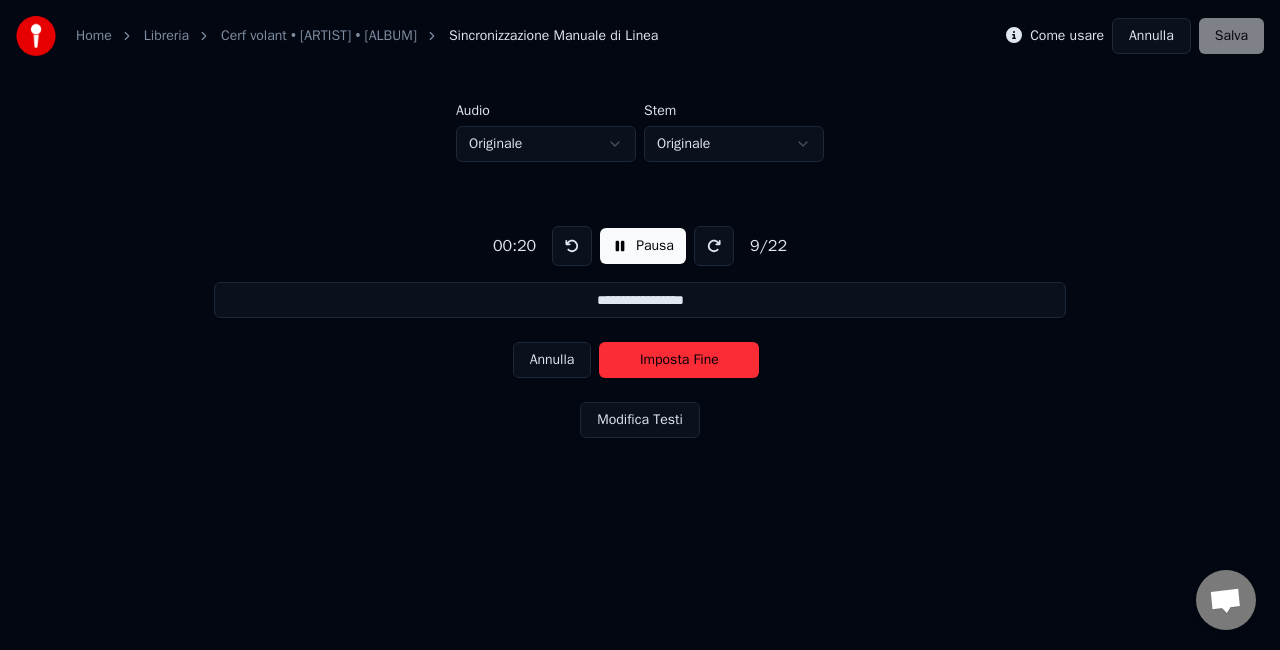 click on "Imposta Fine" at bounding box center (679, 360) 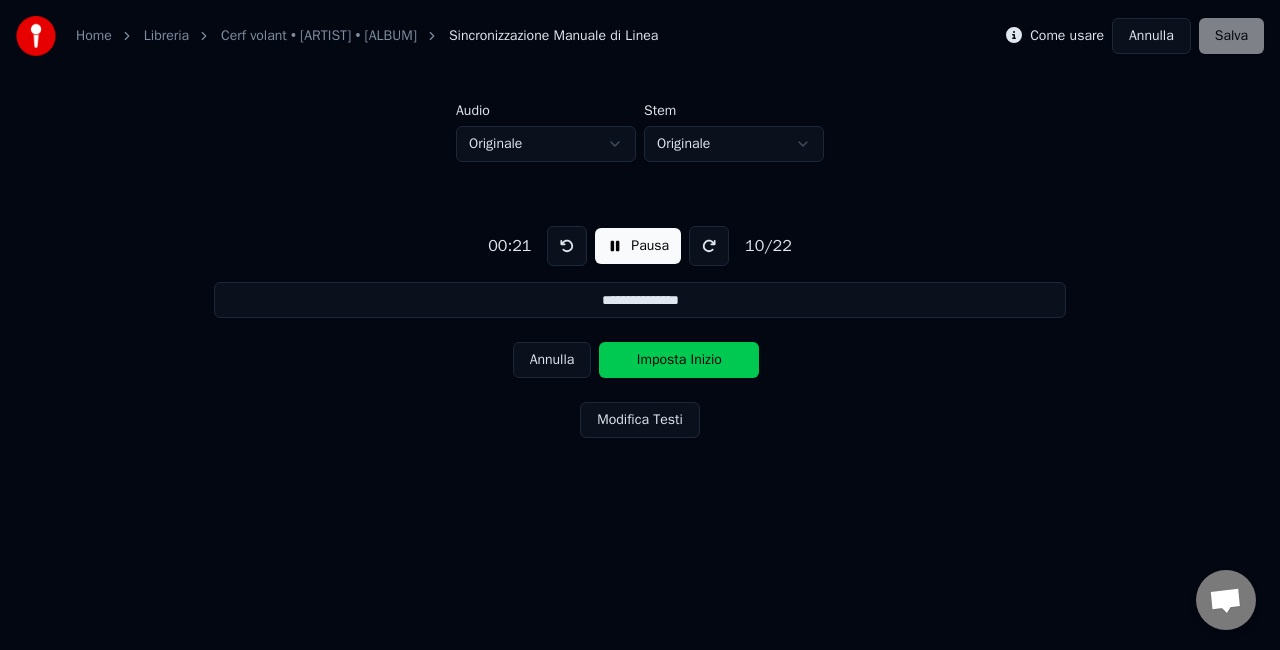 click on "Imposta Inizio" at bounding box center [679, 360] 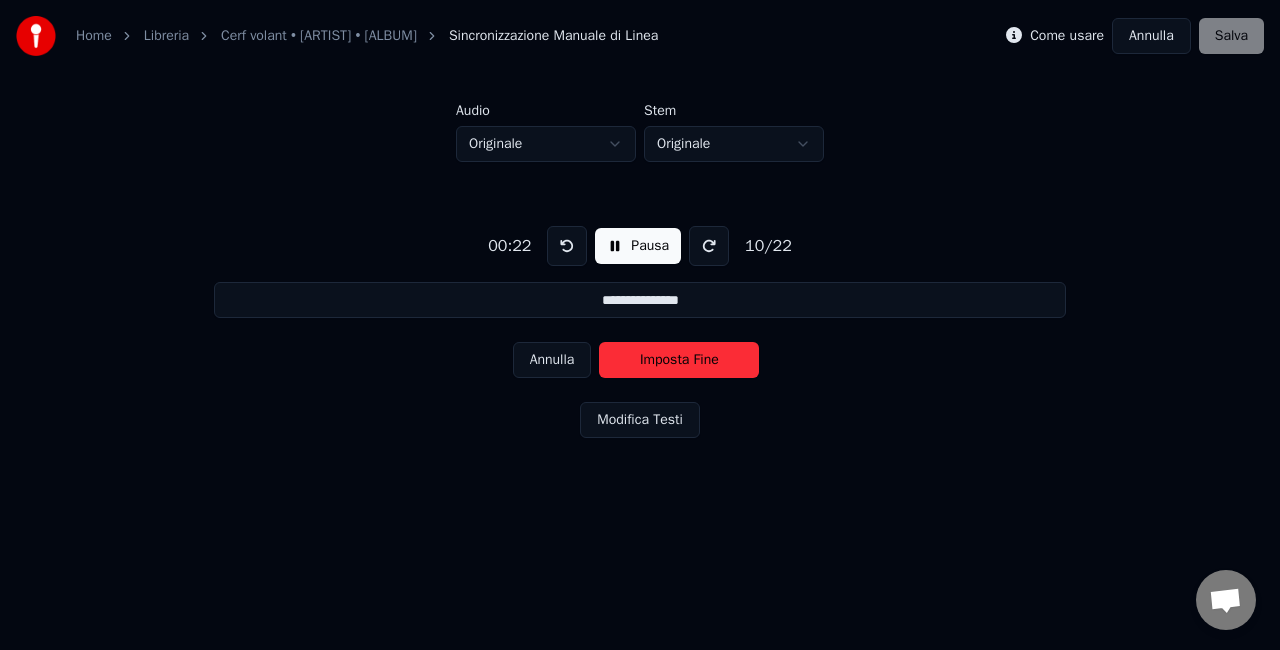 click on "Imposta Fine" at bounding box center (679, 360) 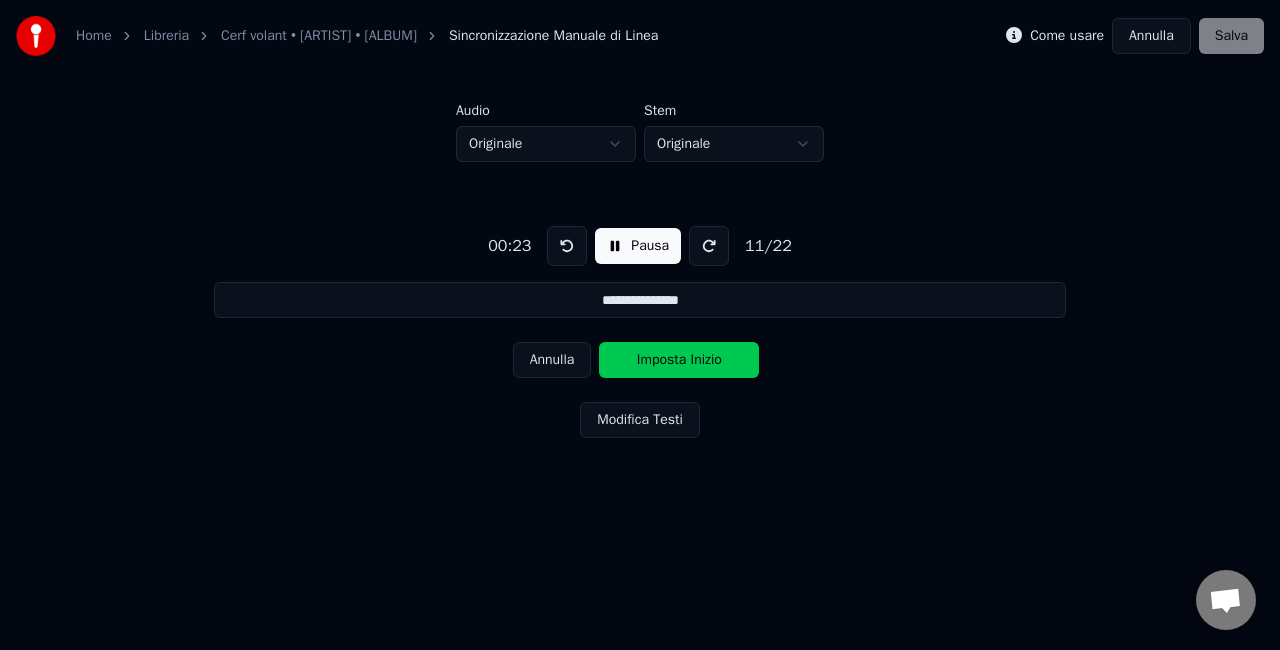 click on "Imposta Inizio" at bounding box center [679, 360] 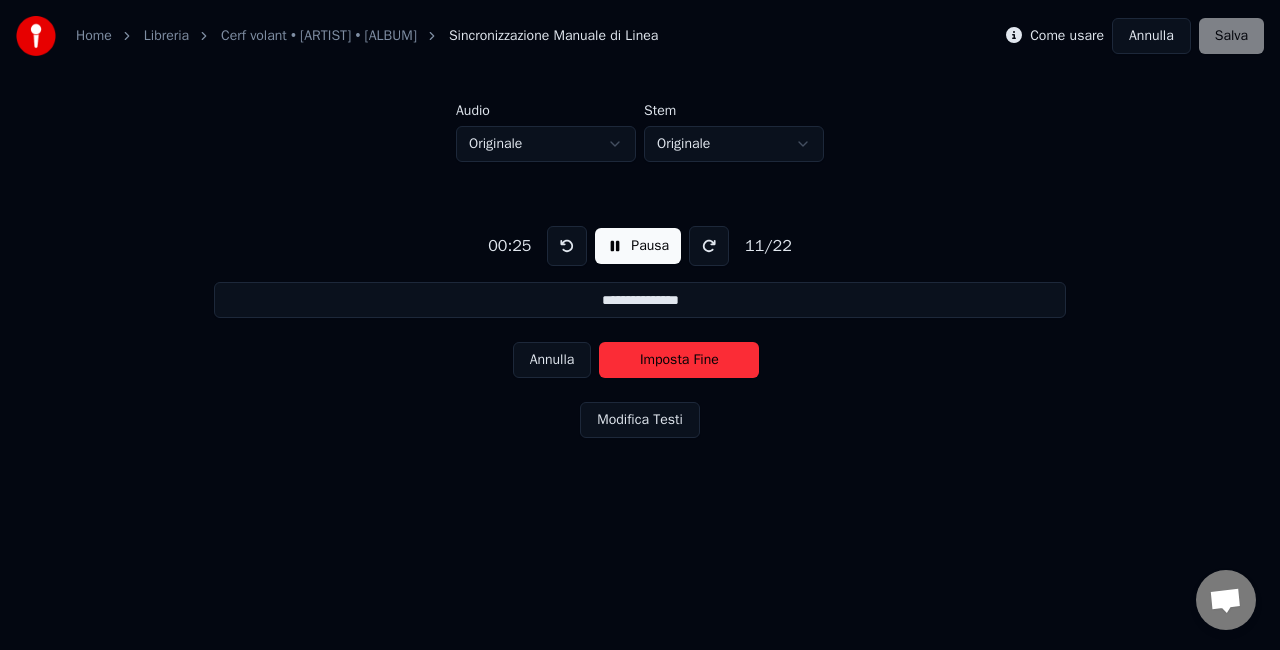 click on "Imposta Fine" at bounding box center [679, 360] 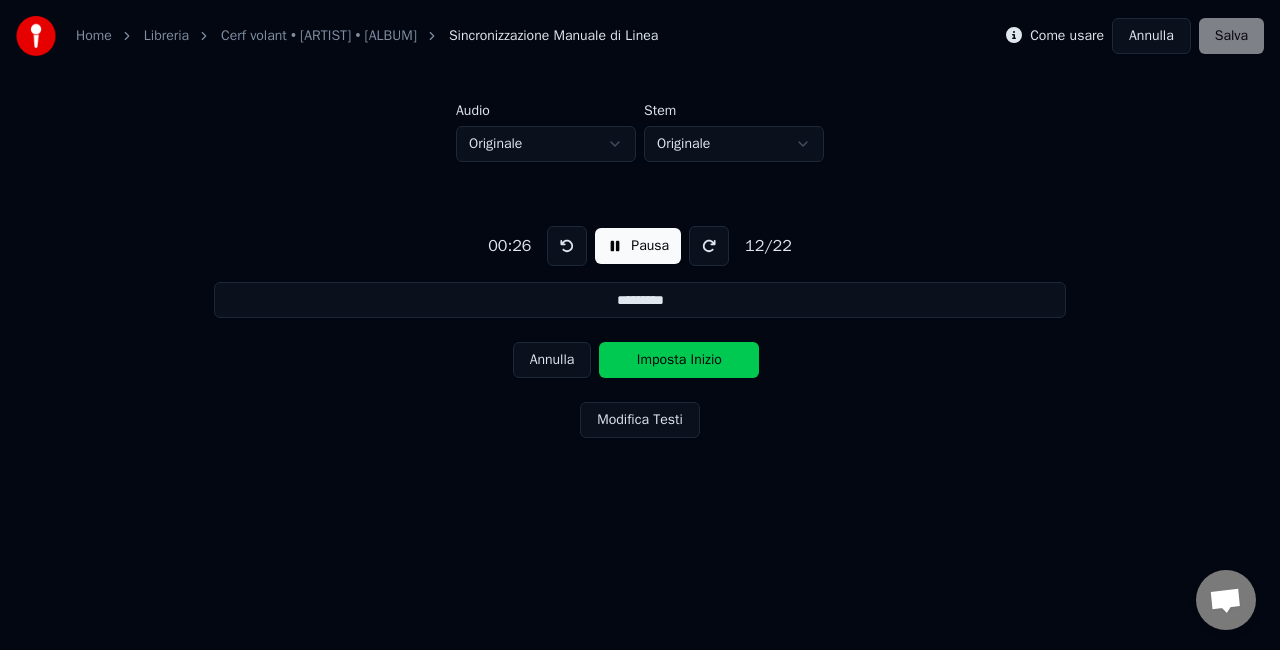 click on "Imposta Inizio" at bounding box center (679, 360) 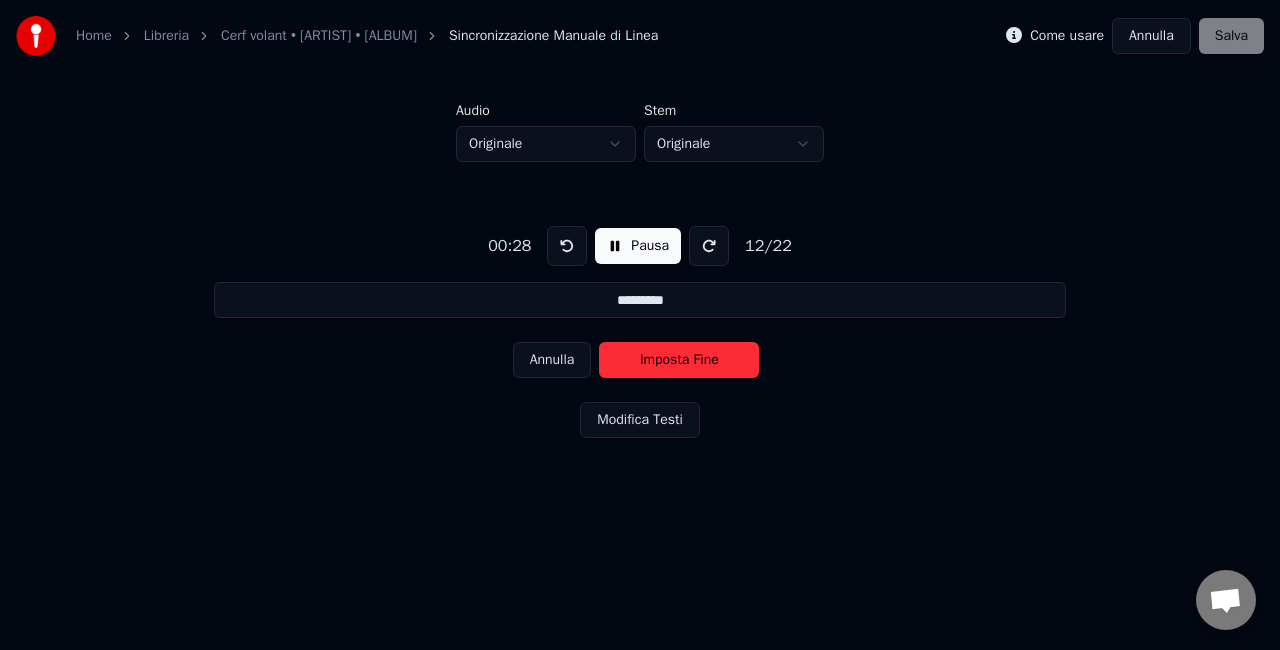 click on "Imposta Fine" at bounding box center [679, 360] 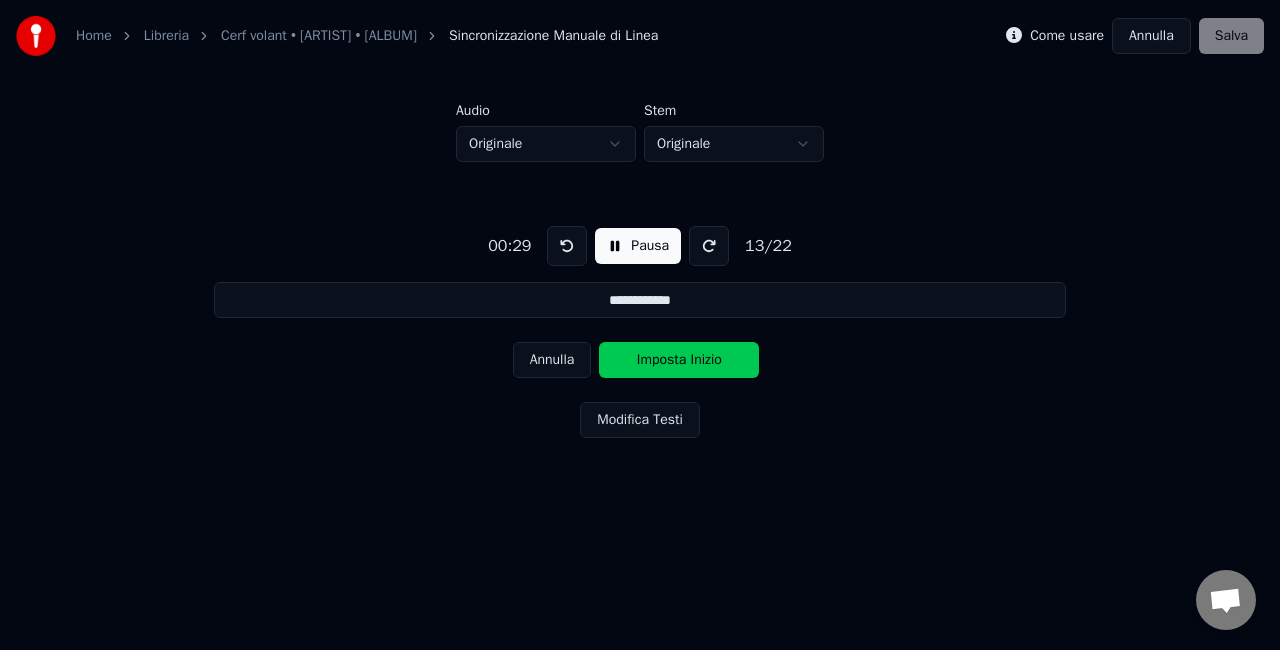 click on "Imposta Inizio" at bounding box center [679, 360] 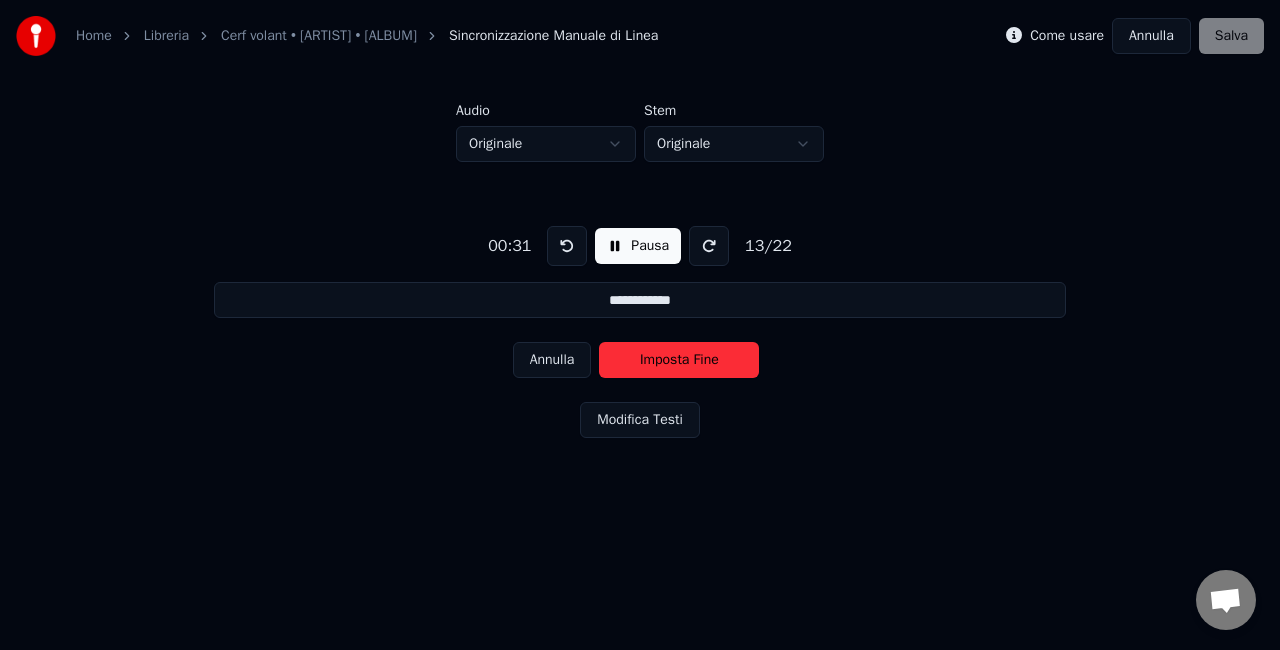 click on "Imposta Fine" at bounding box center (679, 360) 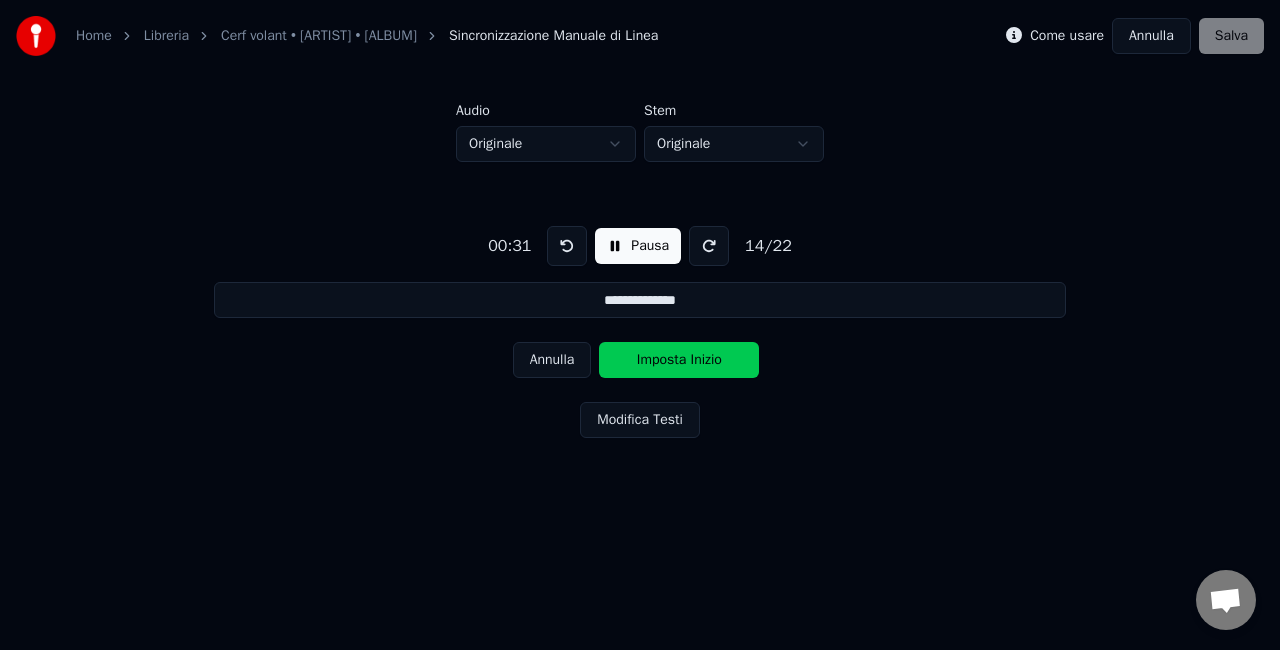click on "Imposta Inizio" at bounding box center (679, 360) 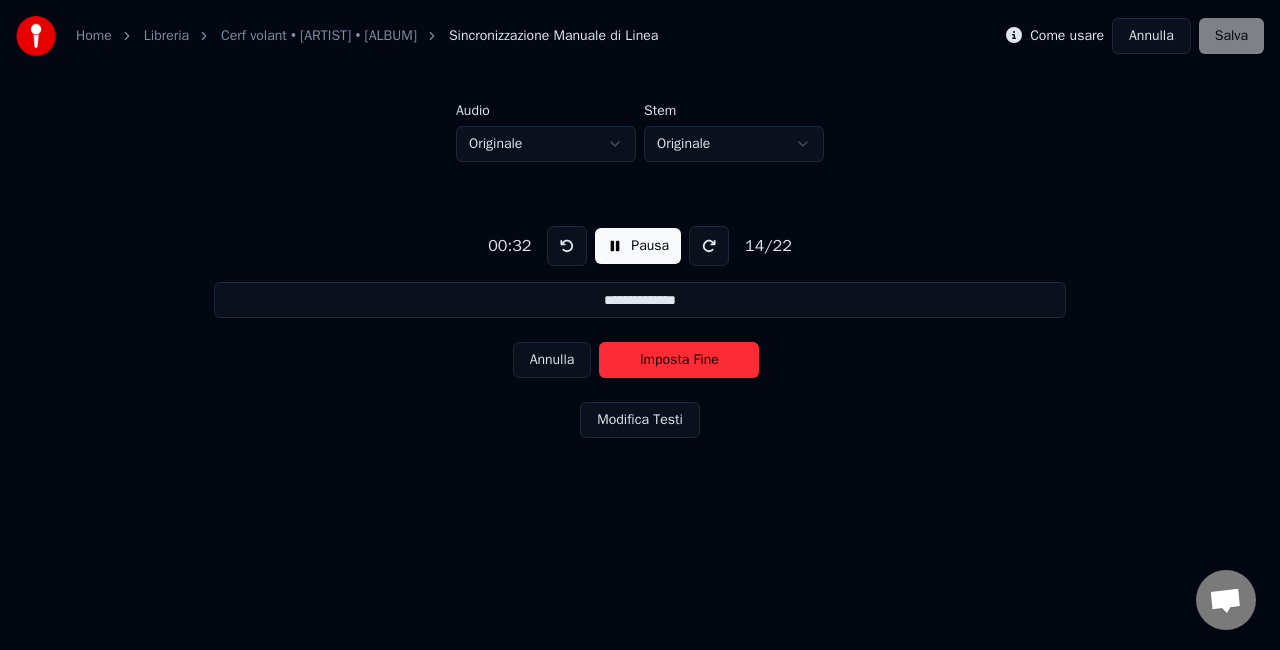 click on "Imposta Fine" at bounding box center [679, 360] 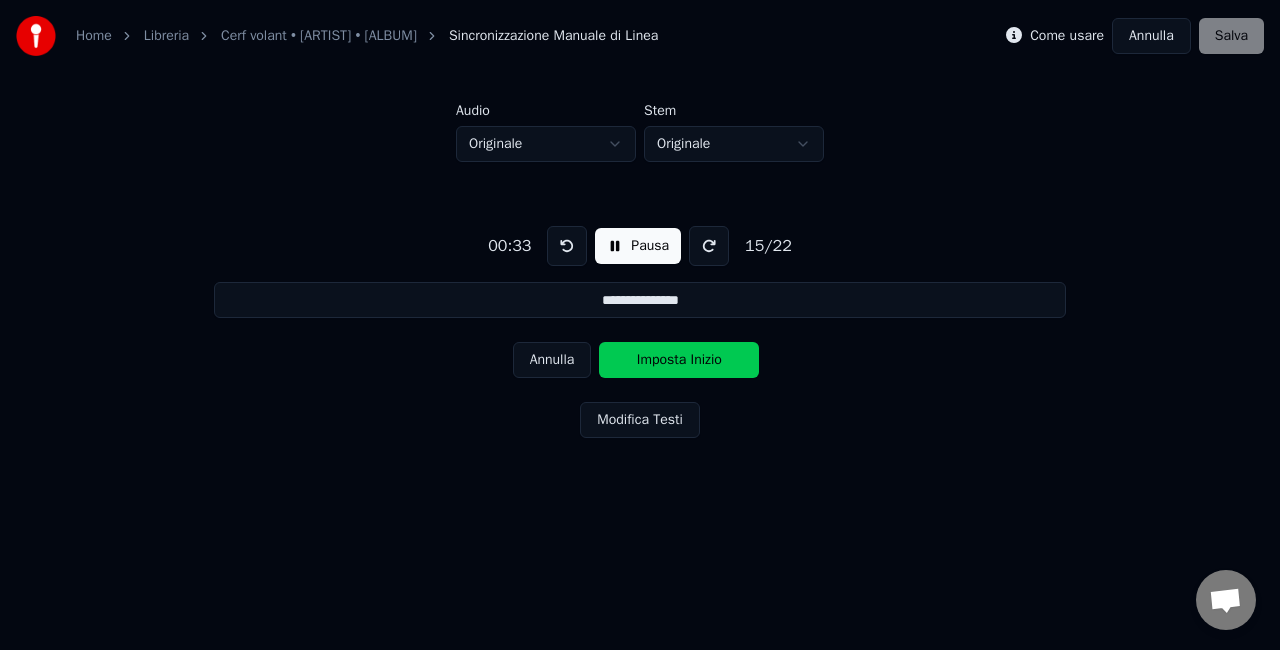 click on "Imposta Inizio" at bounding box center (679, 360) 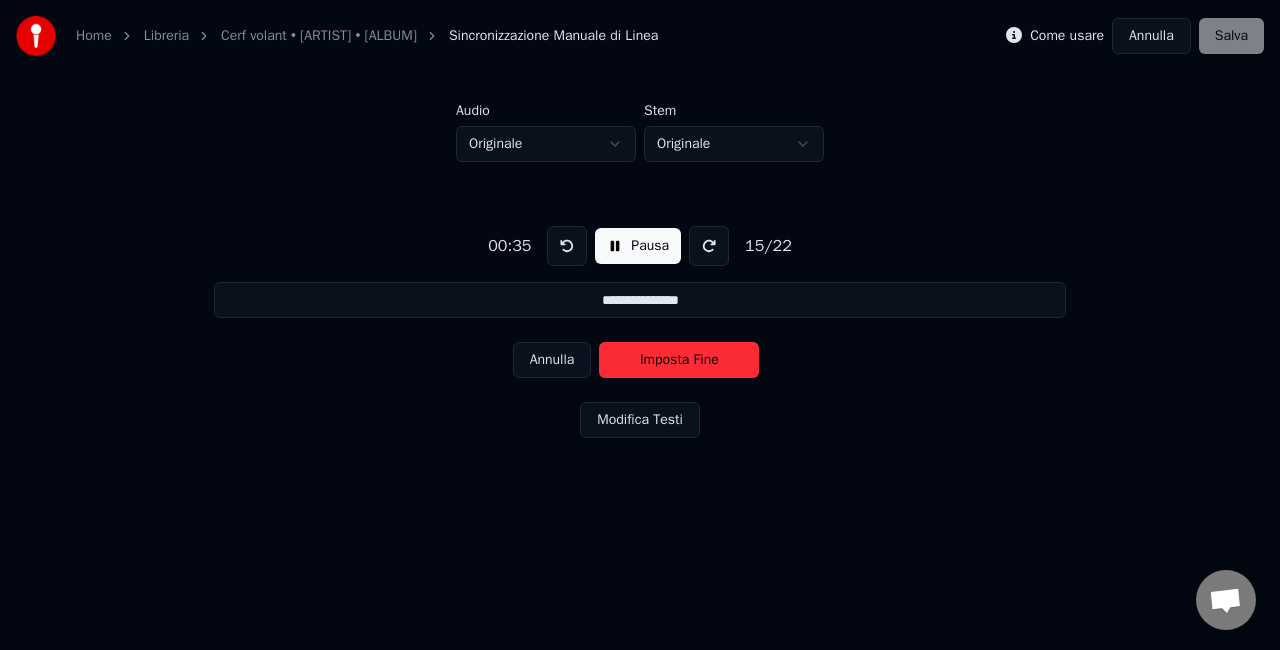 click at bounding box center [567, 246] 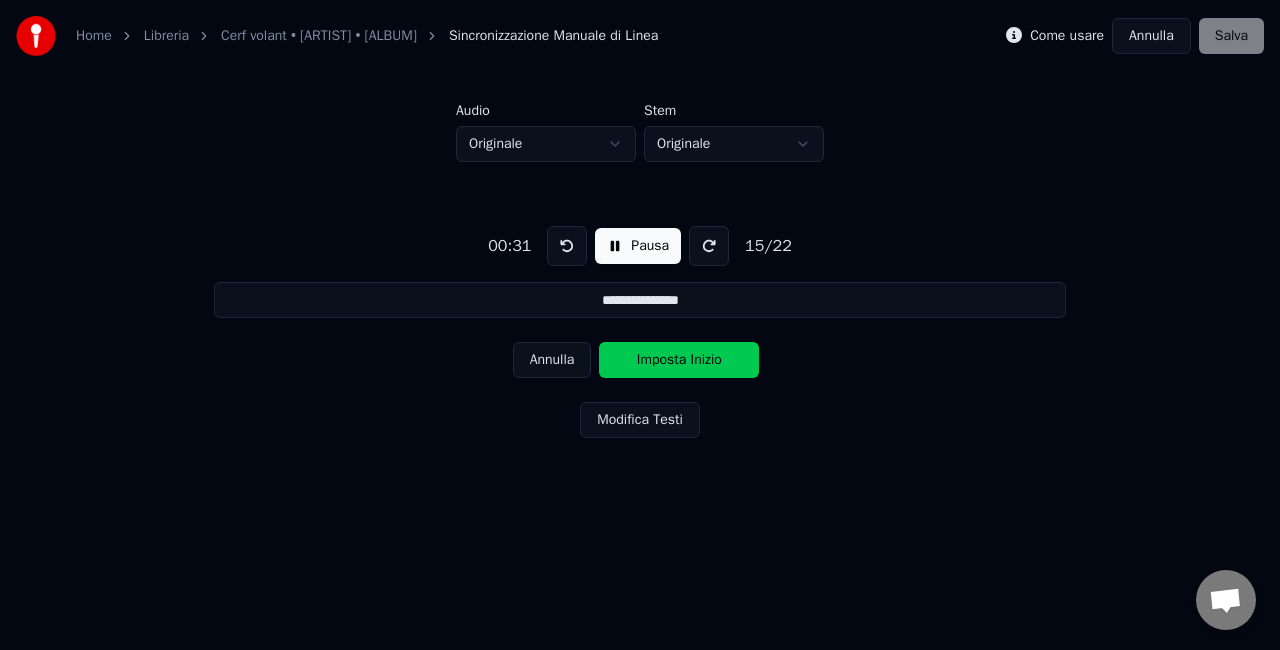 click at bounding box center [567, 246] 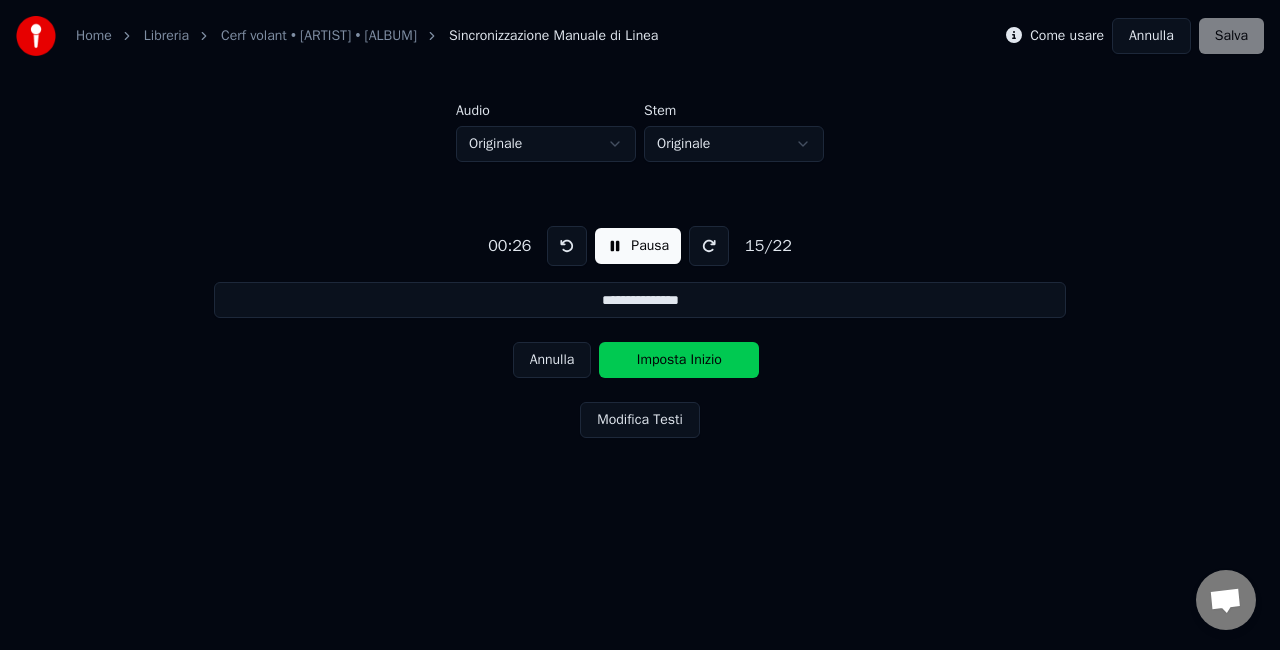 click at bounding box center [567, 246] 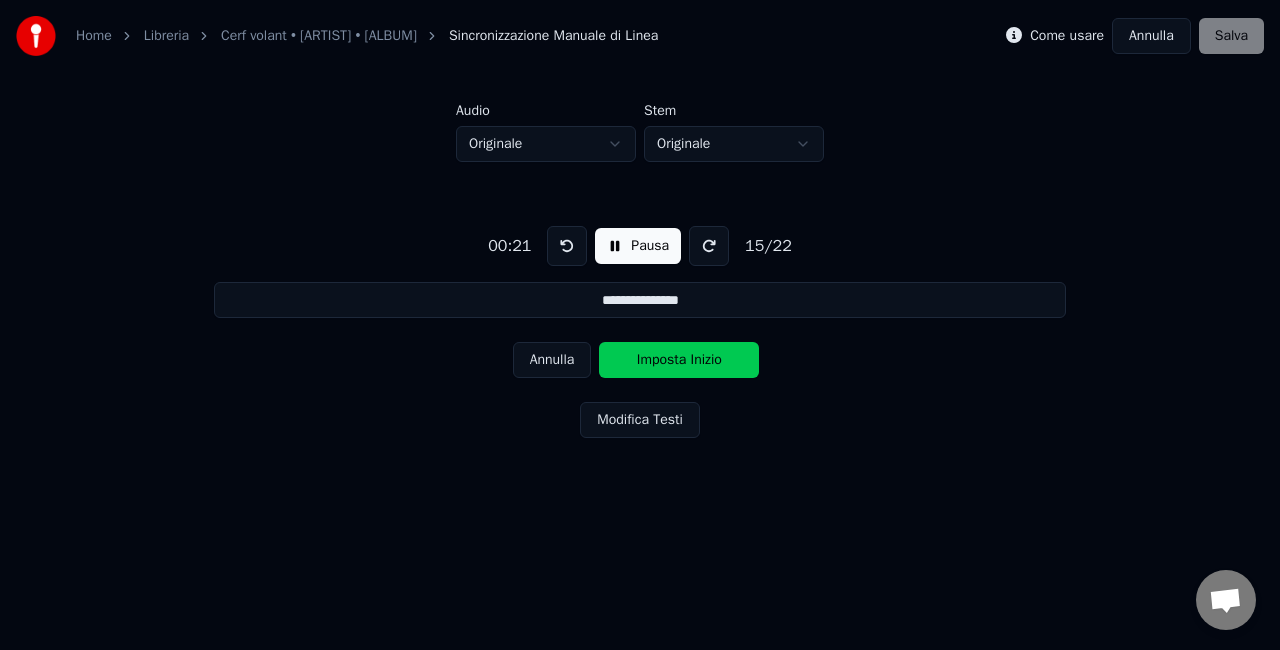 click at bounding box center (567, 246) 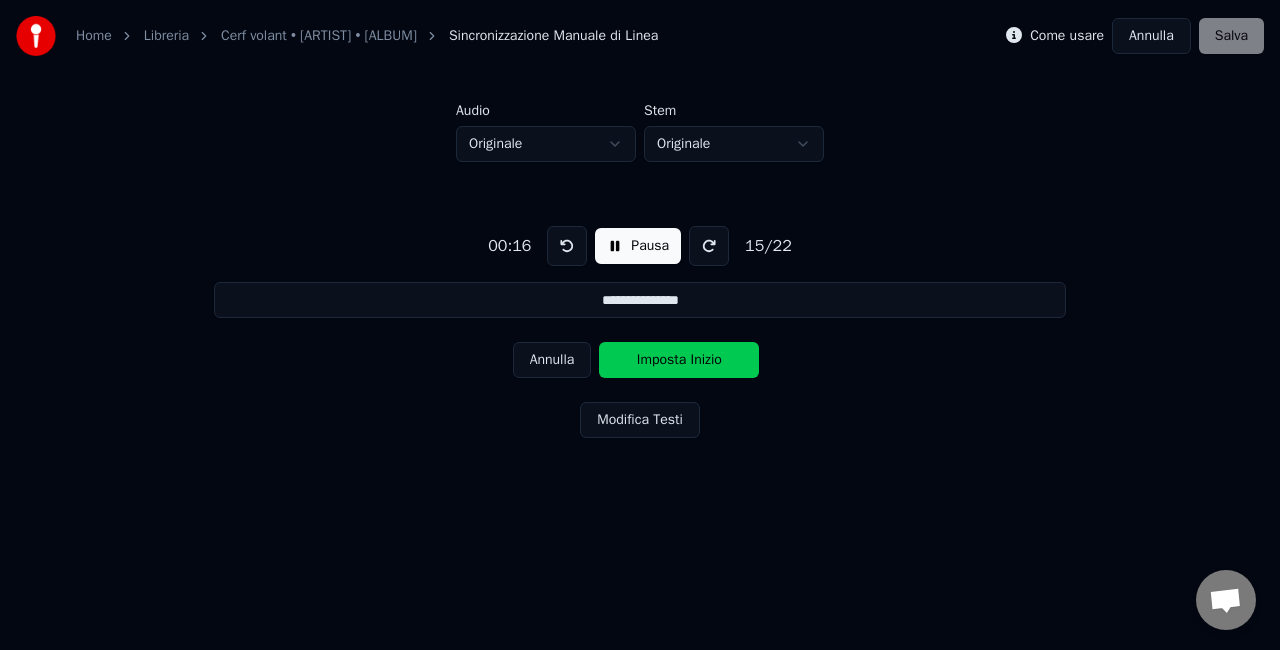 click at bounding box center [567, 246] 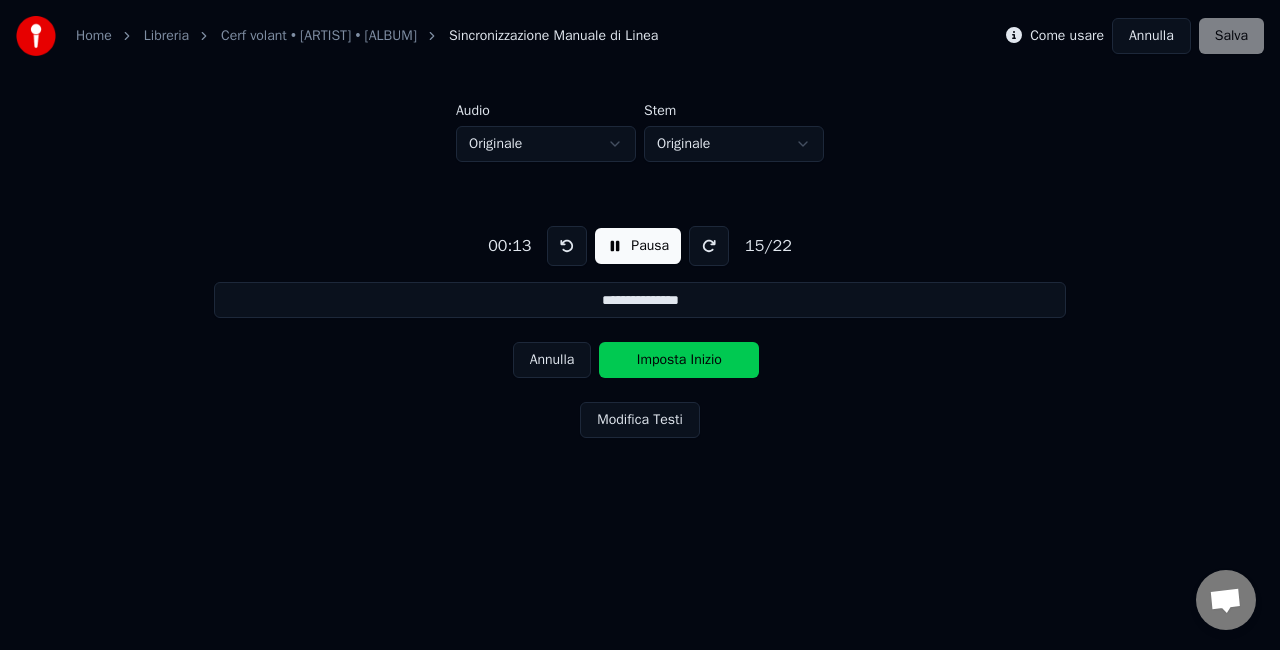 click on "Annulla" at bounding box center [552, 360] 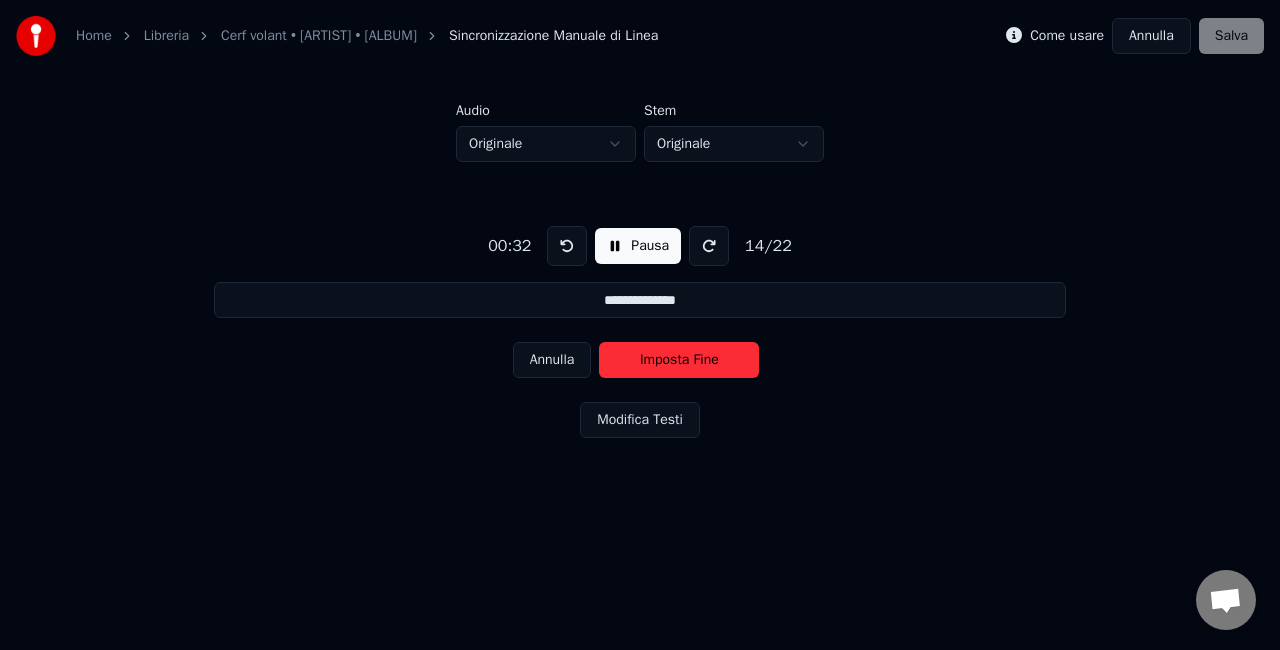 click on "Annulla" at bounding box center [552, 360] 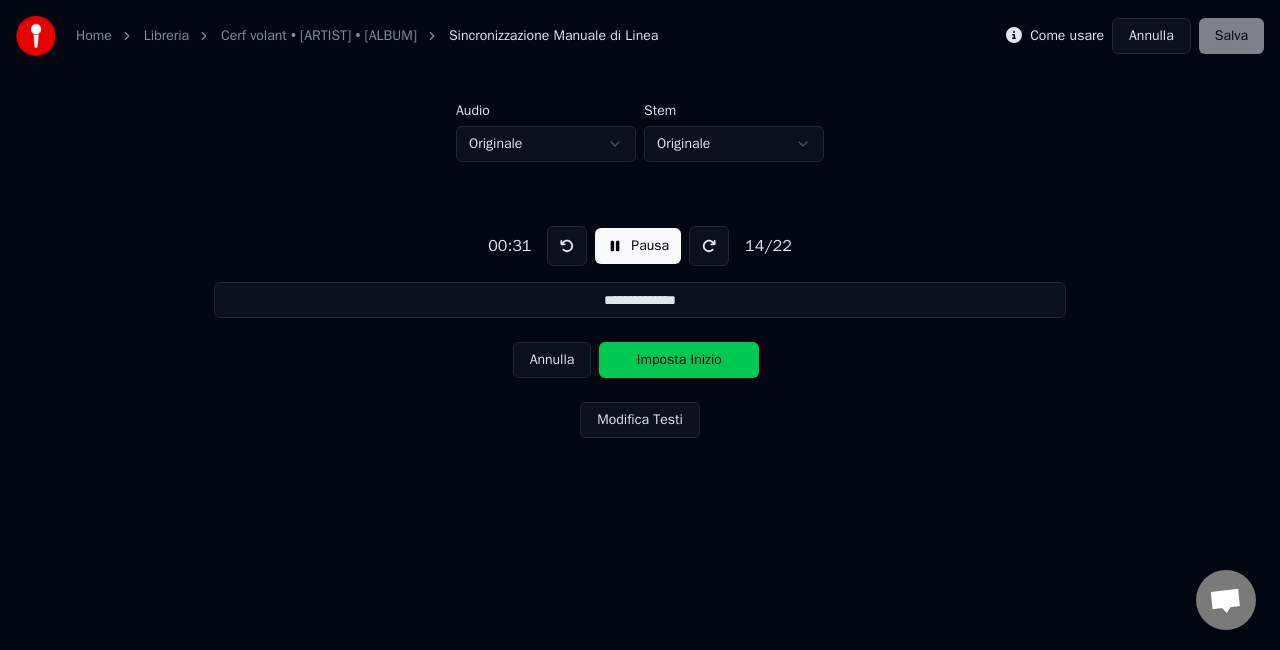 click on "Annulla" at bounding box center (552, 360) 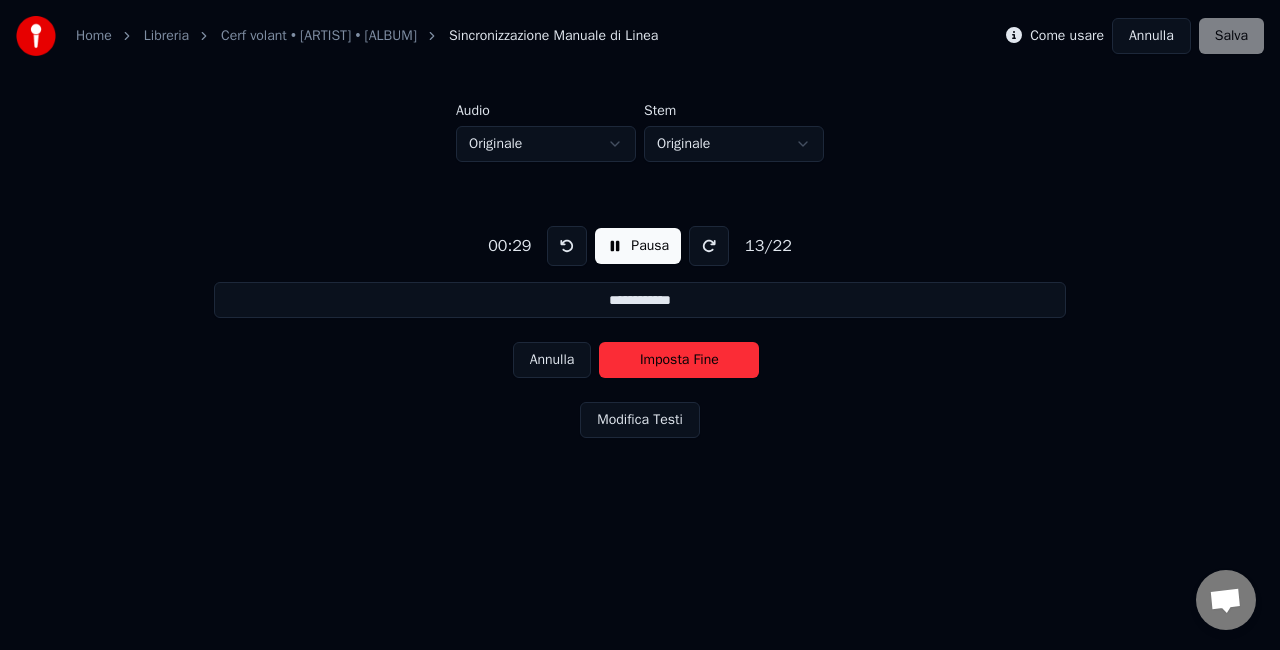 click on "Annulla" at bounding box center [552, 360] 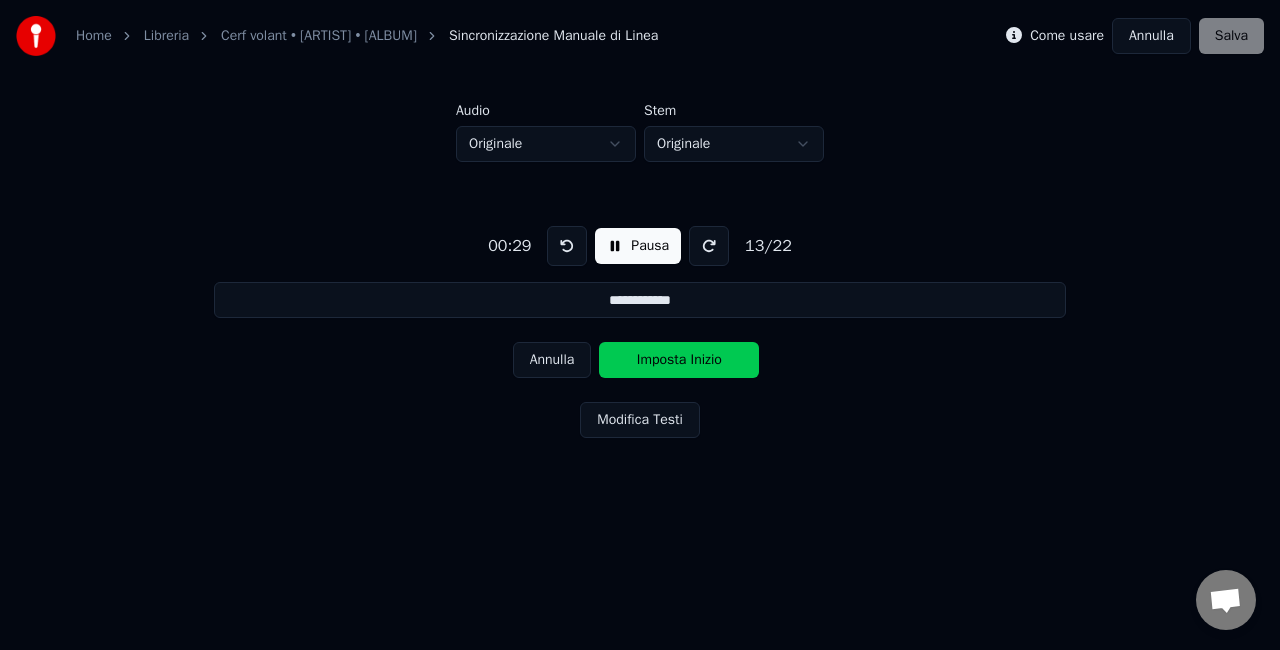 click on "Annulla" at bounding box center [552, 360] 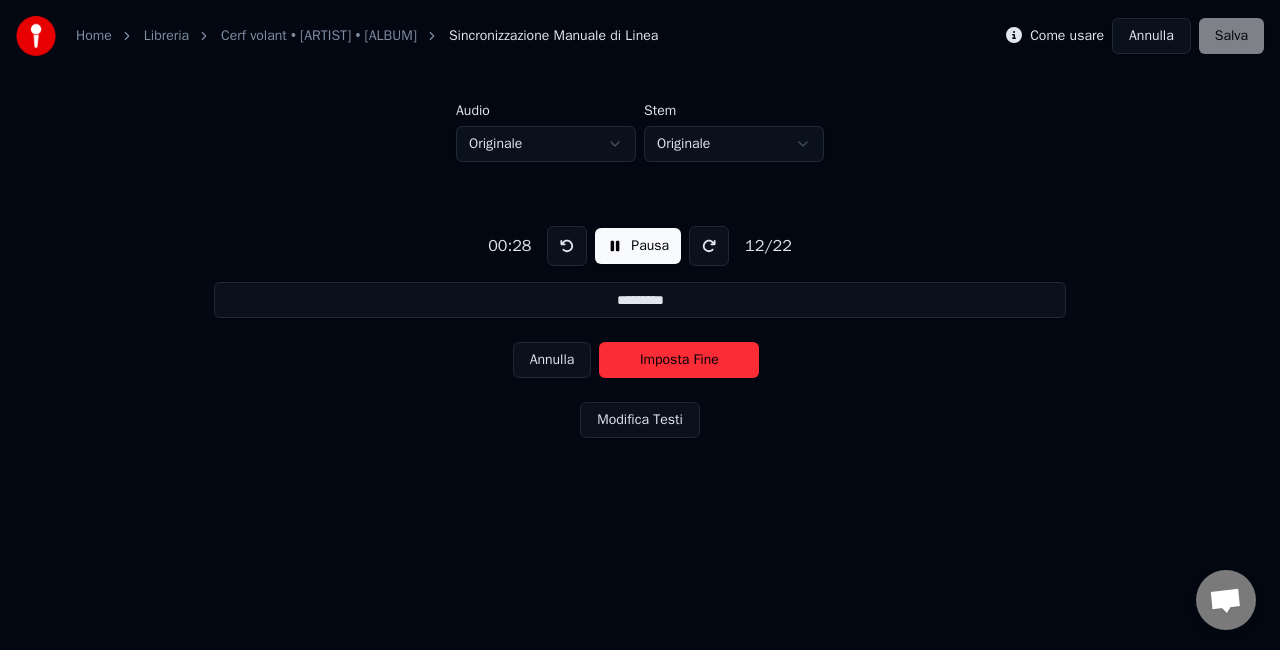 click on "Pausa" at bounding box center [638, 246] 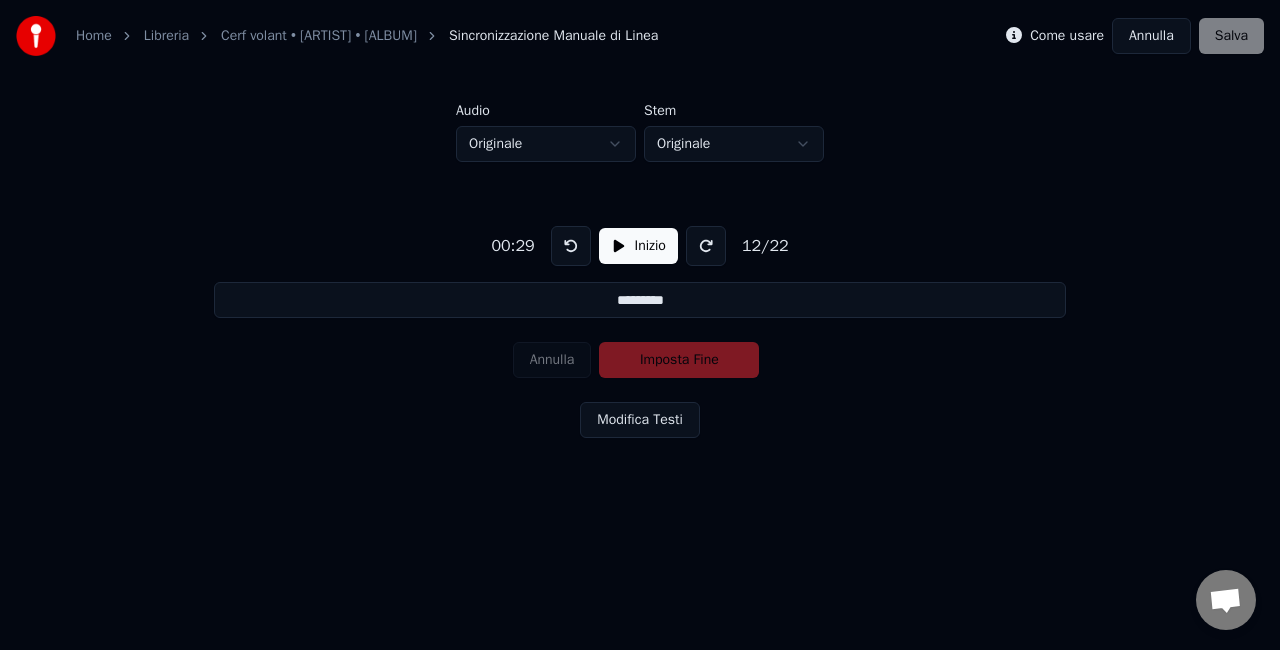 click at bounding box center [571, 246] 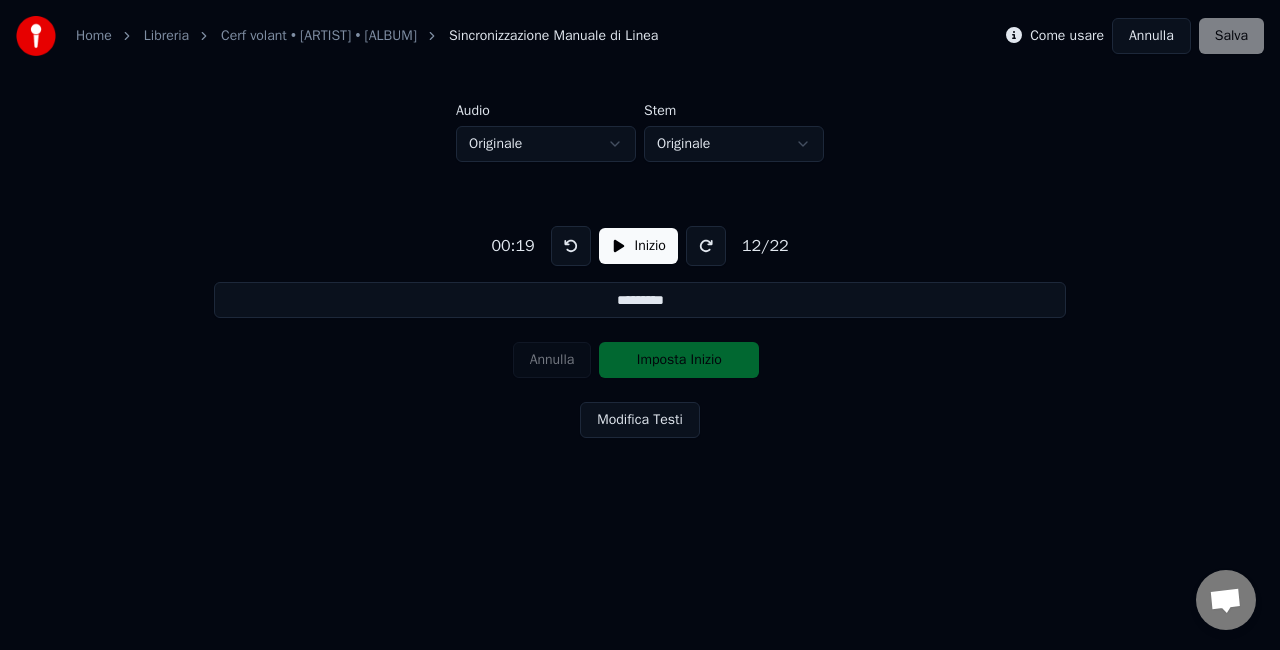 click at bounding box center (571, 246) 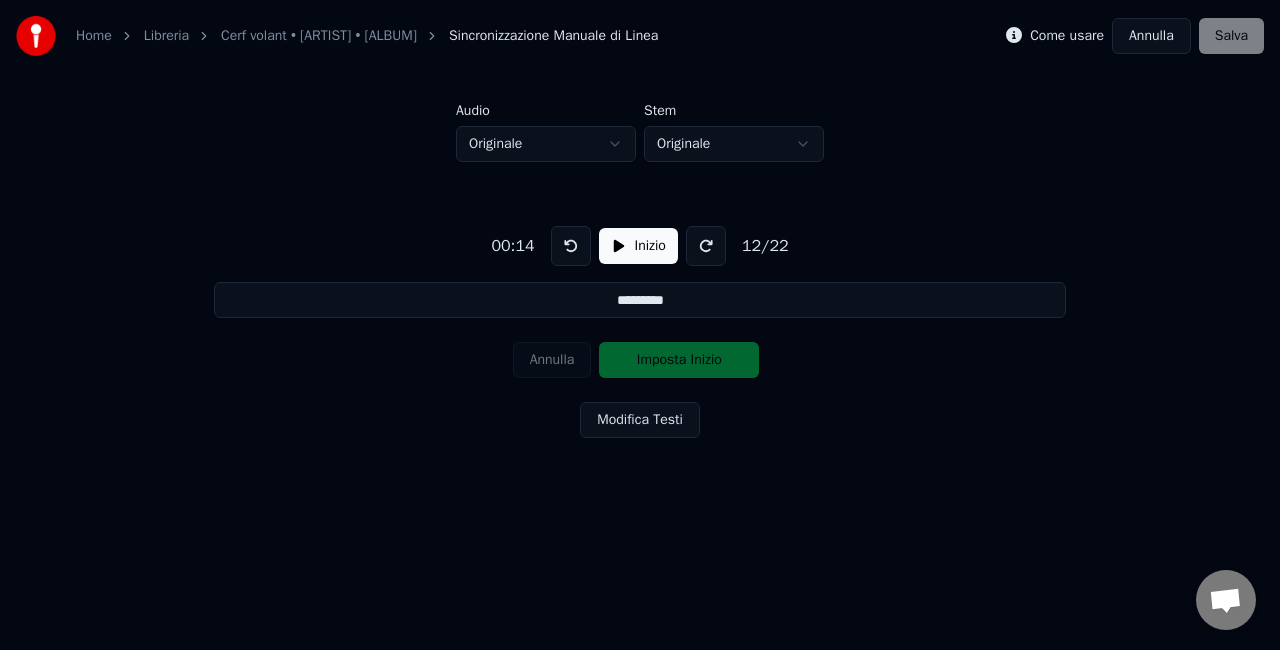 click at bounding box center (571, 246) 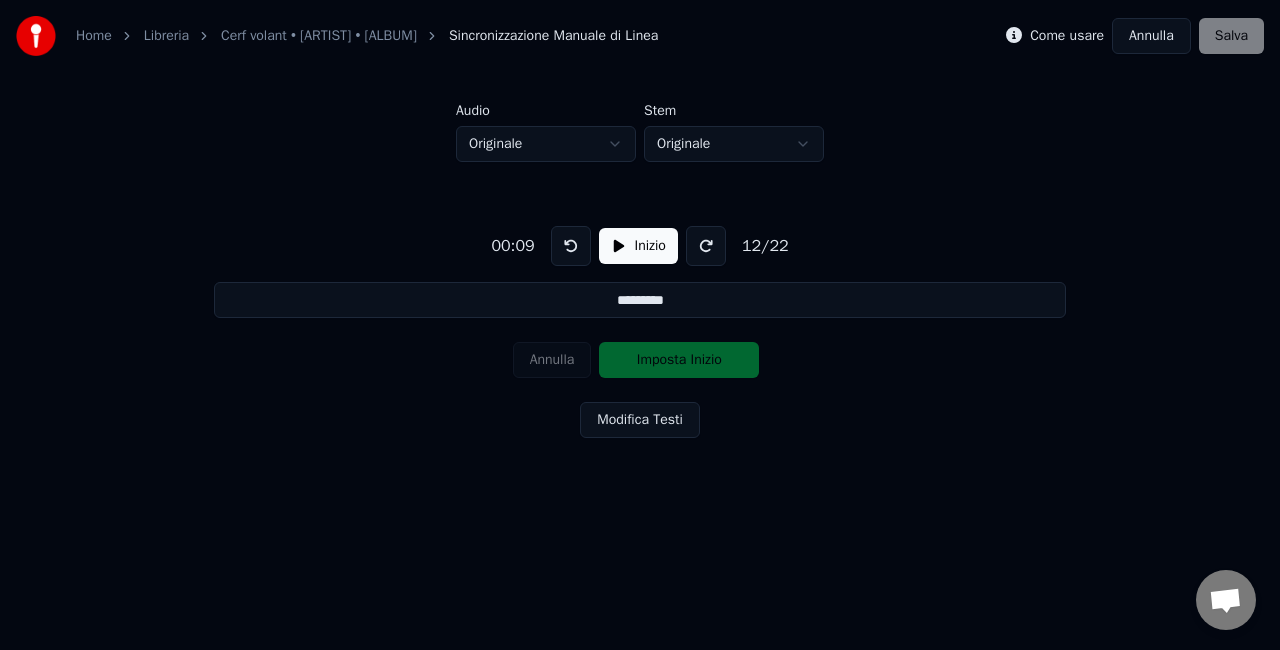 click at bounding box center [571, 246] 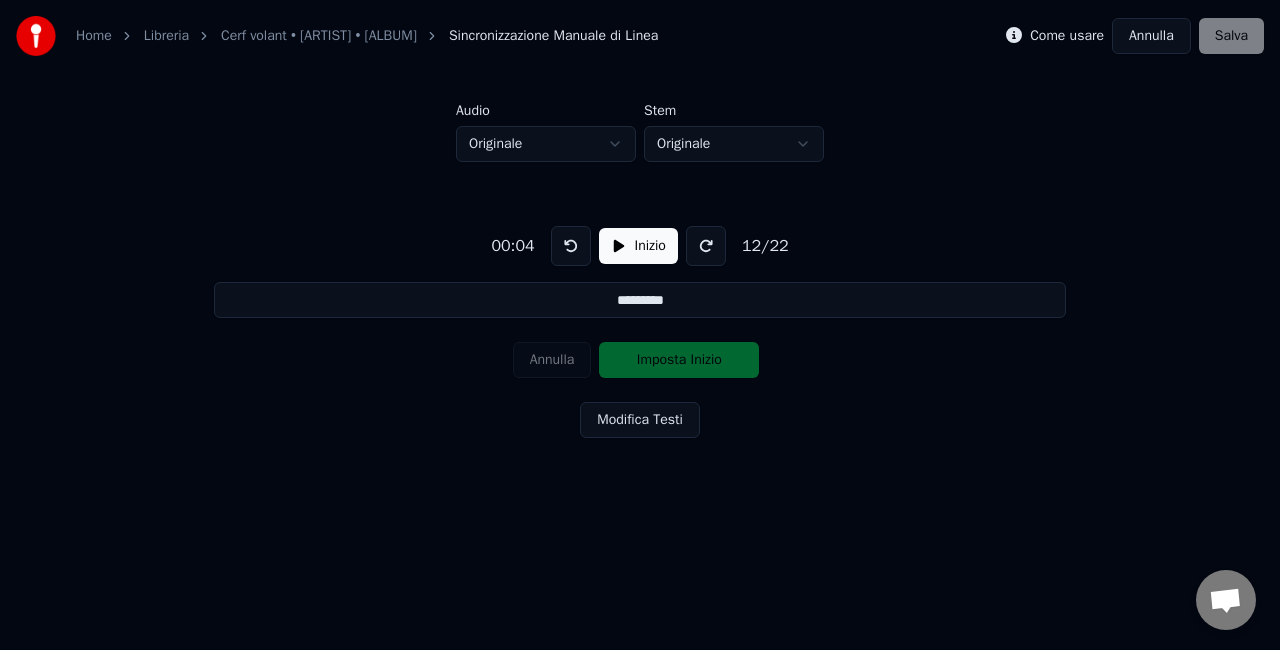 click at bounding box center [571, 246] 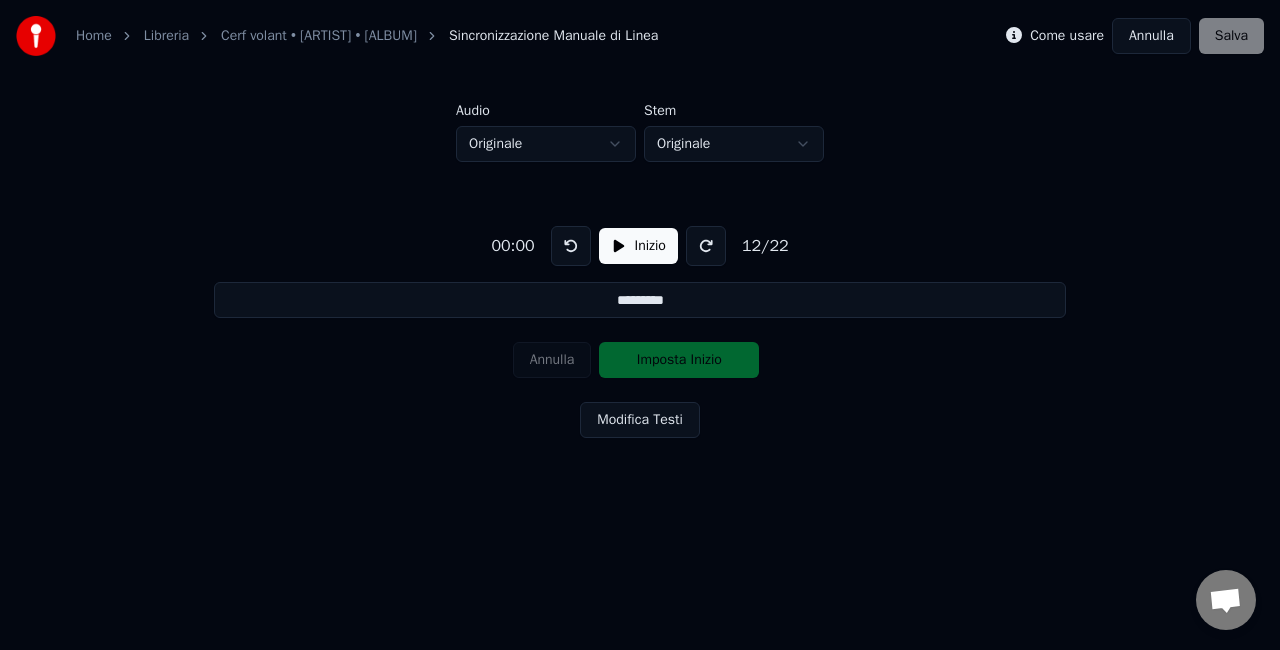 click at bounding box center [571, 246] 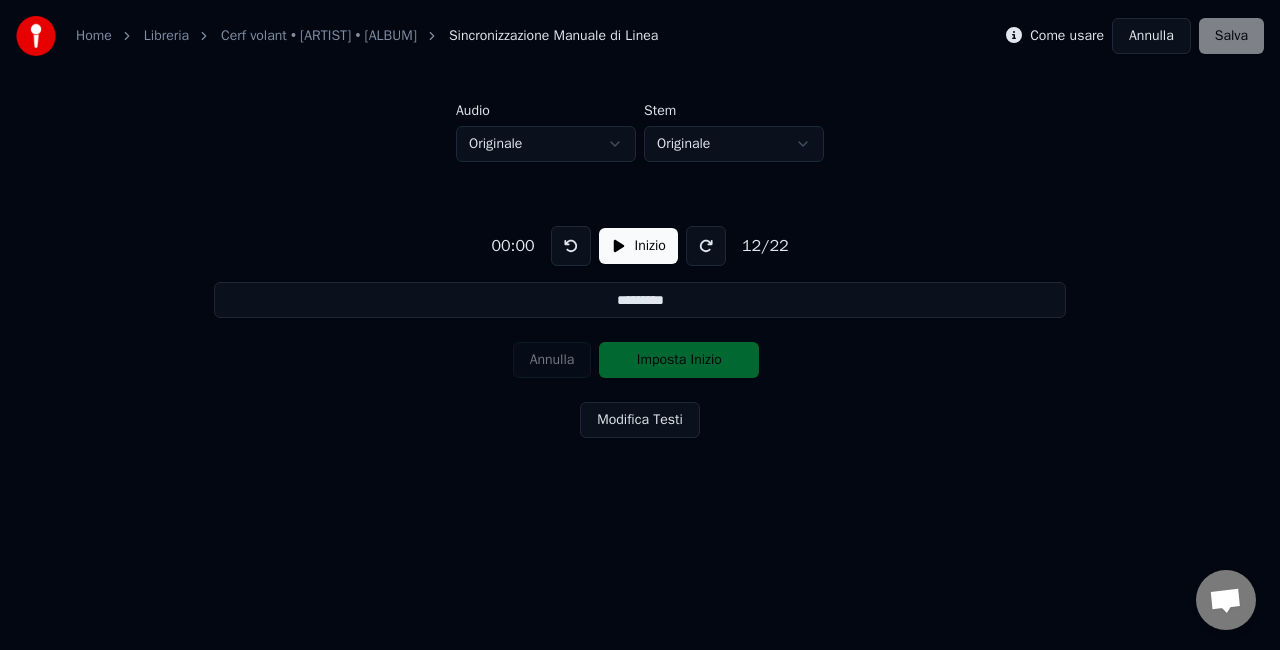 click on "00:00 Inizio 12  /  22 ********* Annulla Imposta Inizio Modifica Testi" at bounding box center (640, 328) 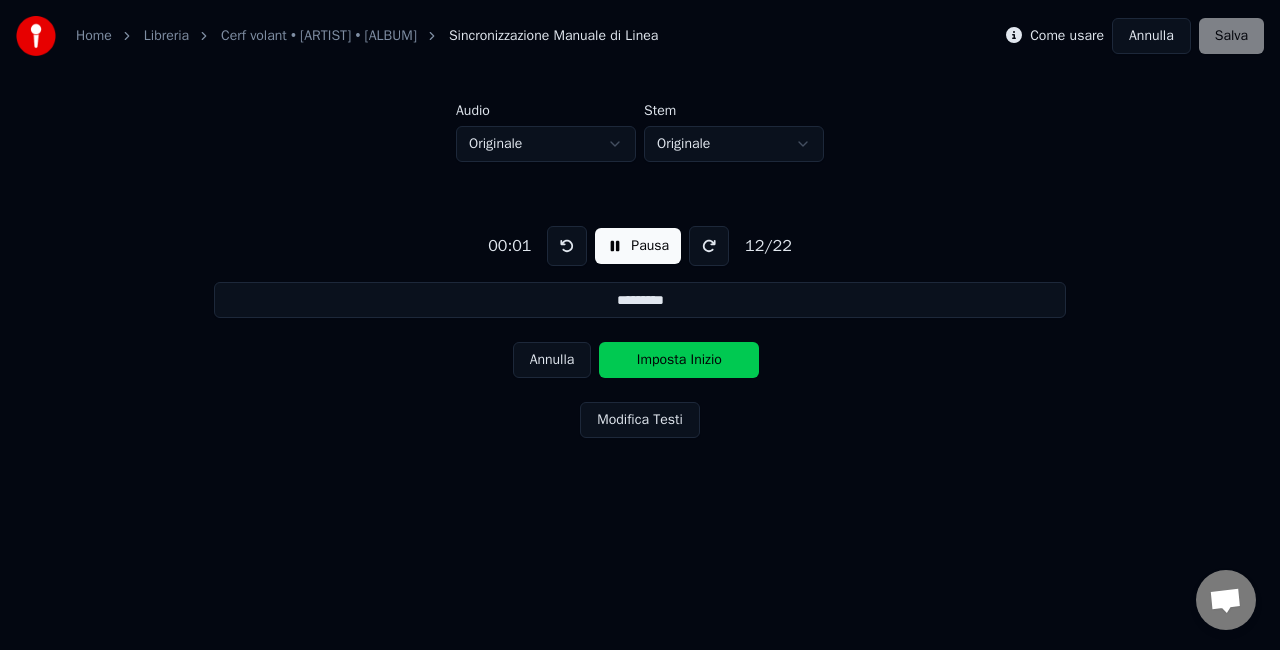 click on "Annulla" at bounding box center (552, 360) 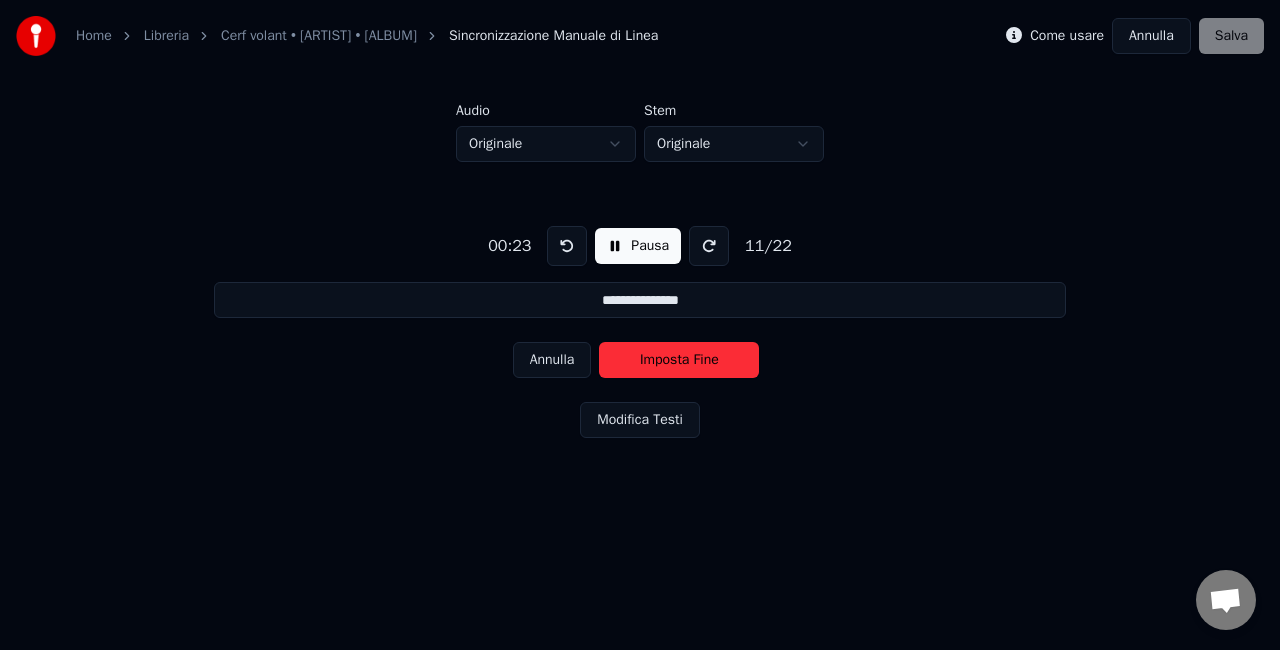 click on "Annulla" at bounding box center [552, 360] 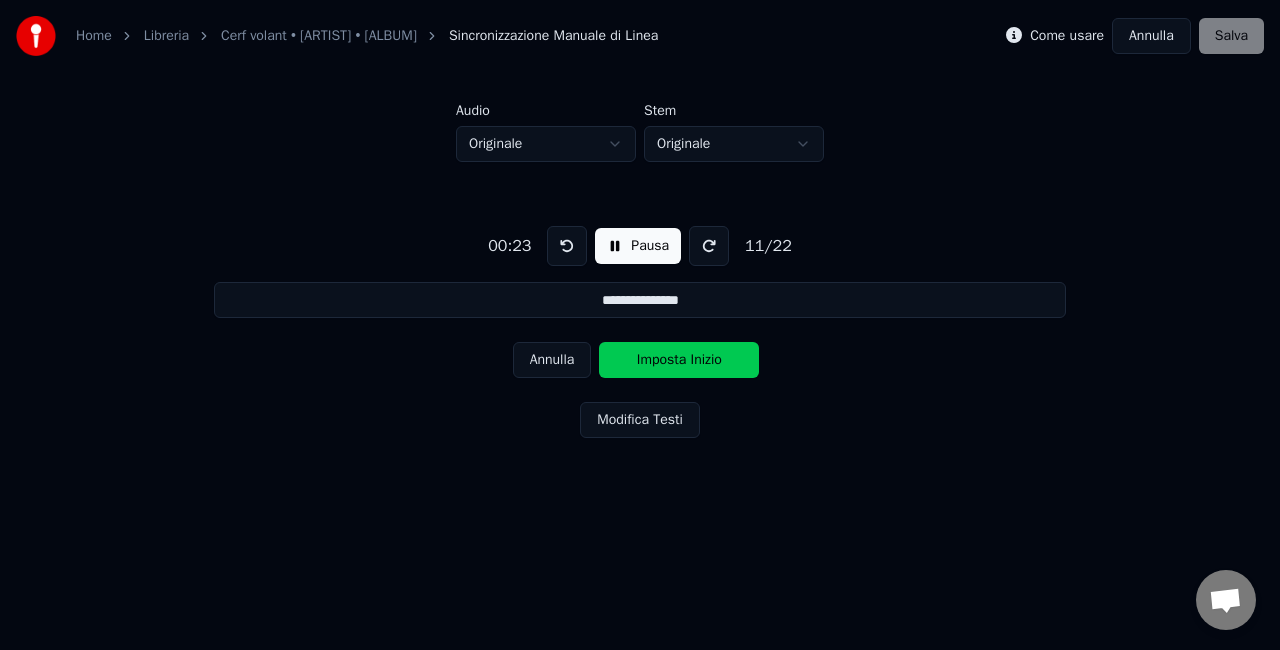 click on "Annulla" at bounding box center (552, 360) 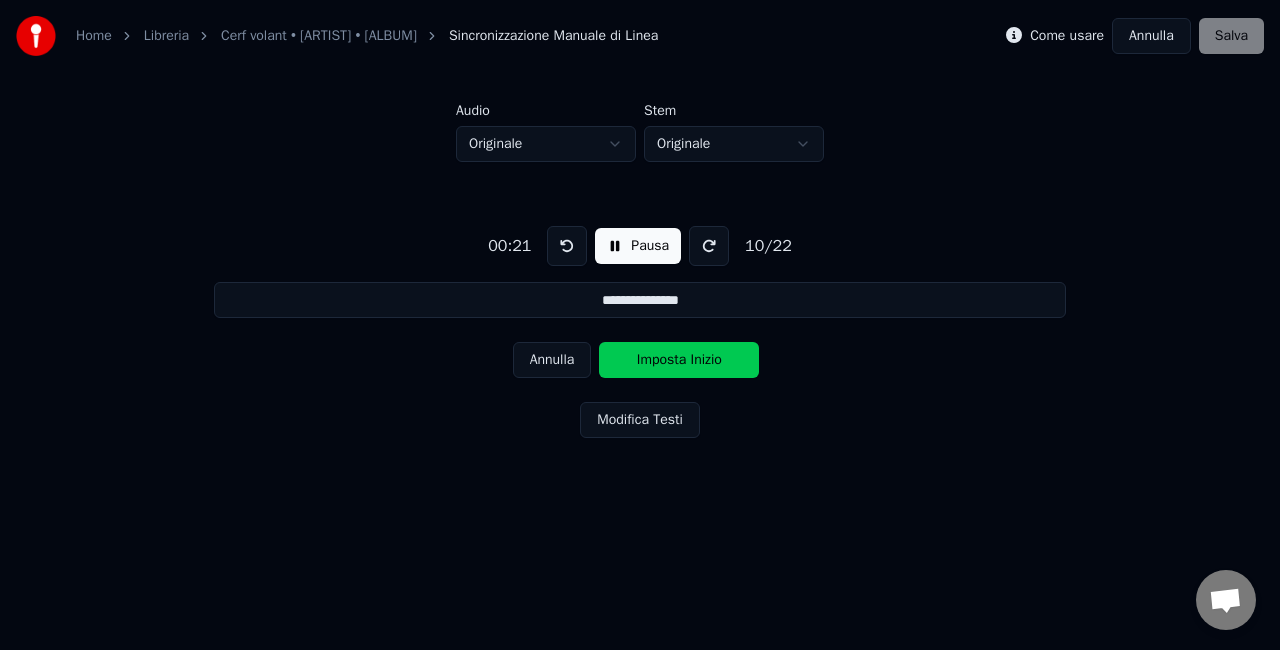 click on "Annulla" at bounding box center [552, 360] 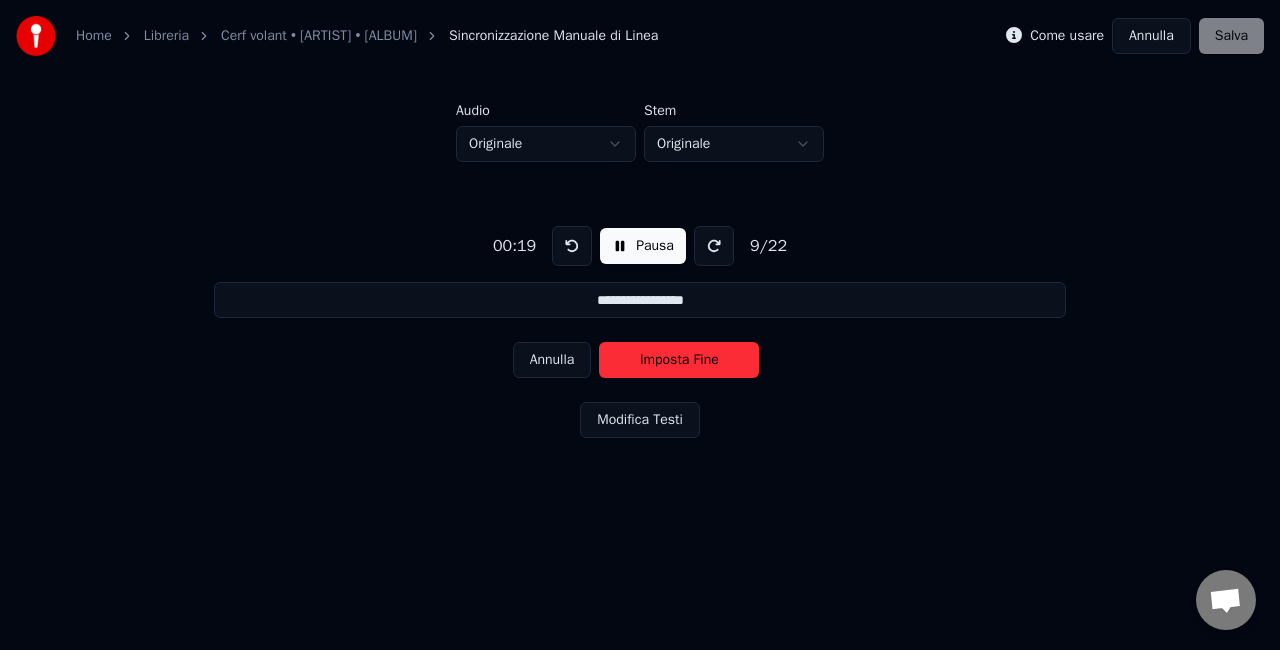click on "Annulla" at bounding box center (552, 360) 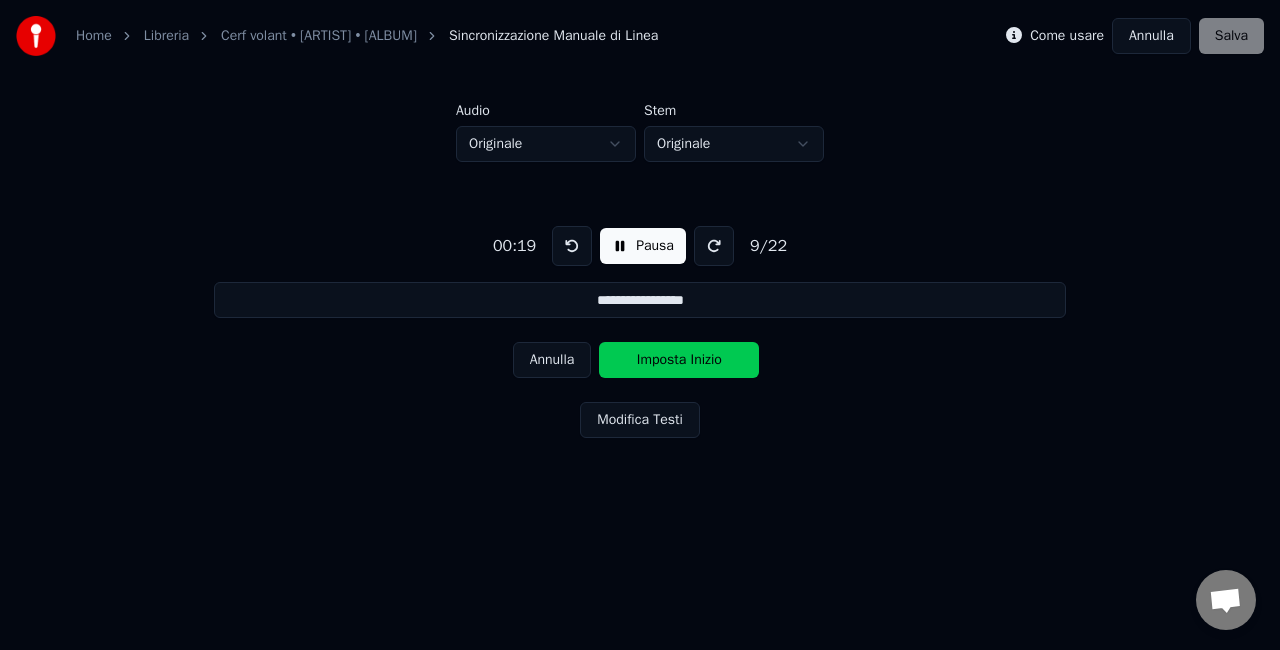 click on "Annulla" at bounding box center (552, 360) 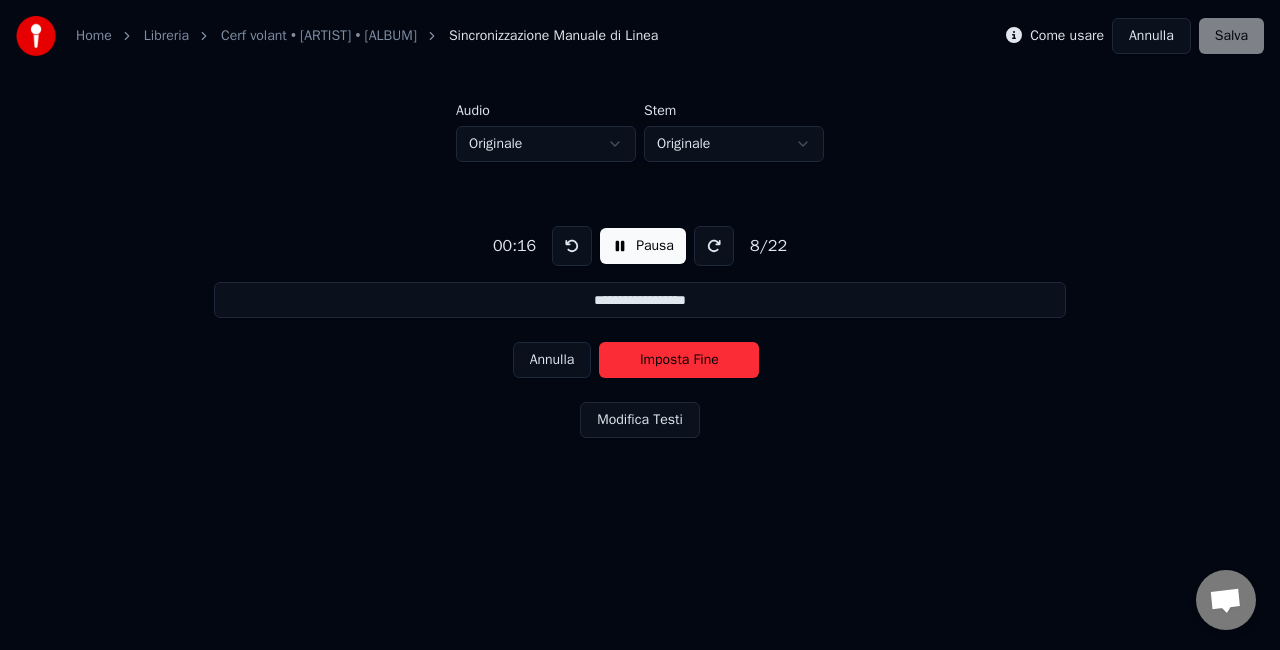 click on "Annulla" at bounding box center [552, 360] 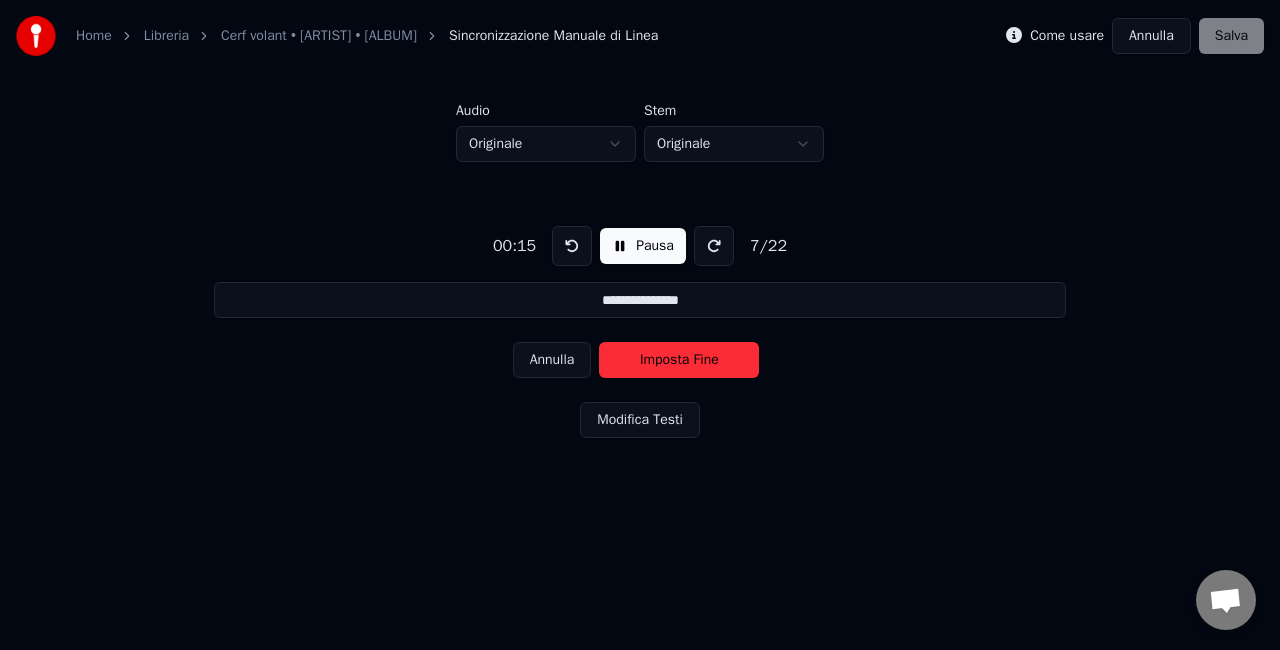 click on "Annulla" at bounding box center [552, 360] 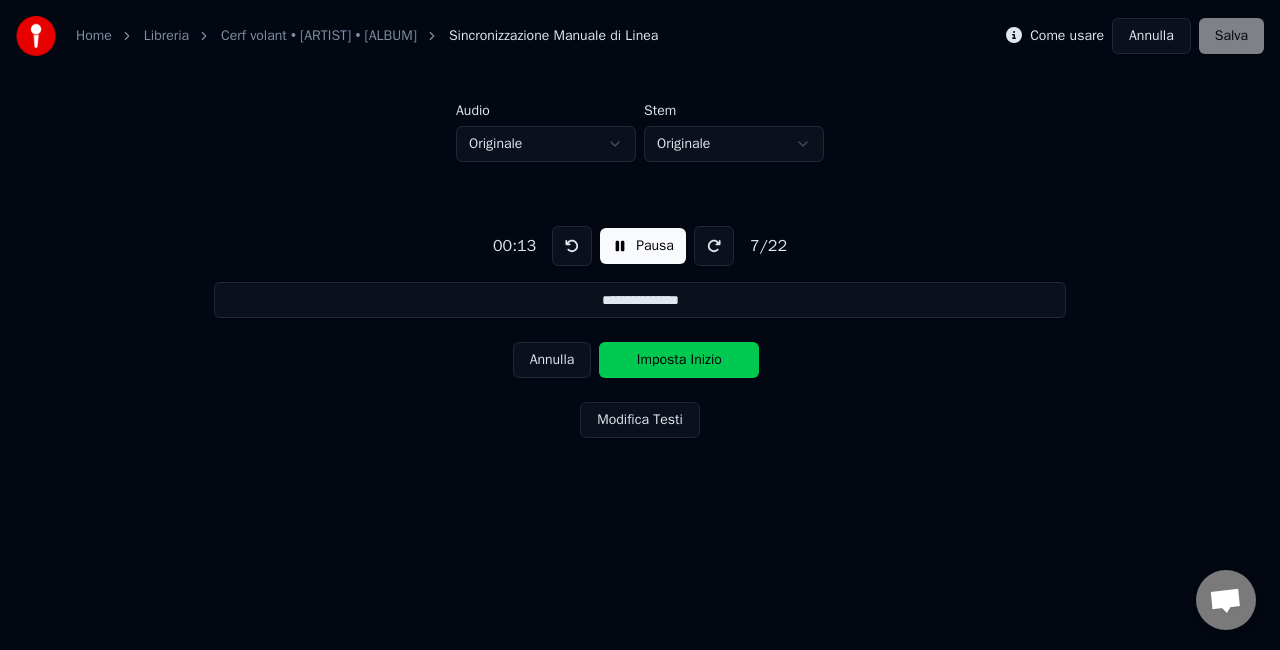 click on "Annulla" at bounding box center [552, 360] 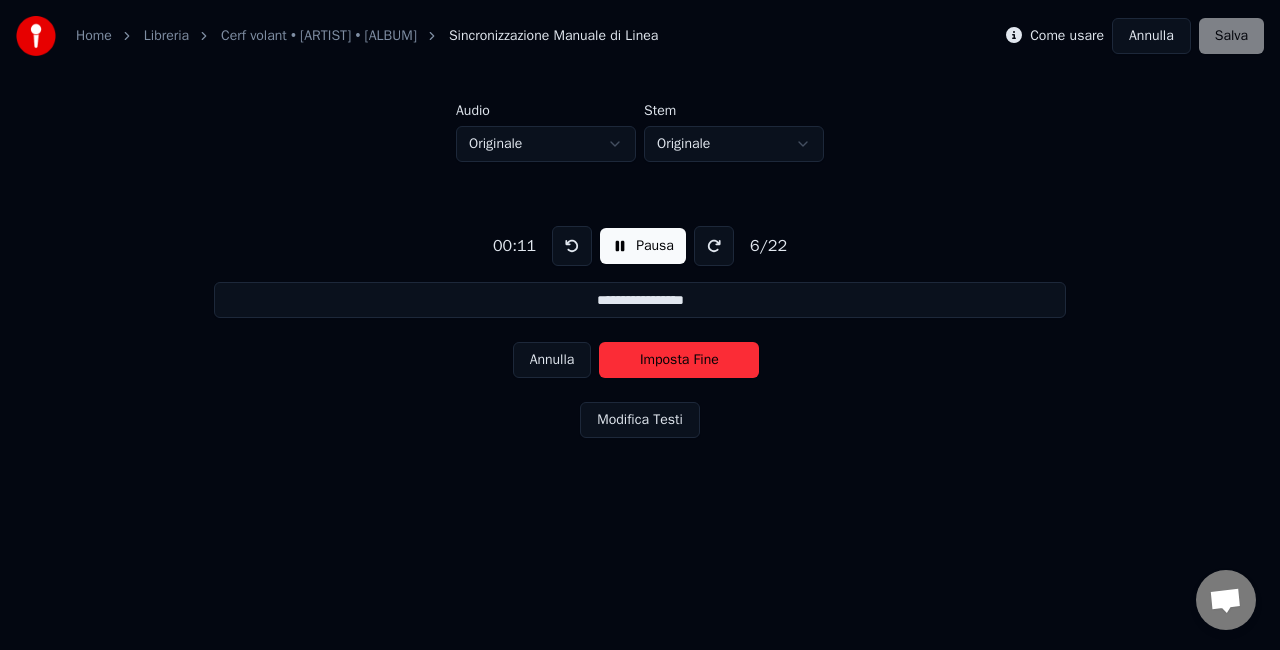 click on "Annulla" at bounding box center [552, 360] 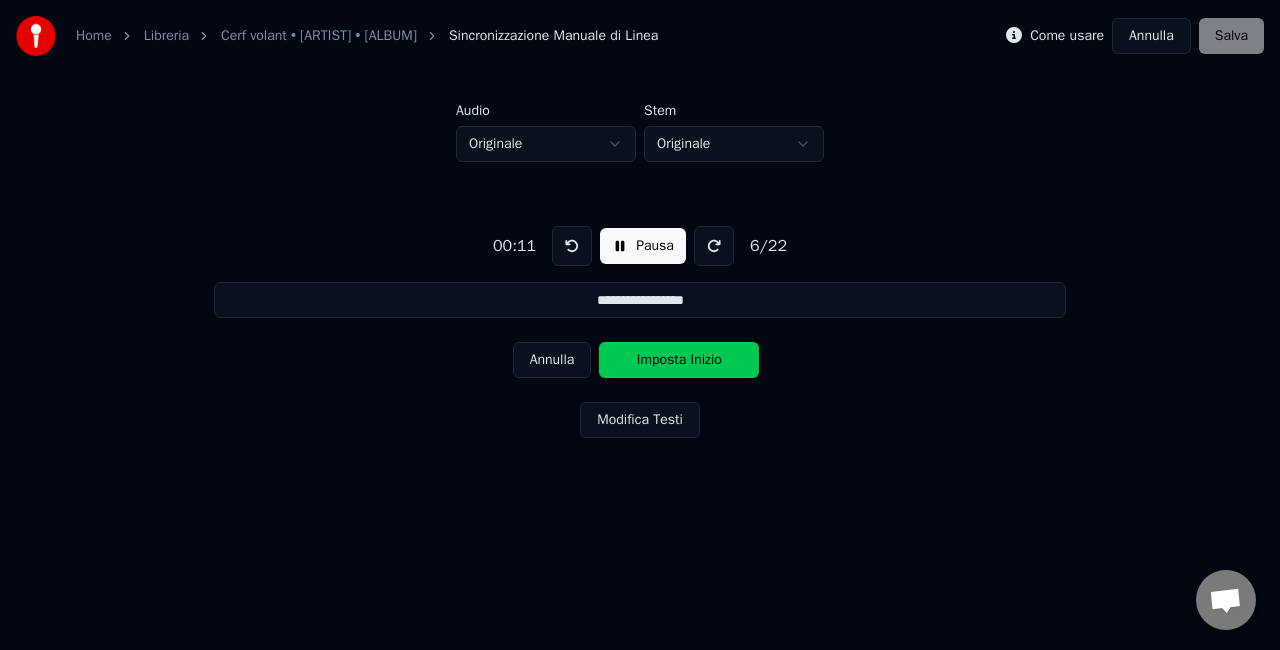 click on "Annulla" at bounding box center [552, 360] 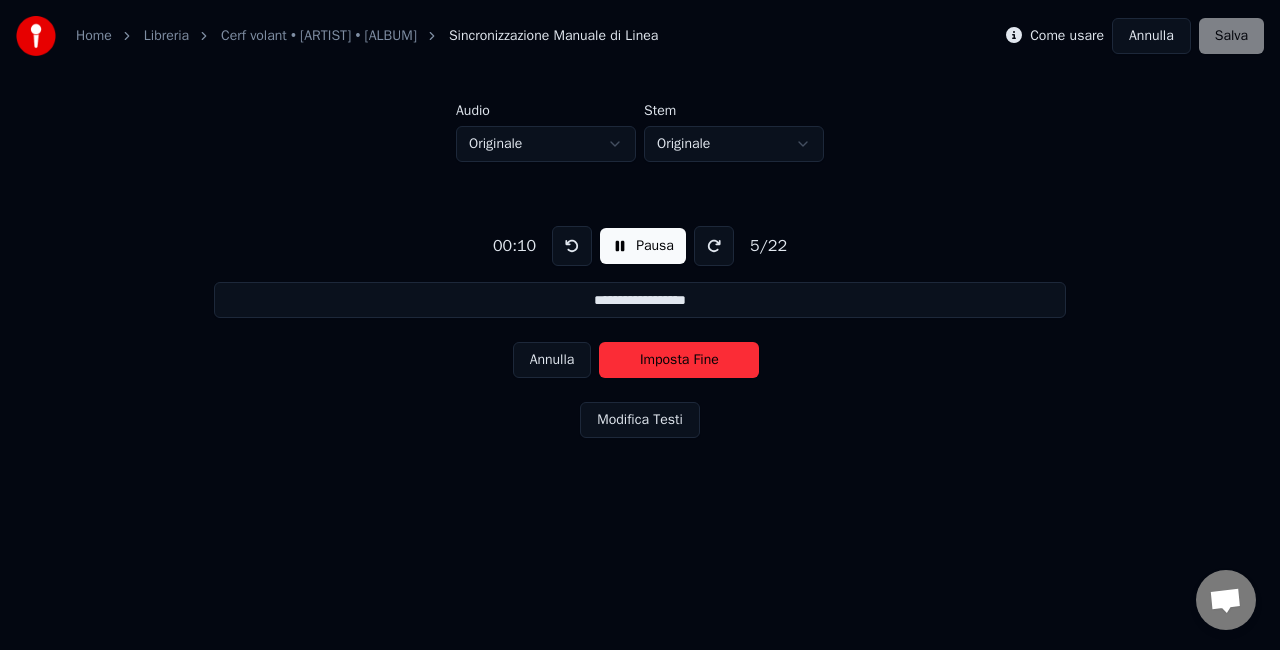 click on "Annulla" at bounding box center [552, 360] 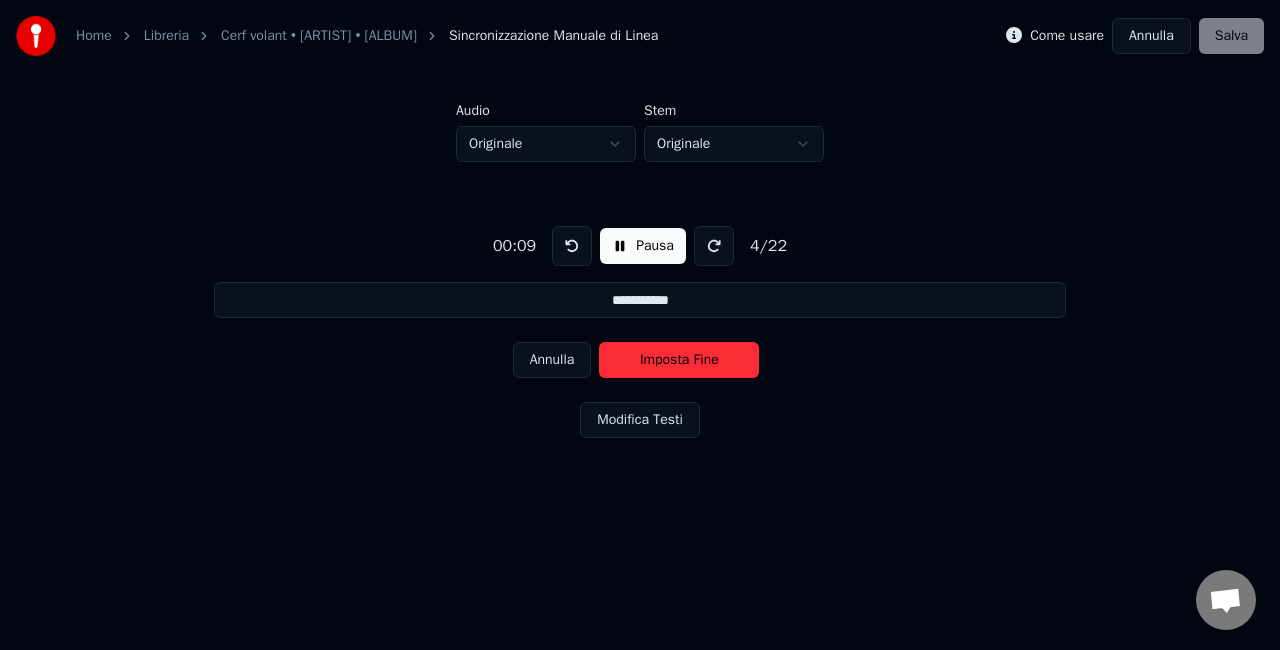 click on "Annulla" at bounding box center (552, 360) 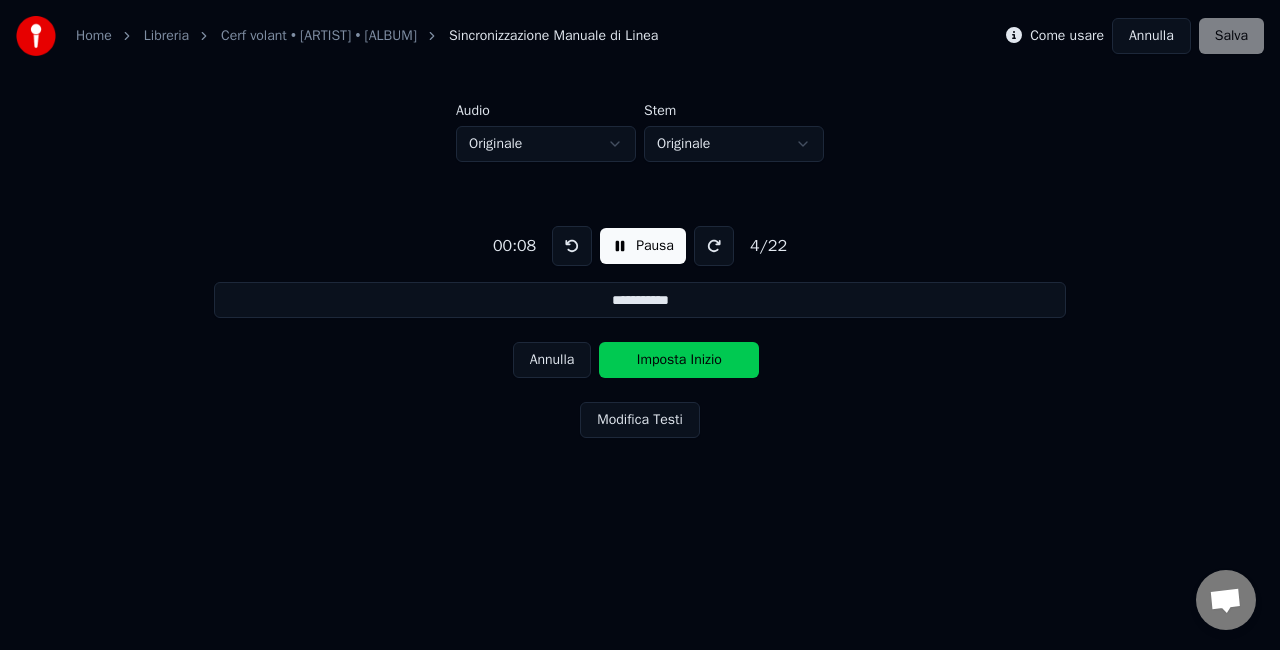 click on "Annulla" at bounding box center [552, 360] 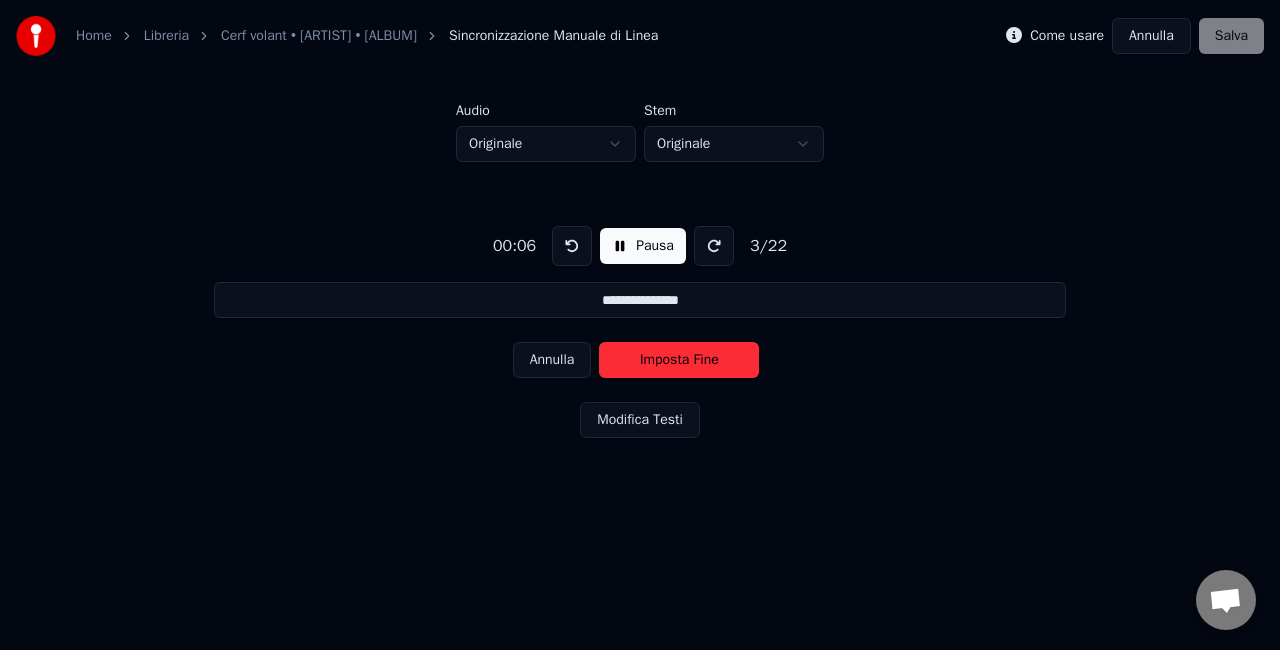 click on "Annulla" at bounding box center [552, 360] 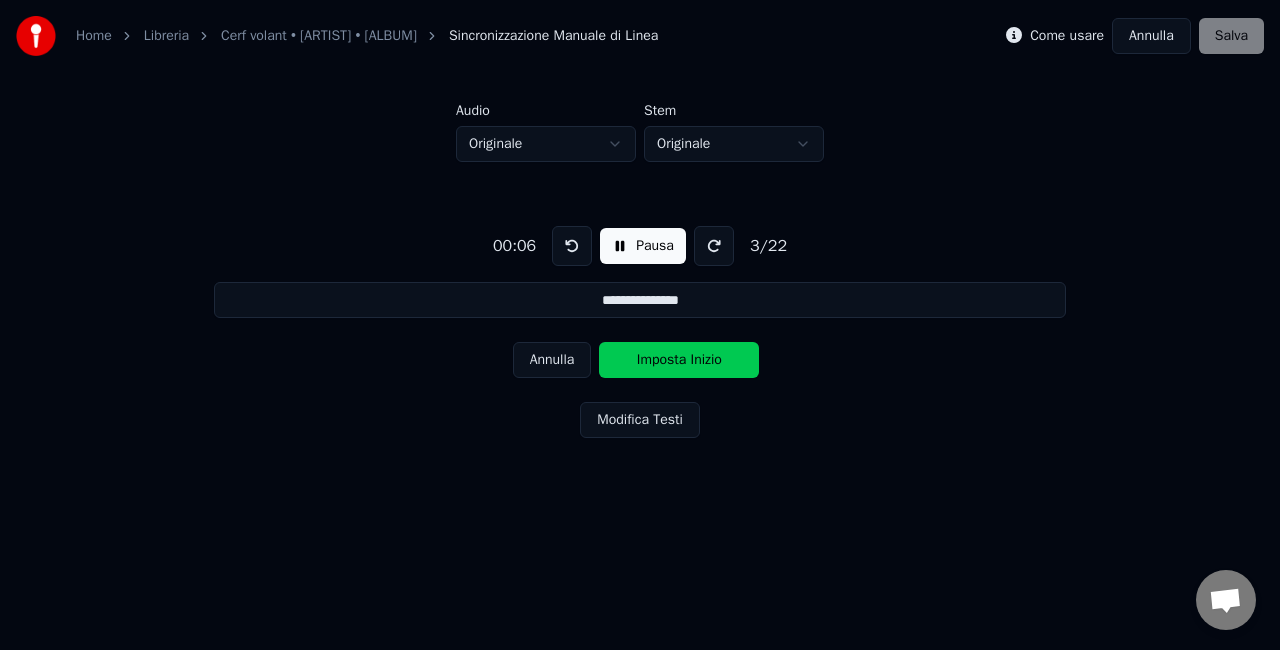 click on "Annulla" at bounding box center [552, 360] 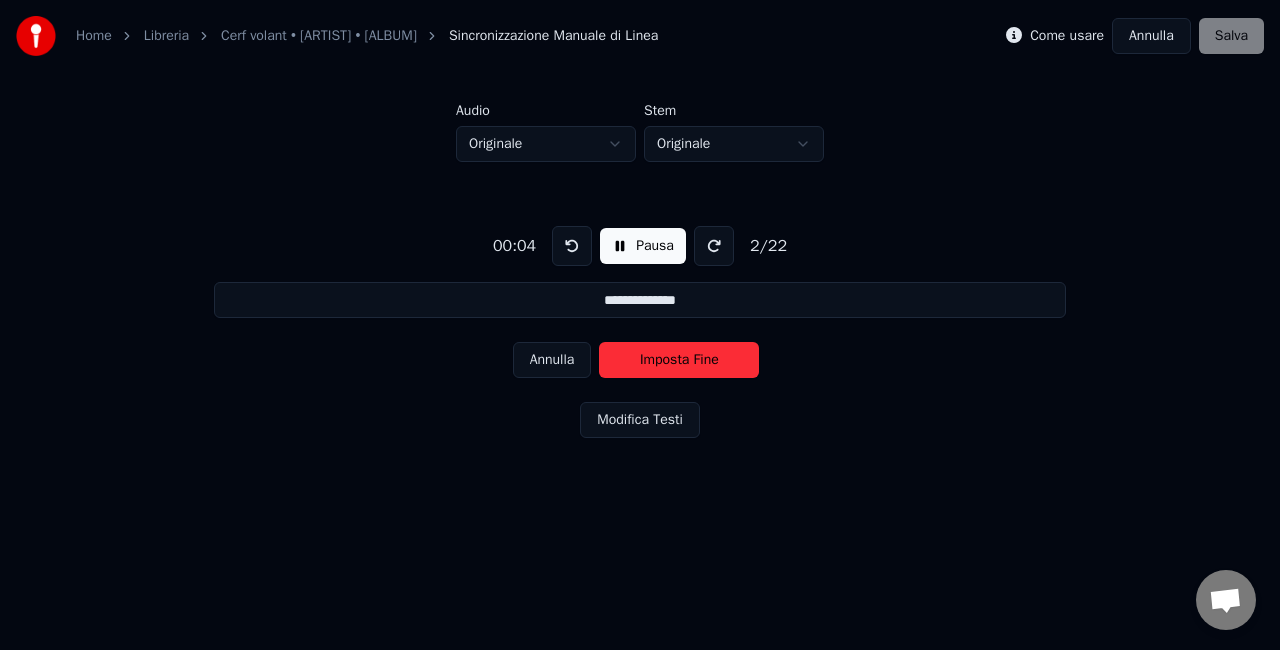 click on "Annulla" at bounding box center [552, 360] 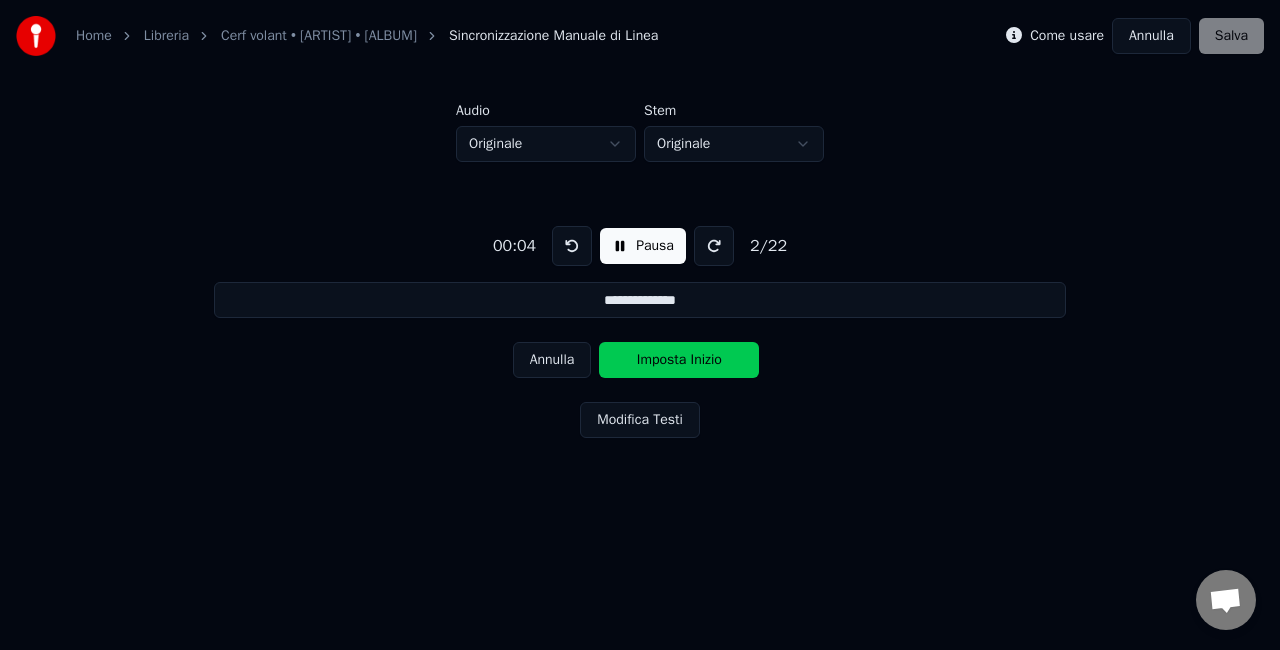 click on "Annulla" at bounding box center (552, 360) 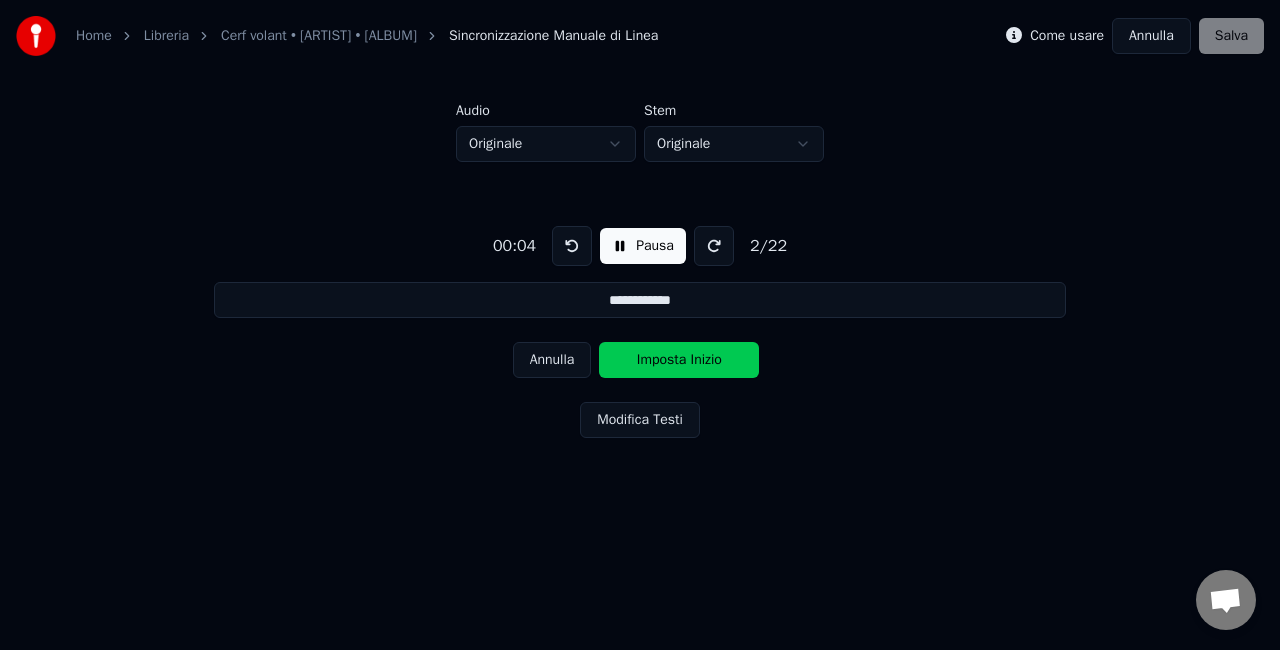 click on "Annulla" at bounding box center (552, 360) 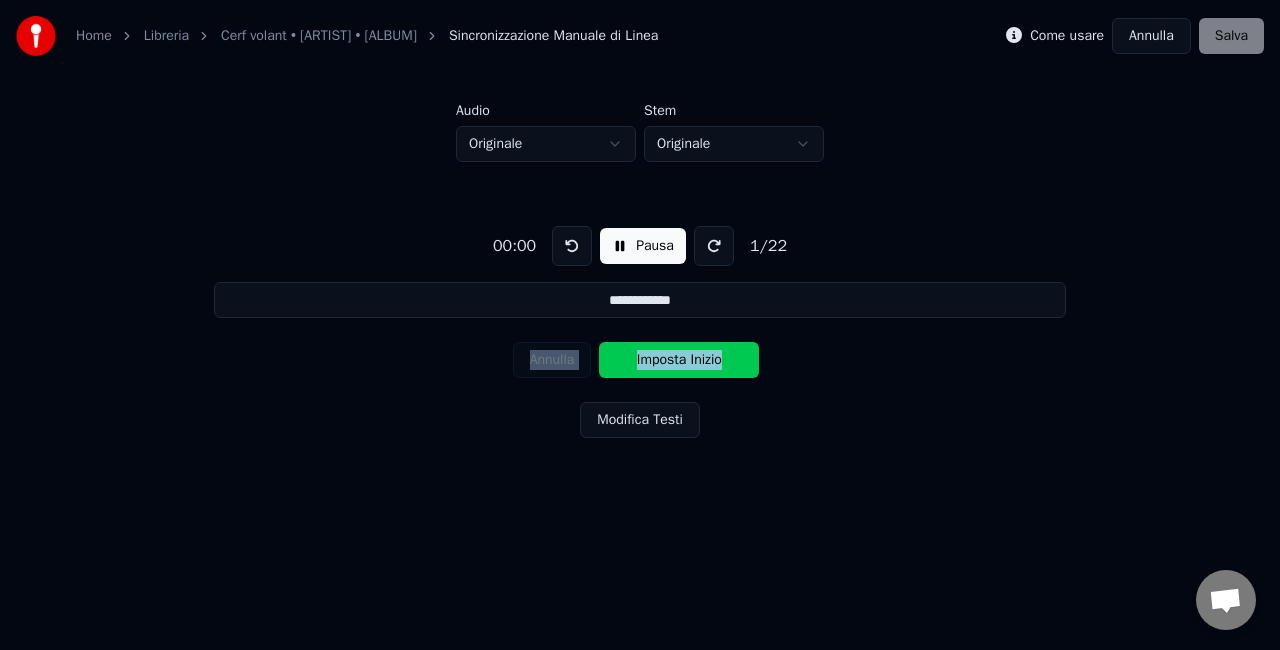 click on "Annulla Imposta Inizio" at bounding box center [640, 360] 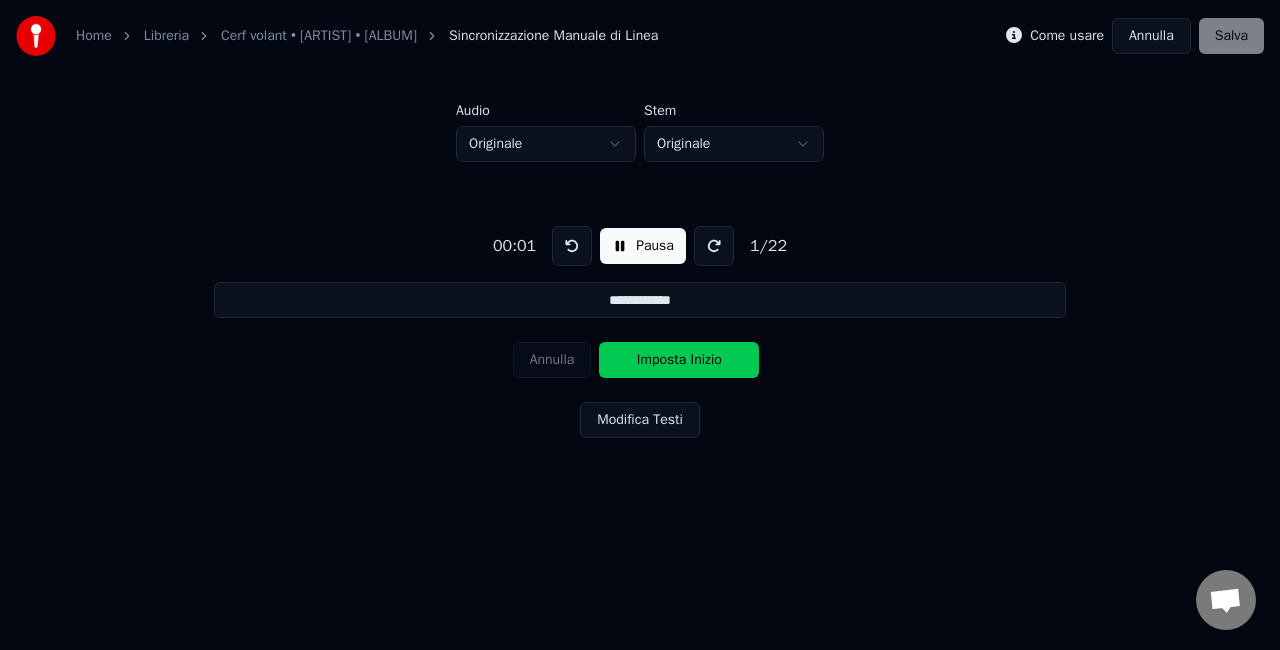 click on "**********" at bounding box center (640, 328) 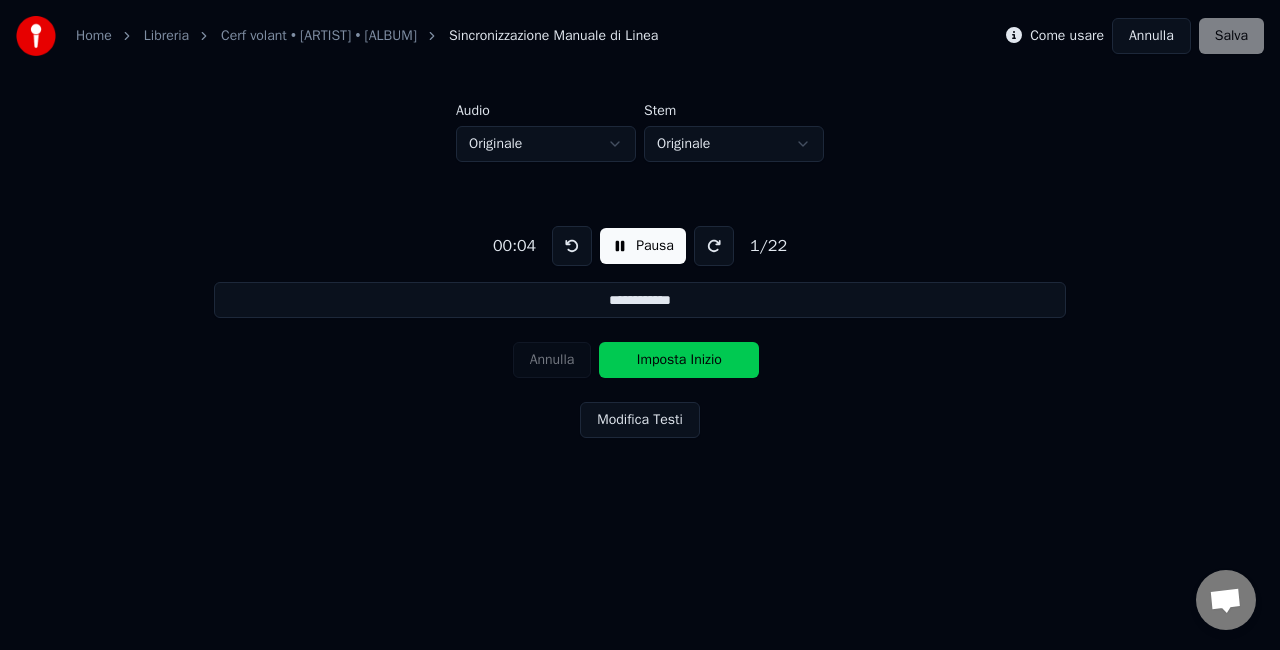 click on "Pausa" at bounding box center [643, 246] 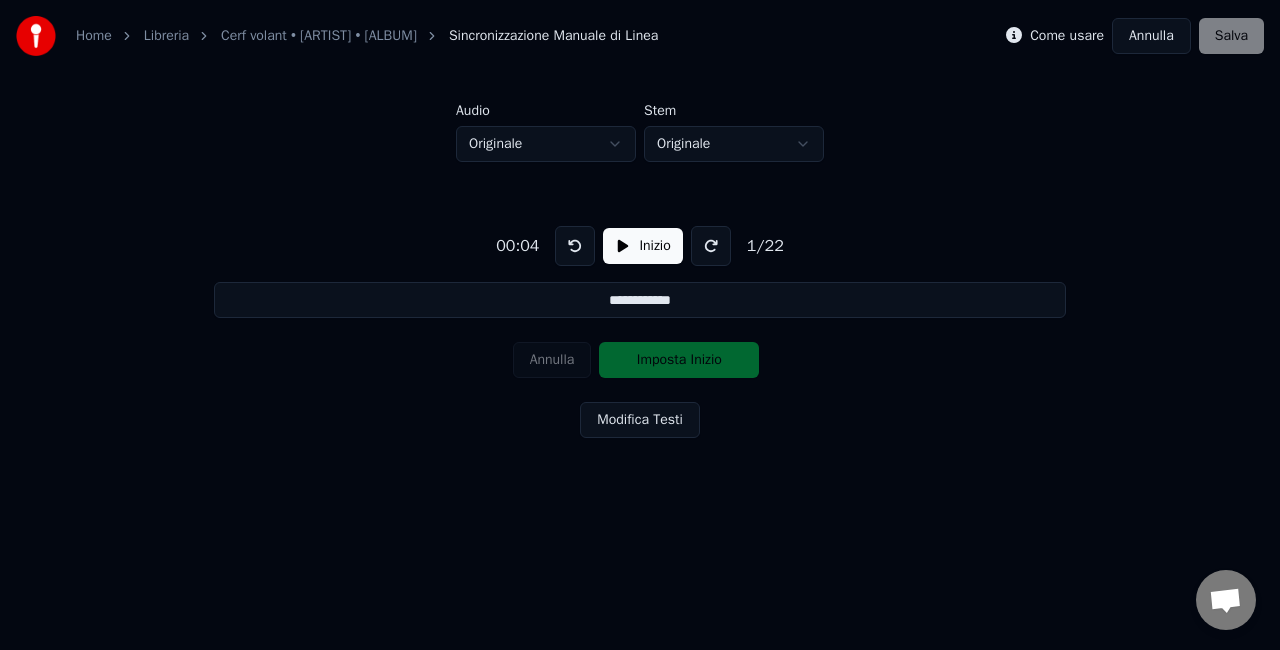 click on "Inizio" at bounding box center [642, 246] 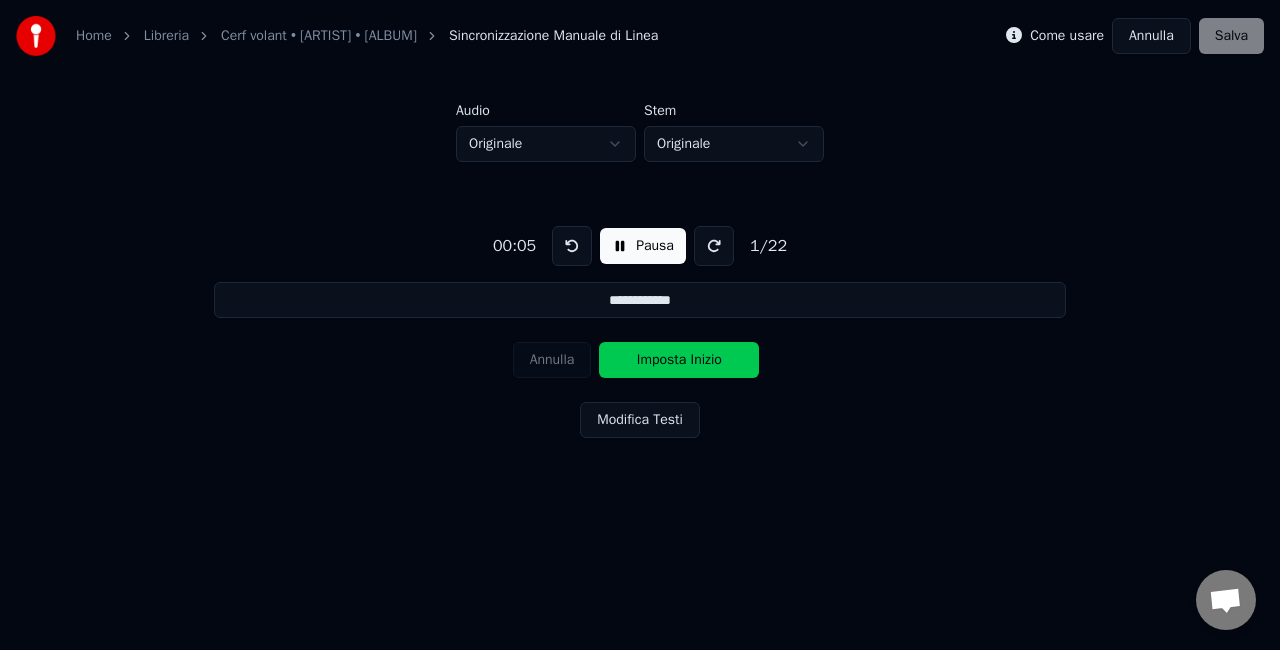 click on "Annulla Imposta Inizio" at bounding box center [640, 360] 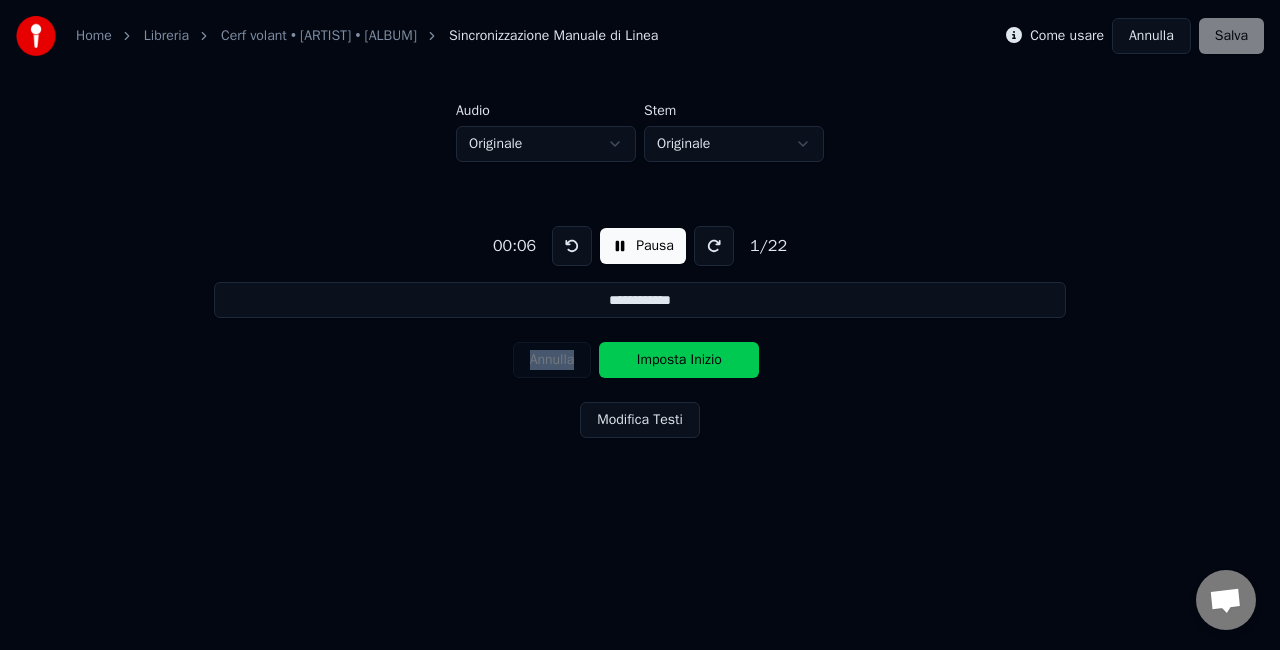 click on "Annulla Imposta Inizio" at bounding box center (640, 360) 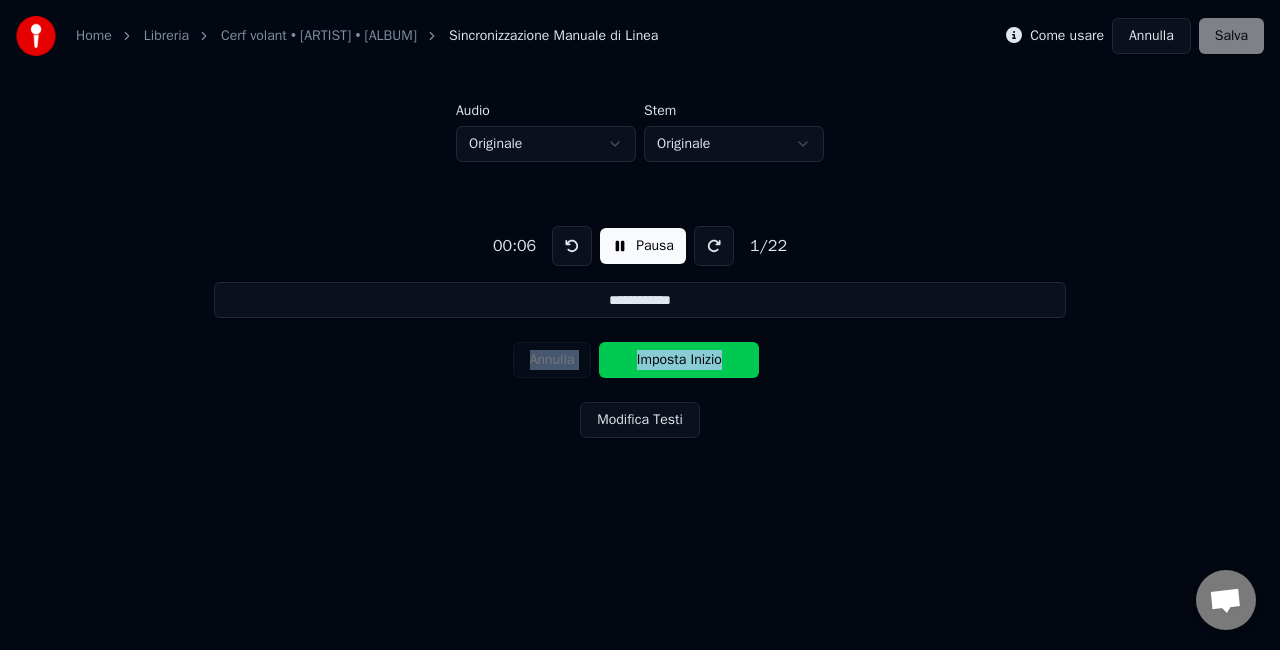 click on "Annulla Imposta Inizio" at bounding box center [640, 360] 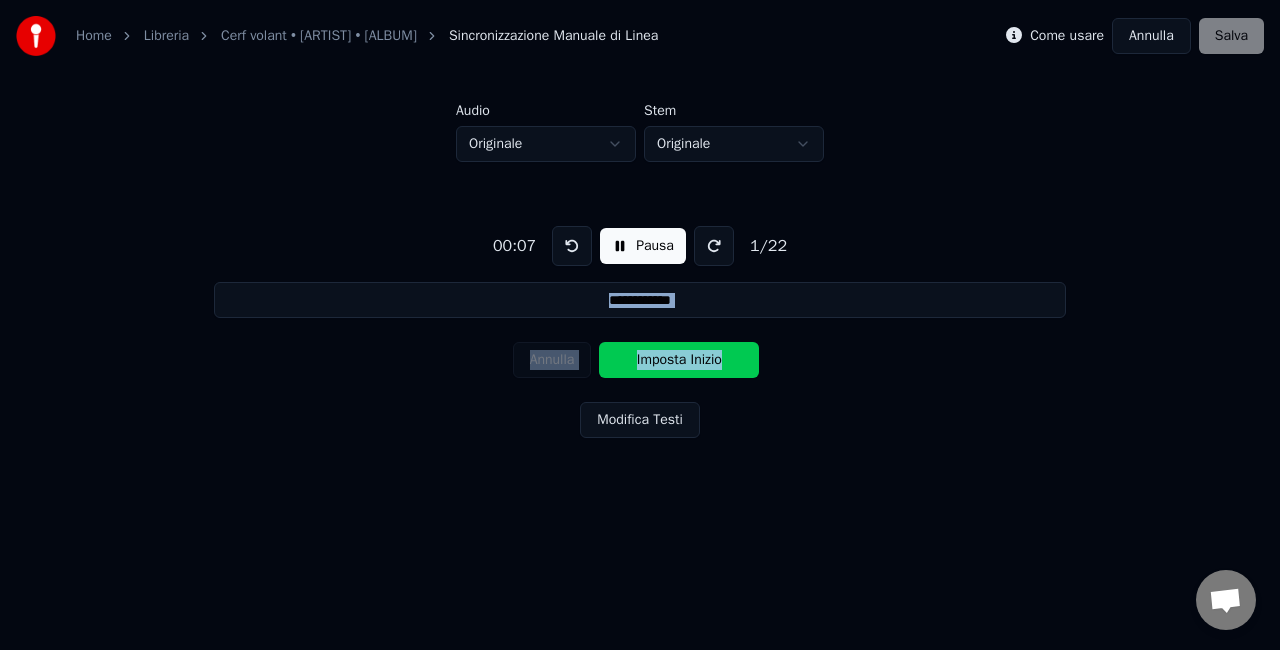 drag, startPoint x: 578, startPoint y: 359, endPoint x: 902, endPoint y: 451, distance: 336.80856 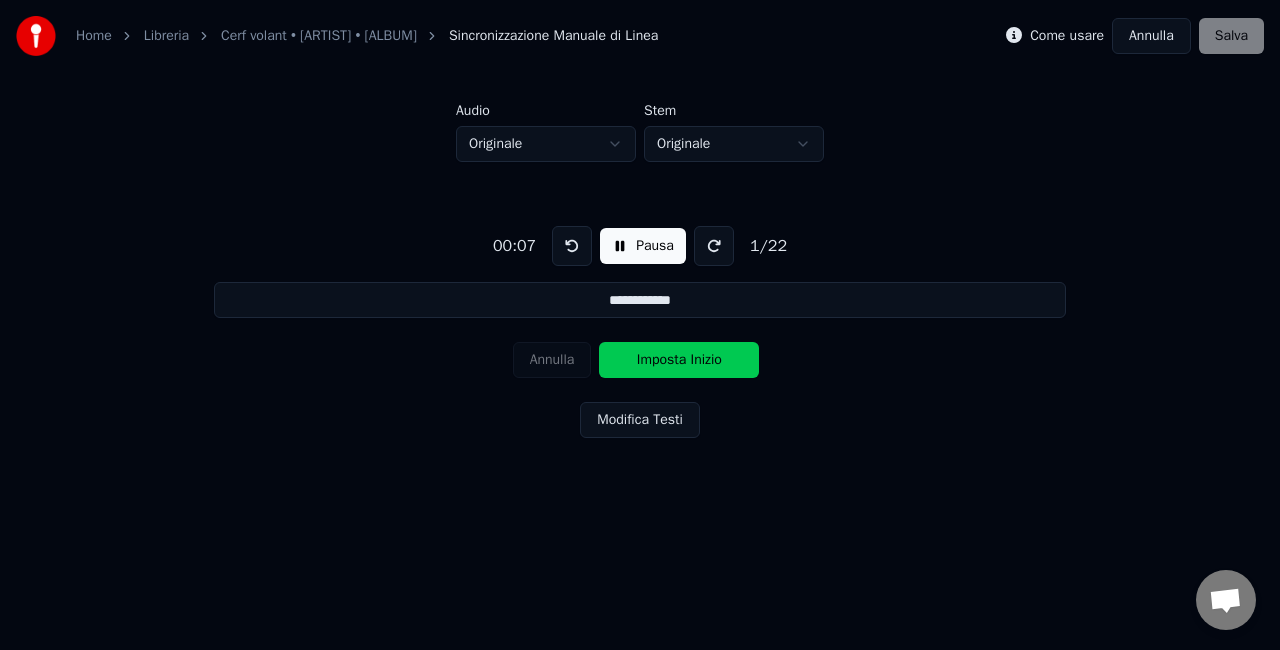 click on "**********" at bounding box center [640, 328] 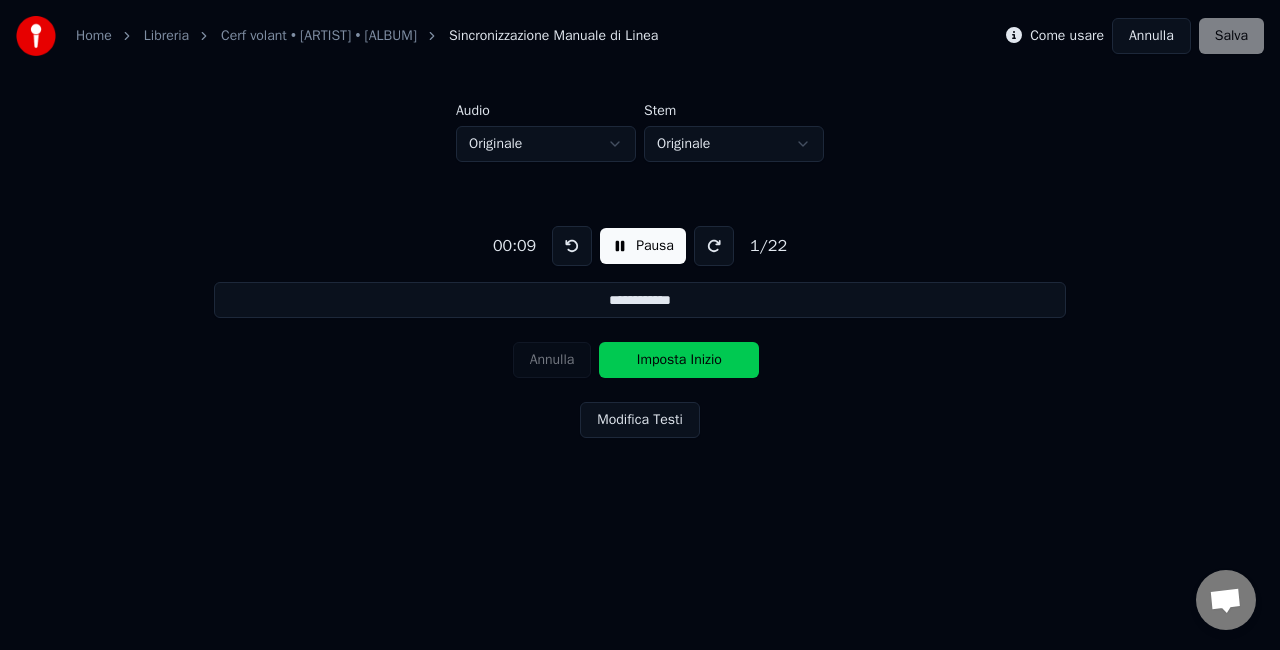 click on "Pausa" at bounding box center [643, 246] 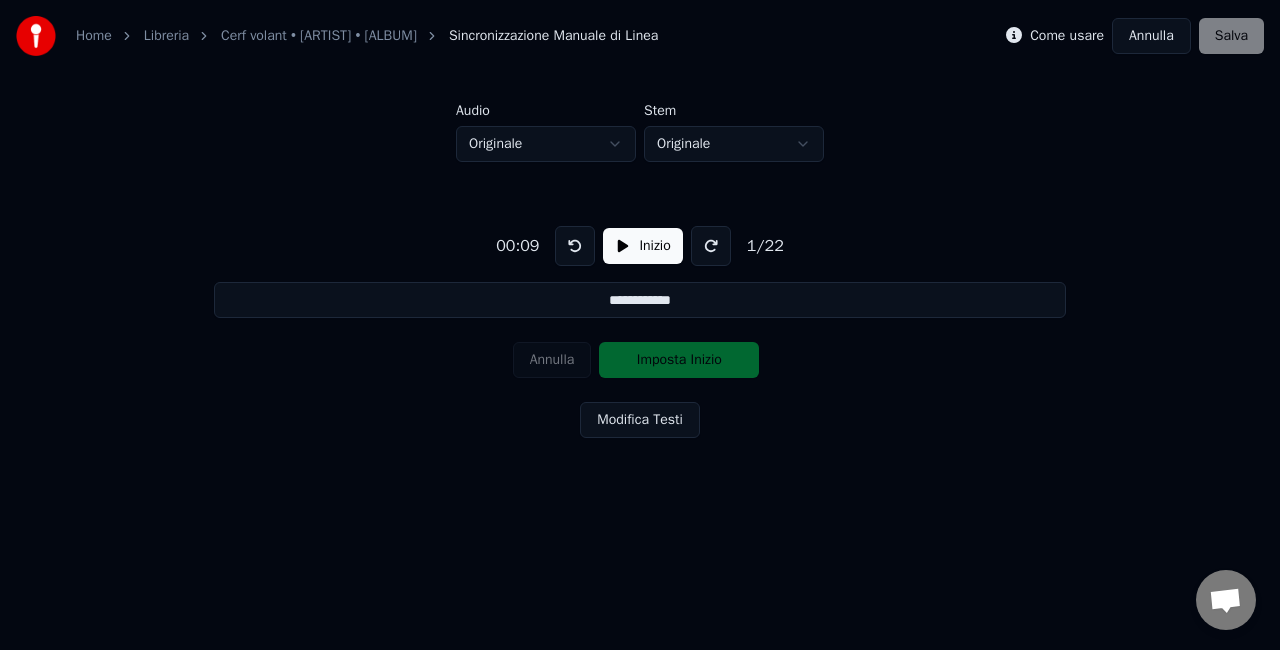 click at bounding box center [575, 246] 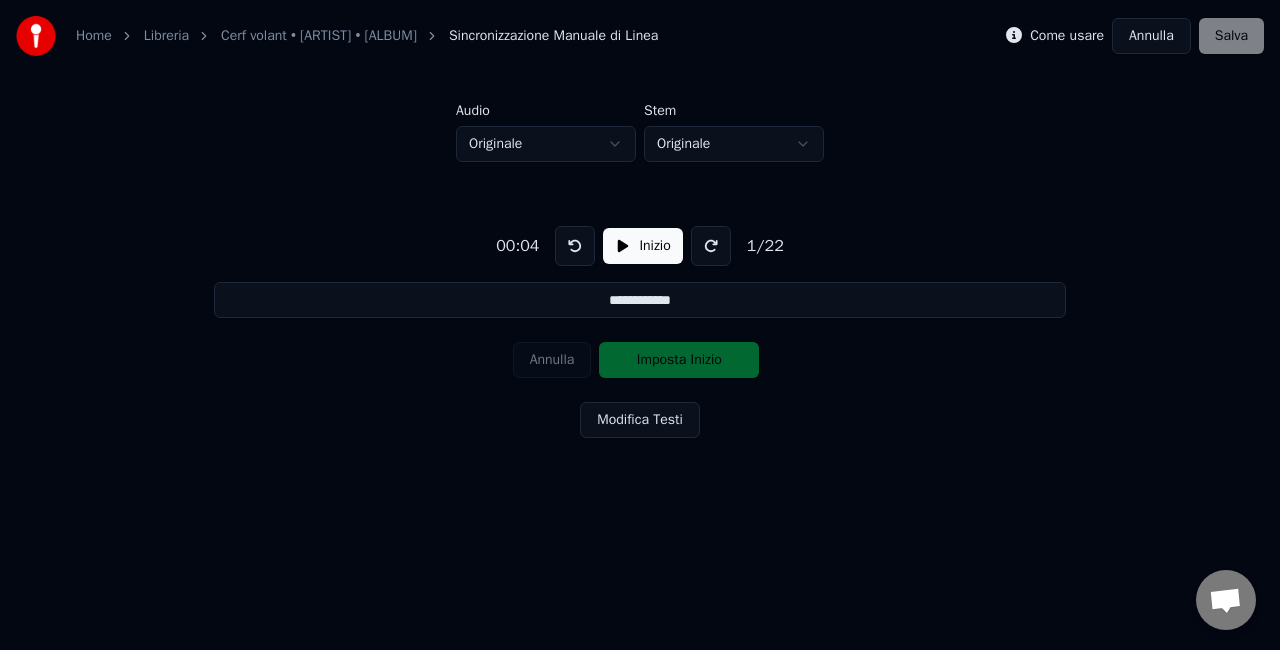 click at bounding box center [575, 246] 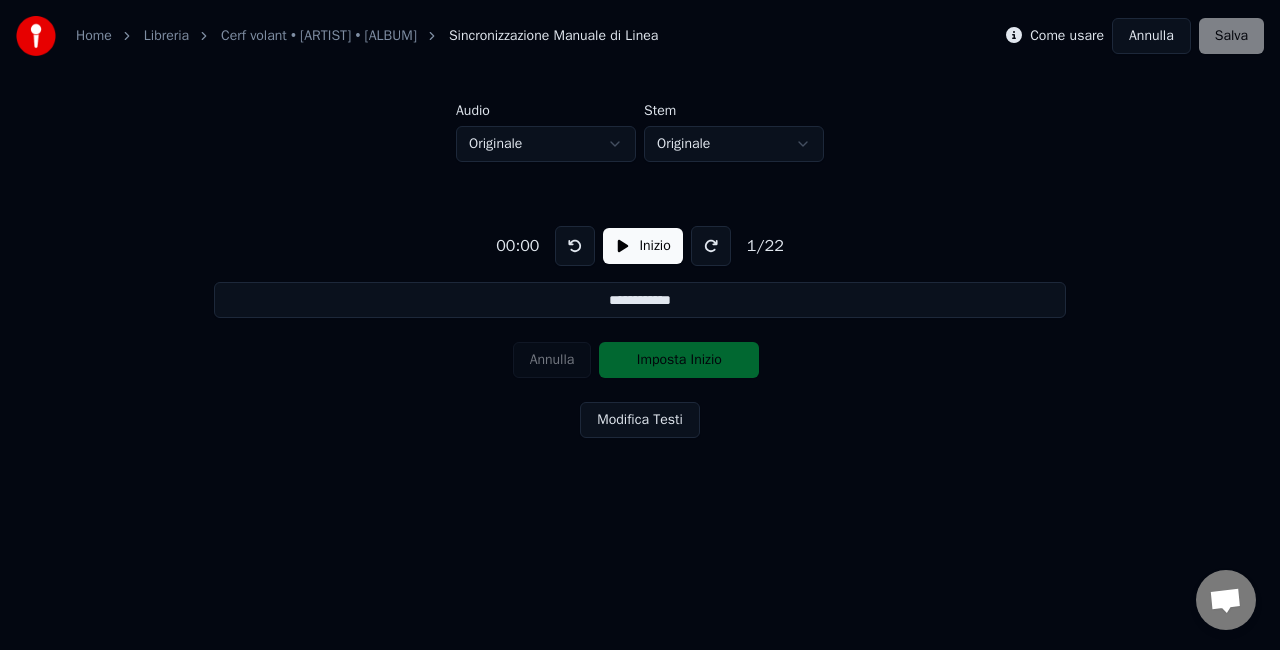 click at bounding box center [575, 246] 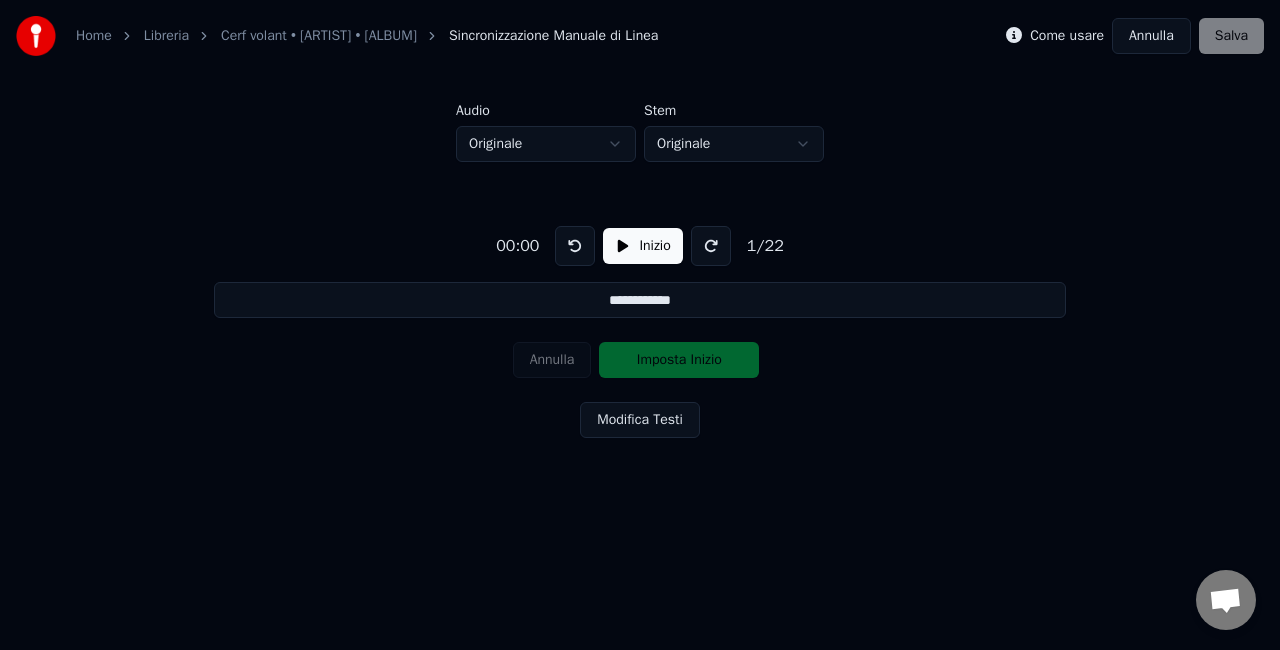click on "**********" at bounding box center [640, 328] 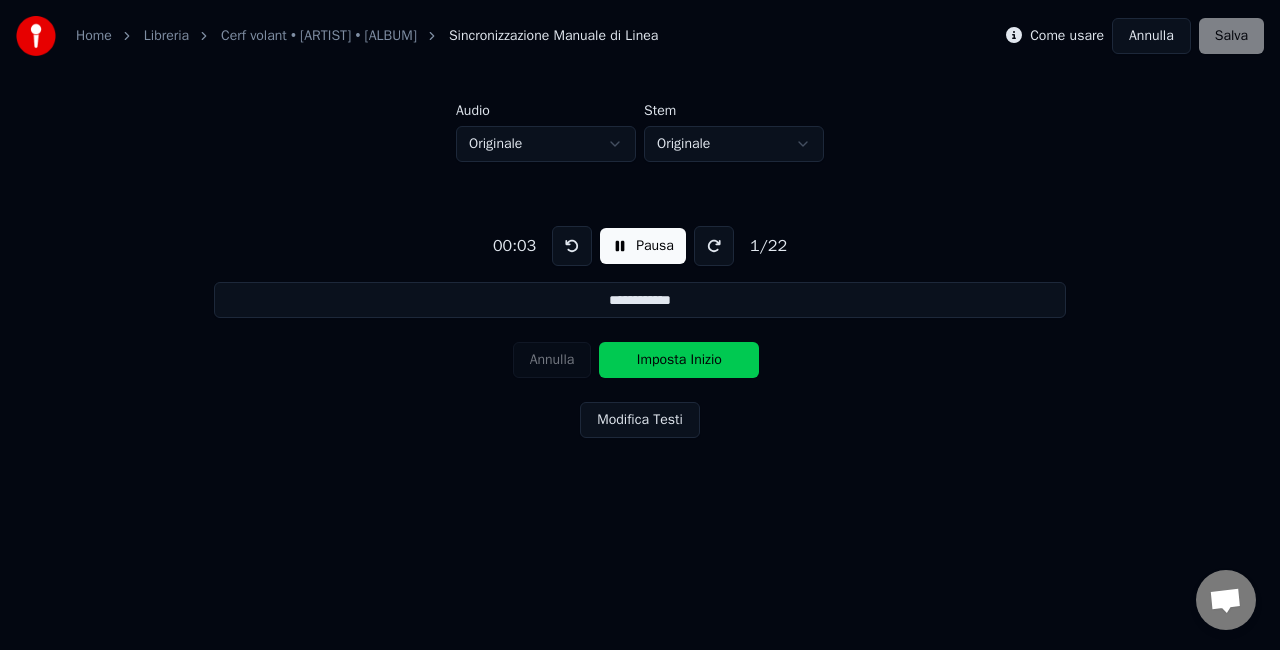 click on "Imposta Inizio" at bounding box center (679, 360) 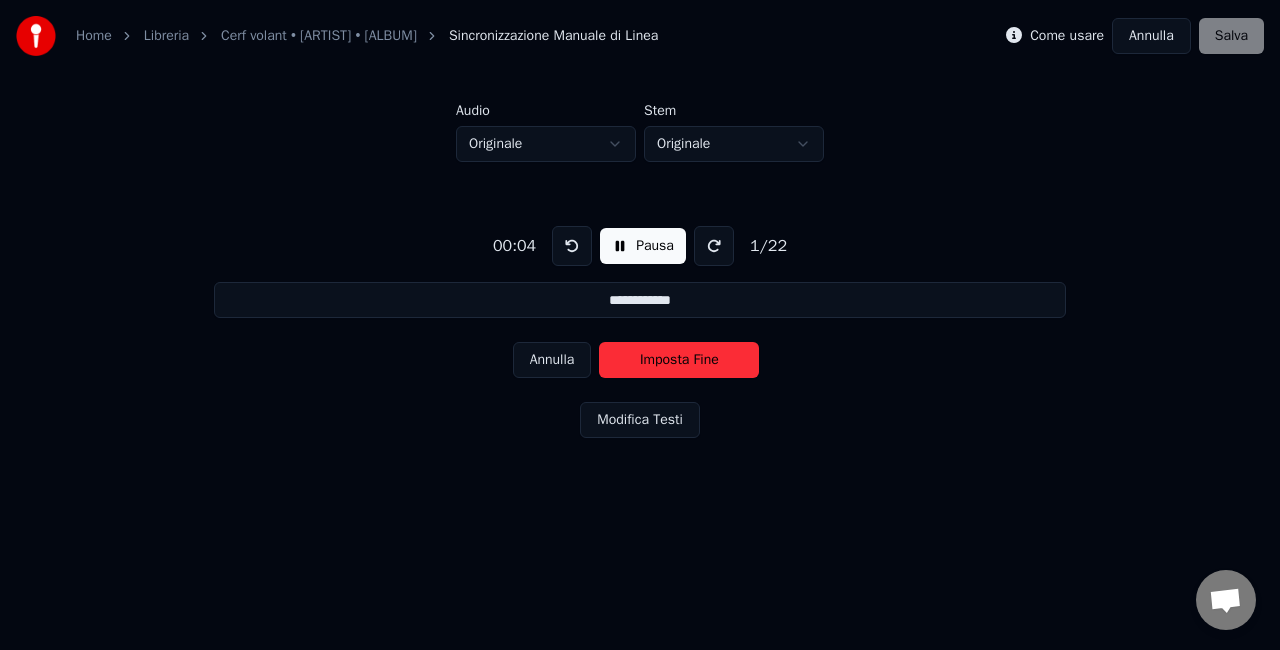 click on "Imposta Fine" at bounding box center (679, 360) 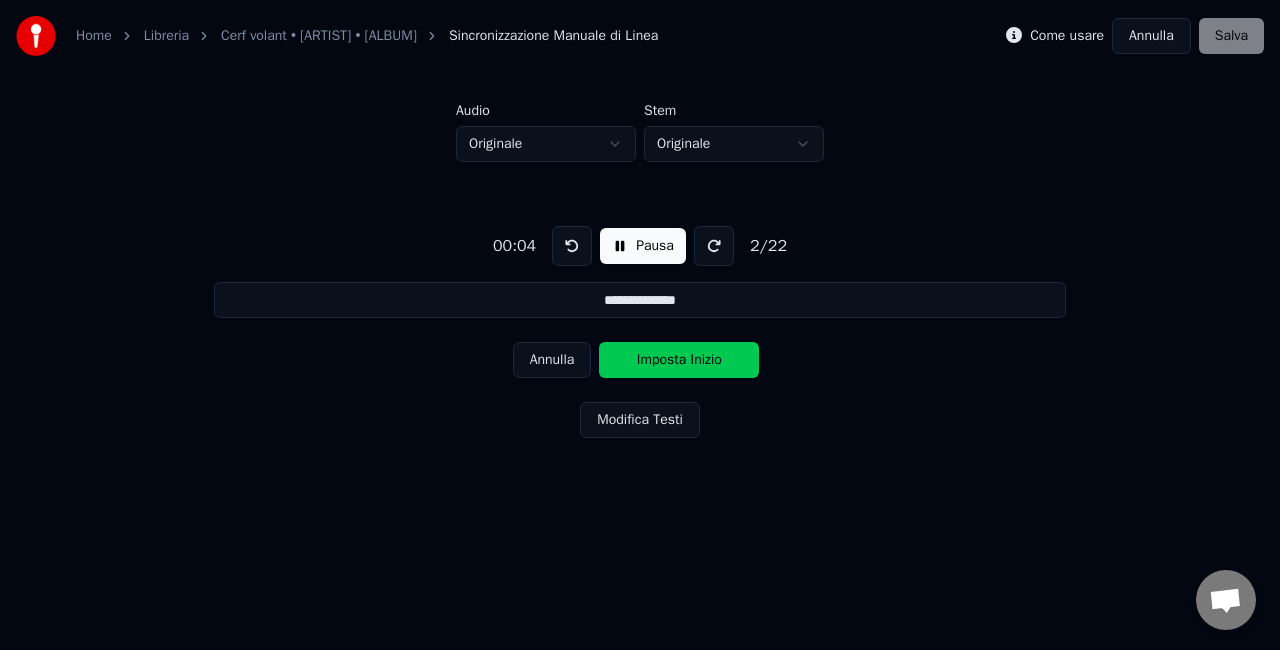 click on "Imposta Inizio" at bounding box center [679, 360] 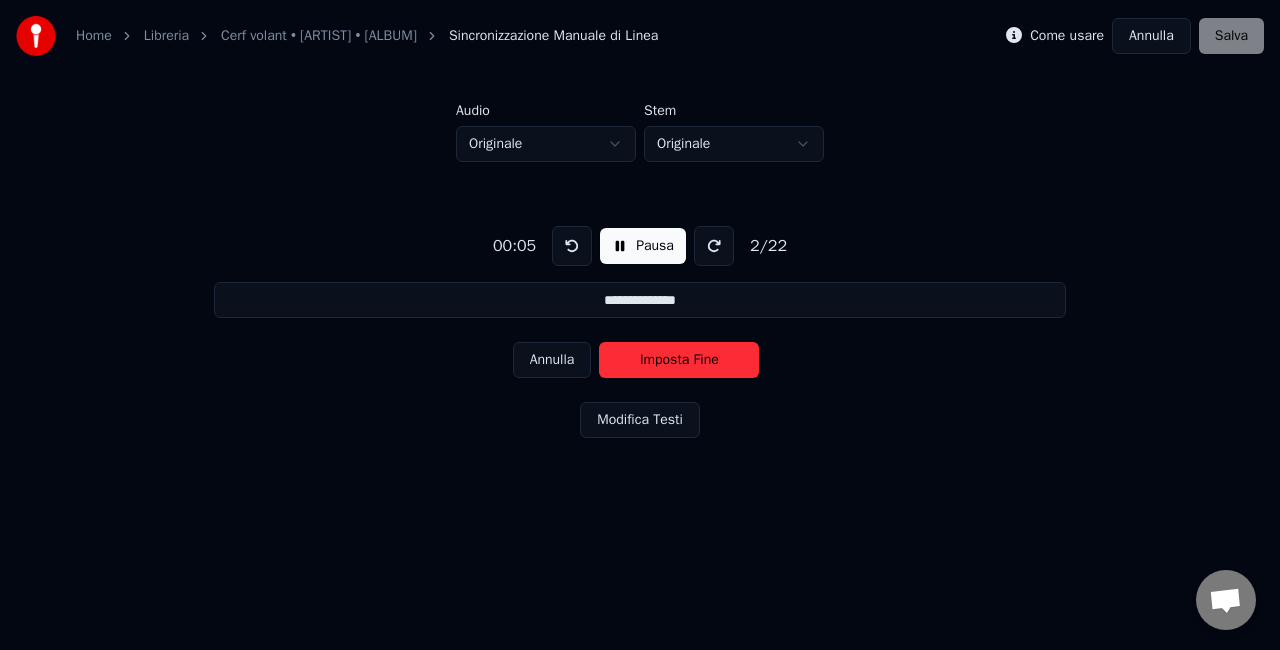 click on "Imposta Fine" at bounding box center [679, 360] 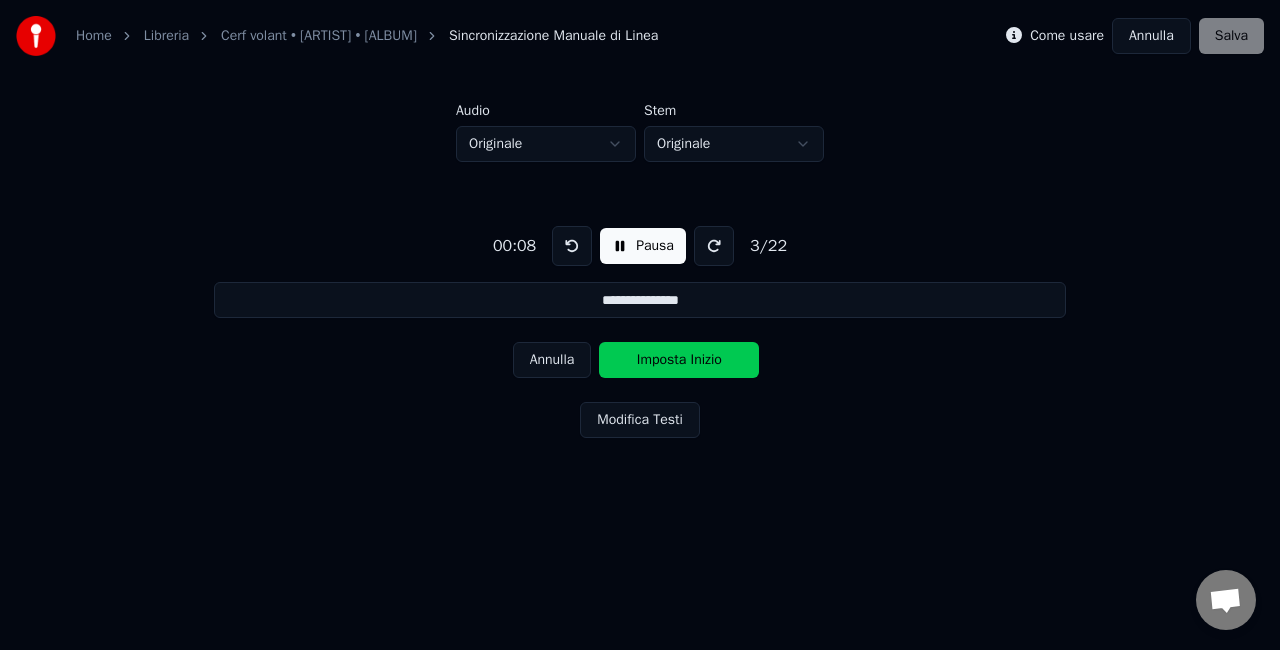 click at bounding box center [572, 246] 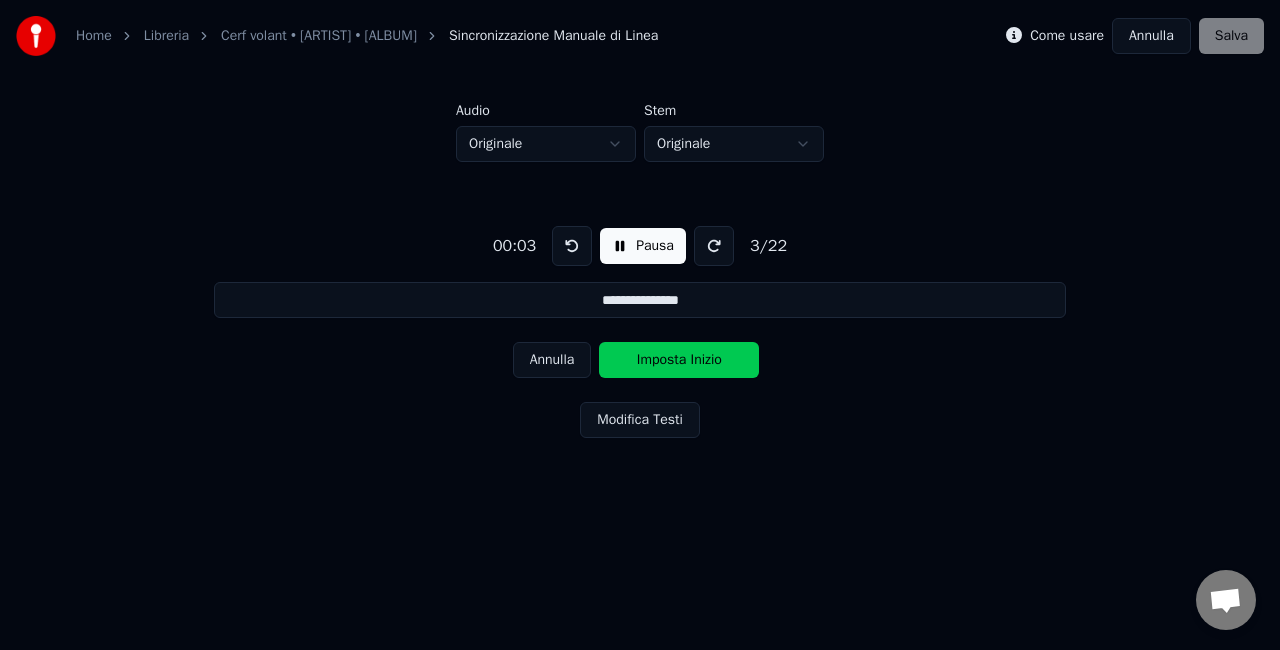 click at bounding box center [572, 246] 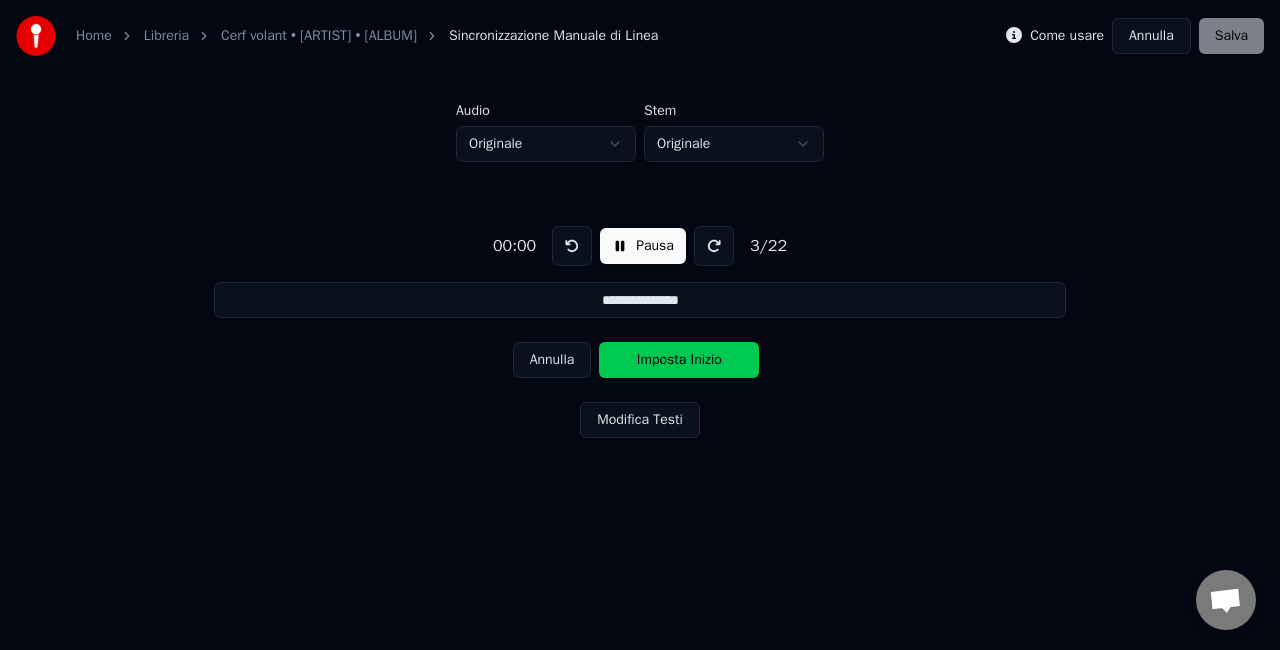 click at bounding box center (572, 246) 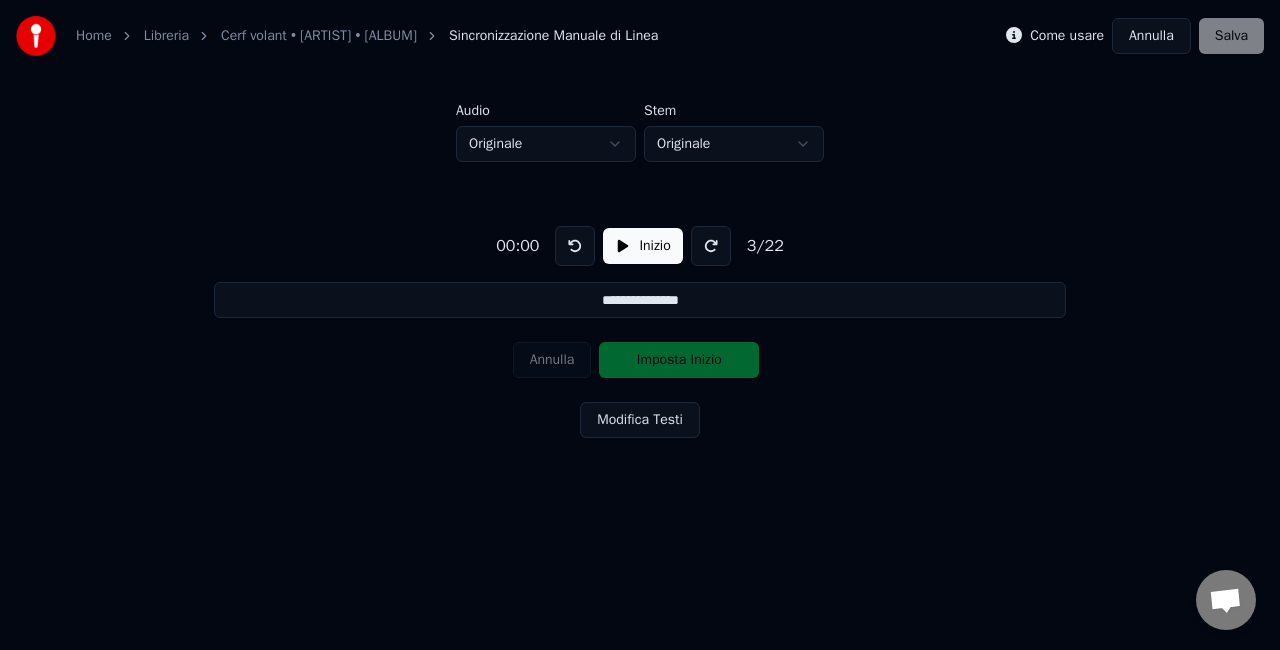 click at bounding box center [575, 246] 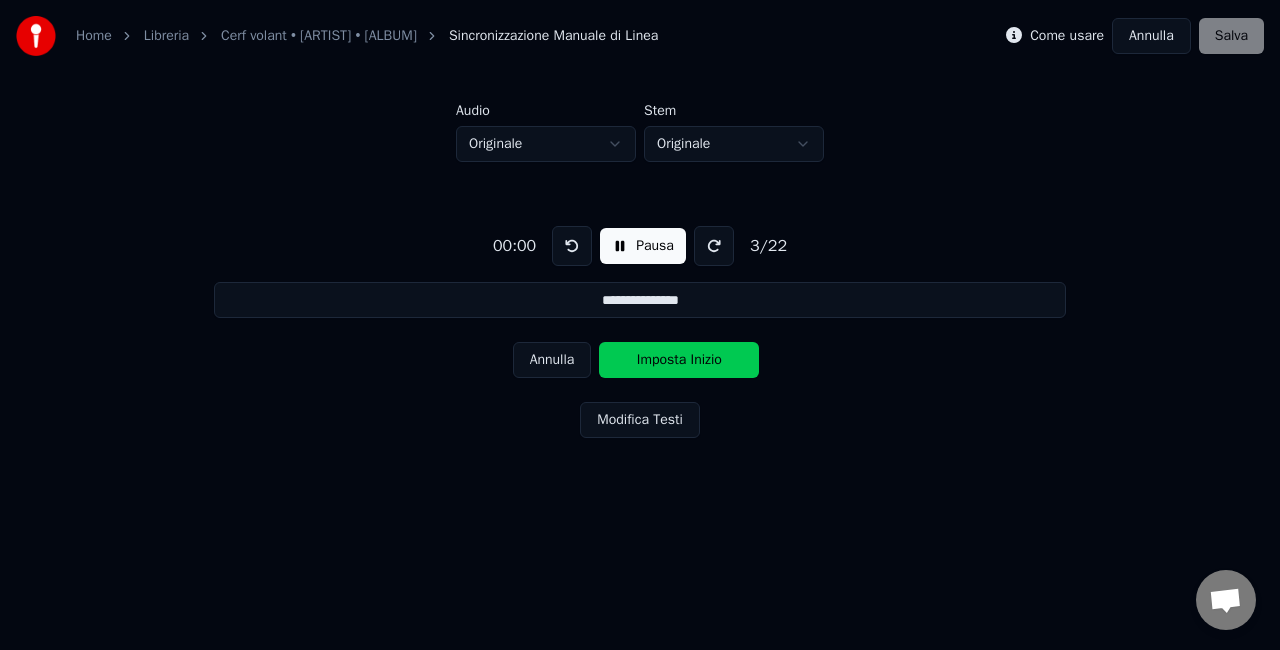 click at bounding box center (572, 246) 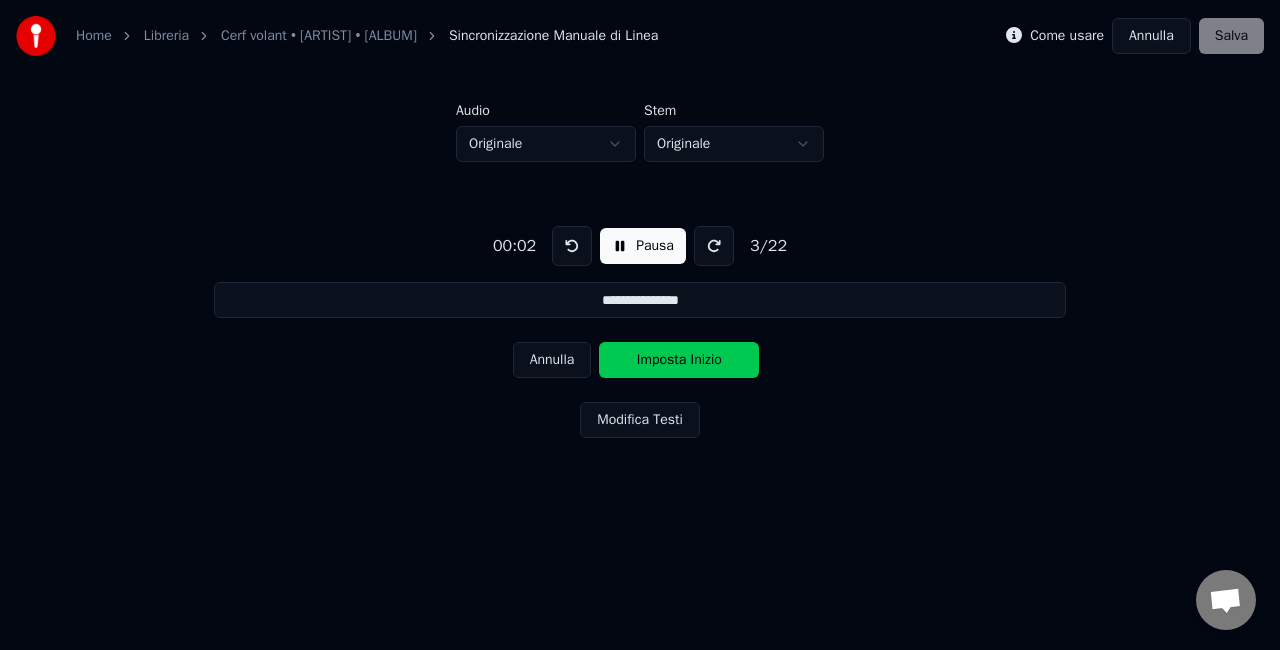 click on "Pausa" at bounding box center [643, 246] 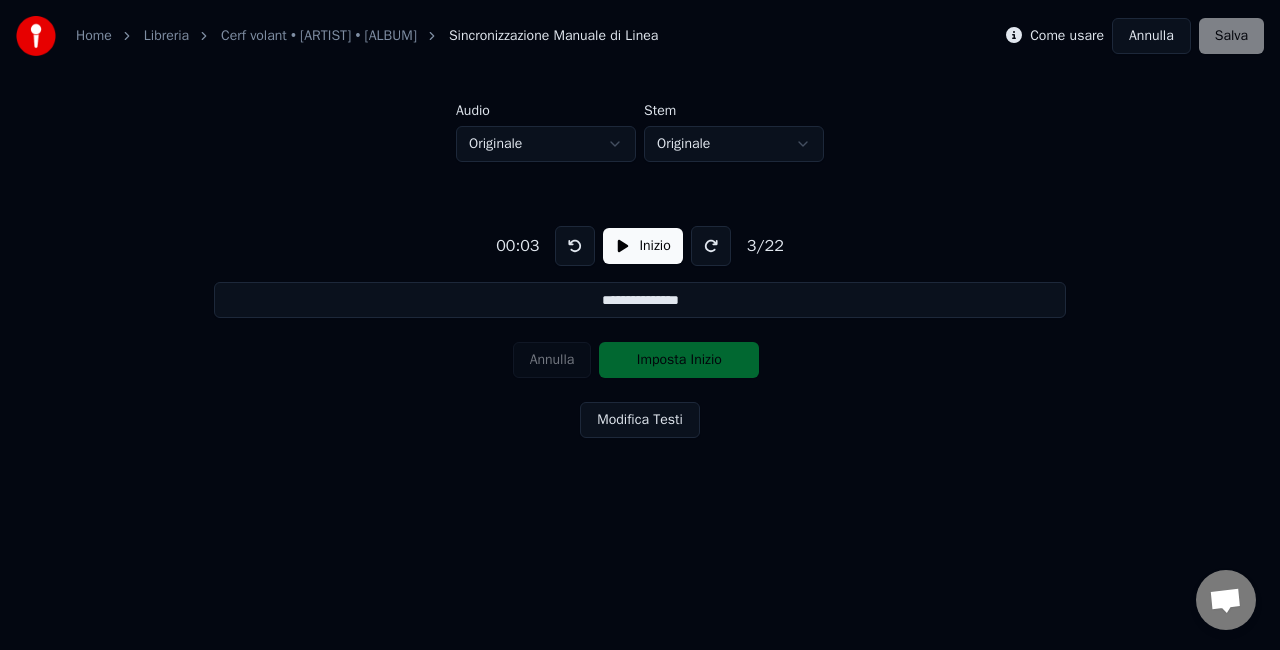 click at bounding box center [575, 246] 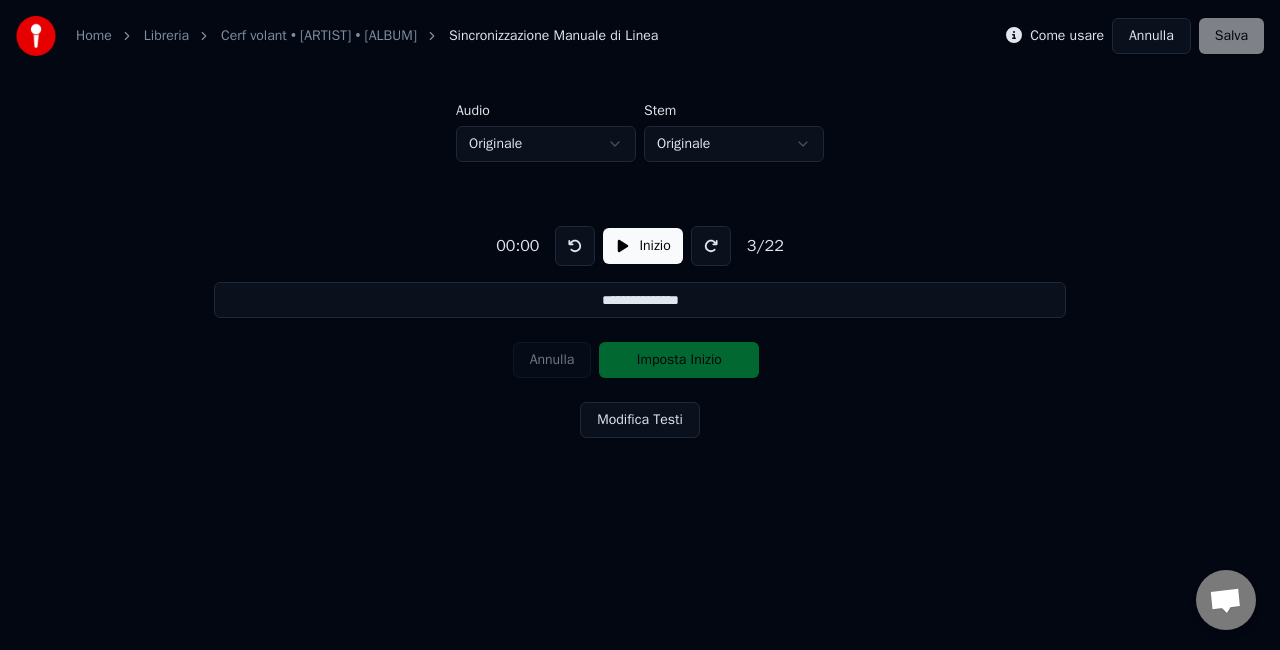 click at bounding box center (575, 246) 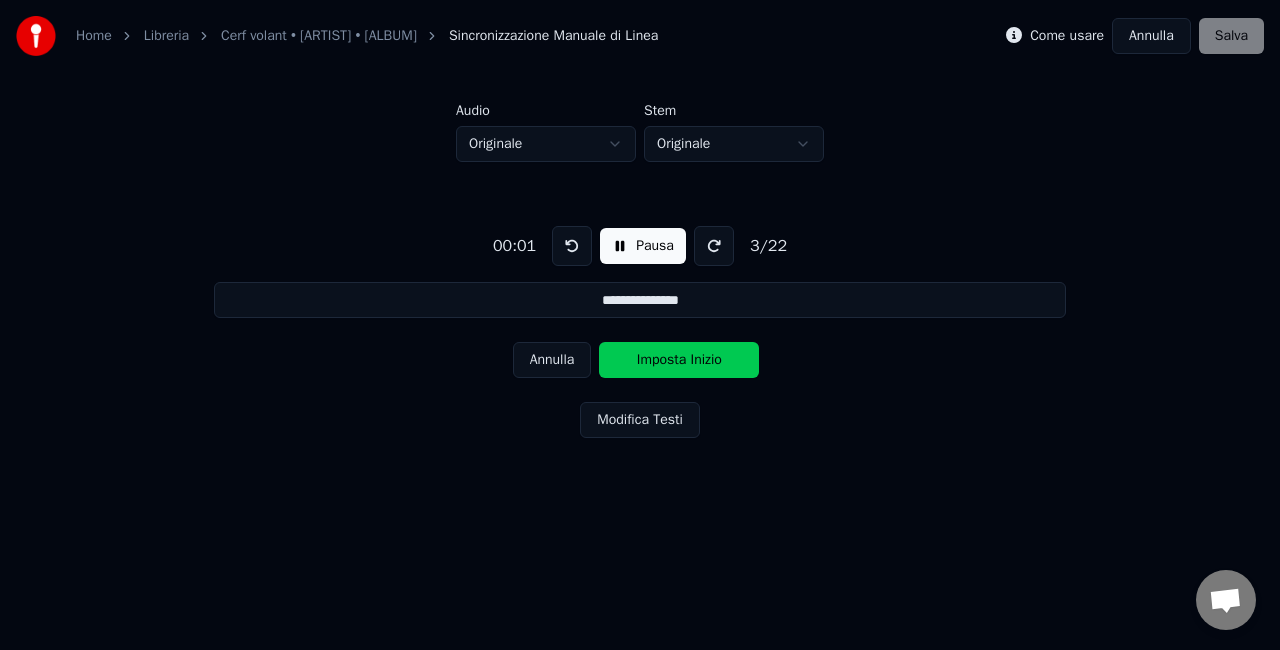 click on "Annulla" at bounding box center [552, 360] 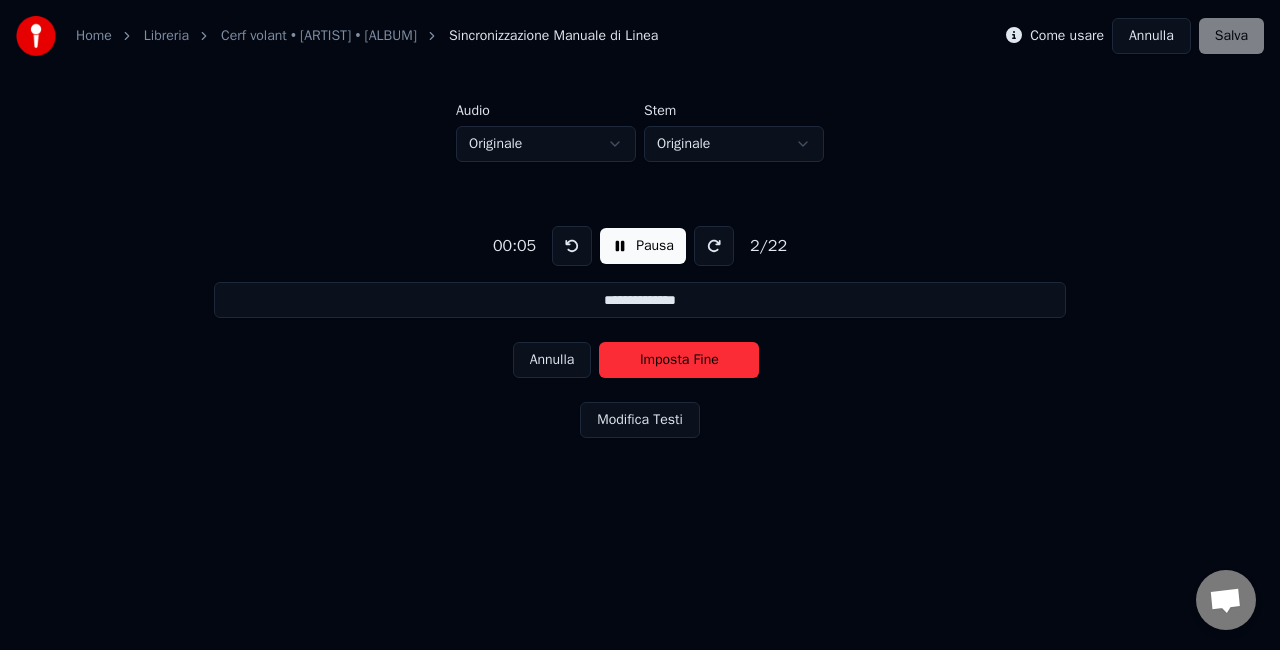 click on "Annulla" at bounding box center (552, 360) 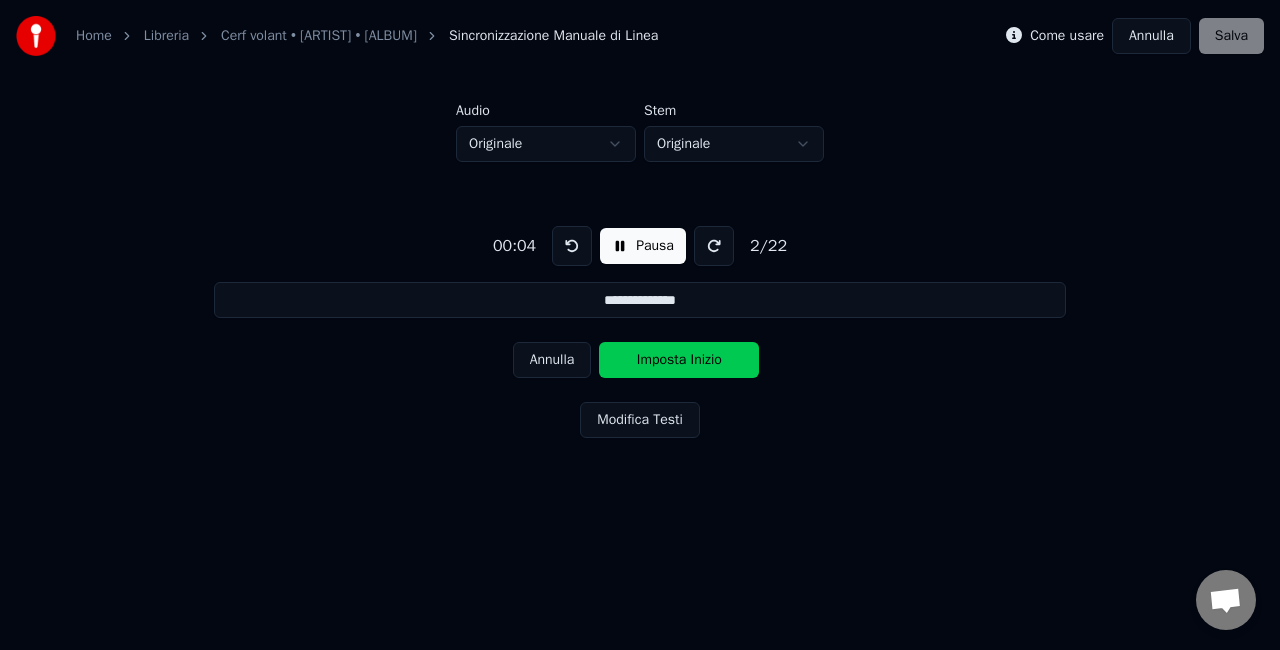 click on "Annulla" at bounding box center [552, 360] 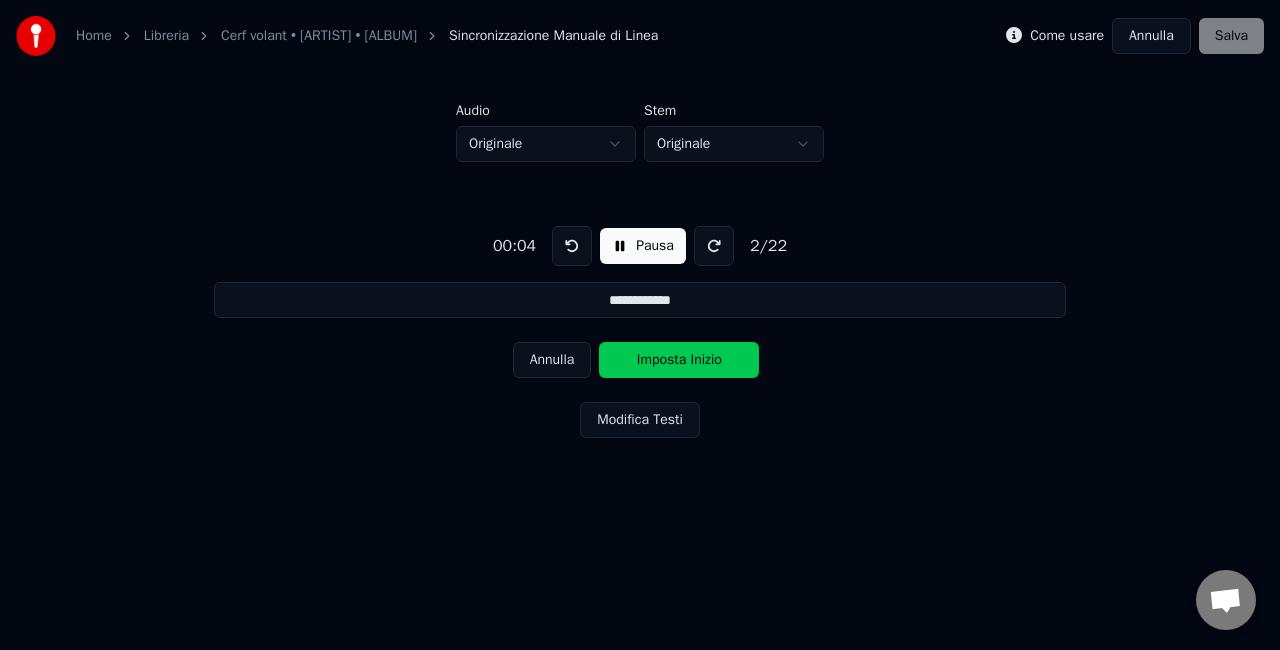 click on "Annulla" at bounding box center (552, 360) 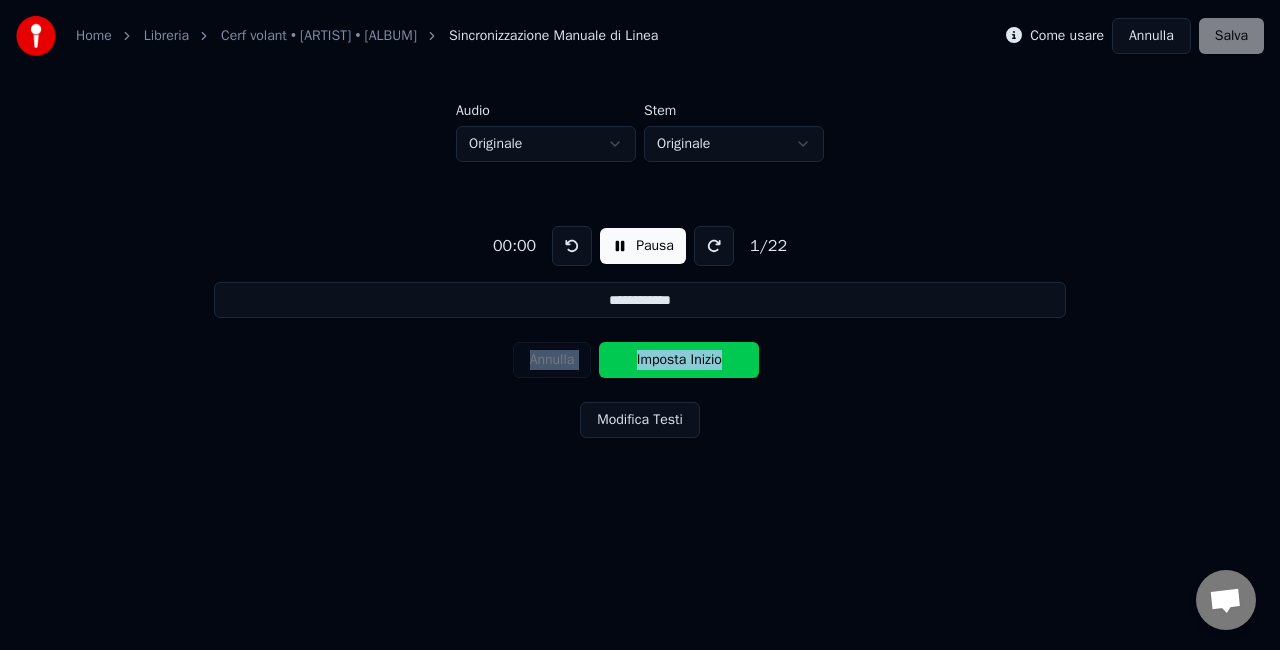 click on "Annulla Imposta Inizio" at bounding box center (640, 360) 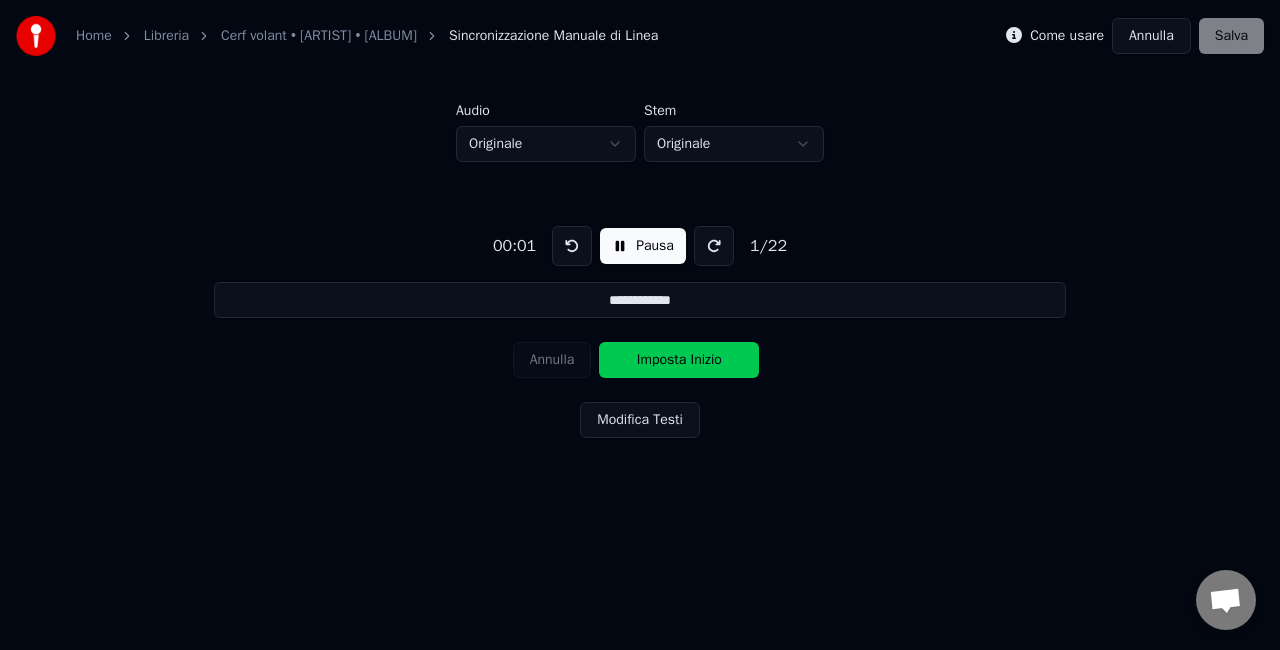 click on "**********" at bounding box center [640, 328] 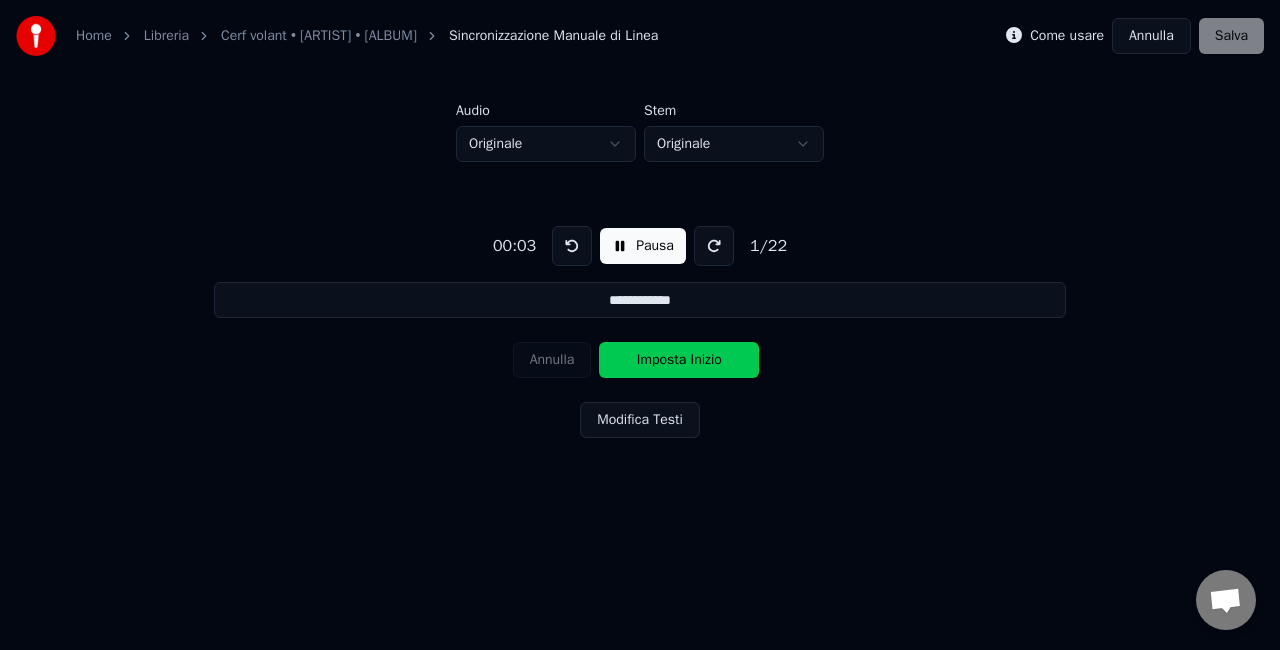 click at bounding box center (572, 246) 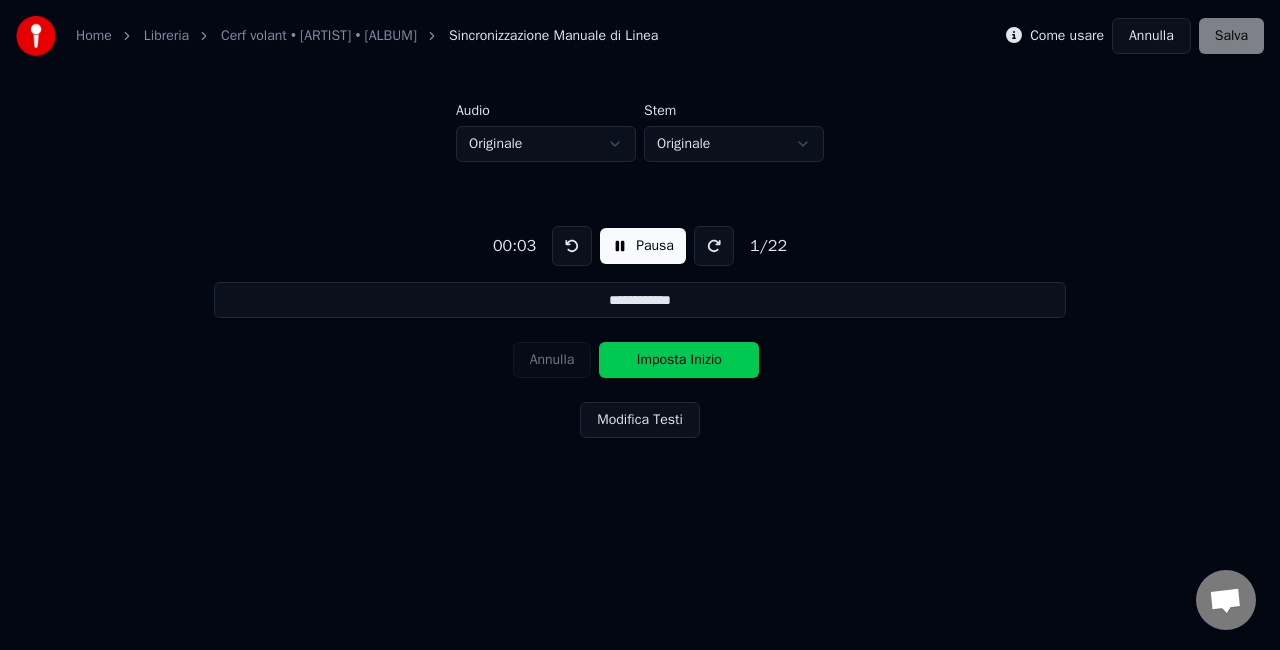 click on "Imposta Inizio" at bounding box center (679, 360) 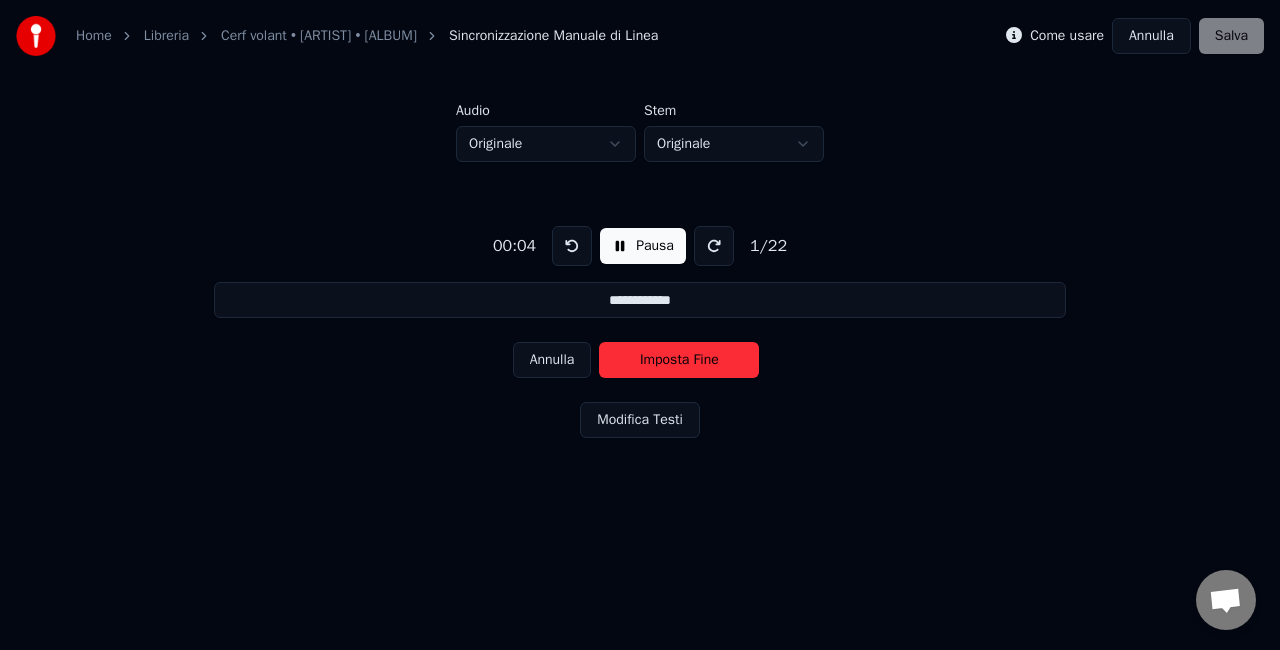 click on "Imposta Fine" at bounding box center [679, 360] 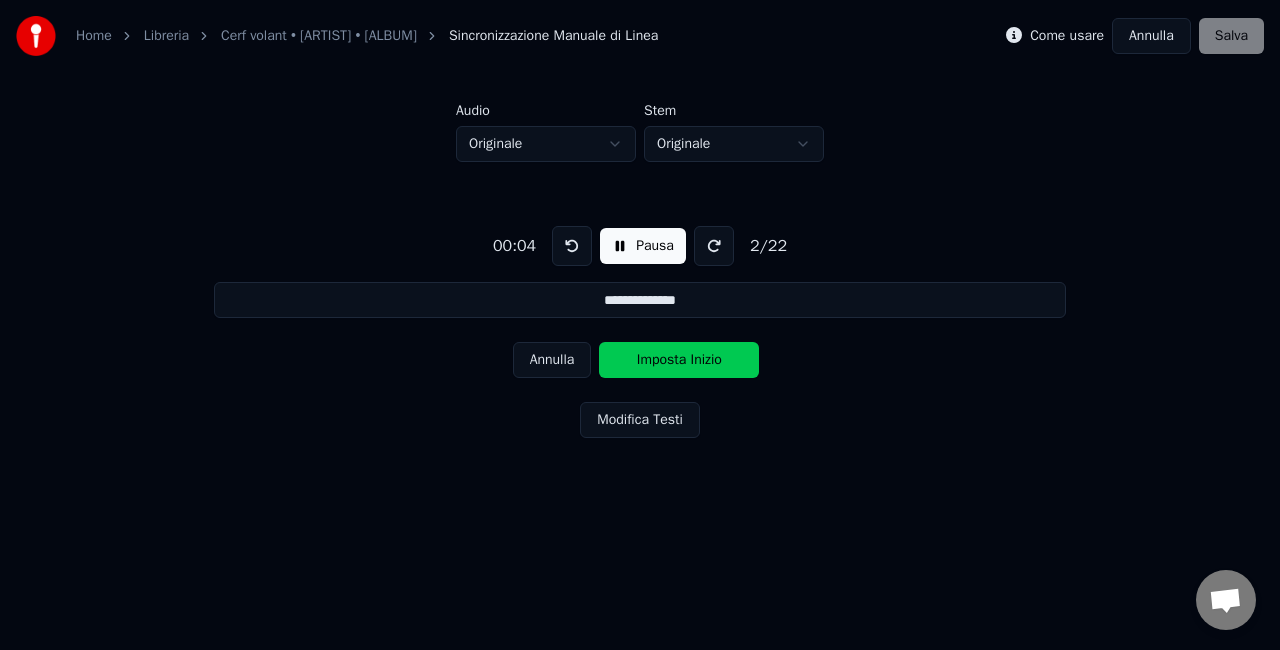 click on "Imposta Inizio" at bounding box center (679, 360) 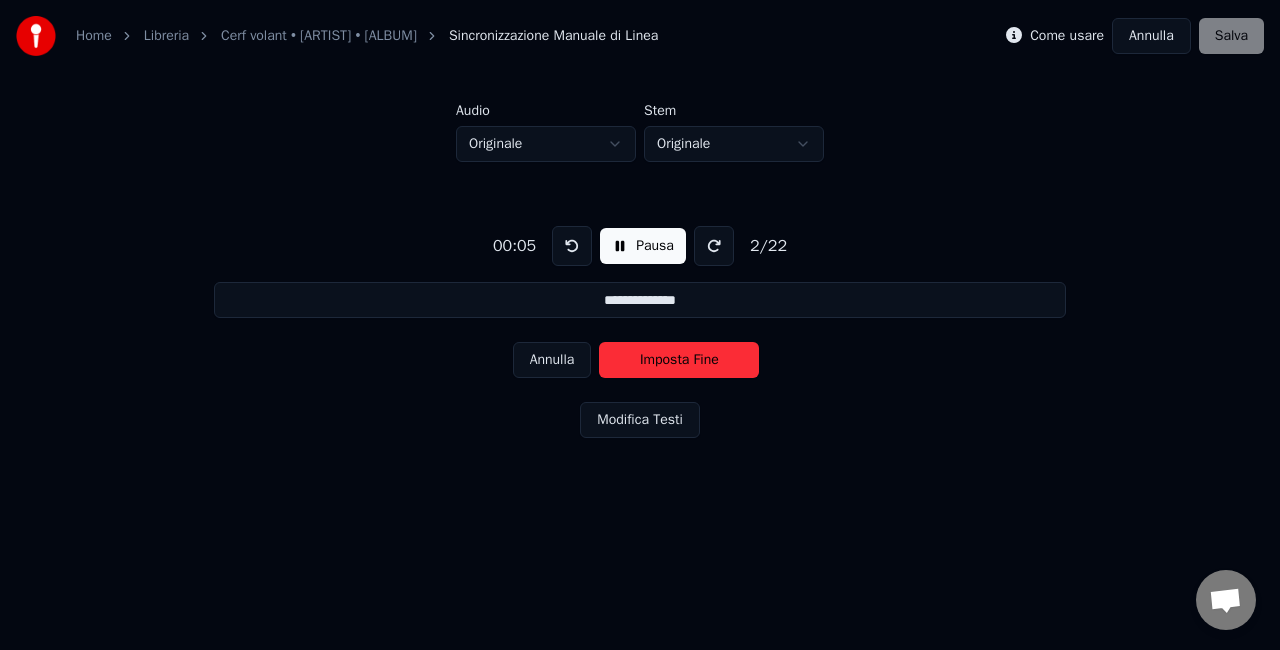 click on "Imposta Fine" at bounding box center (679, 360) 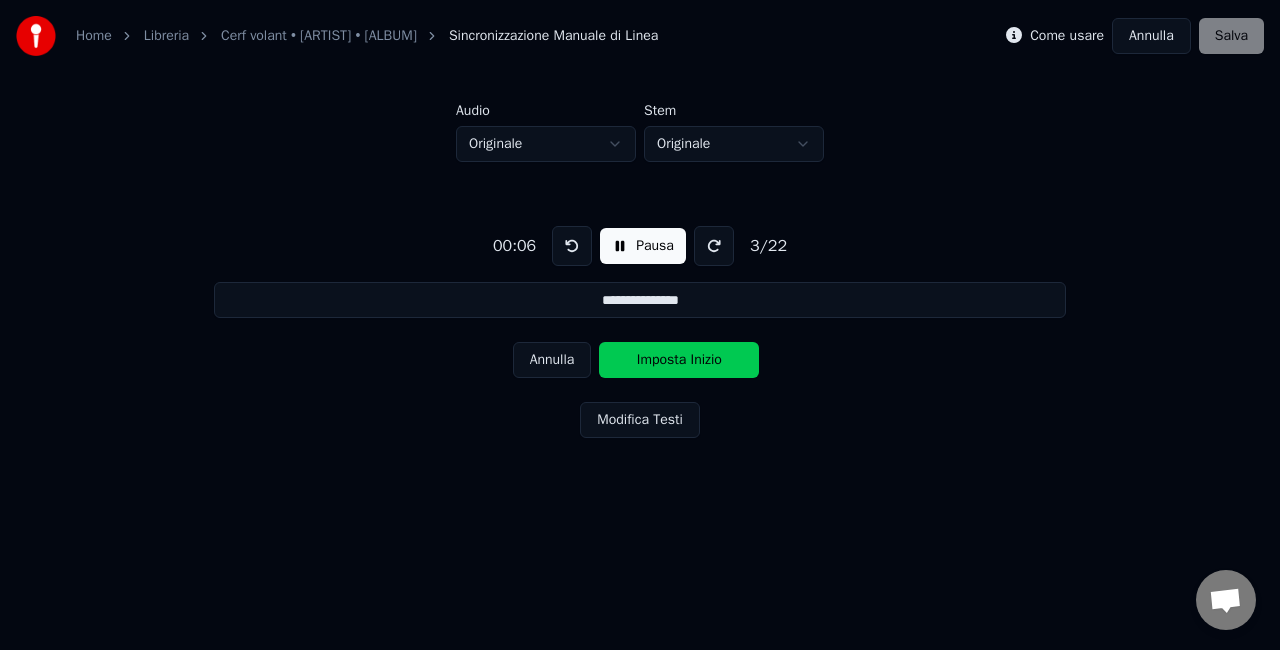 click on "Imposta Inizio" at bounding box center (679, 360) 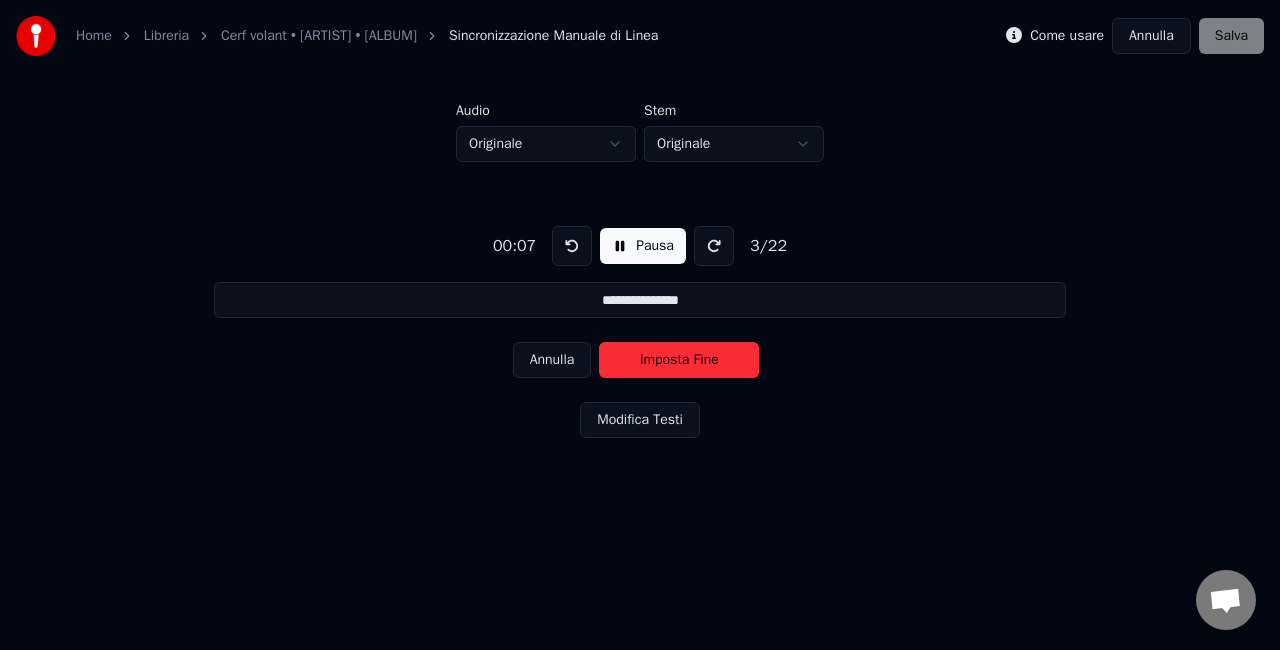 click on "Imposta Fine" at bounding box center [679, 360] 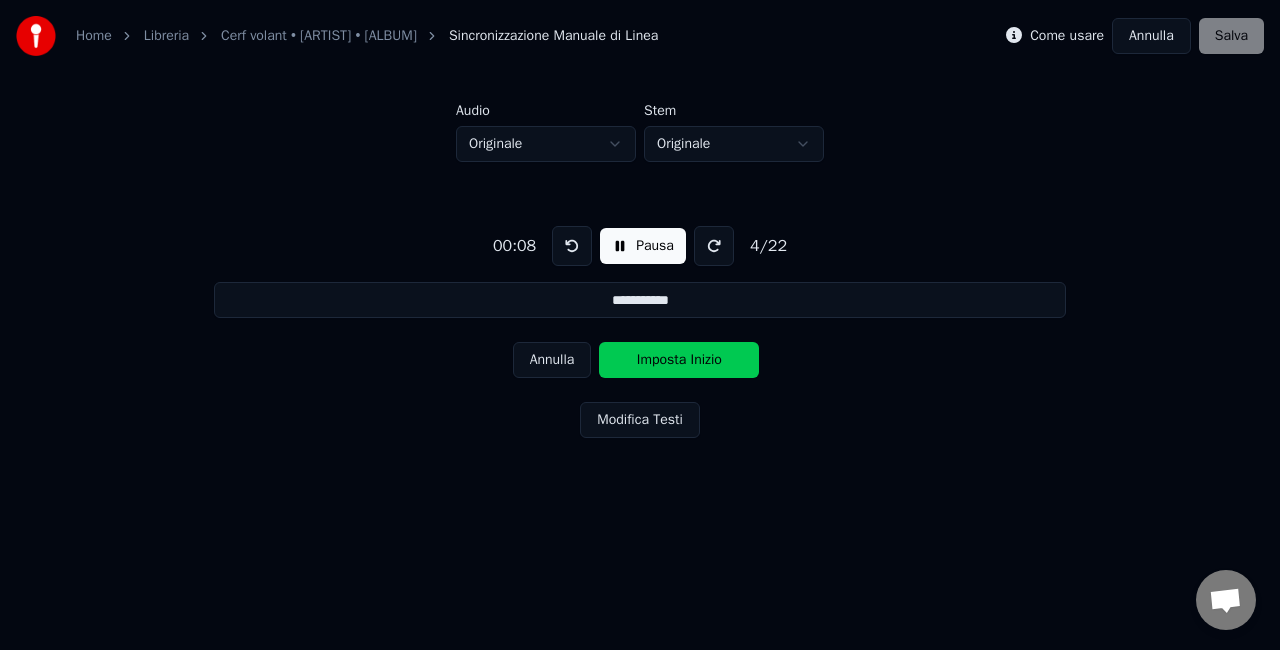 click on "Imposta Inizio" at bounding box center [679, 360] 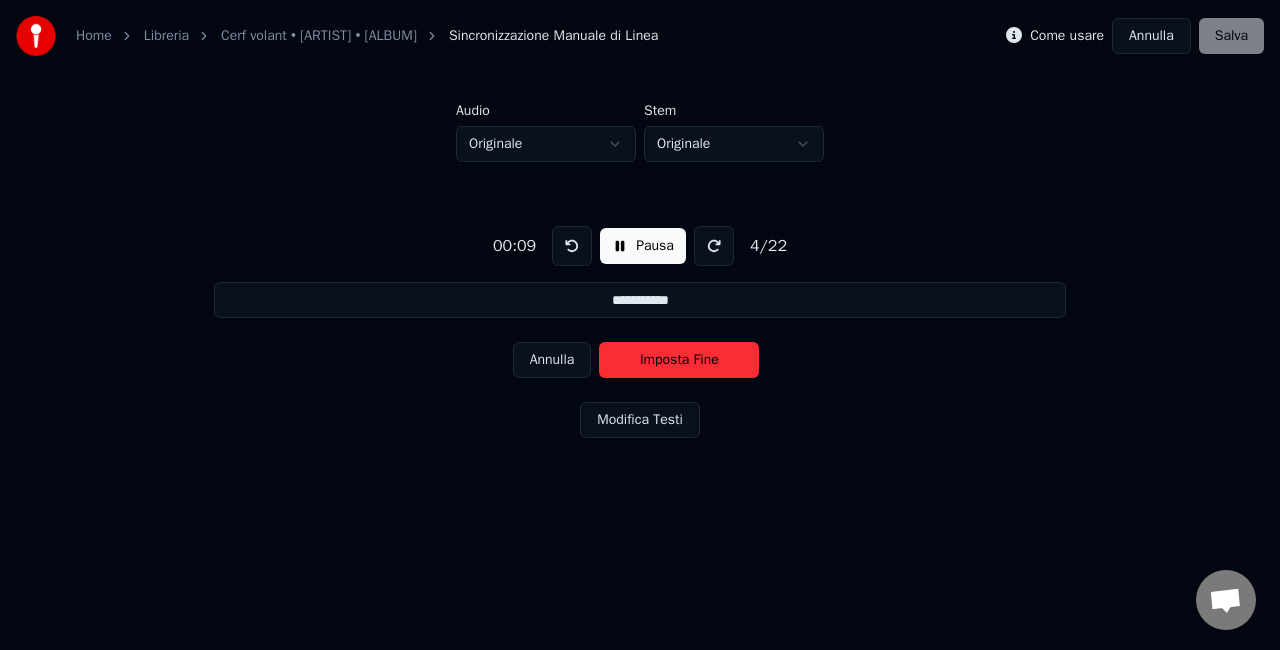 click on "Imposta Fine" at bounding box center [679, 360] 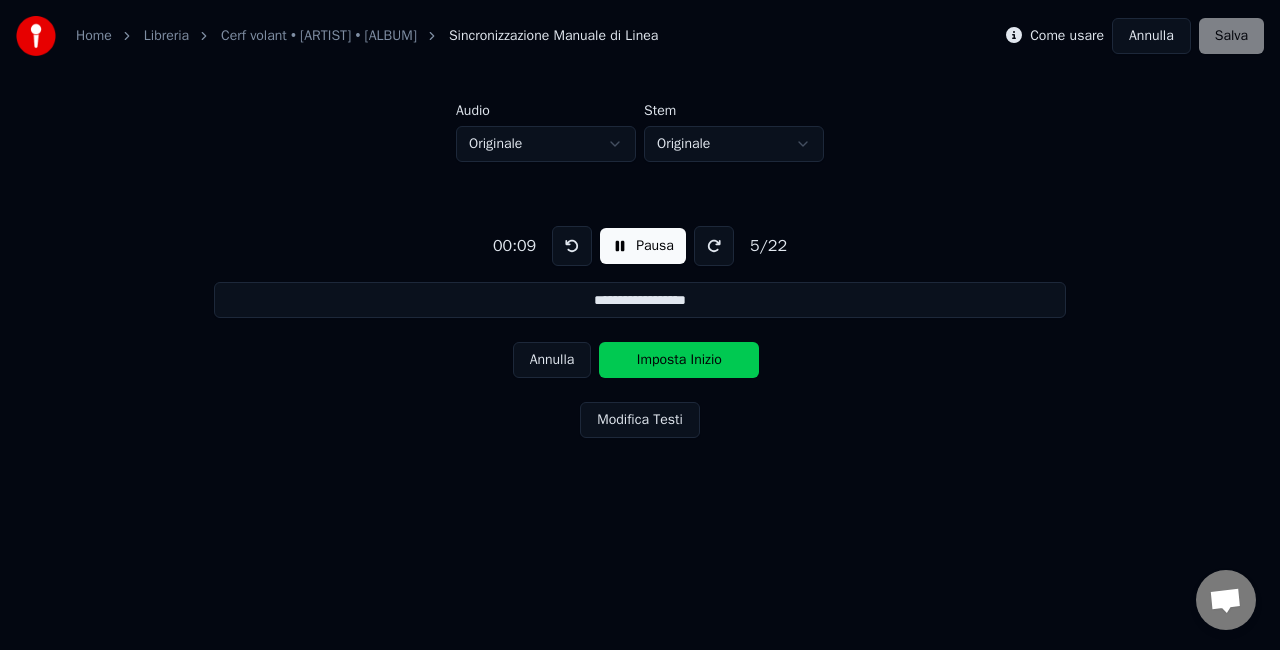 click on "Imposta Inizio" at bounding box center [679, 360] 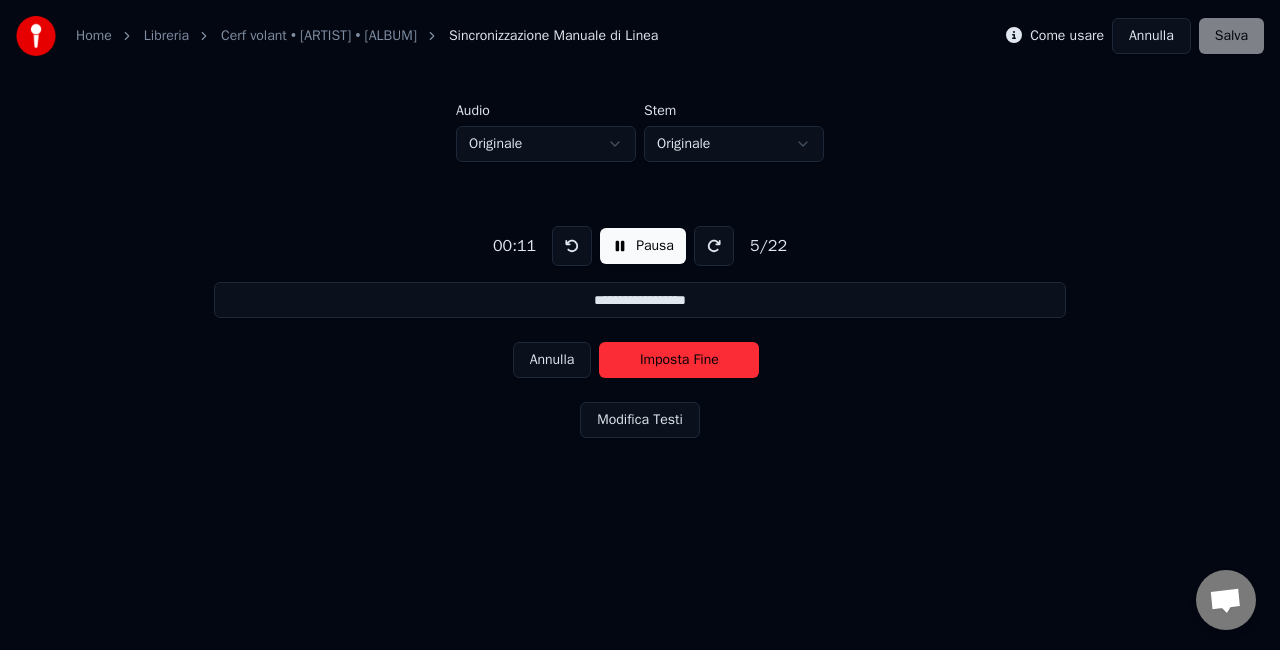 click on "Imposta Fine" at bounding box center [679, 360] 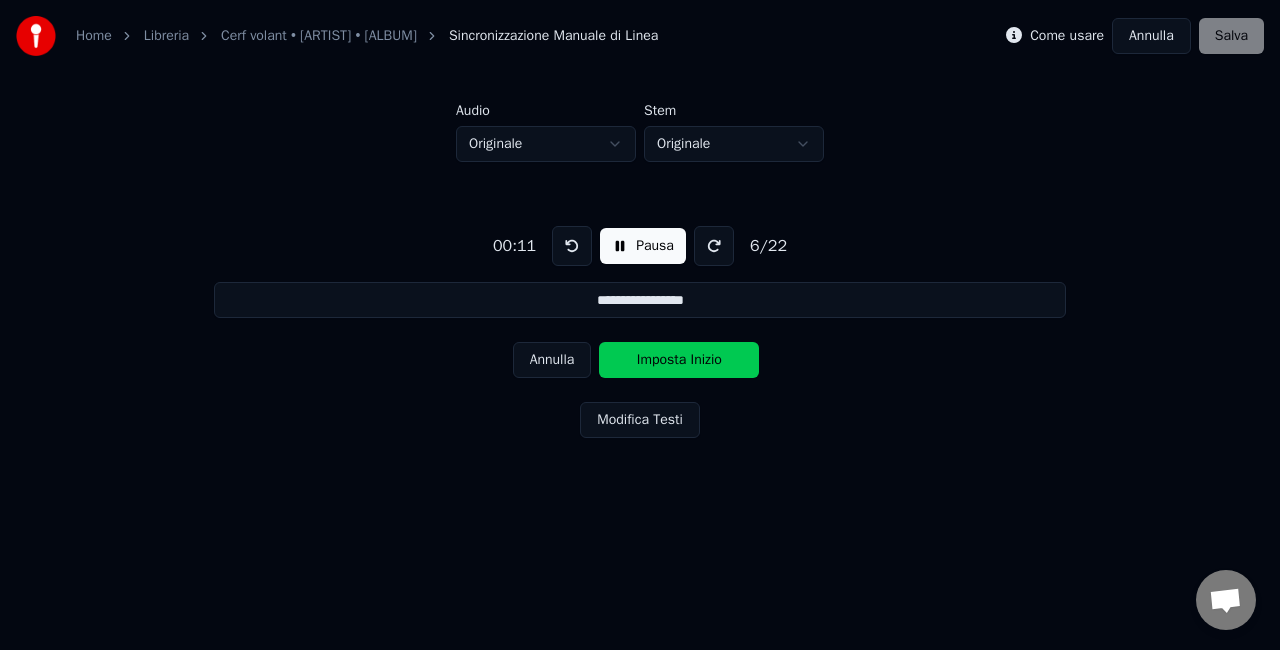 click on "Imposta Inizio" at bounding box center (679, 360) 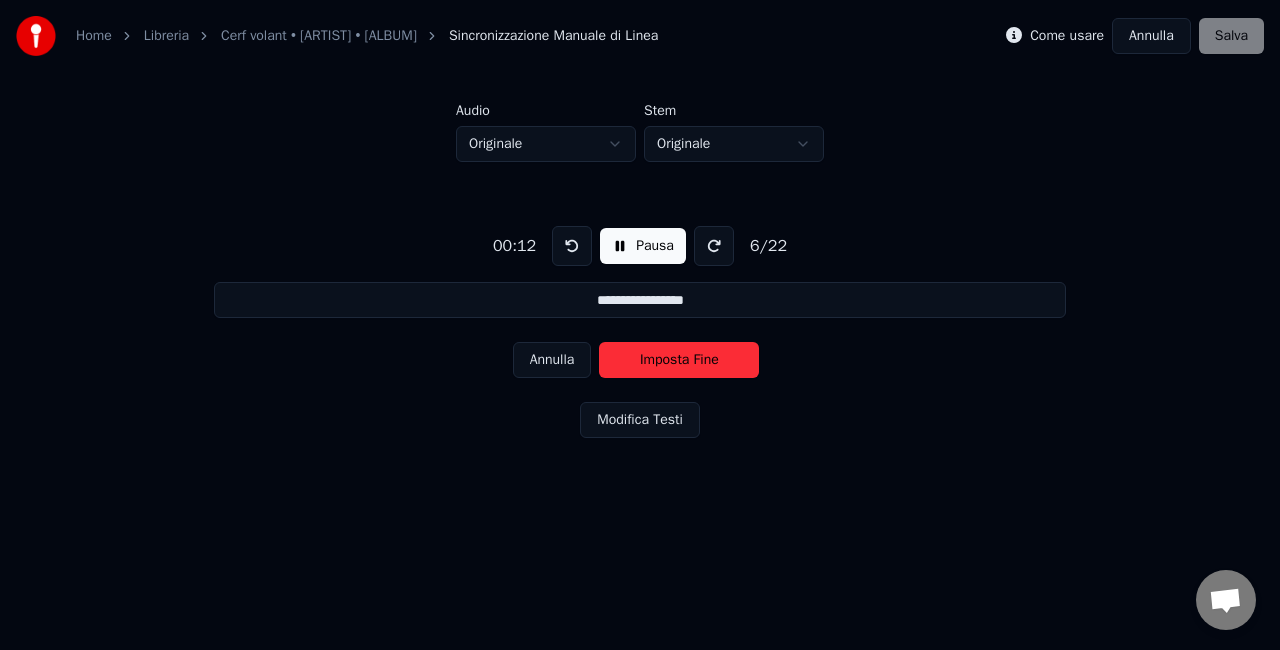 click on "Imposta Fine" at bounding box center [679, 360] 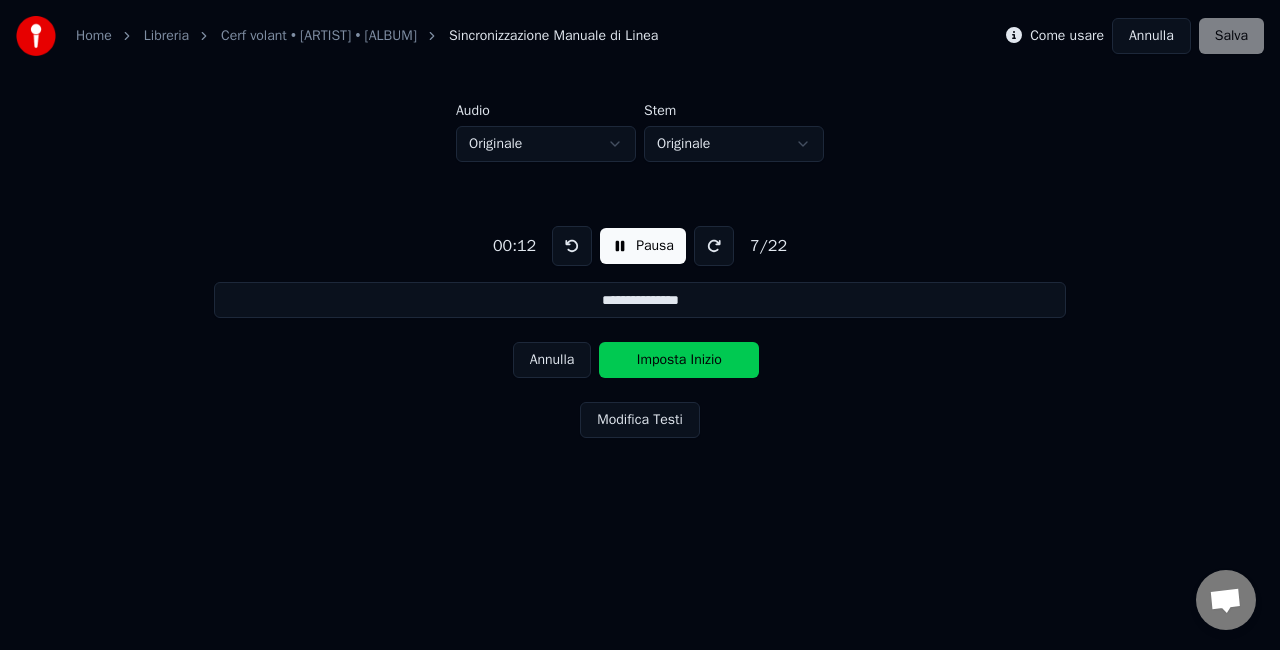 click on "Imposta Inizio" at bounding box center (679, 360) 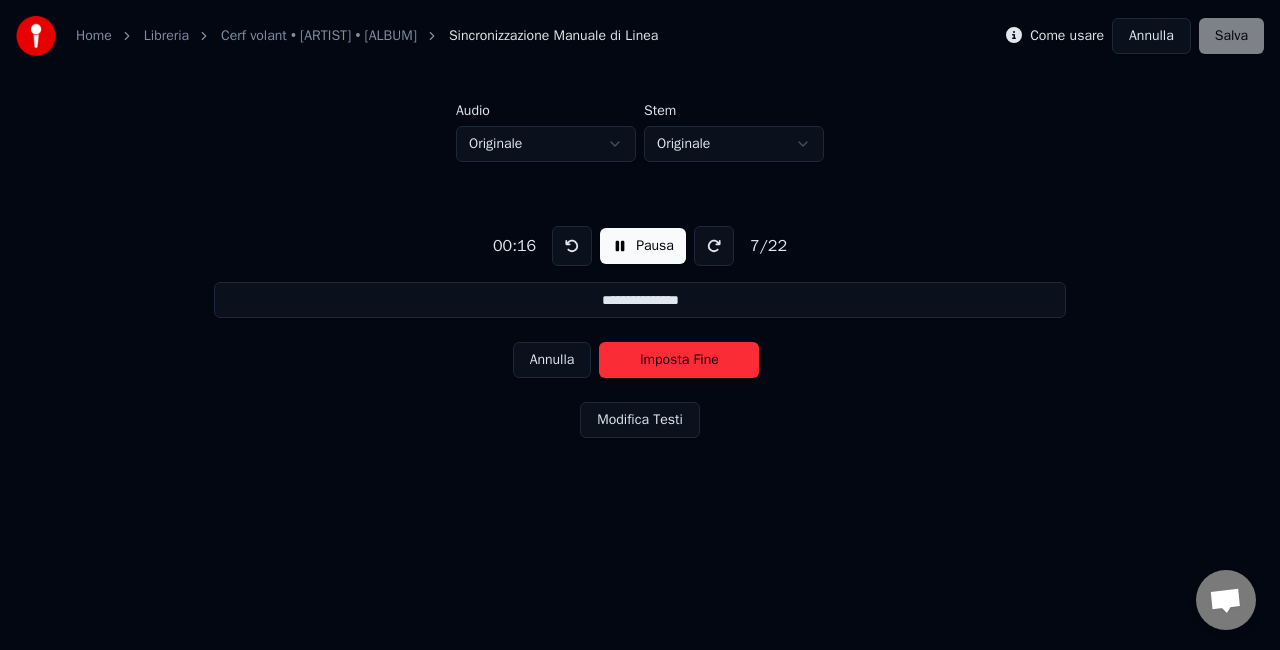 click on "Imposta Fine" at bounding box center (679, 360) 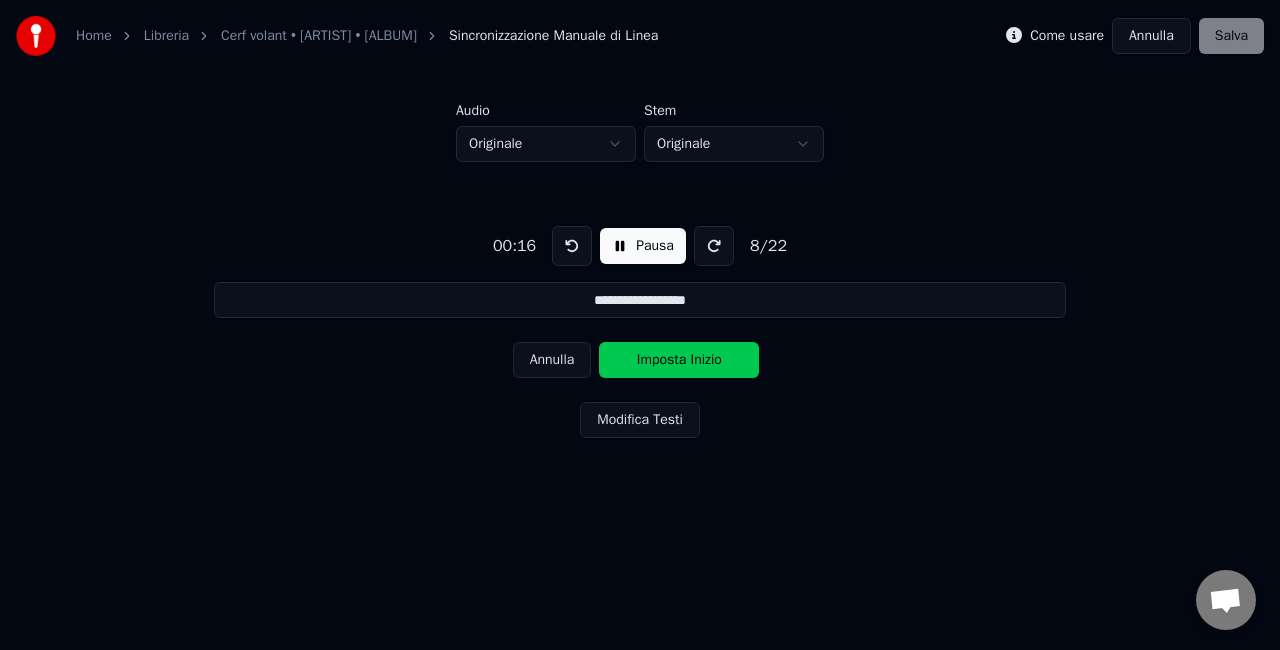 click on "Imposta Inizio" at bounding box center [679, 360] 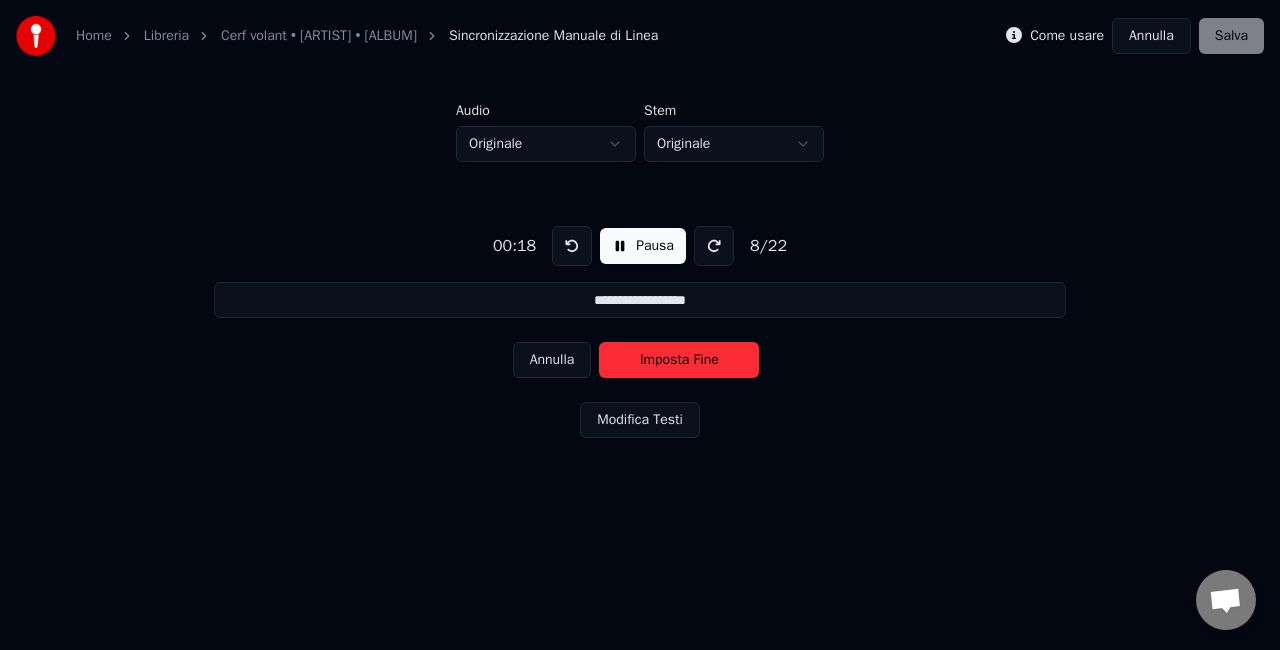 click on "Imposta Fine" at bounding box center (679, 360) 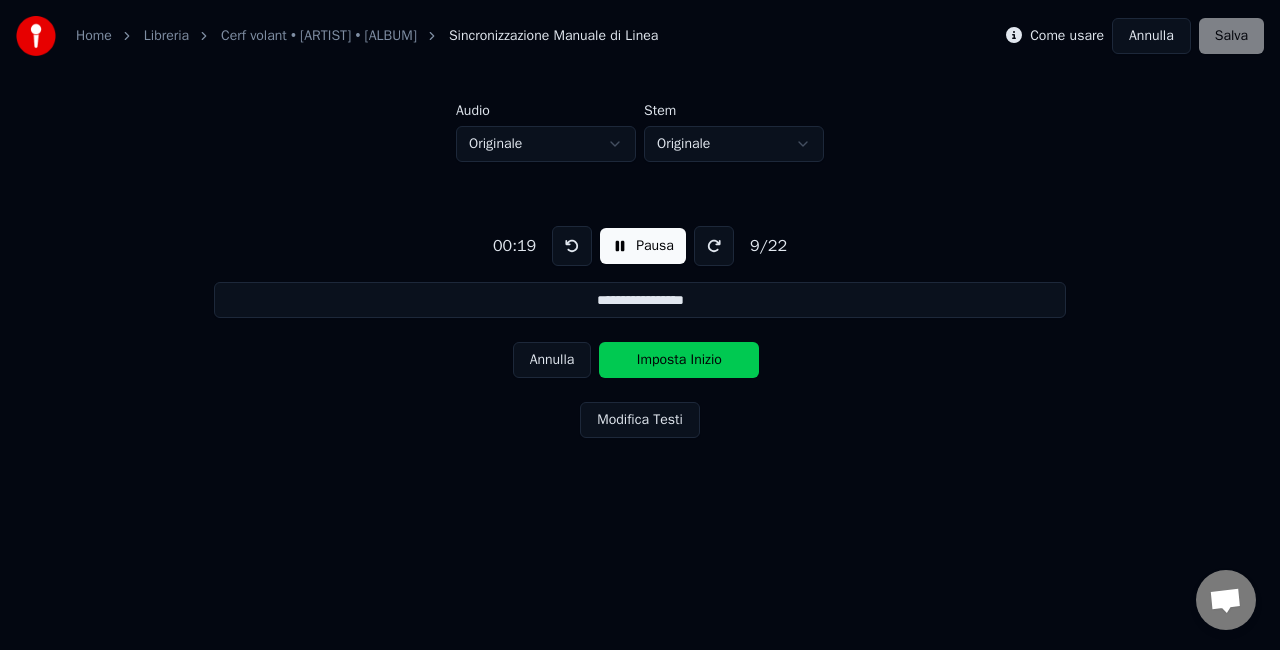 click on "Imposta Inizio" at bounding box center [679, 360] 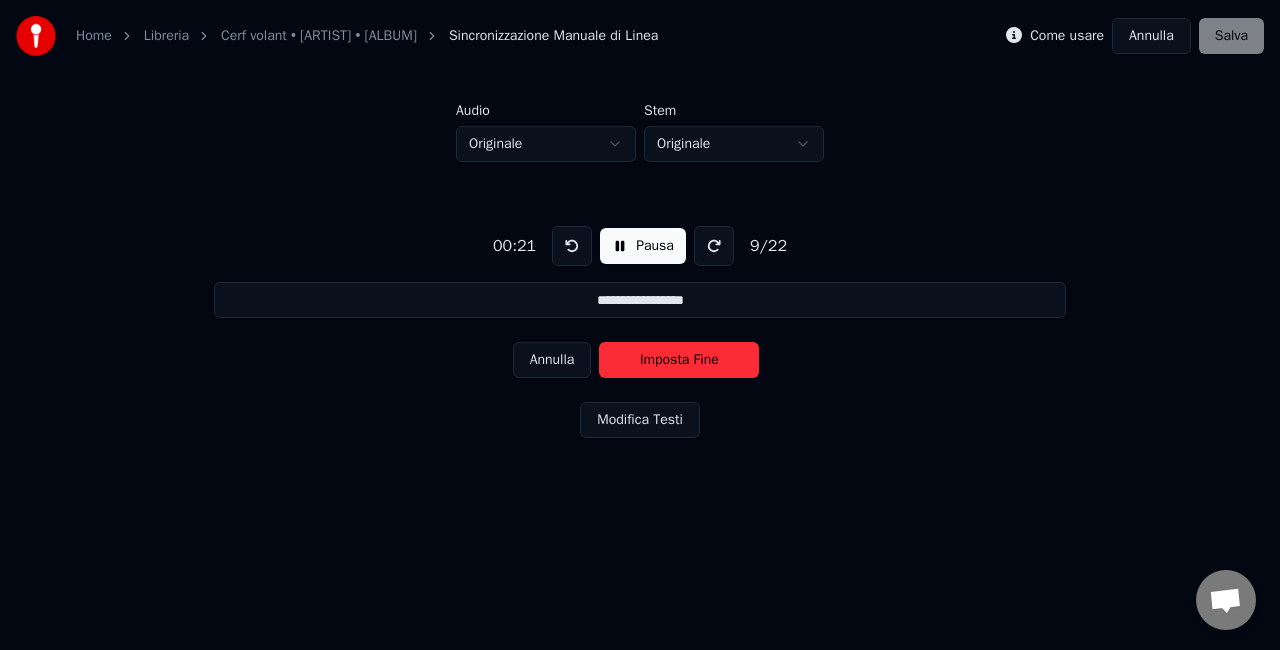 click on "Imposta Fine" at bounding box center [679, 360] 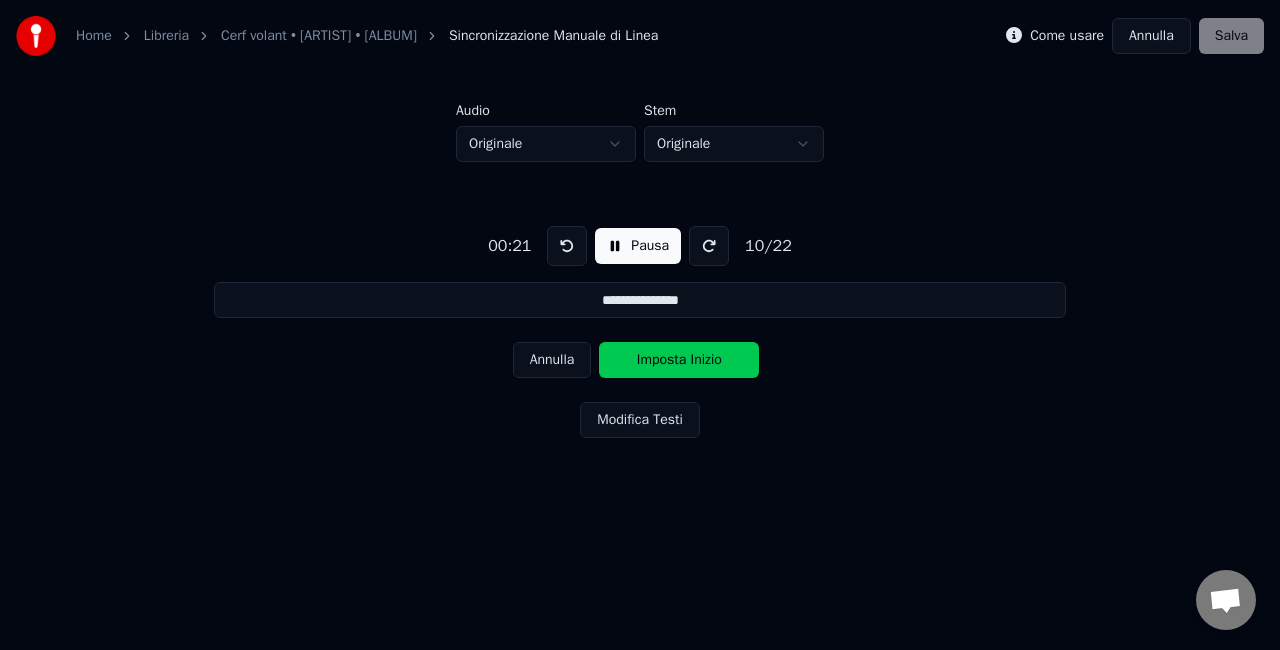 click on "Imposta Inizio" at bounding box center [679, 360] 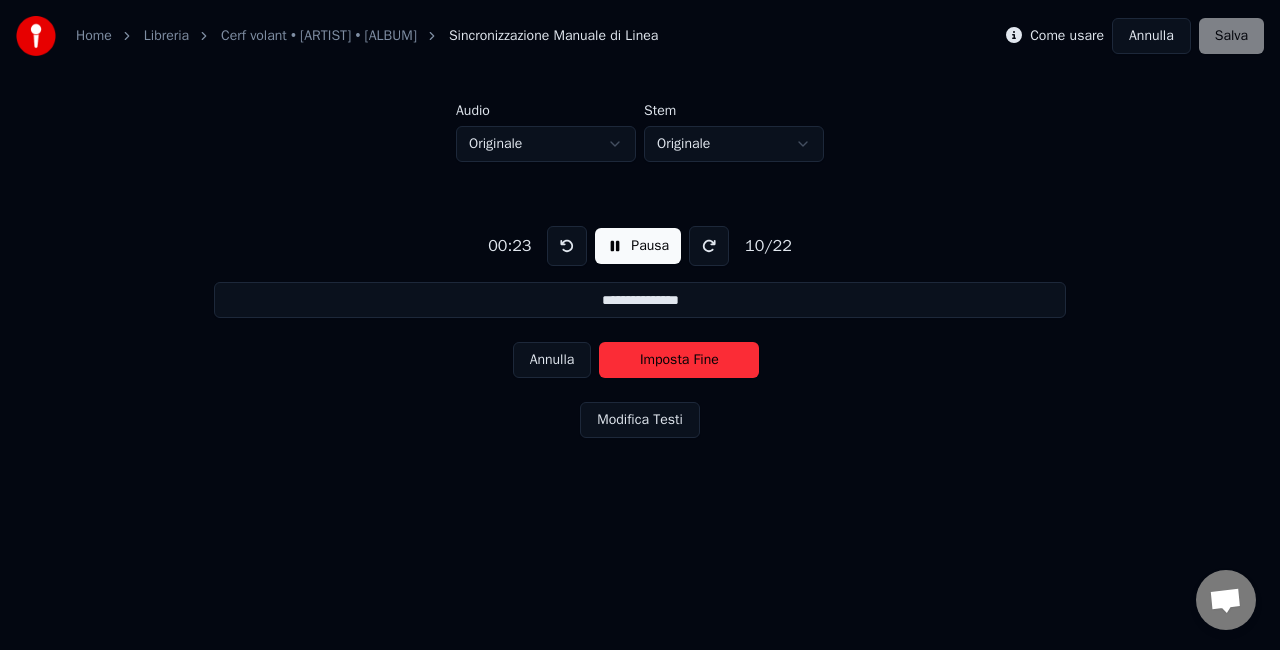 click on "Imposta Fine" at bounding box center (679, 360) 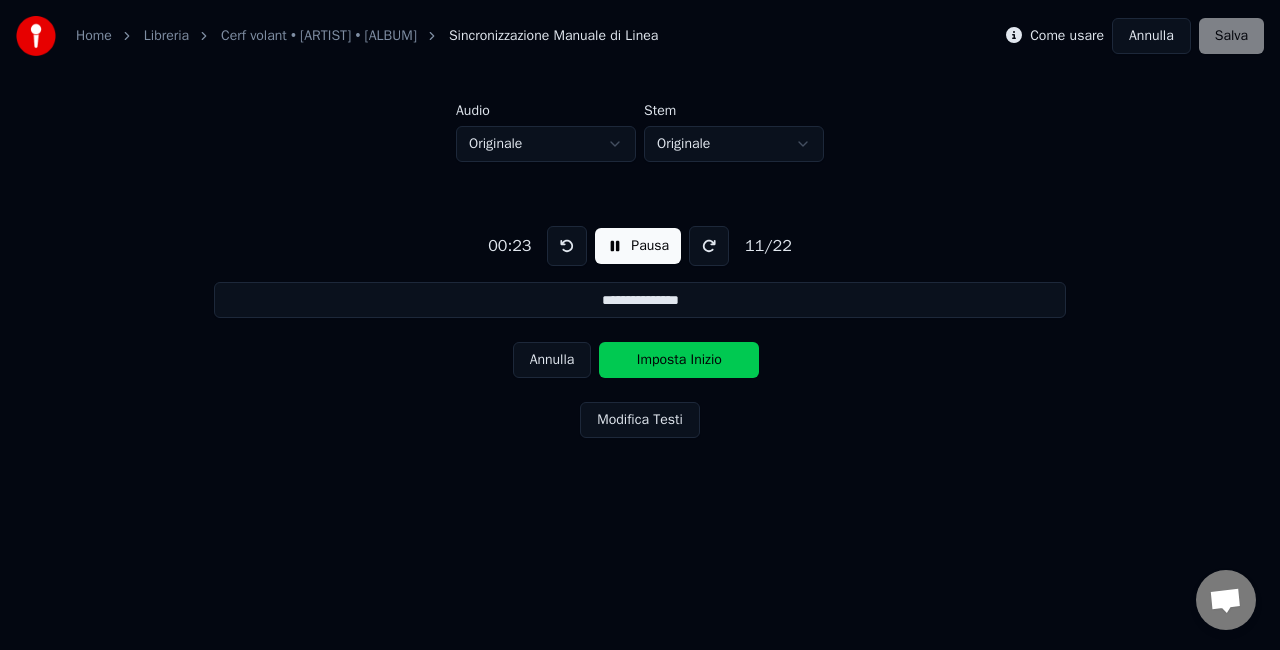 click on "Imposta Inizio" at bounding box center (679, 360) 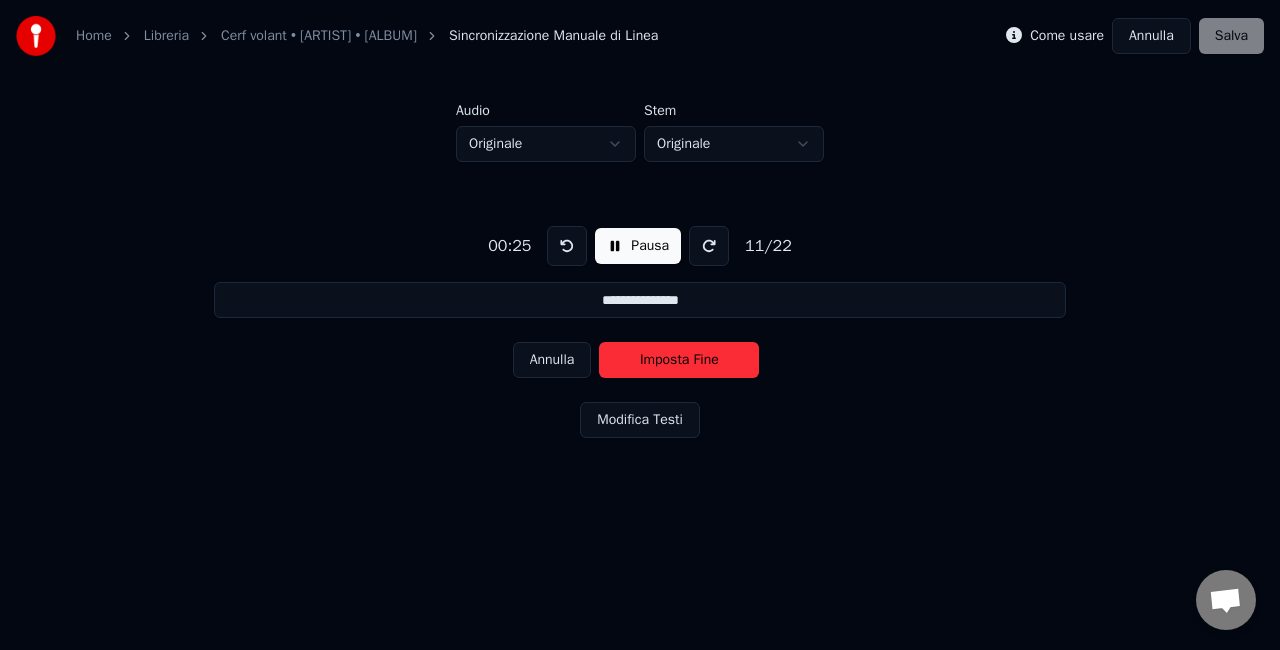 click on "Imposta Fine" at bounding box center (679, 360) 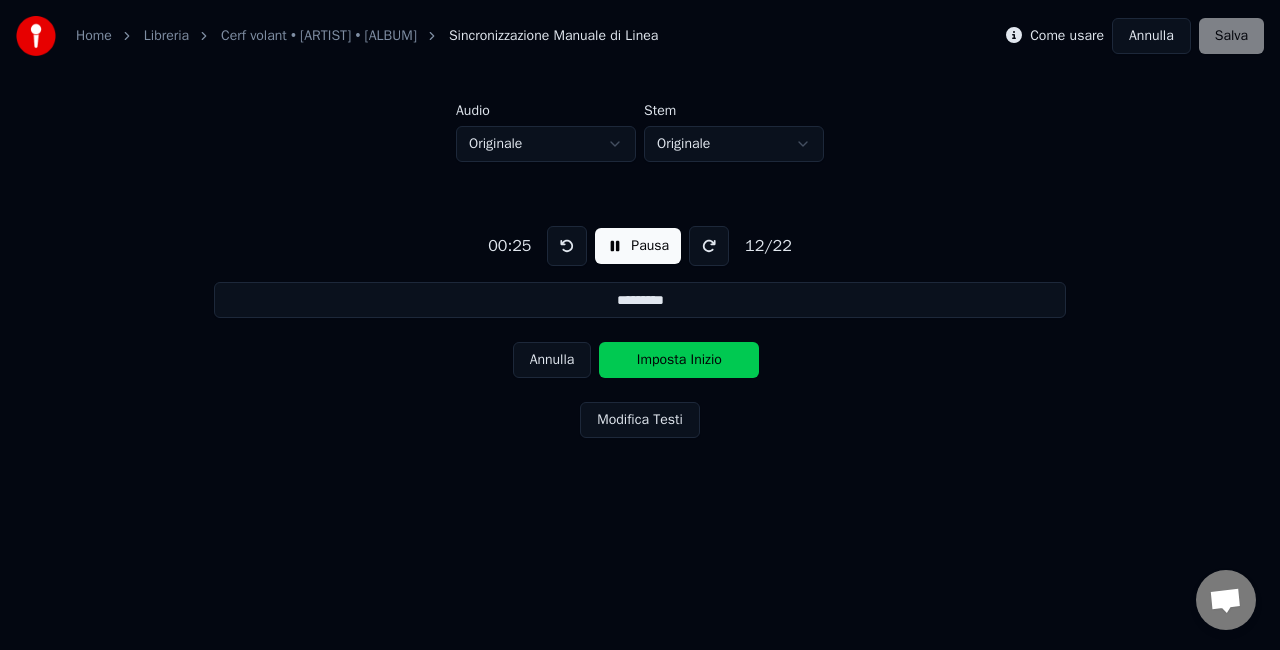 click on "Imposta Inizio" at bounding box center (679, 360) 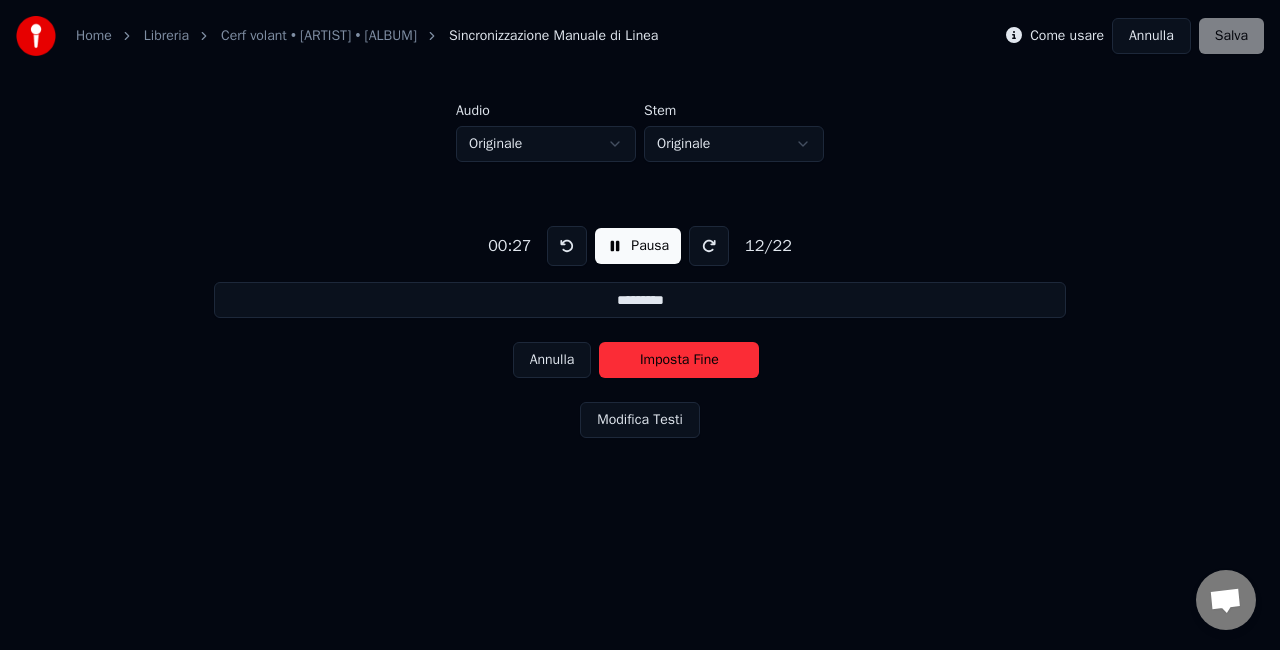 click on "Imposta Fine" at bounding box center [679, 360] 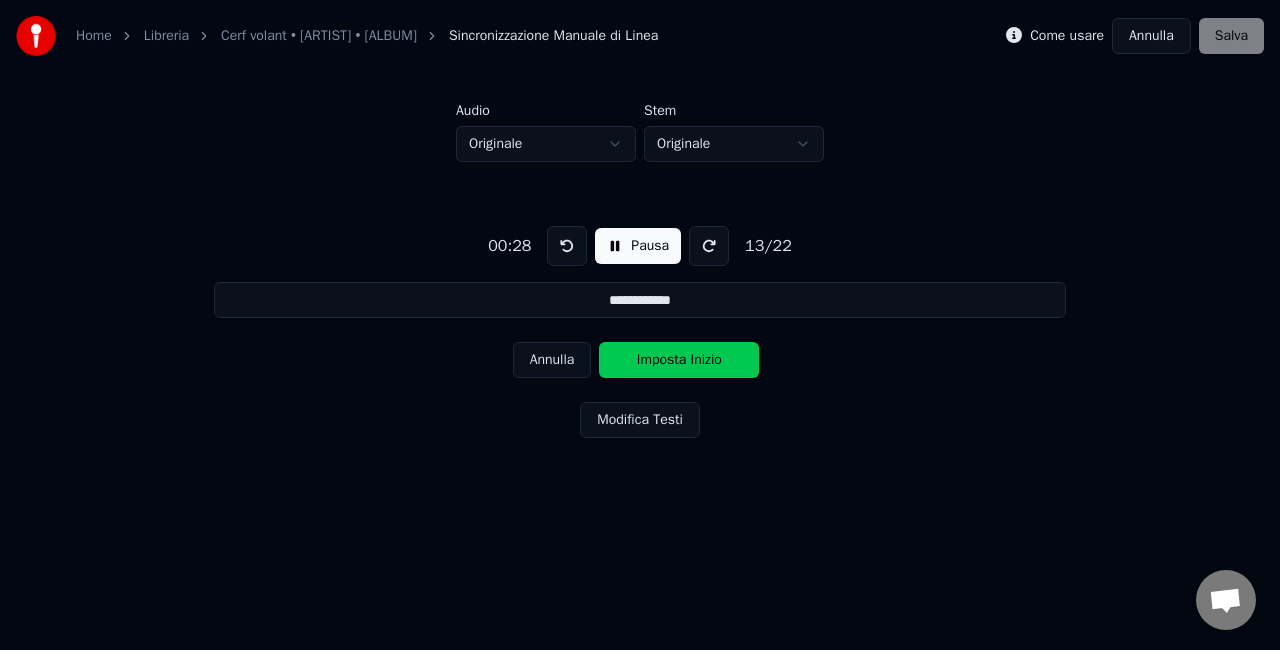 click on "Imposta Inizio" at bounding box center [679, 360] 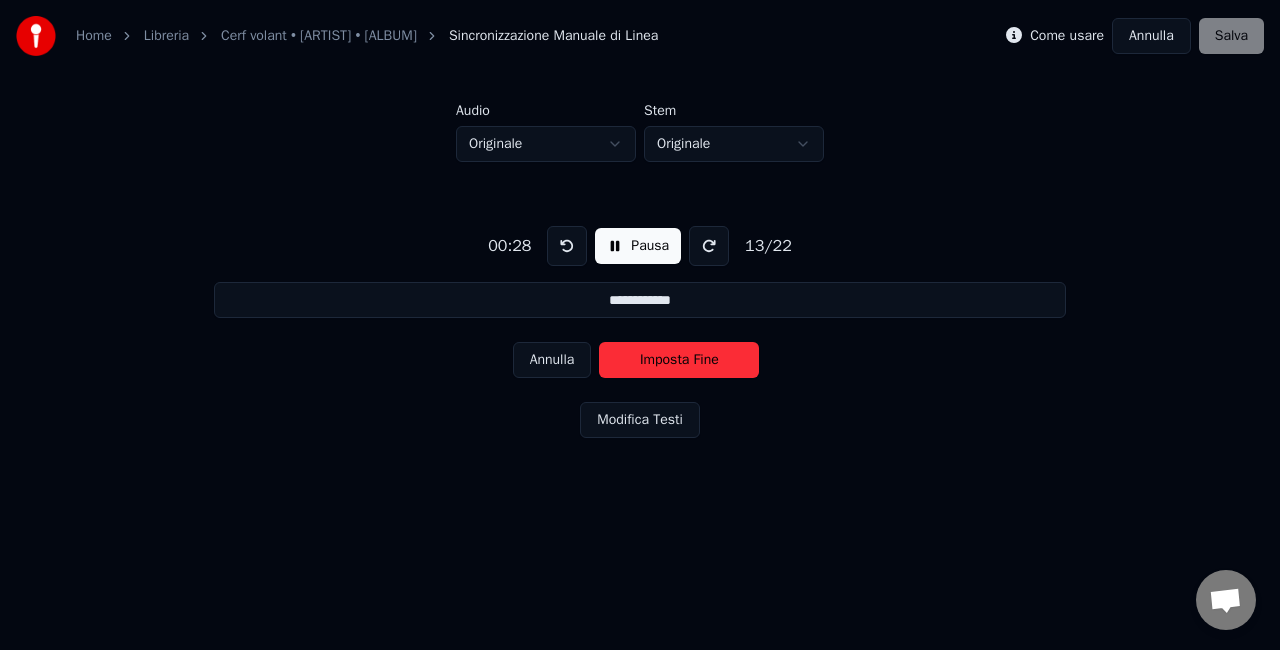 click on "Imposta Fine" at bounding box center (679, 360) 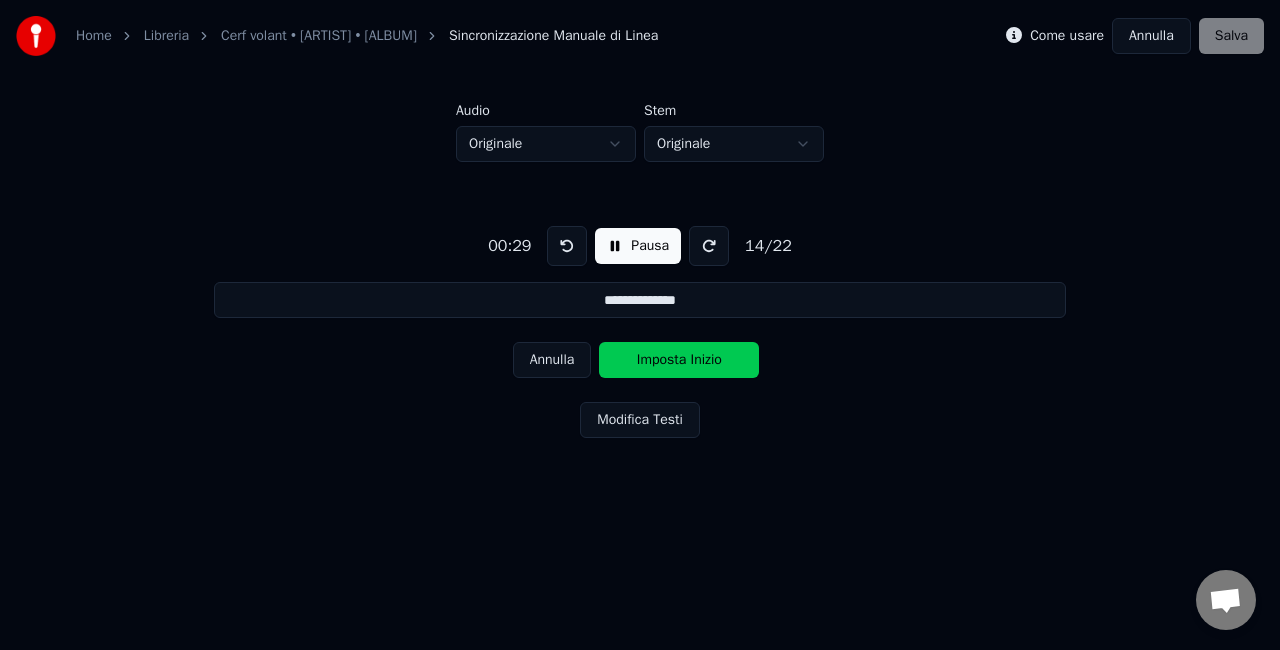 click on "Imposta Inizio" at bounding box center [679, 360] 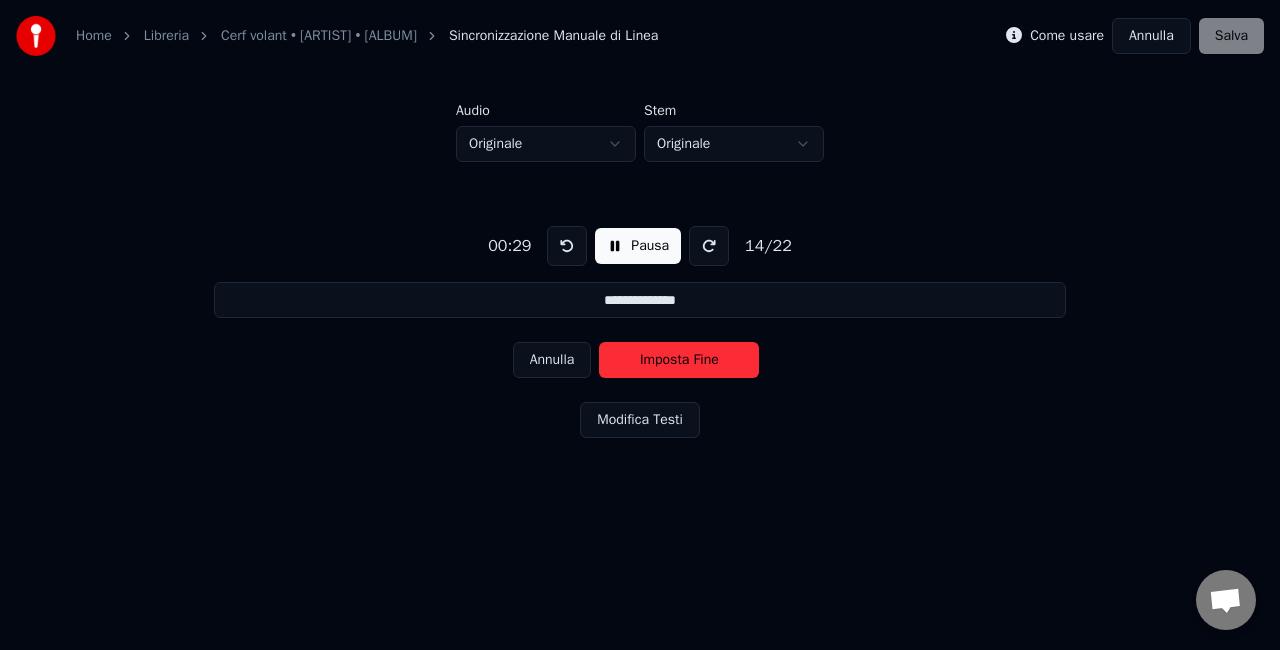 click on "Imposta Fine" at bounding box center (679, 360) 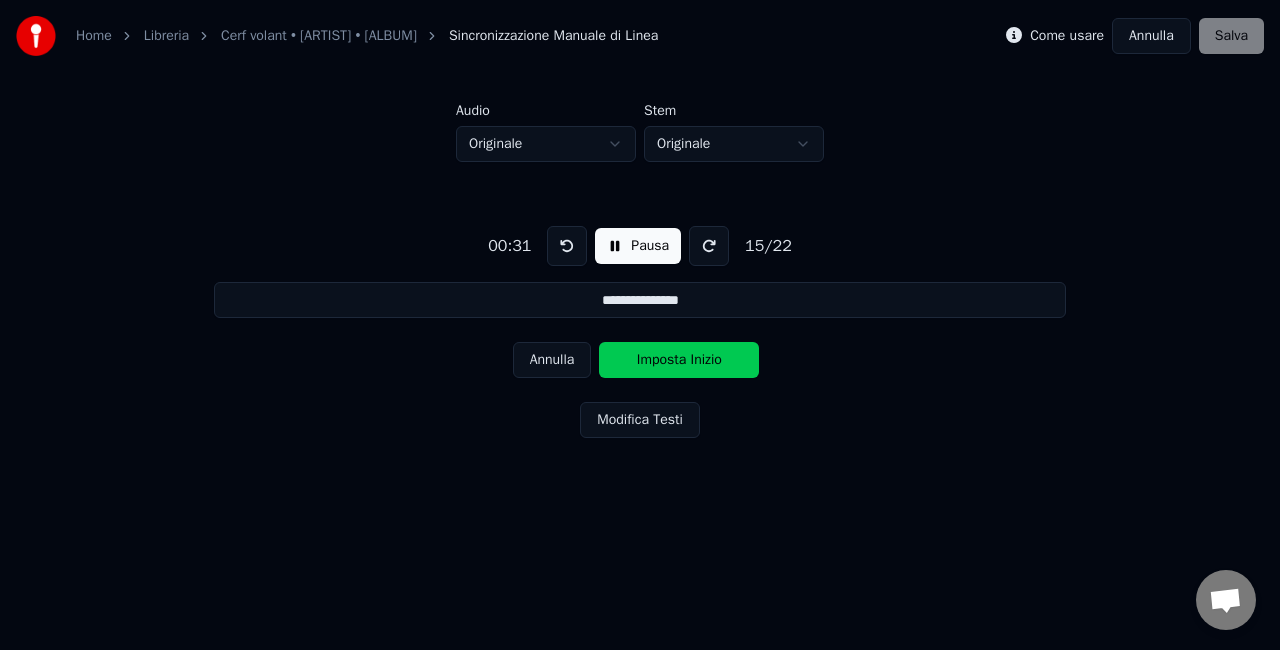 click on "Imposta Inizio" at bounding box center [679, 360] 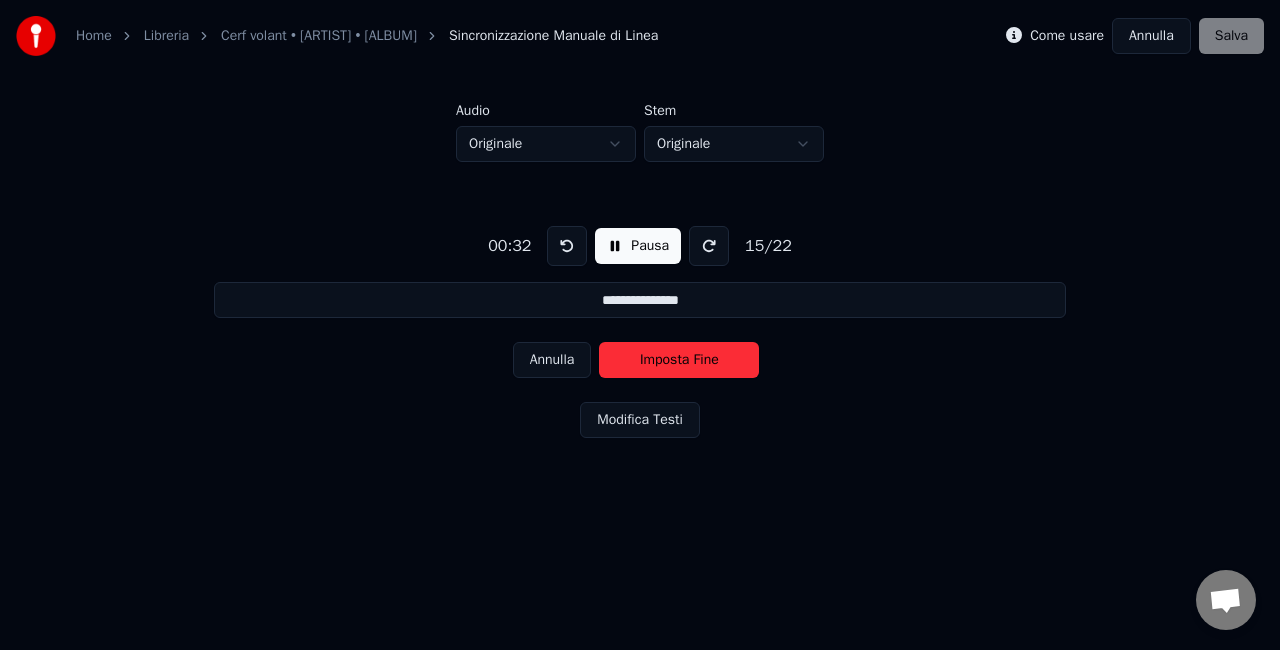 click on "Imposta Fine" at bounding box center [679, 360] 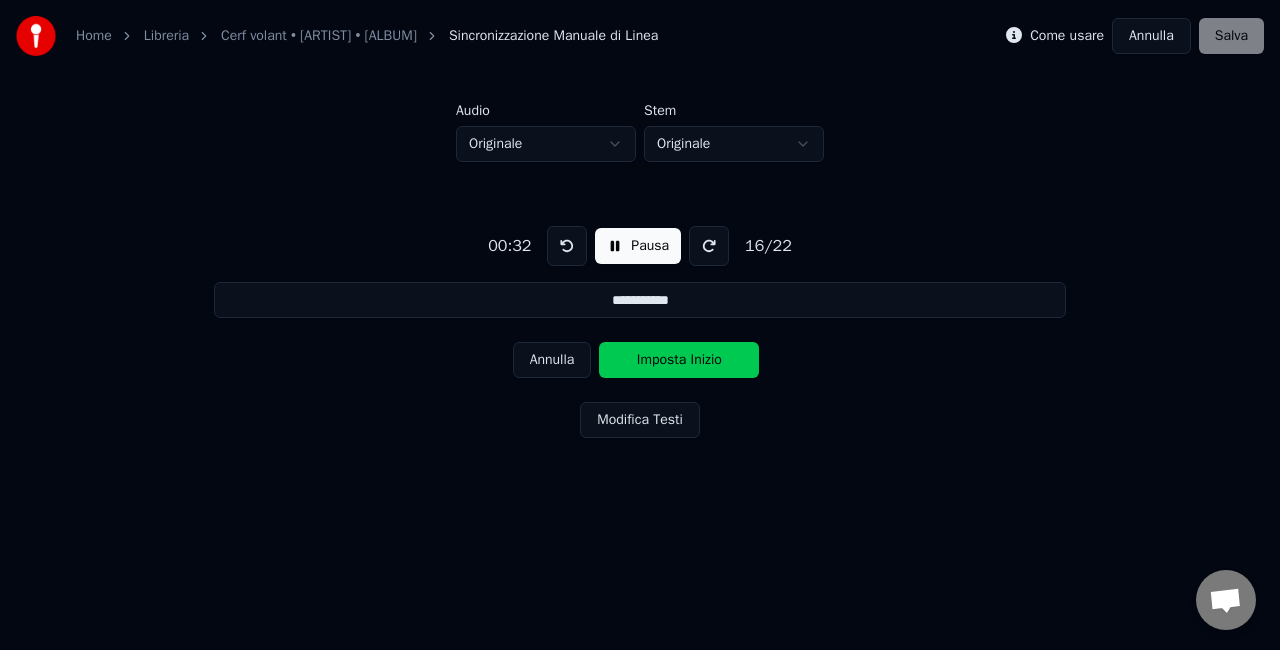 click on "Imposta Inizio" at bounding box center (679, 360) 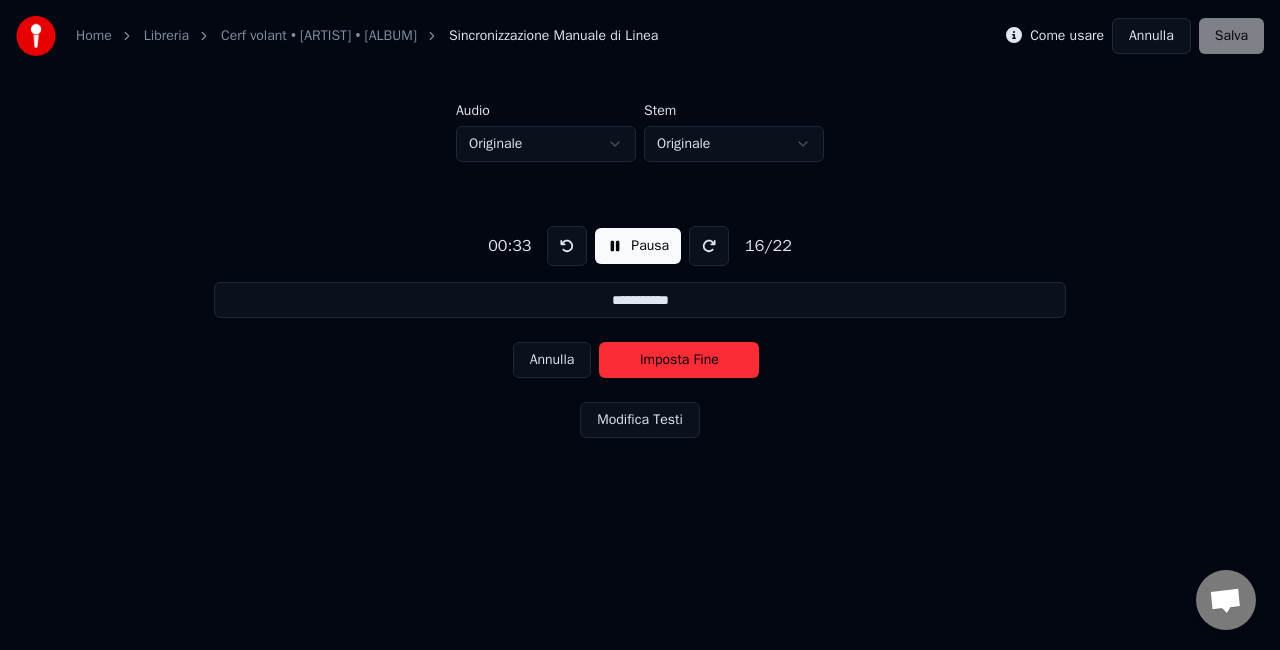 click on "Imposta Fine" at bounding box center [679, 360] 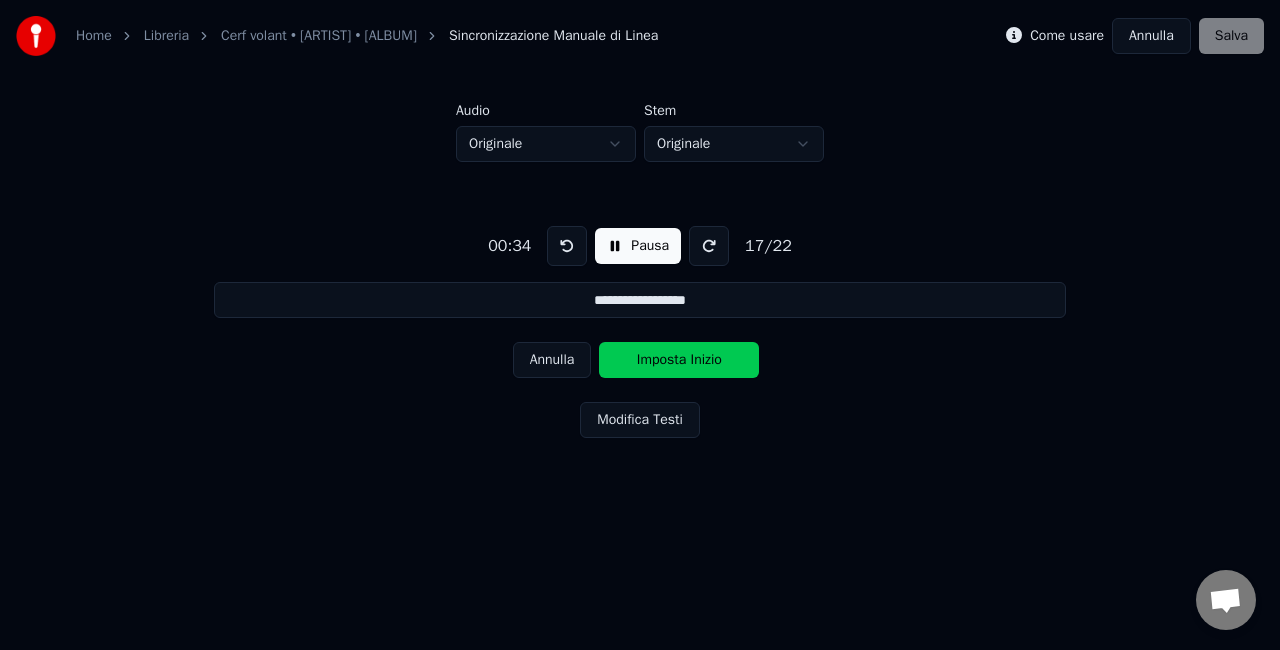 click on "Pausa" at bounding box center [638, 246] 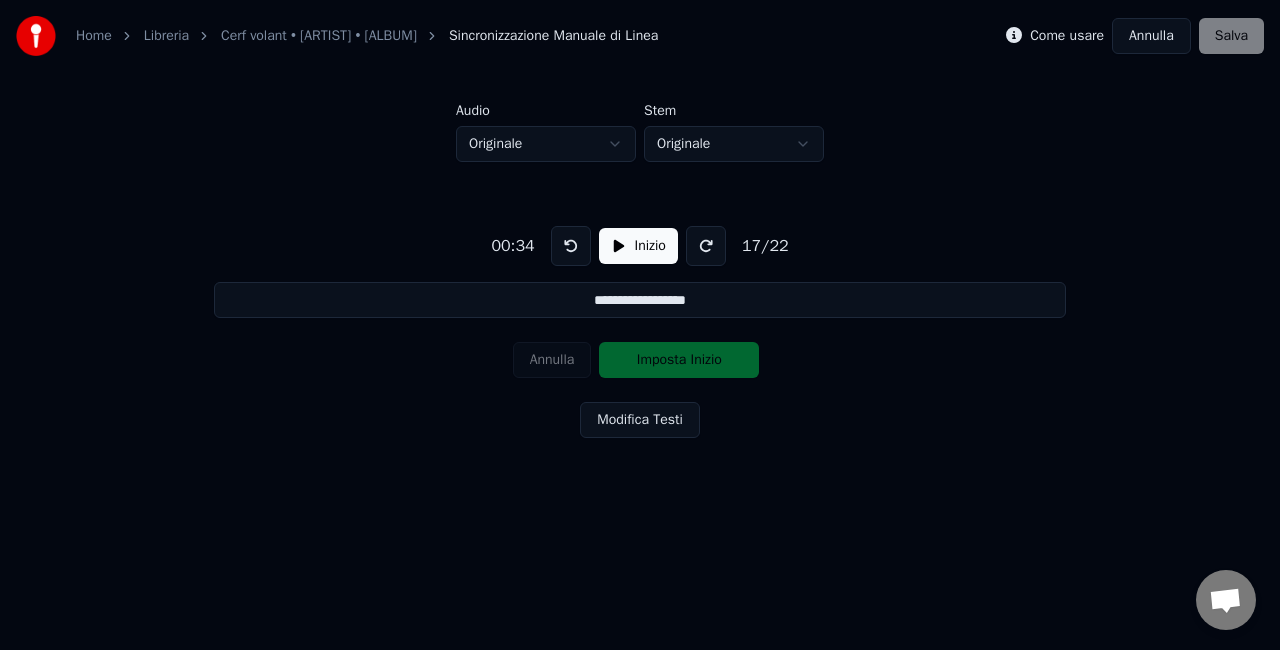 click on "Inizio" at bounding box center [638, 246] 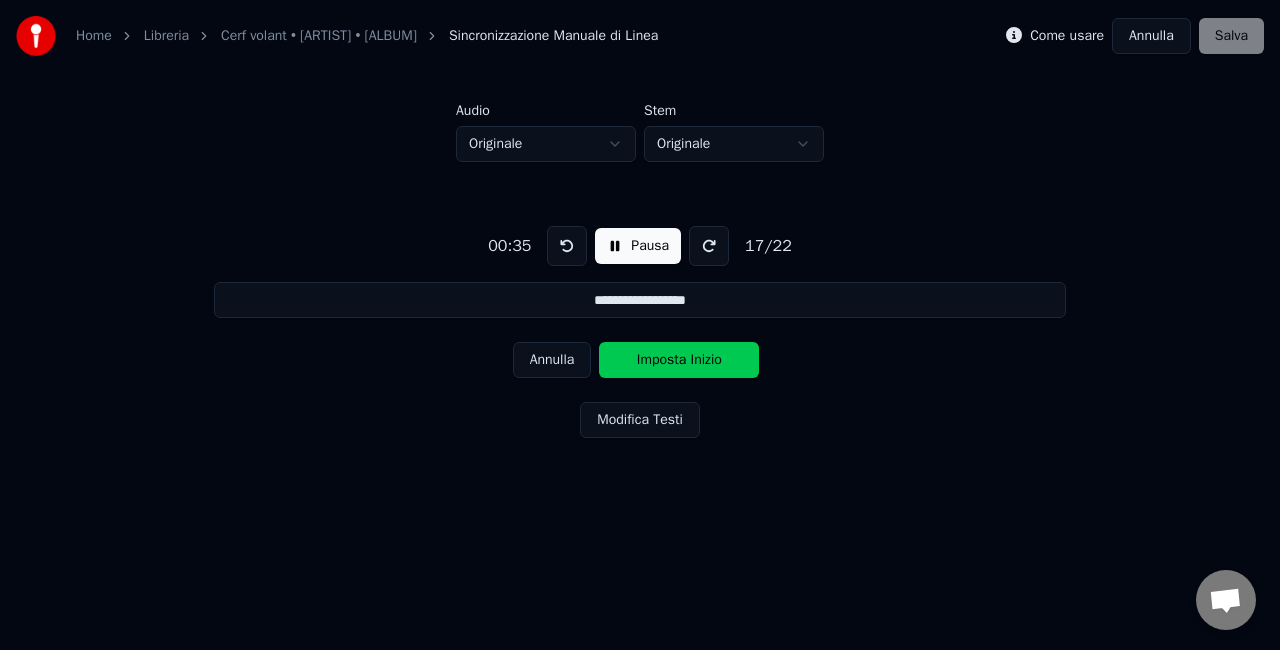 click on "Annulla" at bounding box center (552, 360) 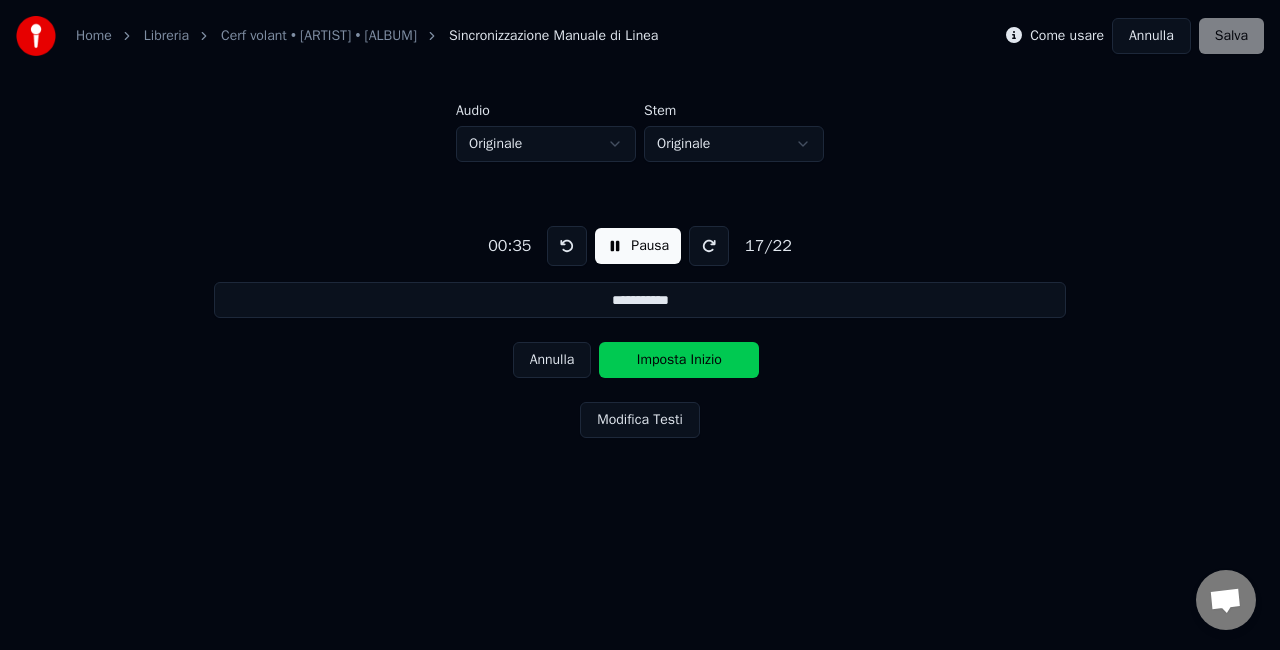 click on "Annulla" at bounding box center [552, 360] 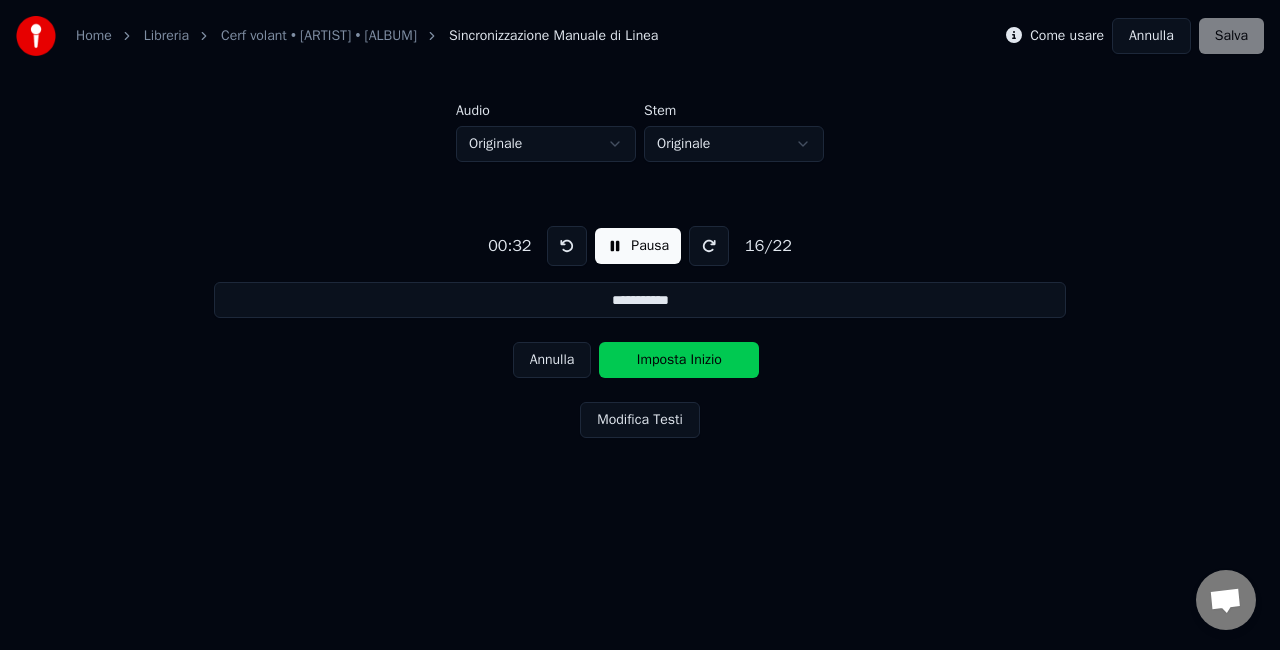 click on "Annulla" at bounding box center [552, 360] 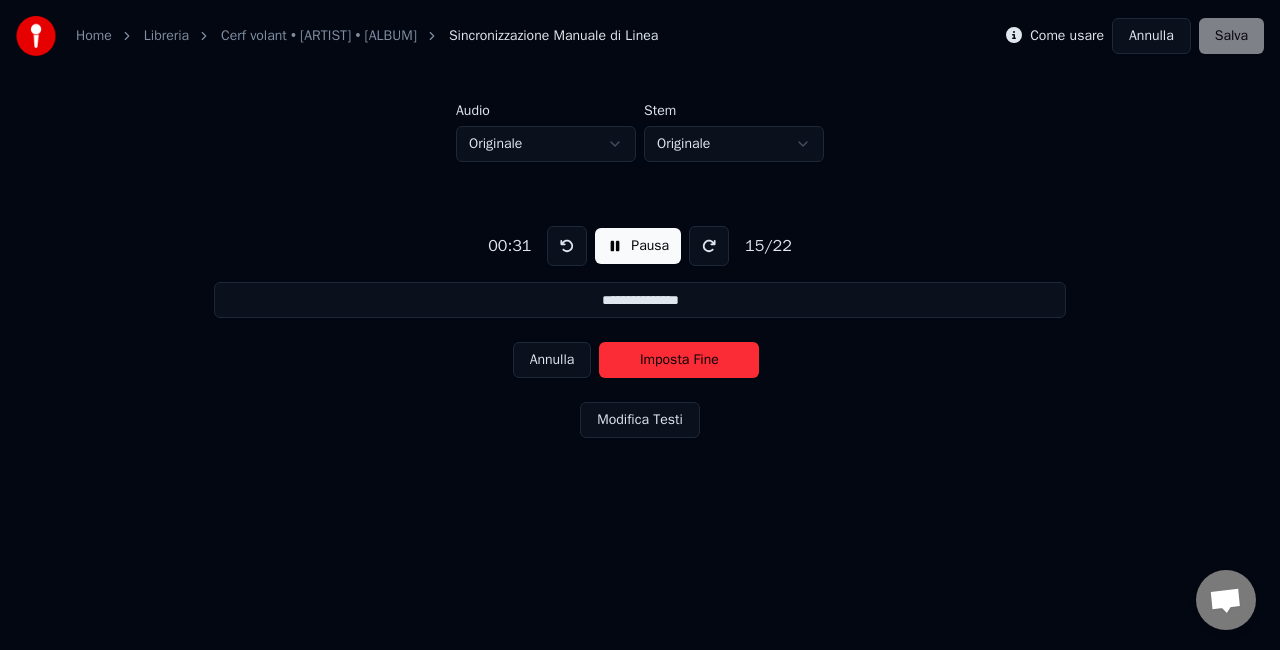 click on "Annulla" at bounding box center [552, 360] 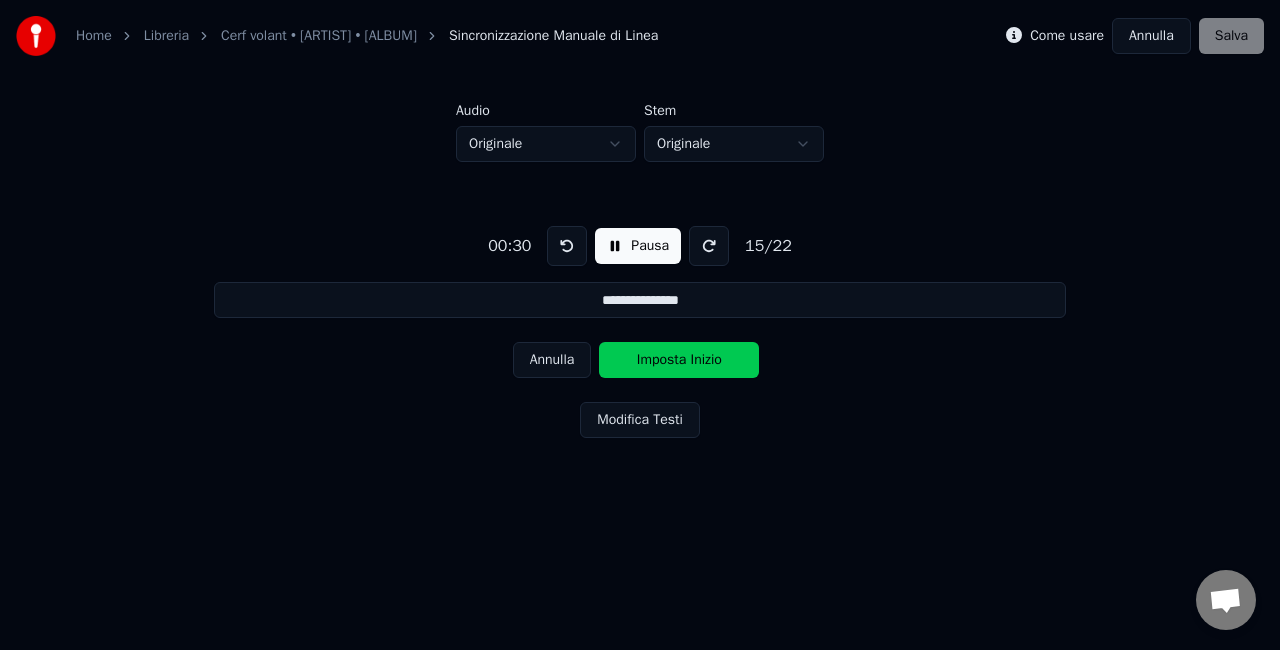 click on "Annulla" at bounding box center [552, 360] 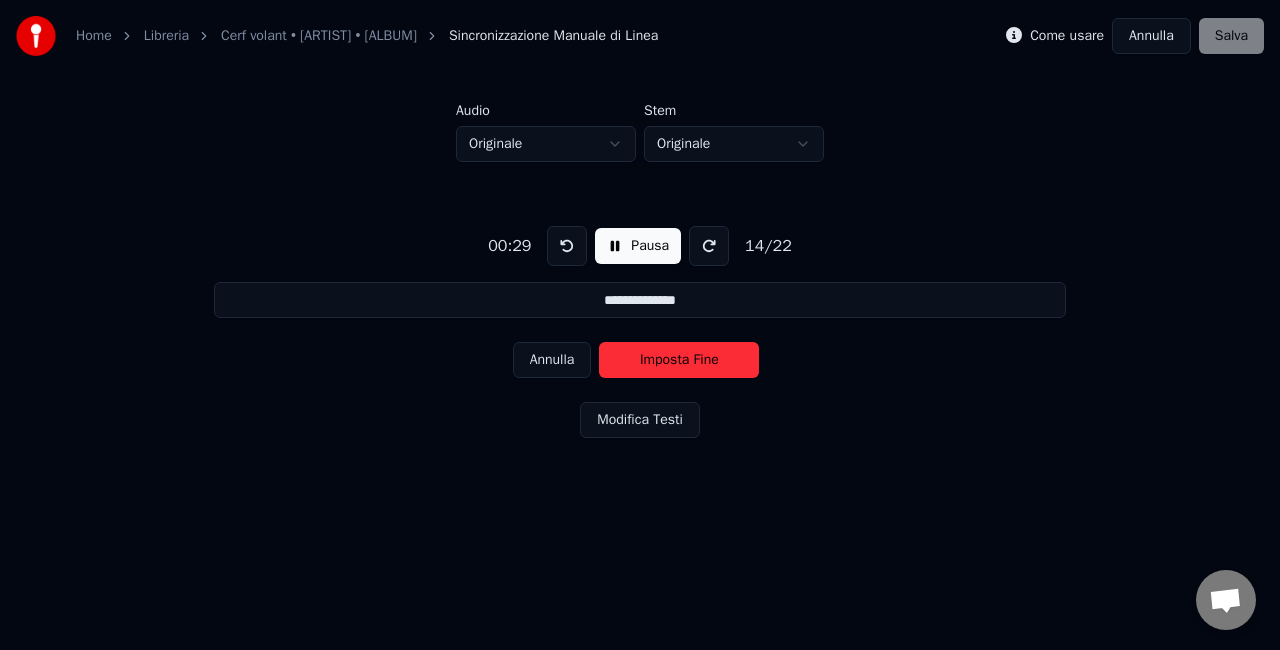 click on "Annulla" at bounding box center [552, 360] 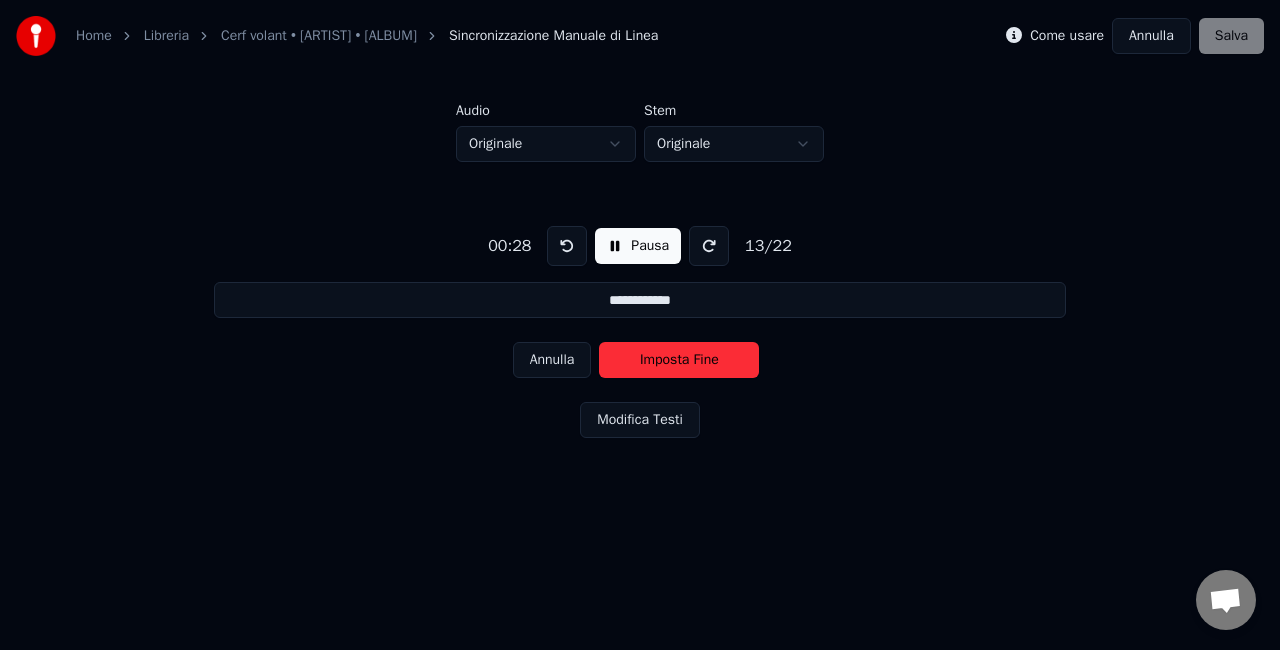 click on "Annulla" at bounding box center [552, 360] 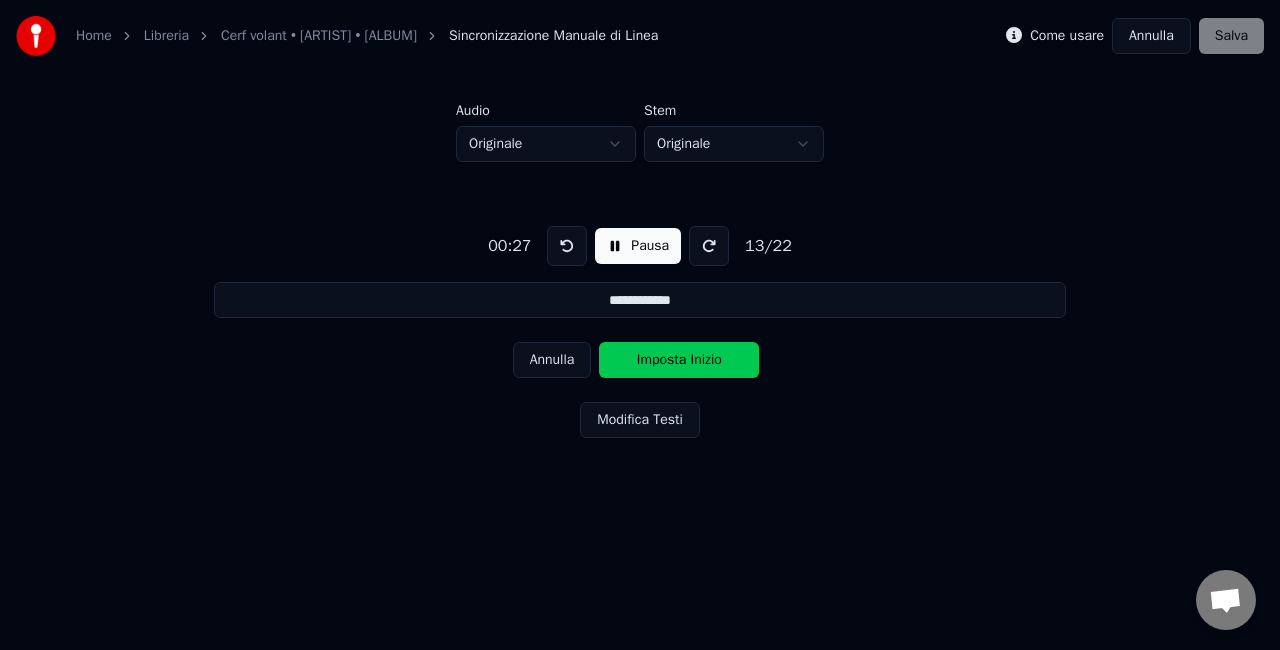 click on "Annulla" at bounding box center [552, 360] 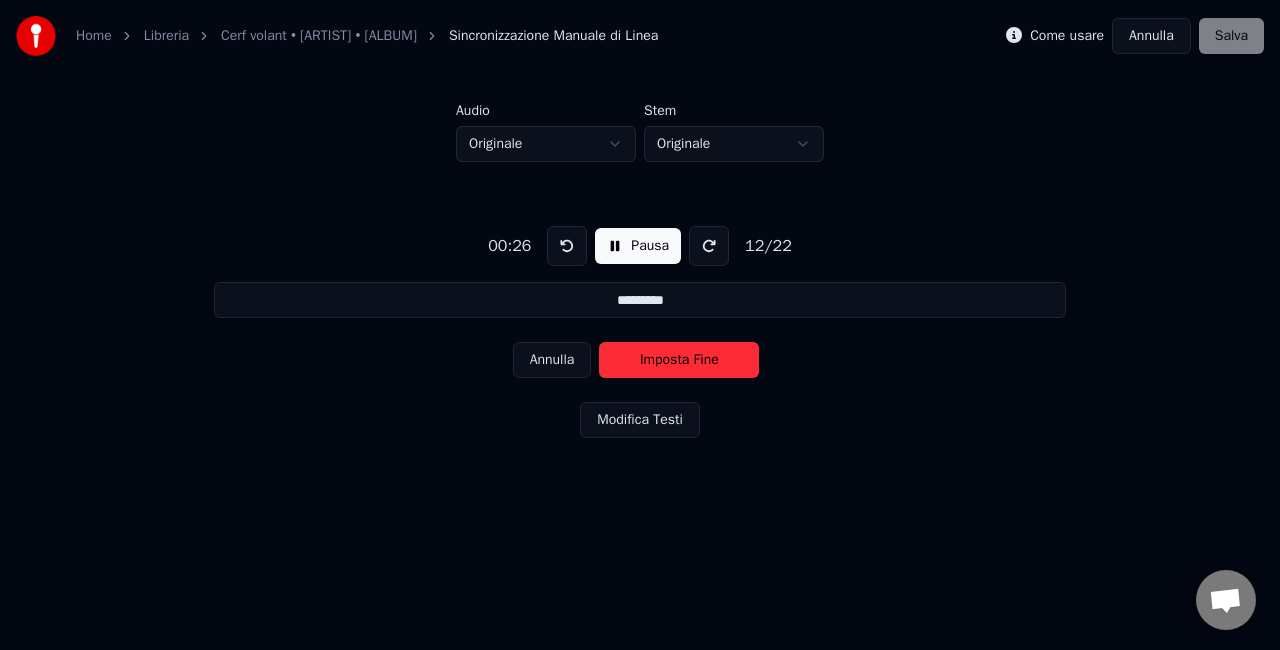 click on "Annulla" at bounding box center [552, 360] 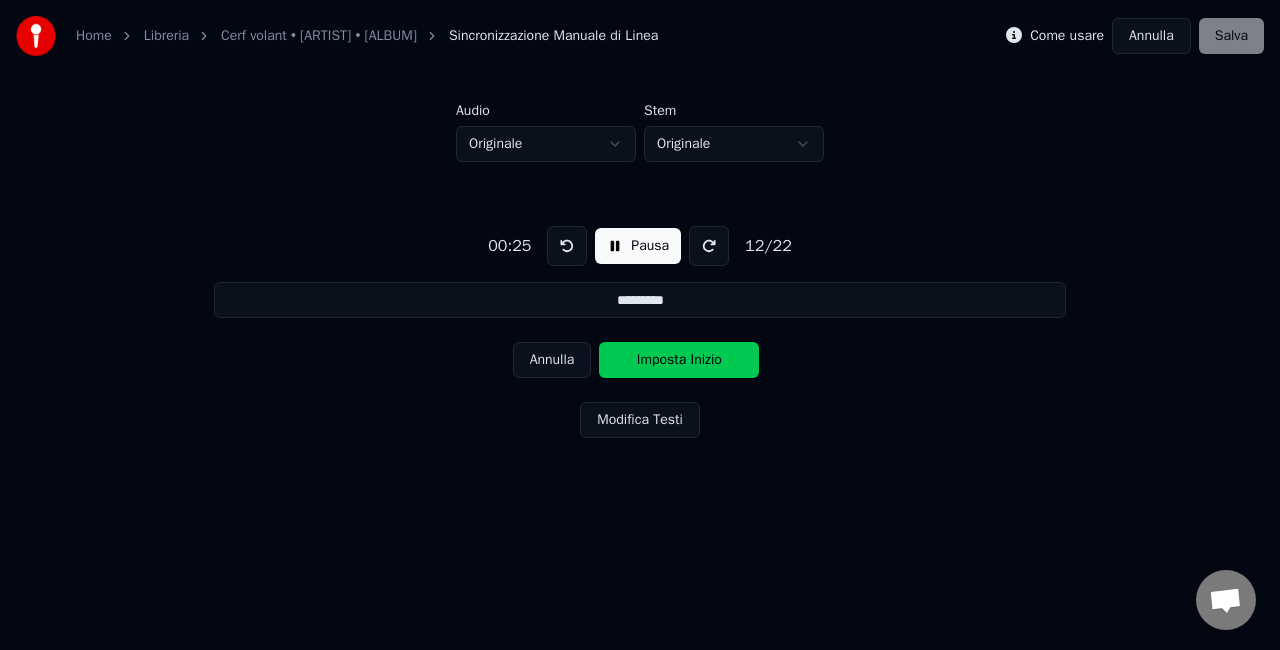 click on "Annulla" at bounding box center [552, 360] 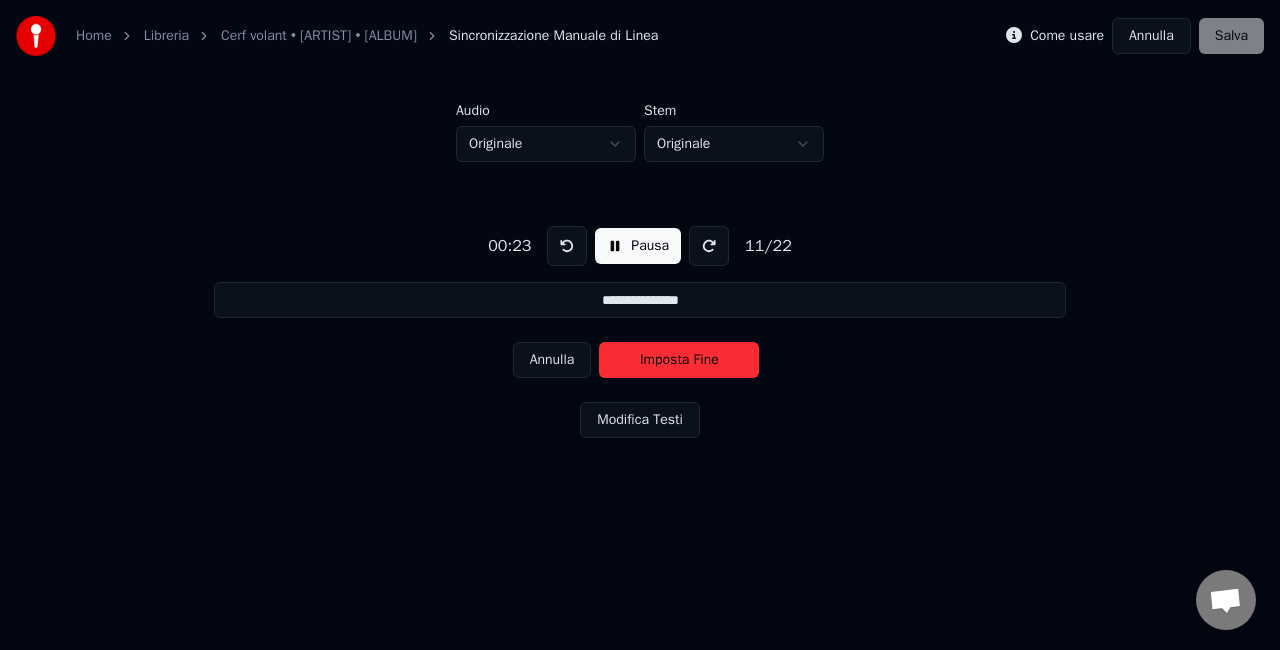 click on "Annulla" at bounding box center [552, 360] 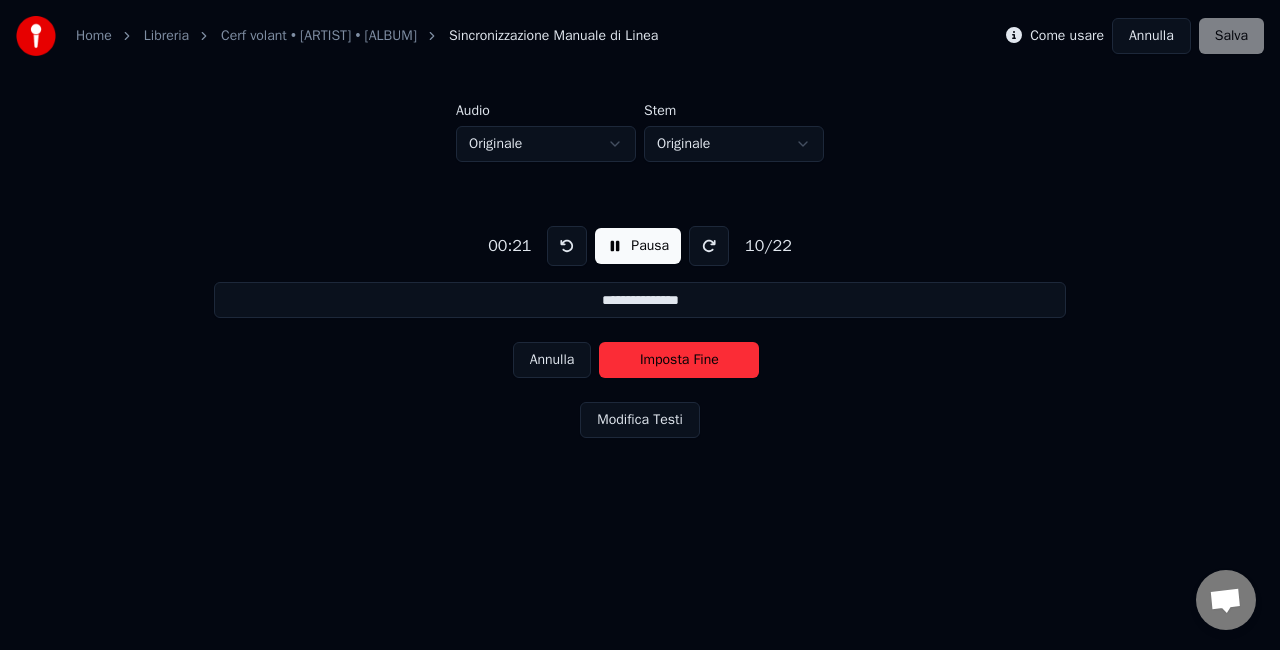 click on "Annulla" at bounding box center [552, 360] 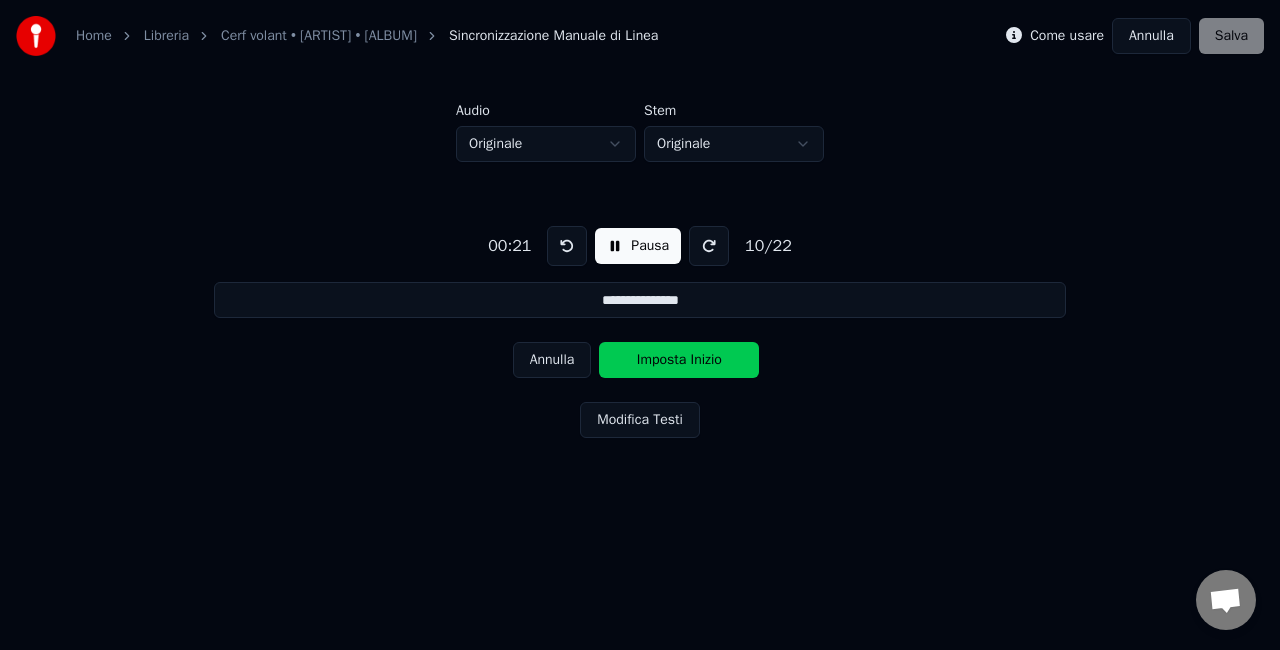 click on "Annulla" at bounding box center [552, 360] 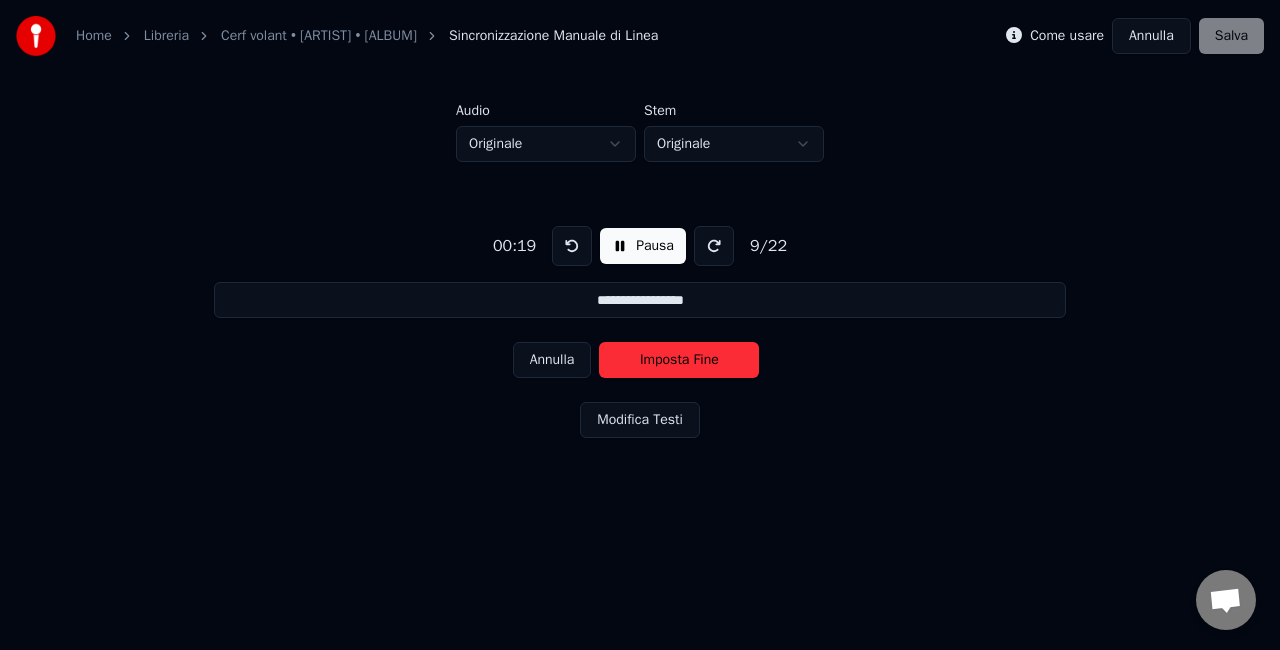 click on "Annulla" at bounding box center [552, 360] 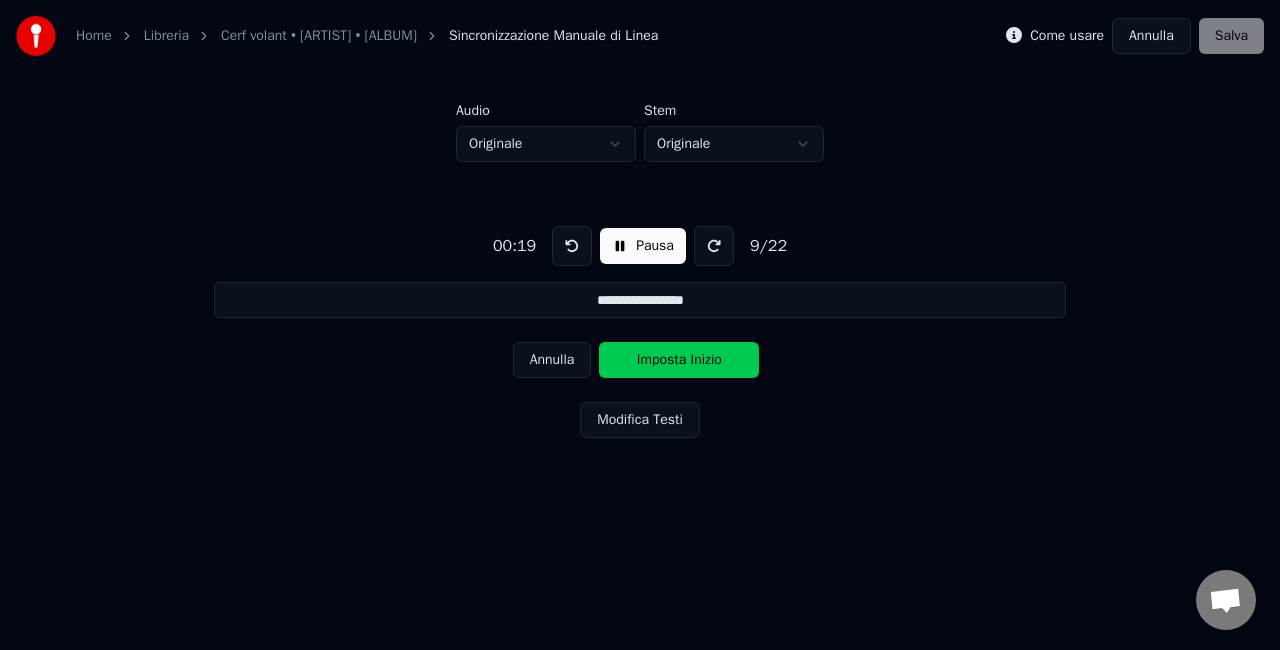 click on "Annulla" at bounding box center (552, 360) 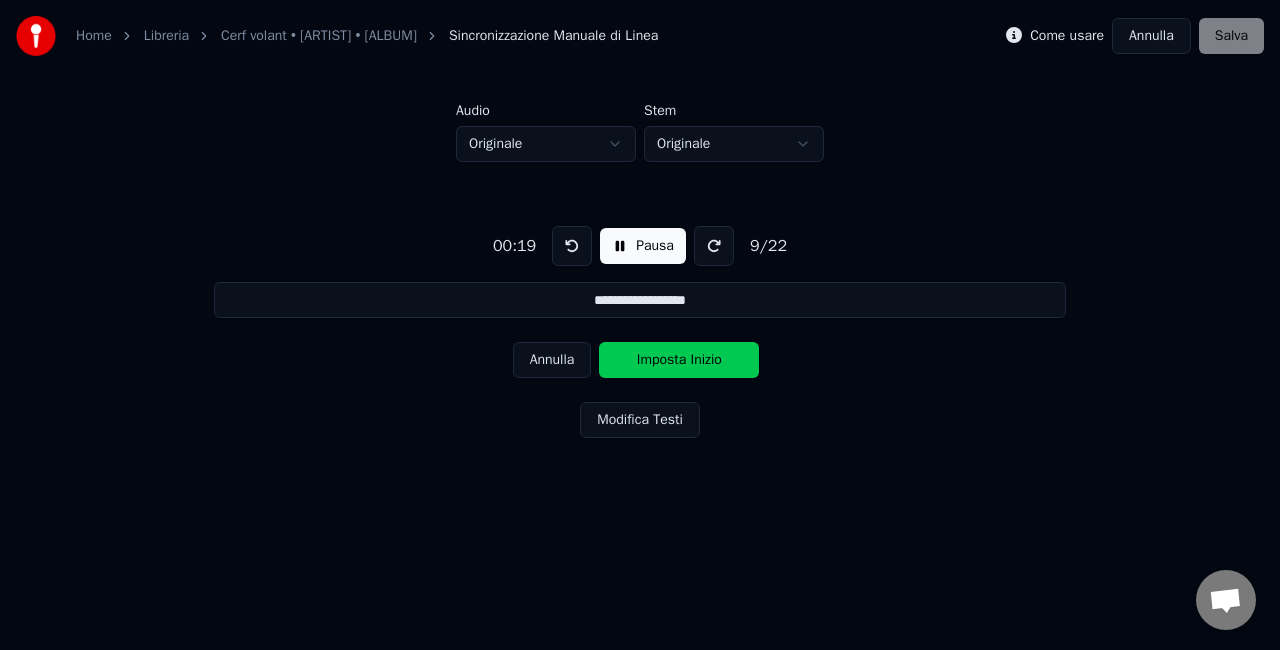 click on "Annulla" at bounding box center [552, 360] 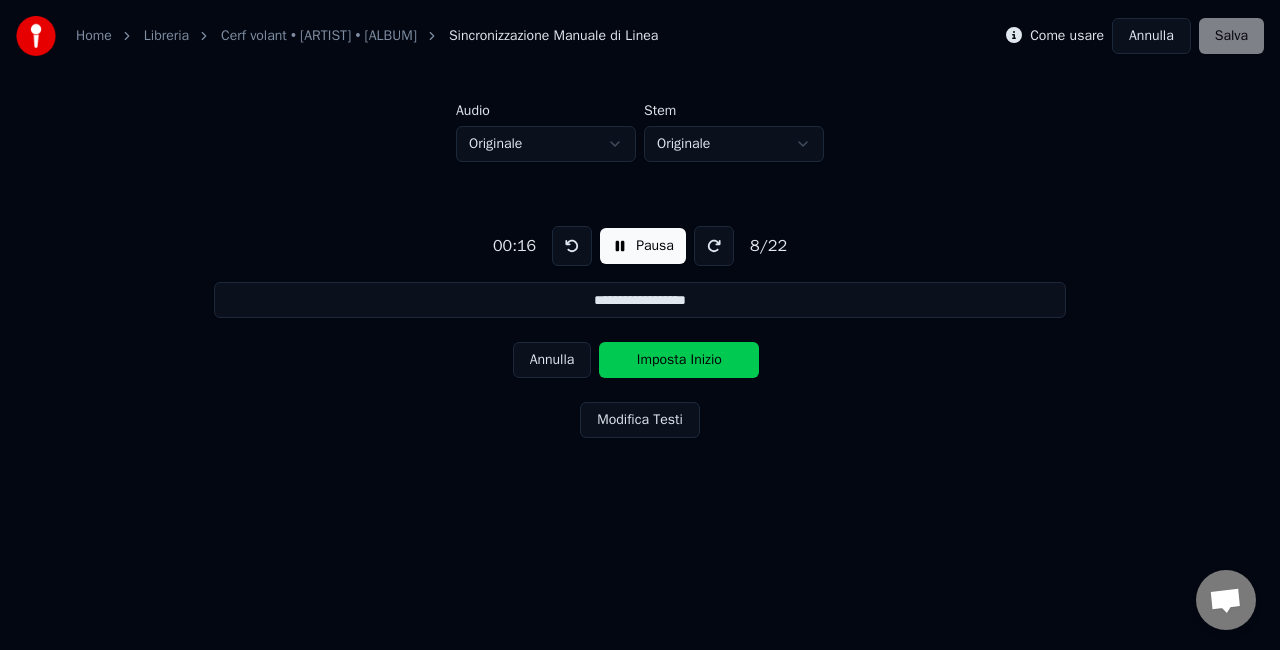 click on "Annulla" at bounding box center (552, 360) 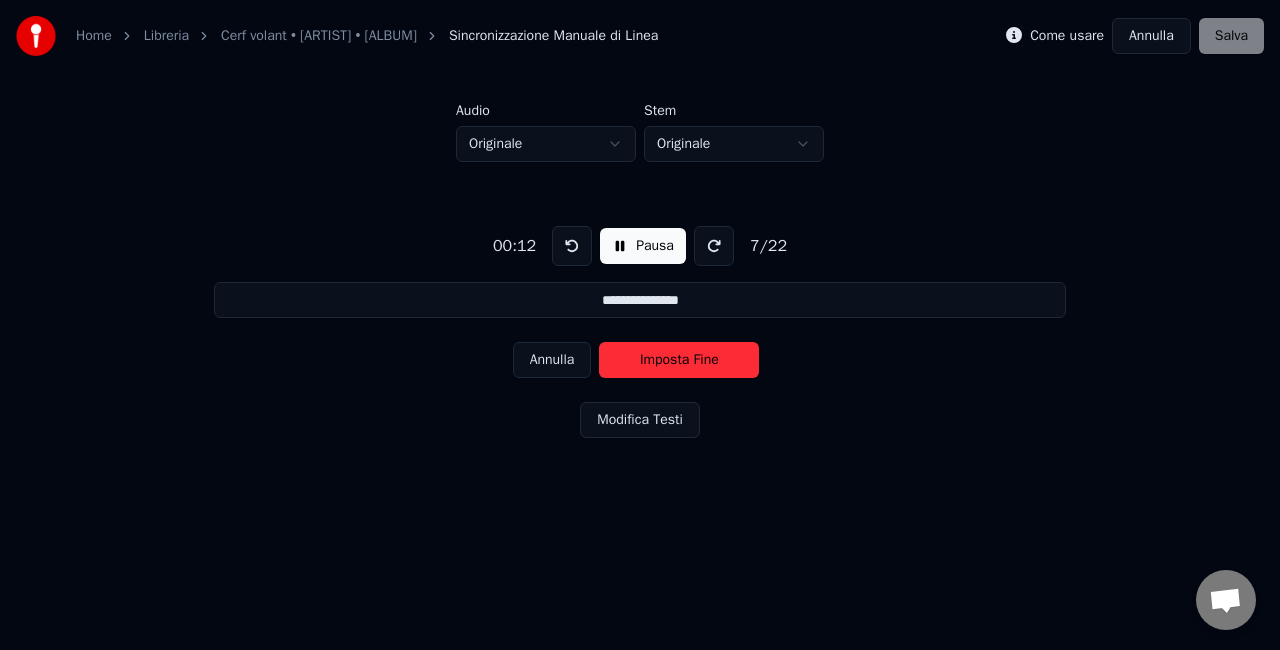 click on "Annulla" at bounding box center (552, 360) 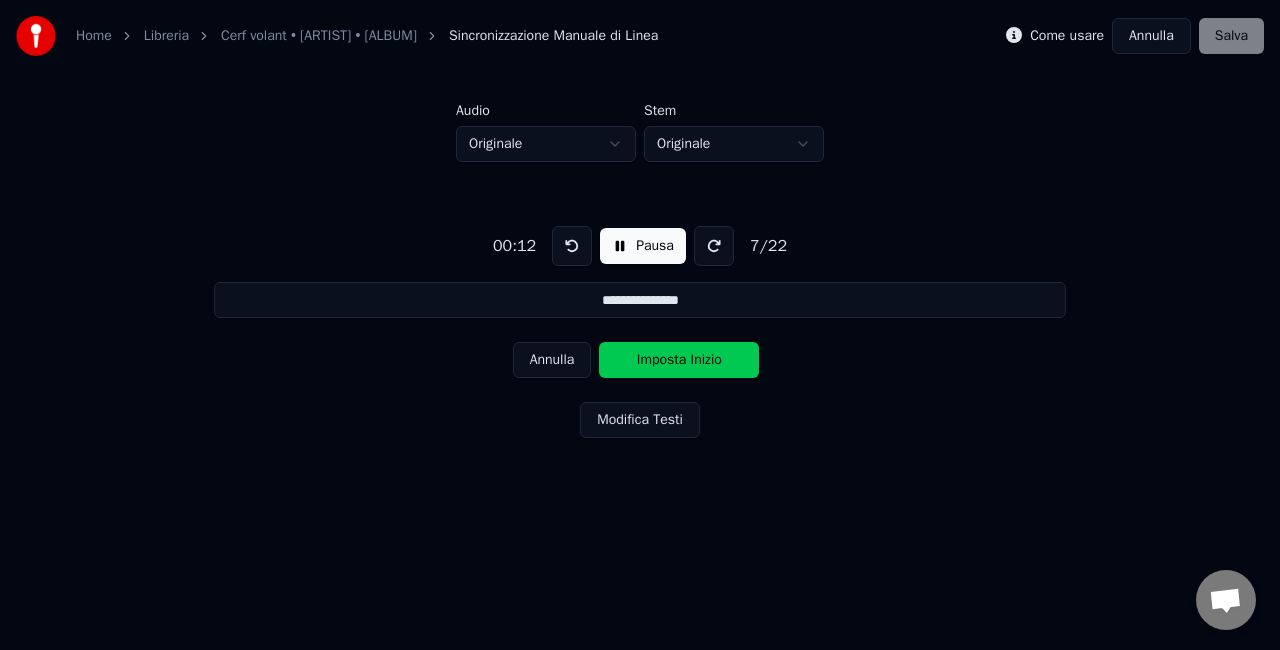 click on "Annulla" at bounding box center (552, 360) 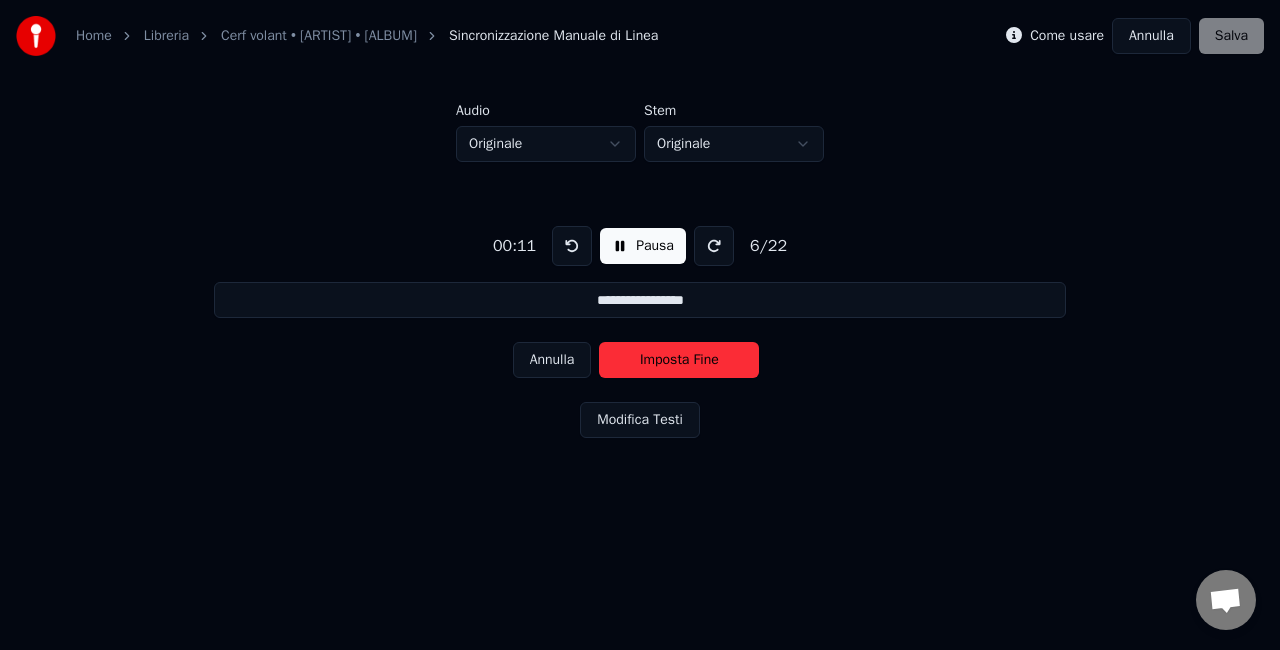 click on "Annulla" at bounding box center (552, 360) 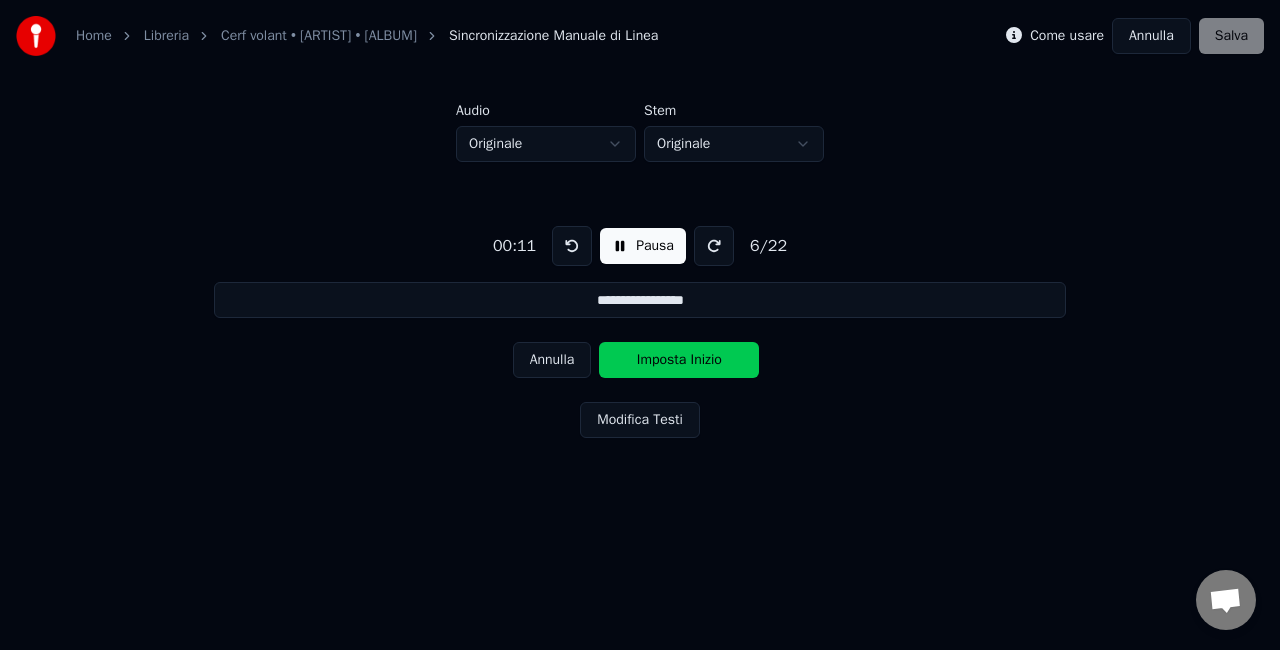 click on "Annulla" at bounding box center (552, 360) 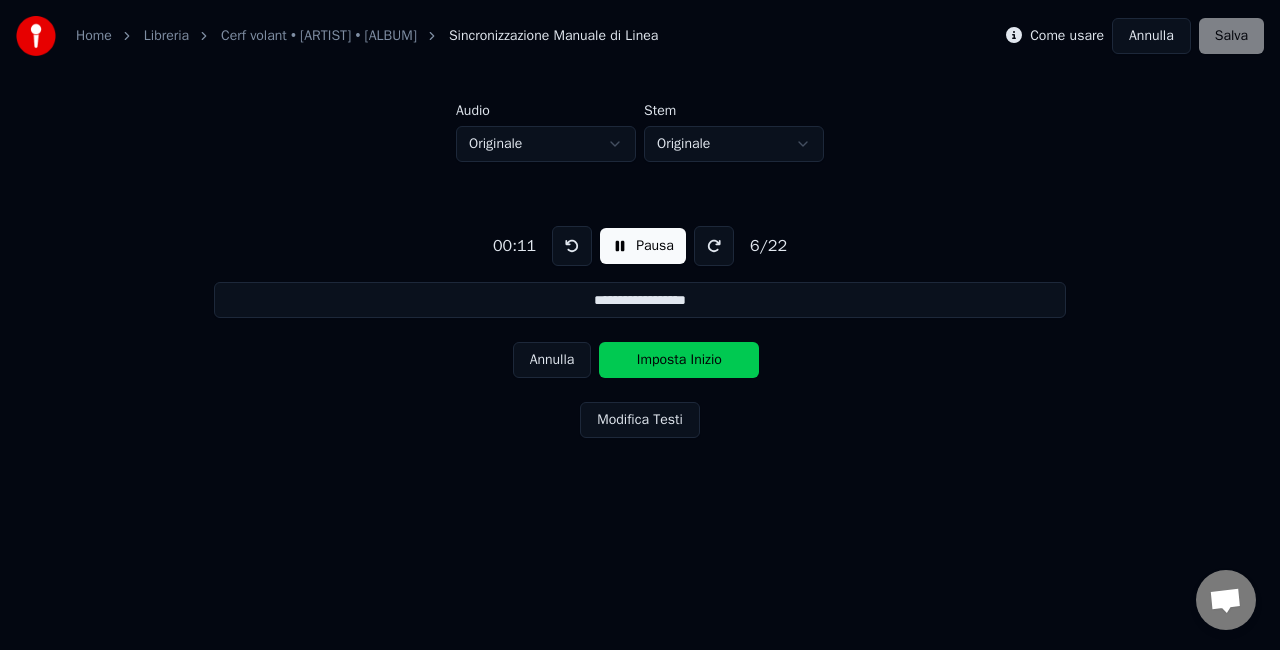 click on "Annulla" at bounding box center [552, 360] 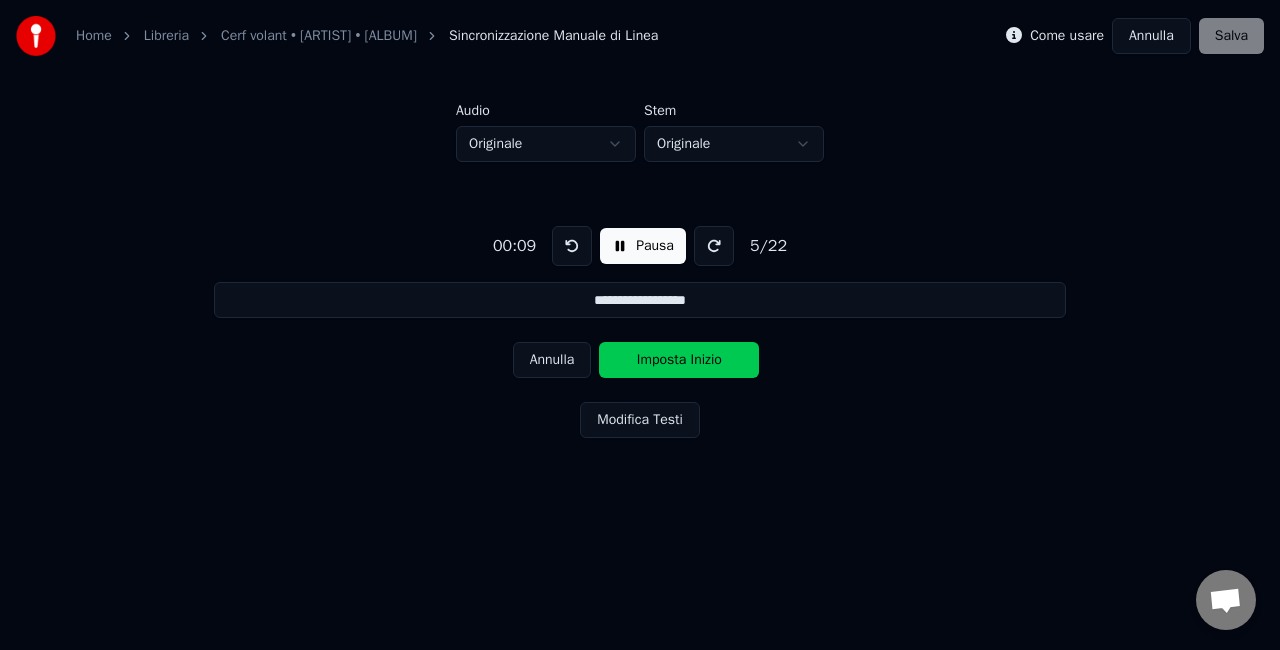 click on "Annulla" at bounding box center (552, 360) 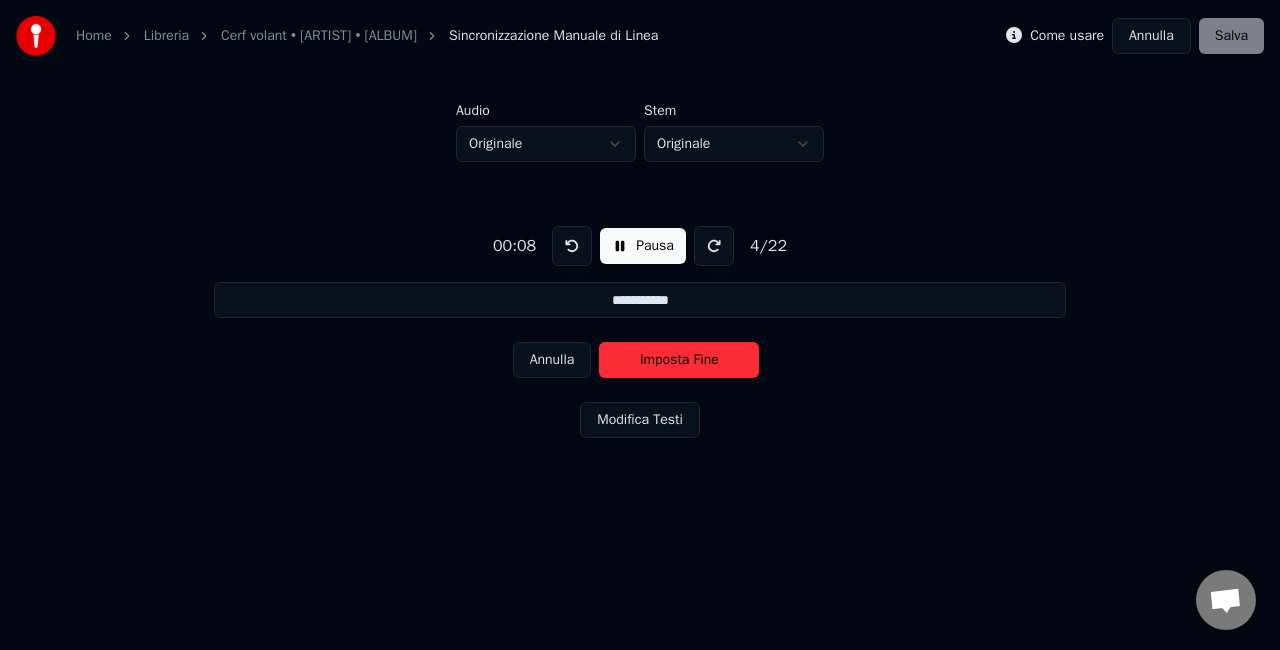 click on "Annulla" at bounding box center (552, 360) 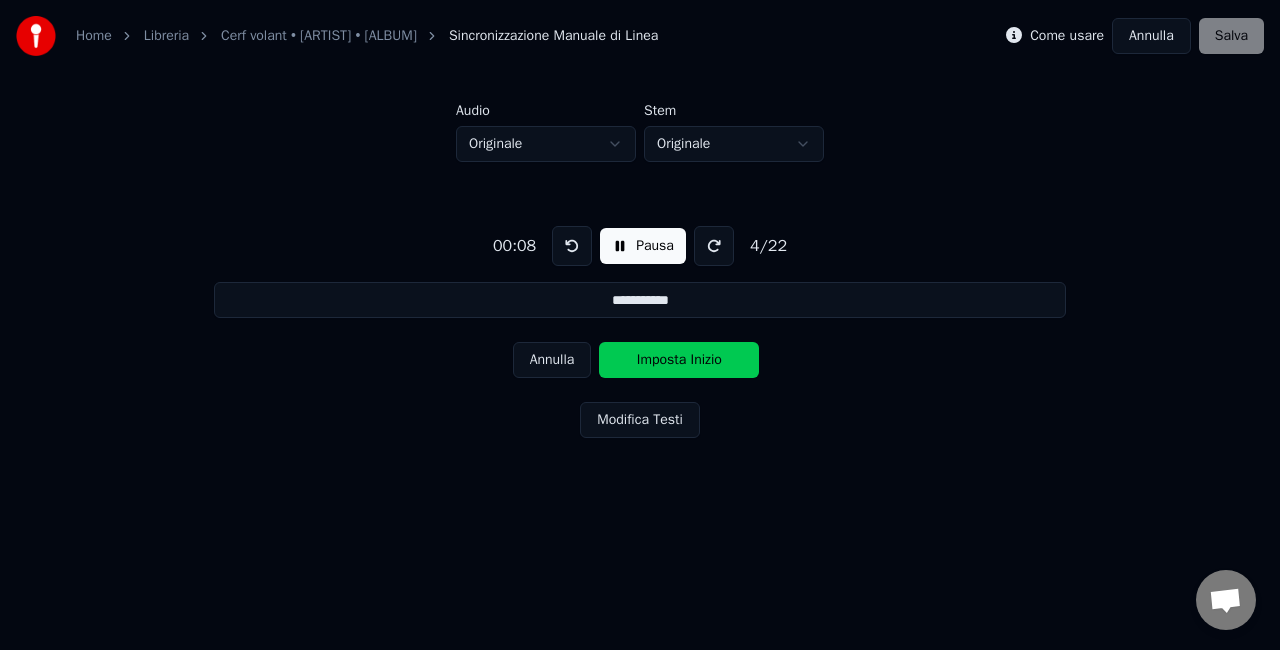 click on "Annulla" at bounding box center (552, 360) 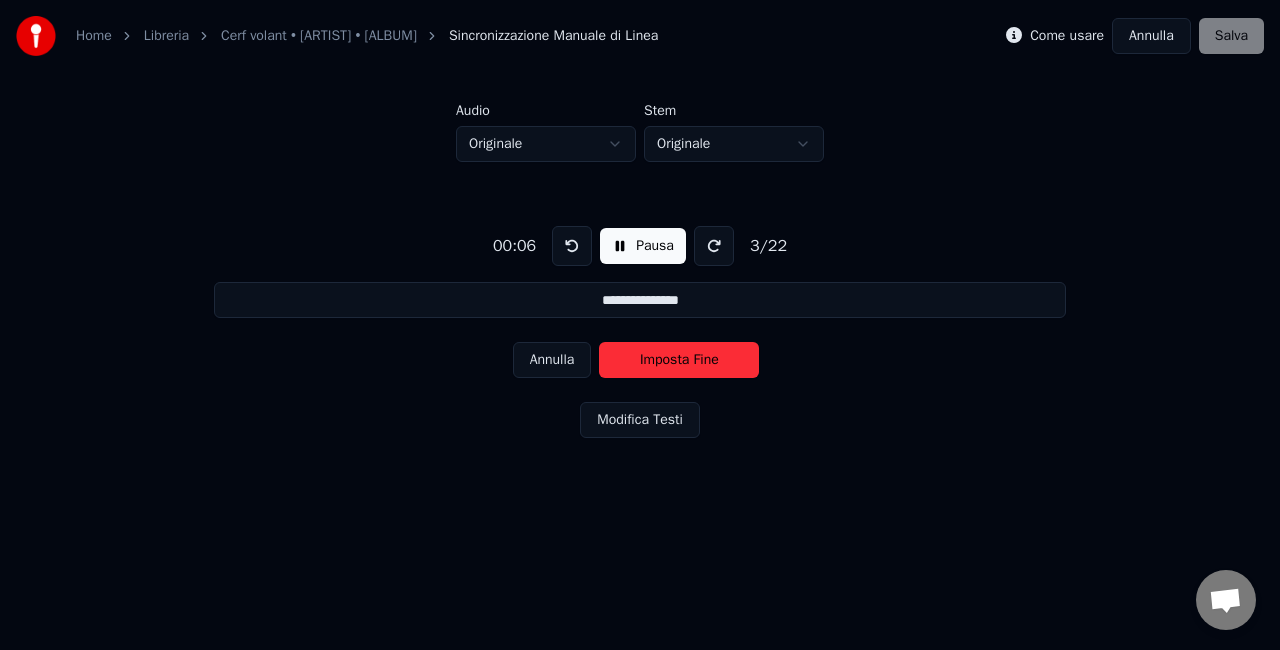 click on "Annulla" at bounding box center [552, 360] 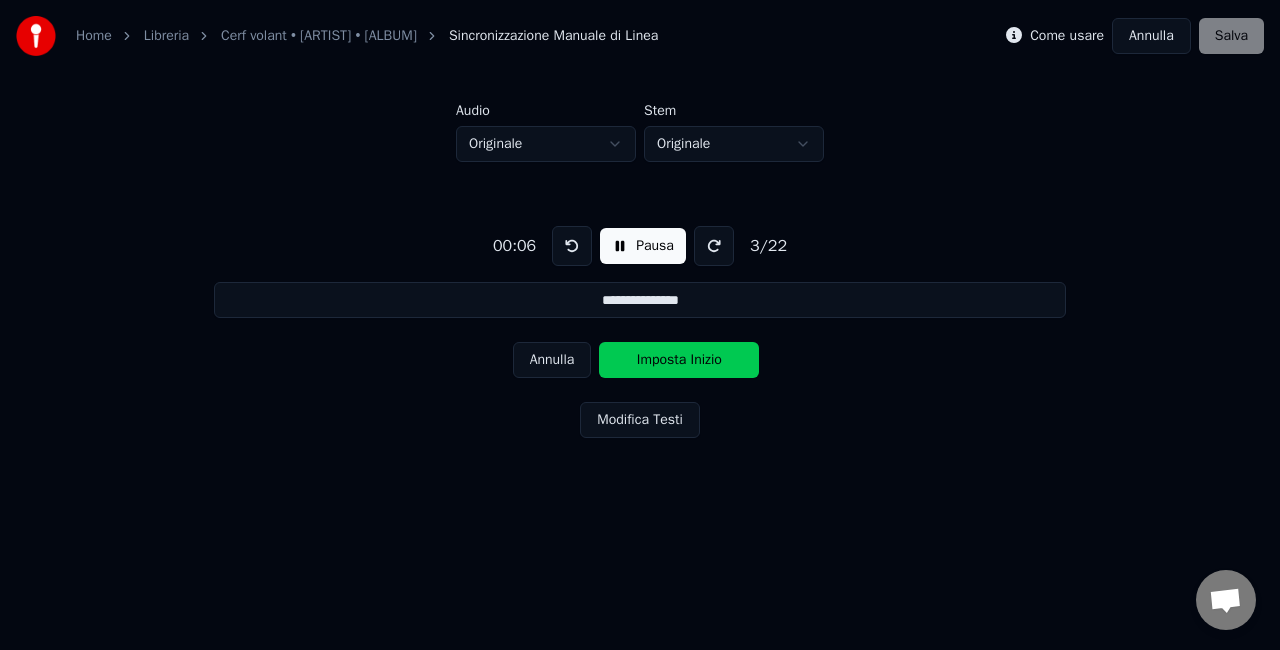 click on "Annulla" at bounding box center [552, 360] 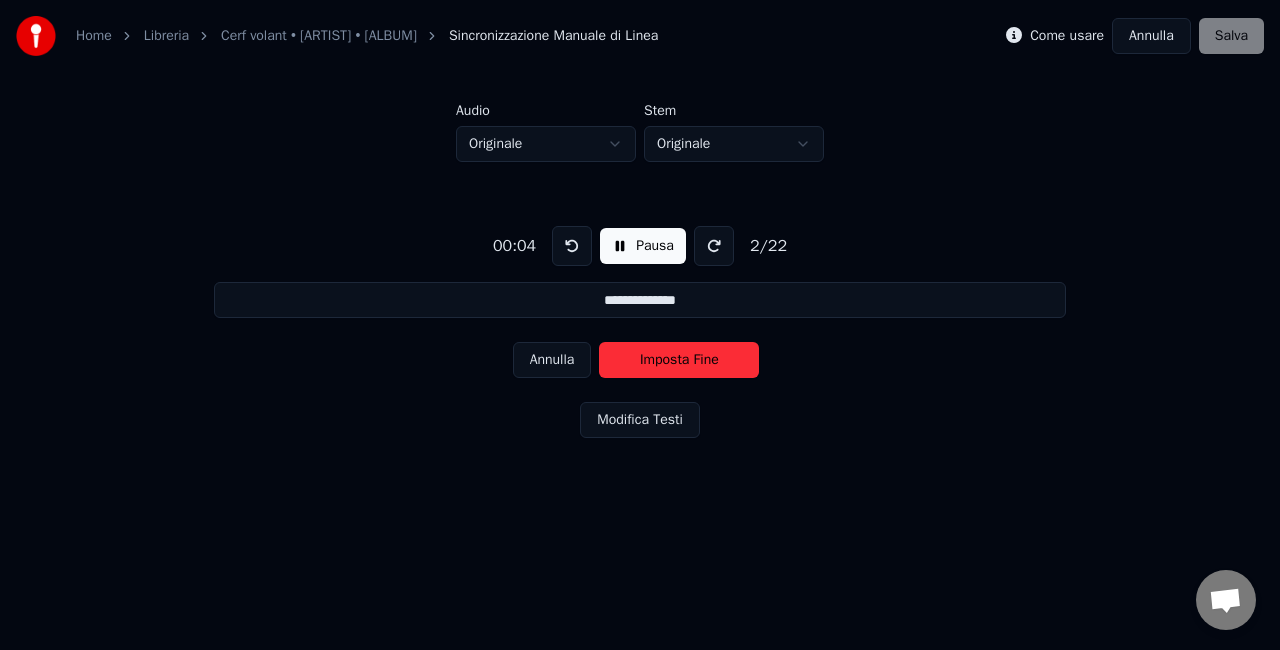 click on "Annulla" at bounding box center [552, 360] 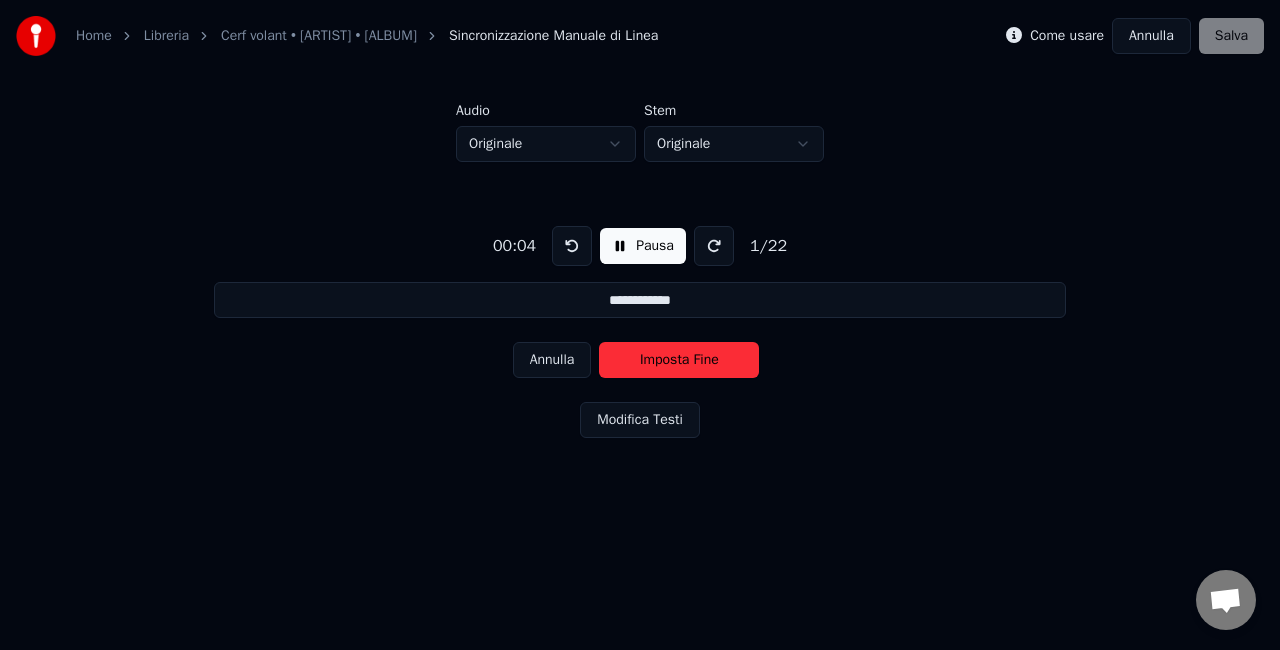 click on "Annulla" at bounding box center (552, 360) 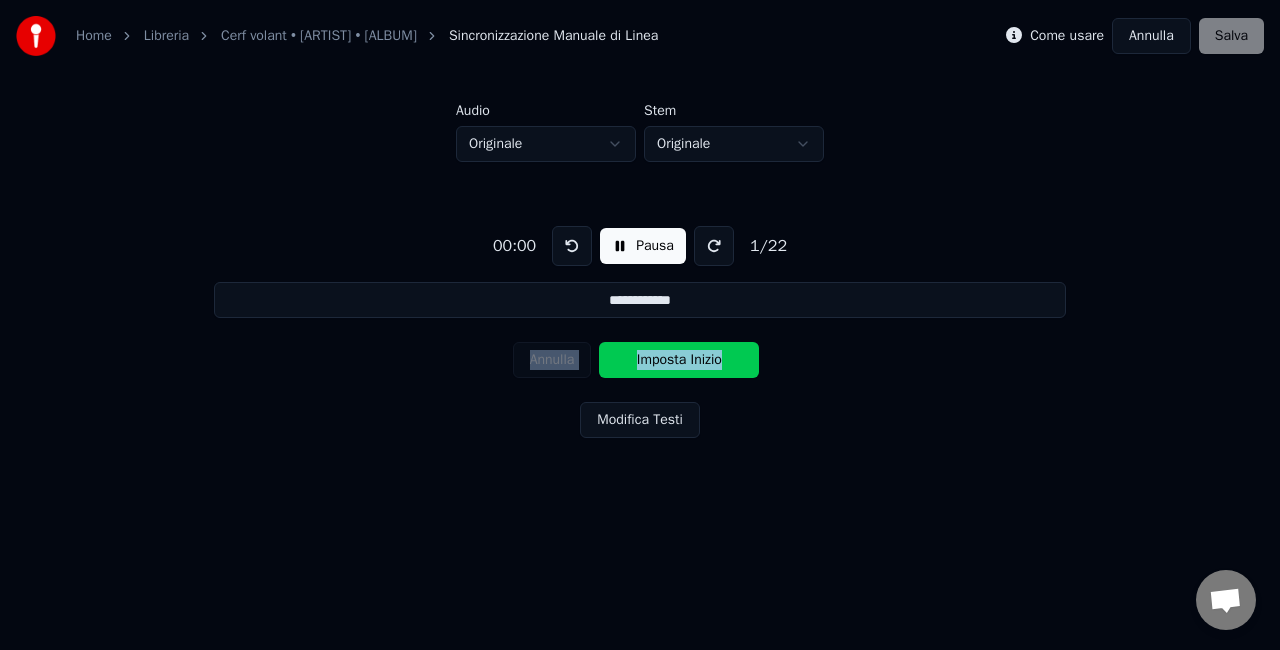 click on "Annulla Imposta Inizio" at bounding box center (640, 360) 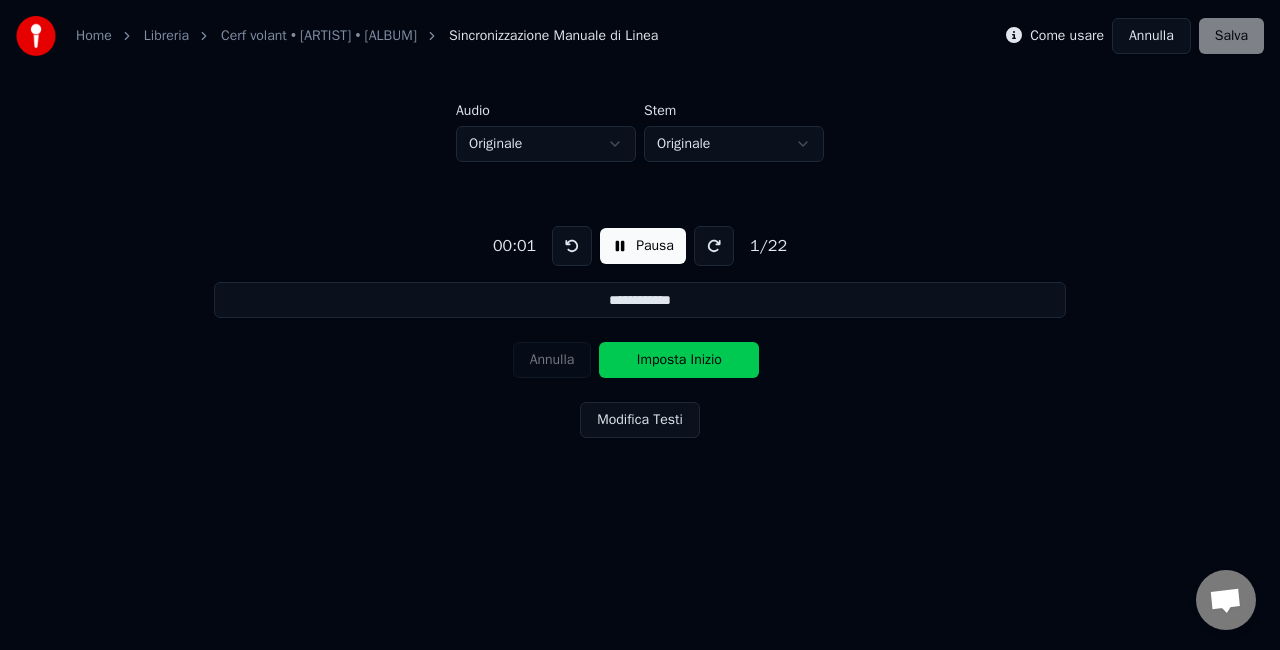 click on "**********" at bounding box center [640, 328] 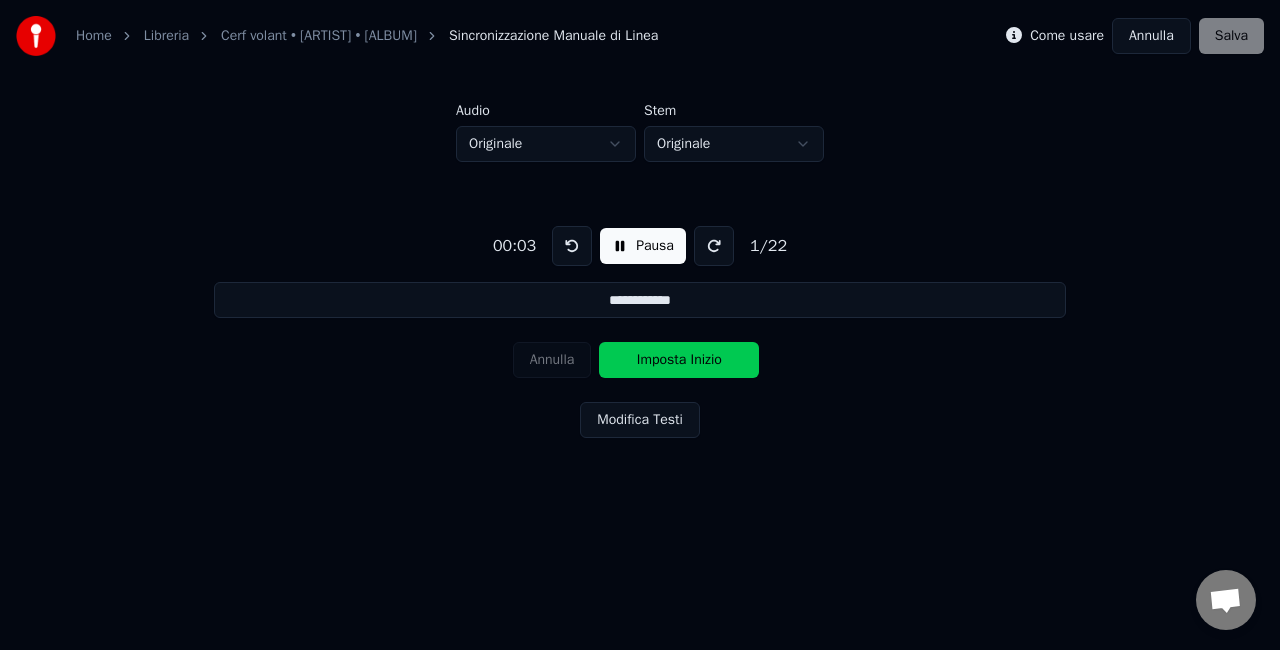 click on "Imposta Inizio" at bounding box center [679, 360] 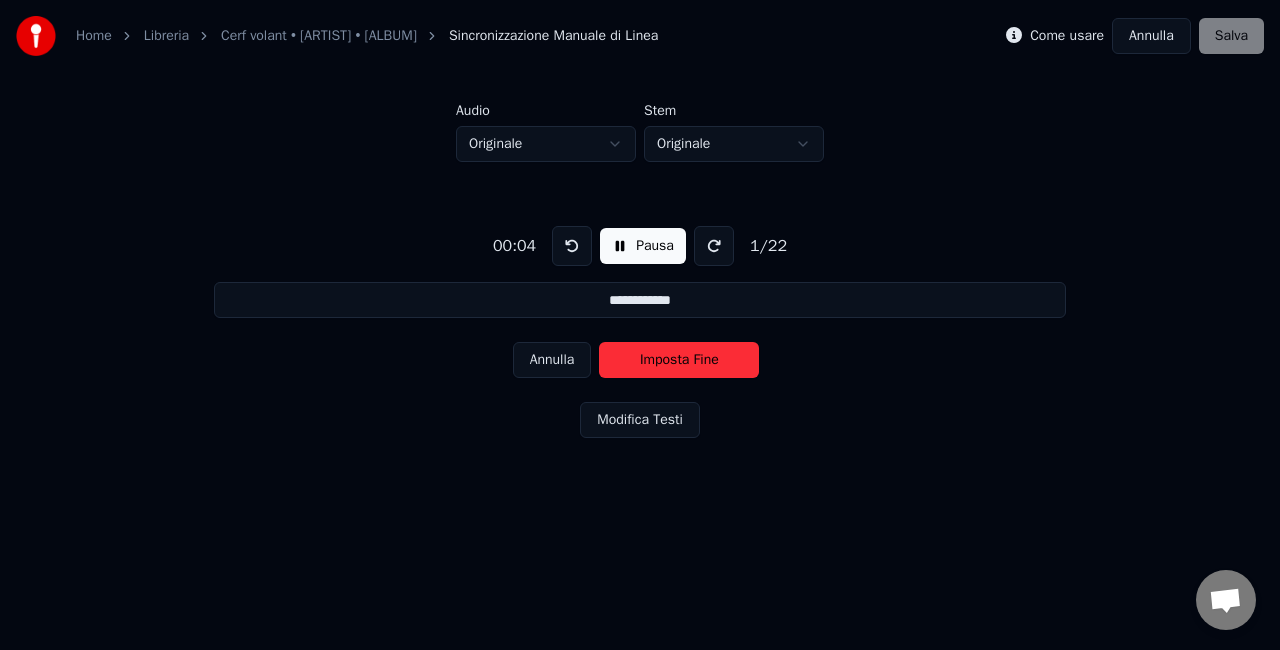 click on "Imposta Fine" at bounding box center [679, 360] 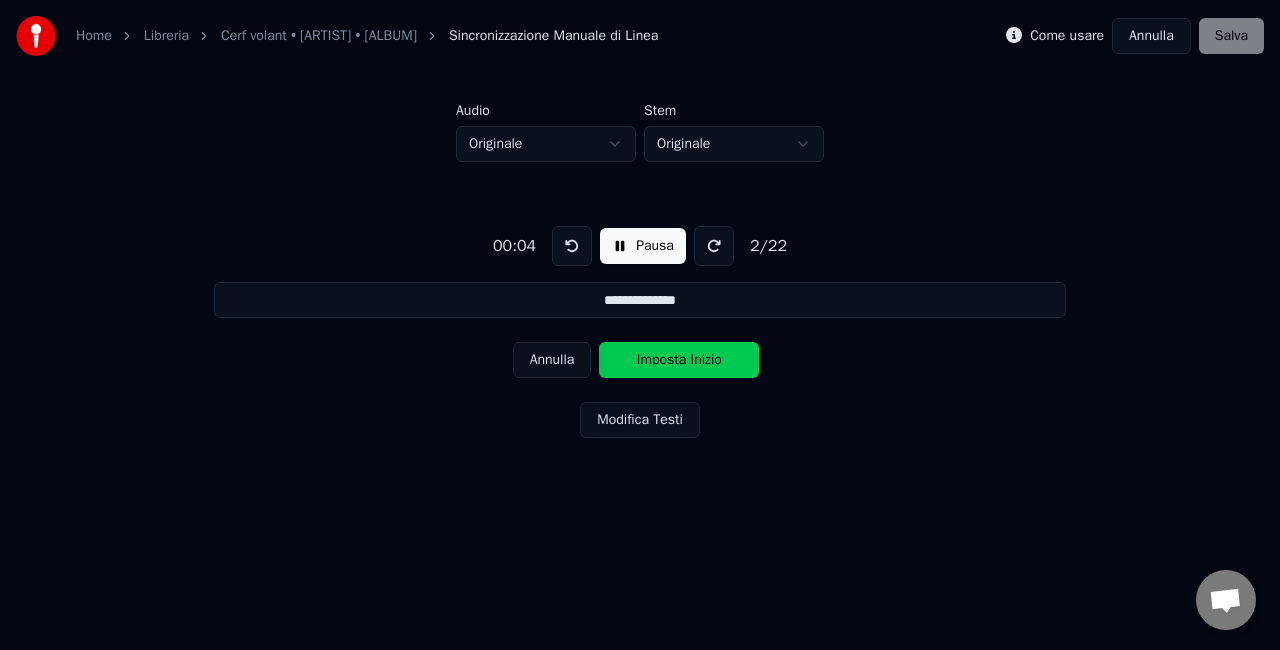 click on "Imposta Inizio" at bounding box center (679, 360) 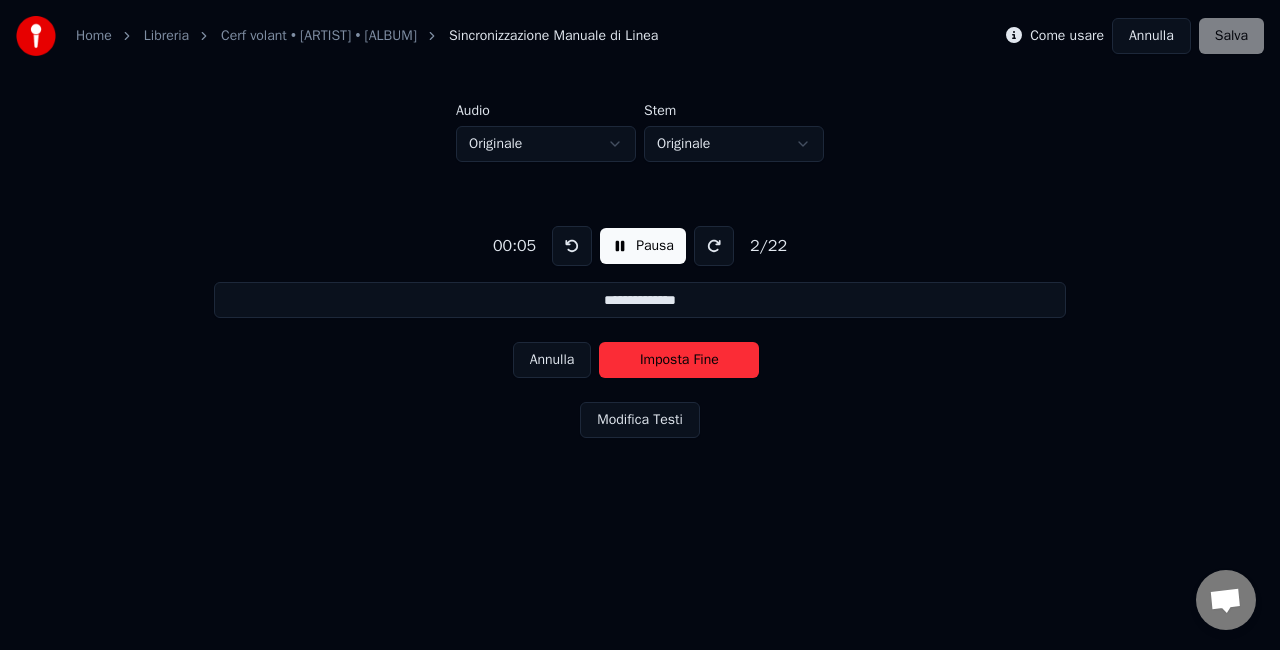 click on "Imposta Fine" at bounding box center (679, 360) 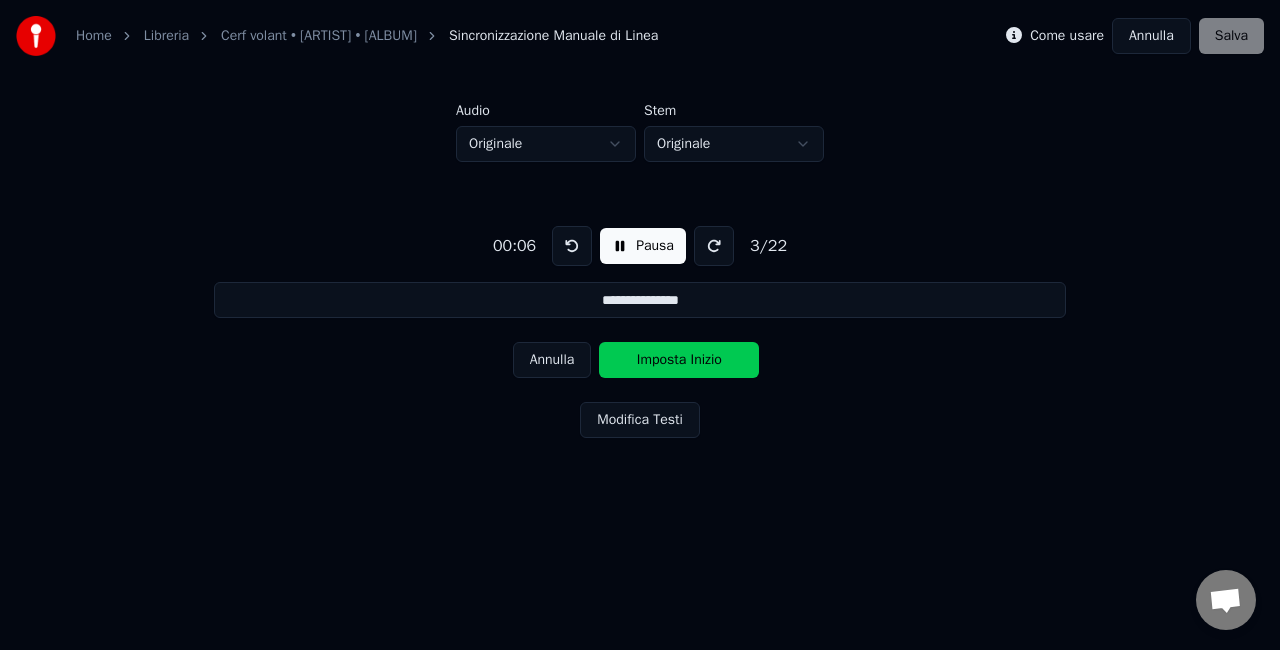 click on "Imposta Inizio" at bounding box center [679, 360] 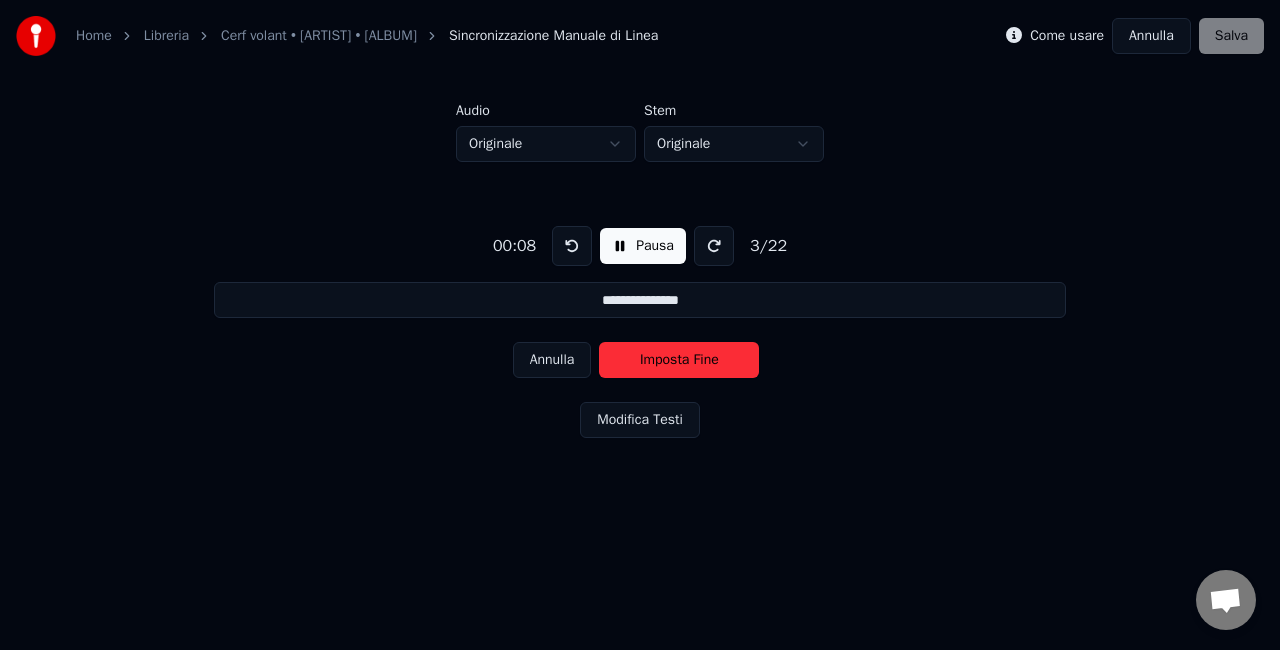 click on "Imposta Fine" at bounding box center (679, 360) 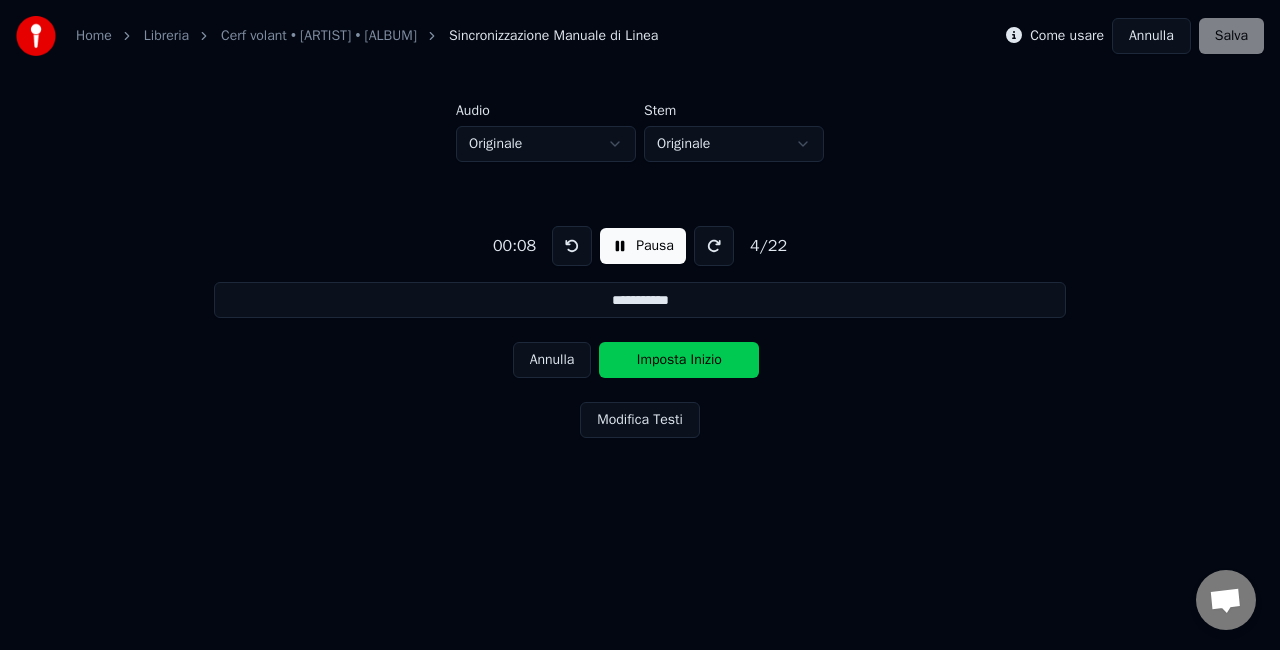 click on "Imposta Inizio" at bounding box center [679, 360] 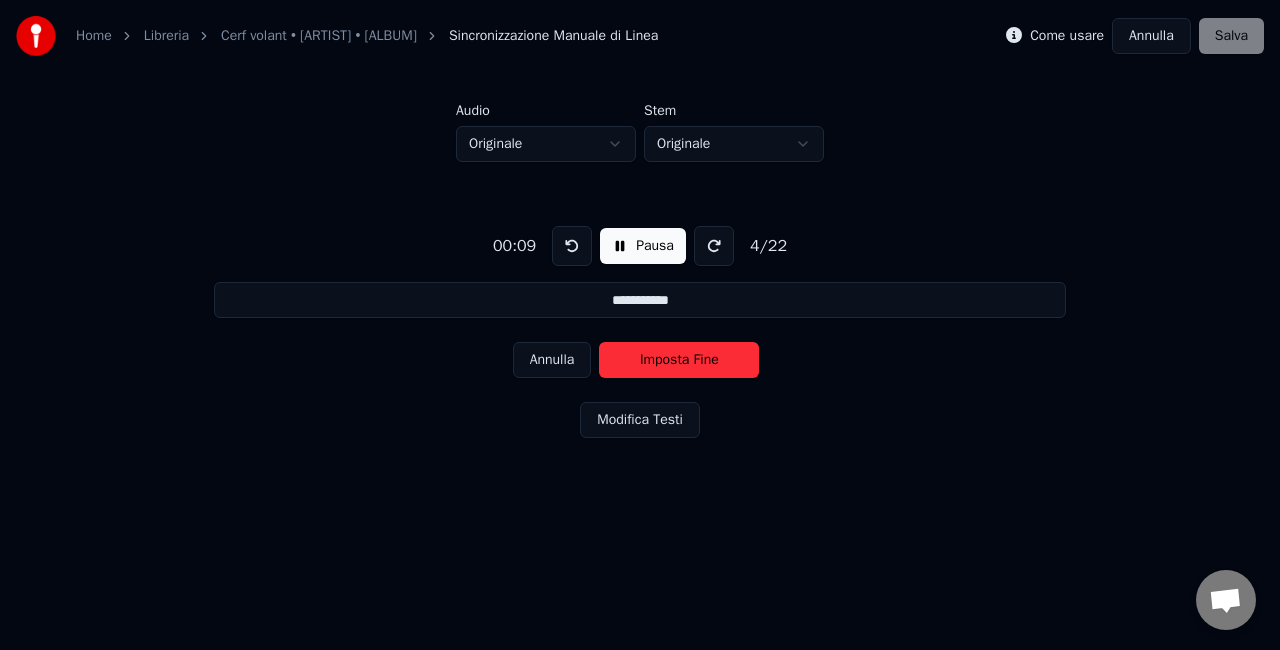 click on "Imposta Fine" at bounding box center (679, 360) 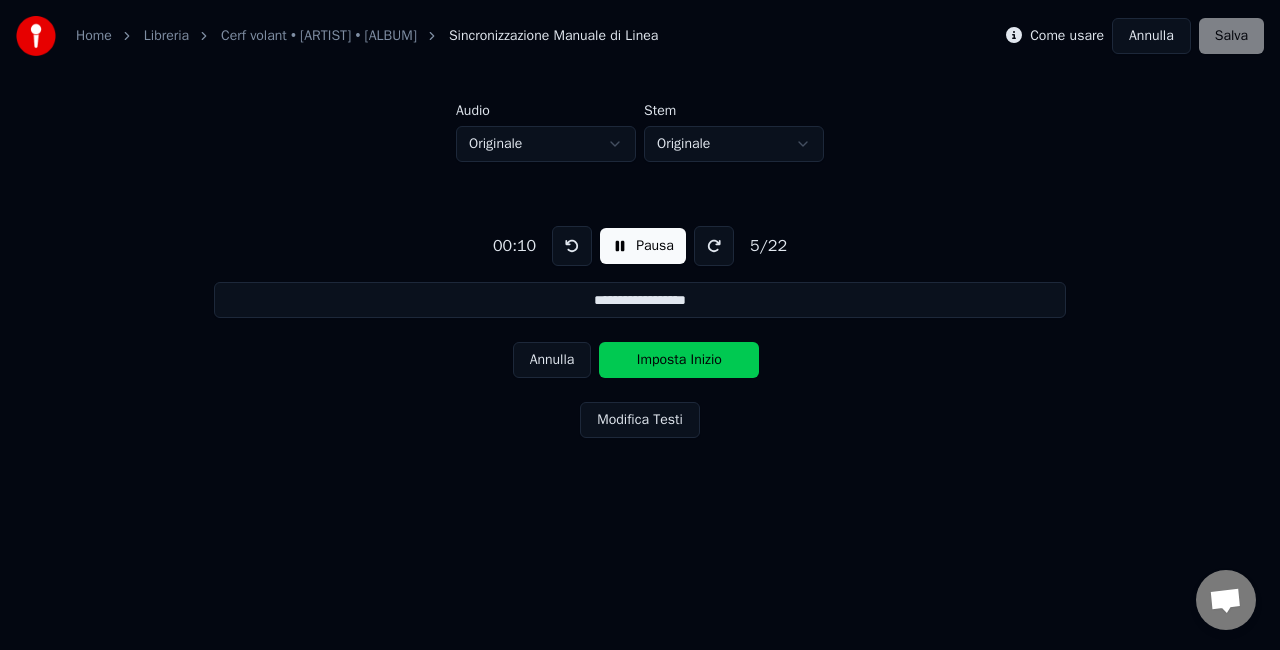 click on "Imposta Inizio" at bounding box center (679, 360) 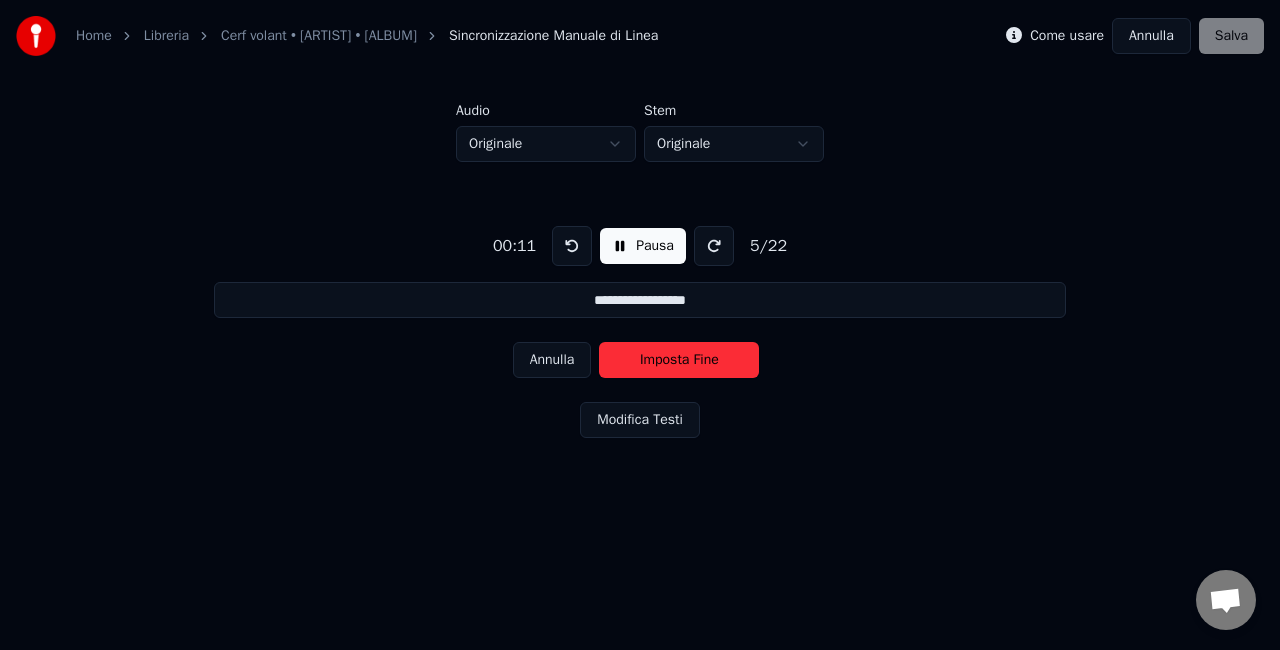 click on "Imposta Fine" at bounding box center [679, 360] 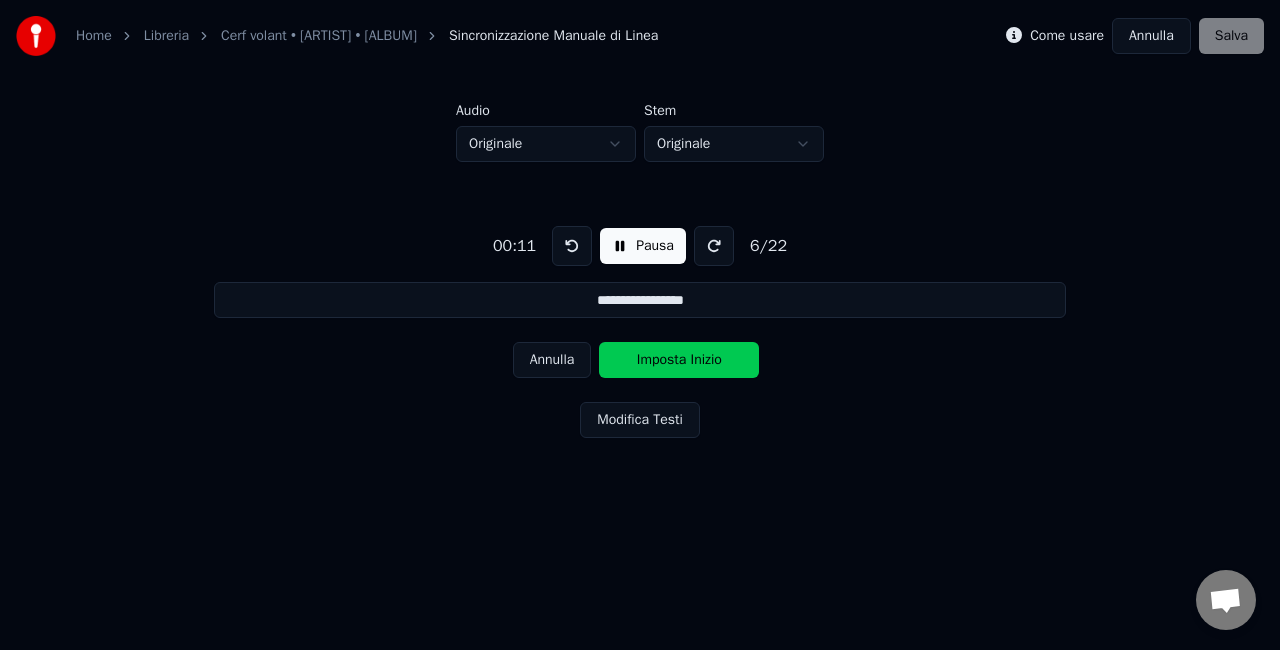 click on "Imposta Inizio" at bounding box center [679, 360] 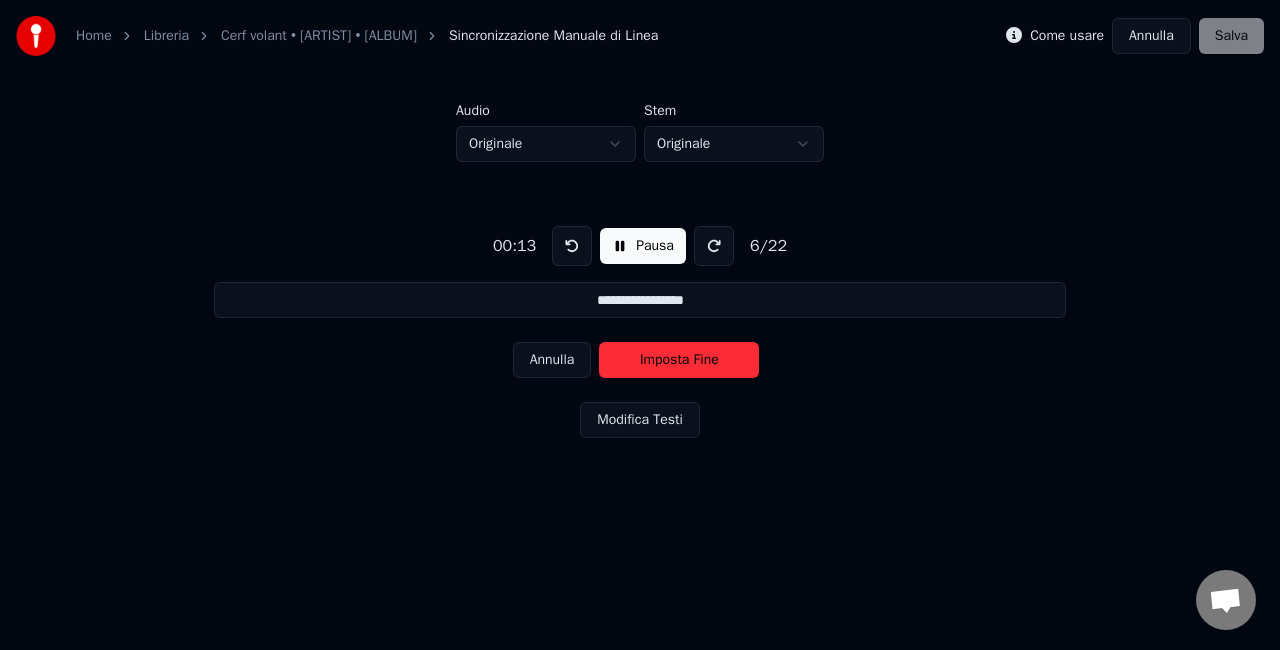 click on "Imposta Fine" at bounding box center (679, 360) 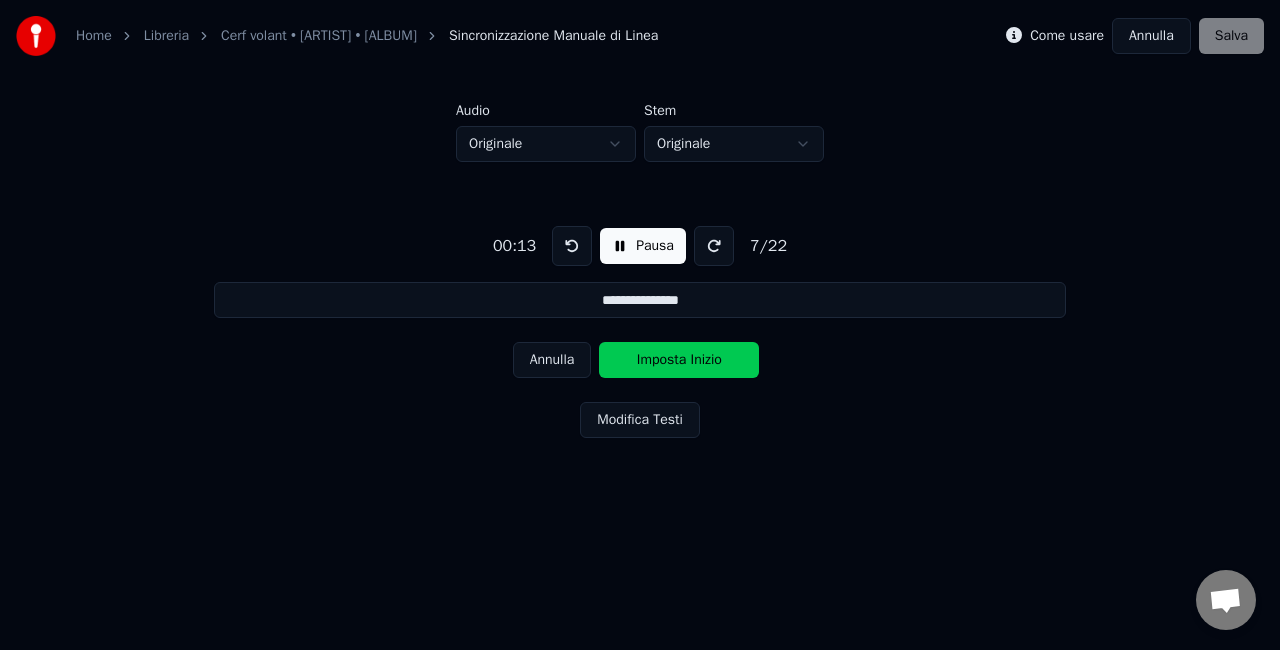click on "Imposta Inizio" at bounding box center [679, 360] 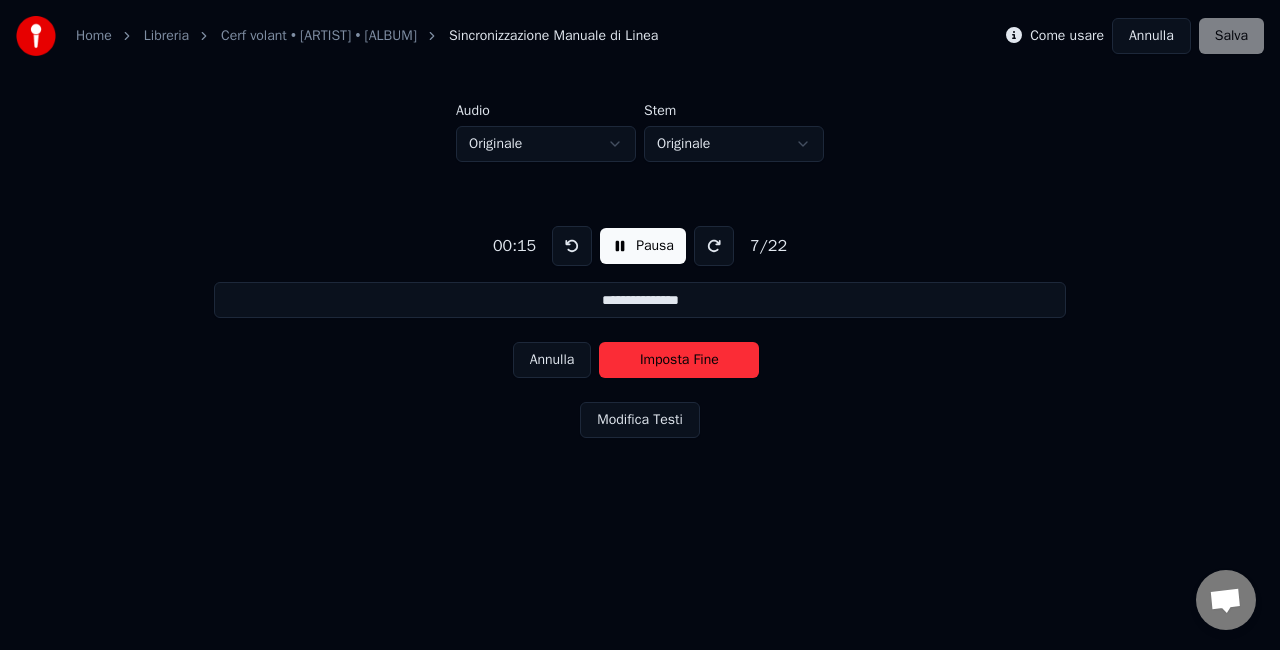 click on "Imposta Fine" at bounding box center [679, 360] 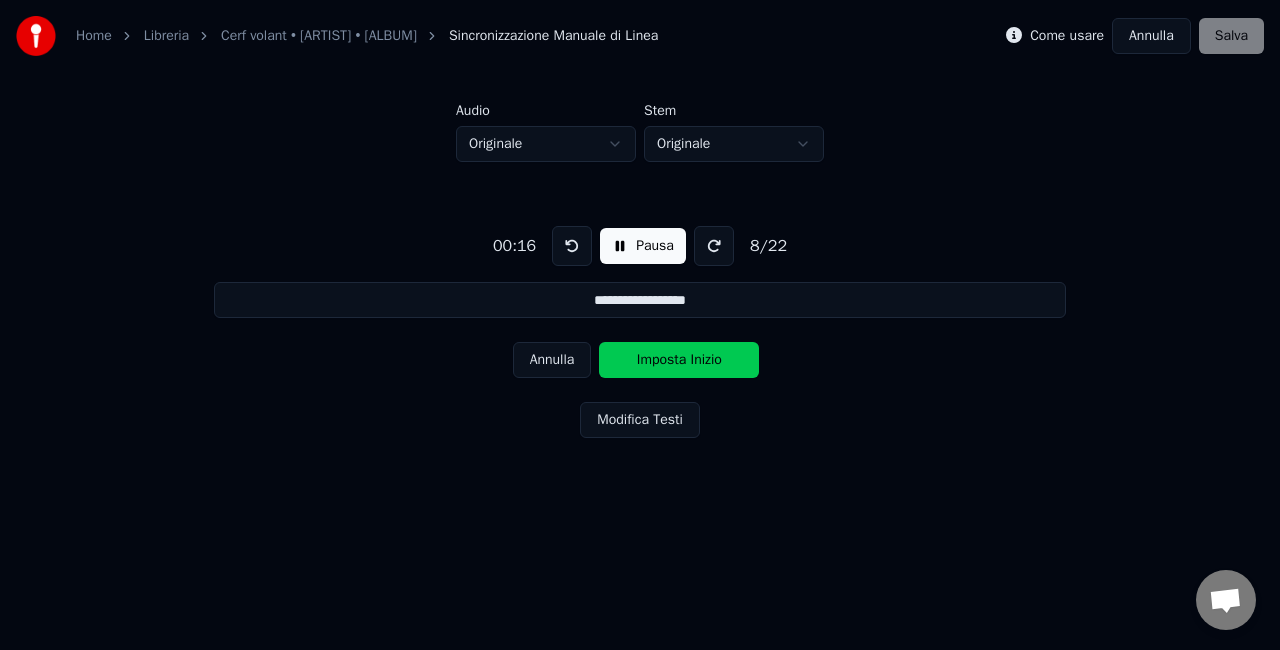 click on "Imposta Inizio" at bounding box center (679, 360) 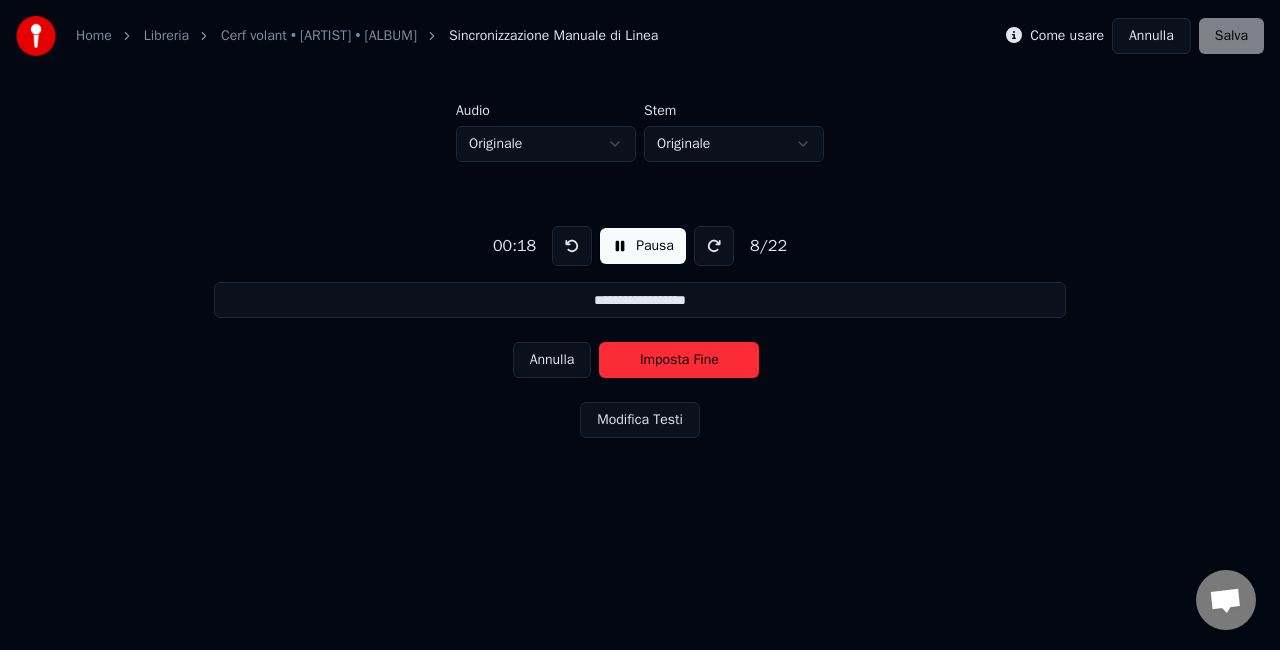 click on "Imposta Fine" at bounding box center [679, 360] 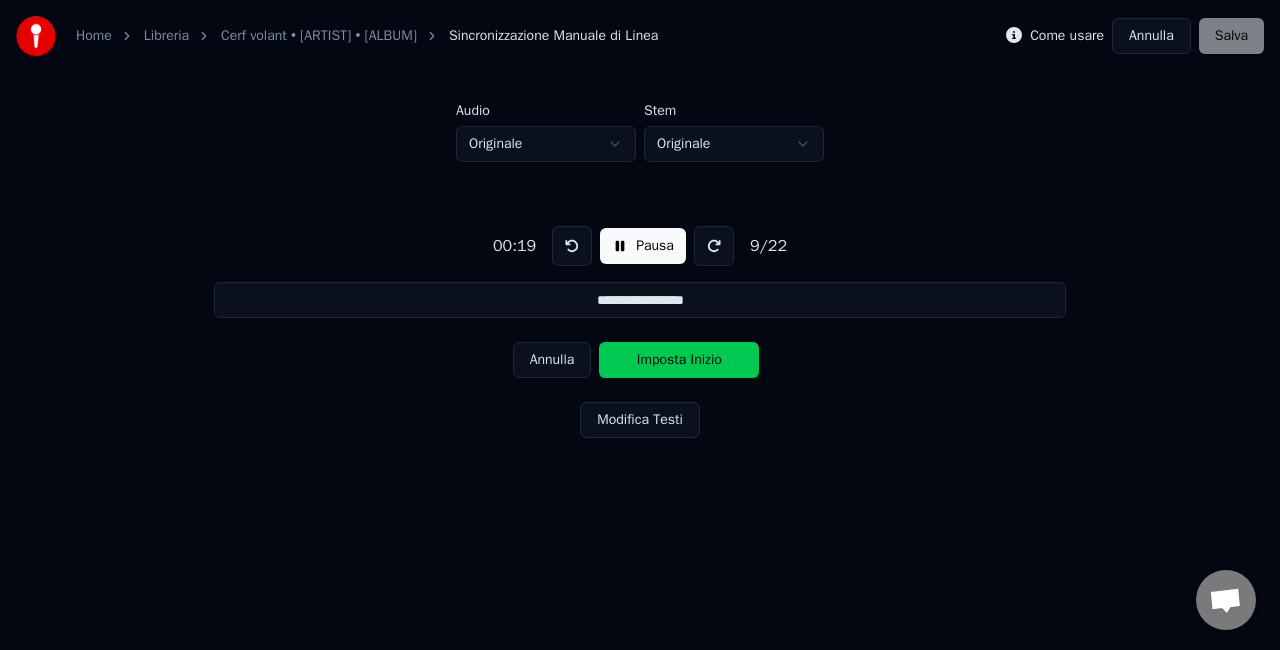 click on "Imposta Inizio" at bounding box center [679, 360] 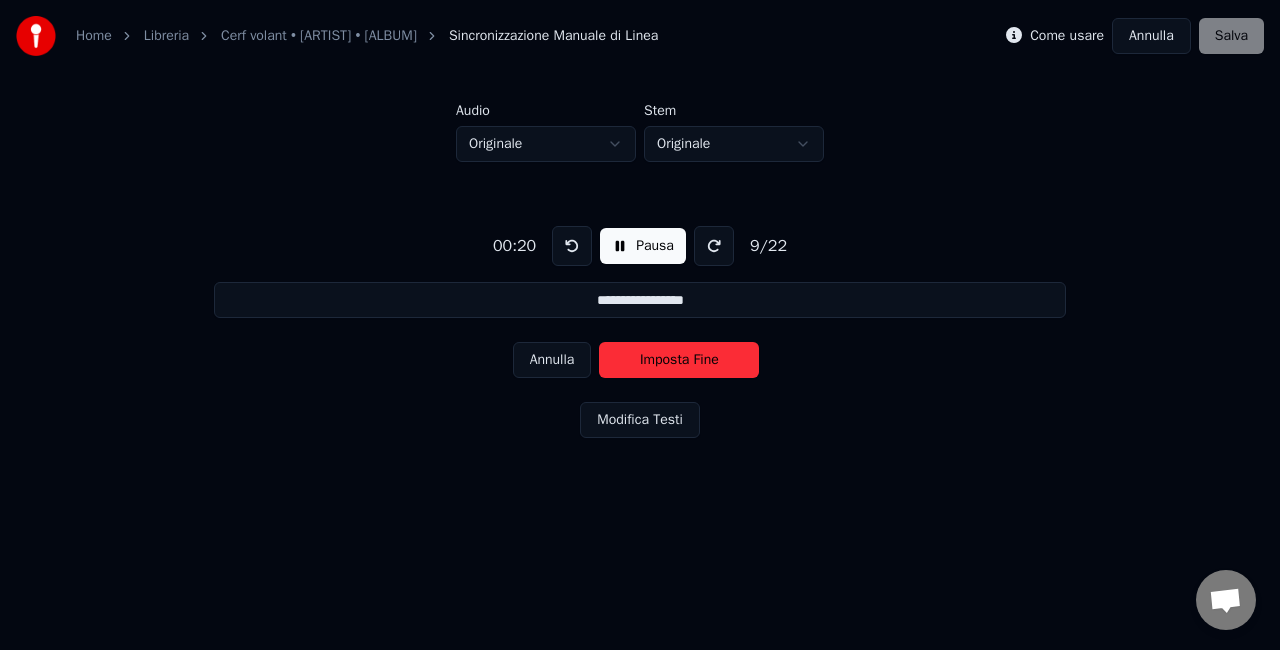 click on "Imposta Fine" at bounding box center [679, 360] 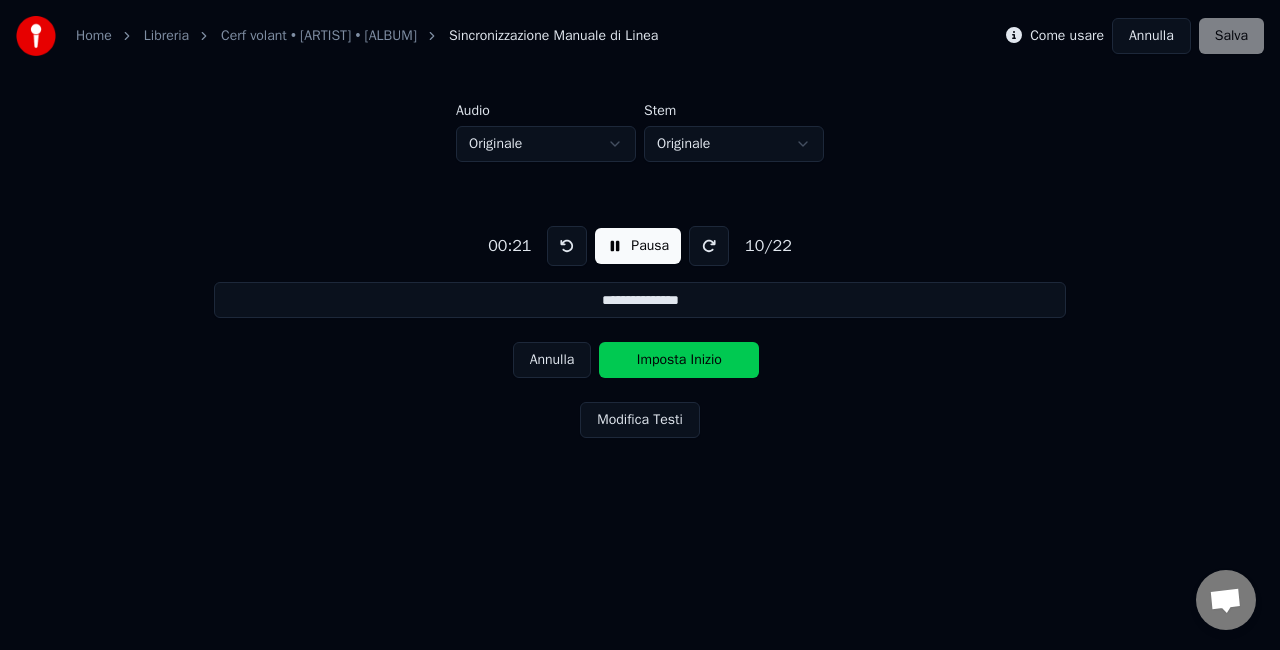 click on "Imposta Inizio" at bounding box center (679, 360) 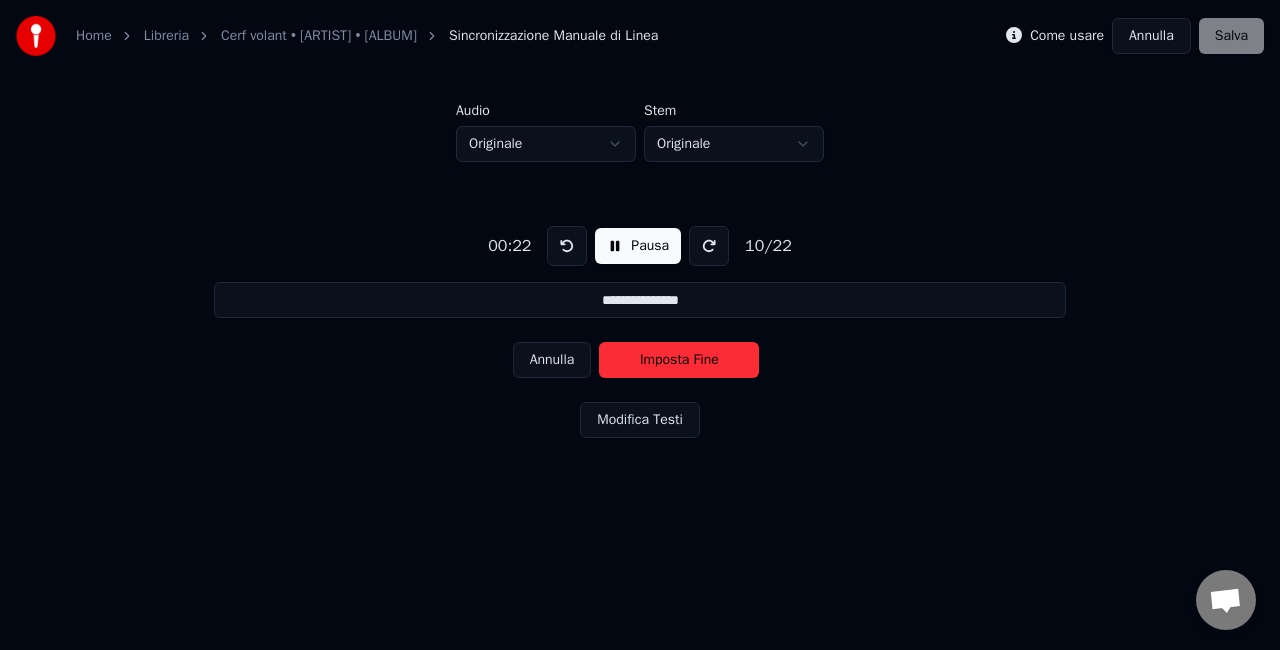 click on "Imposta Fine" at bounding box center [679, 360] 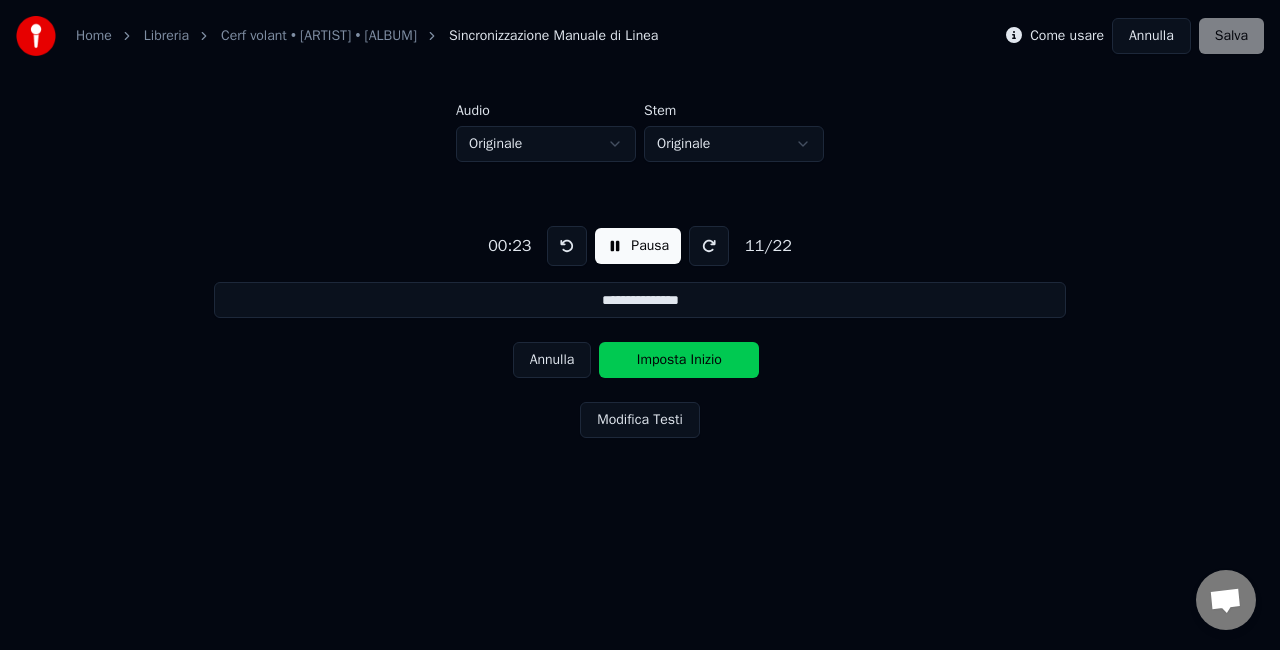 click on "Imposta Inizio" at bounding box center [679, 360] 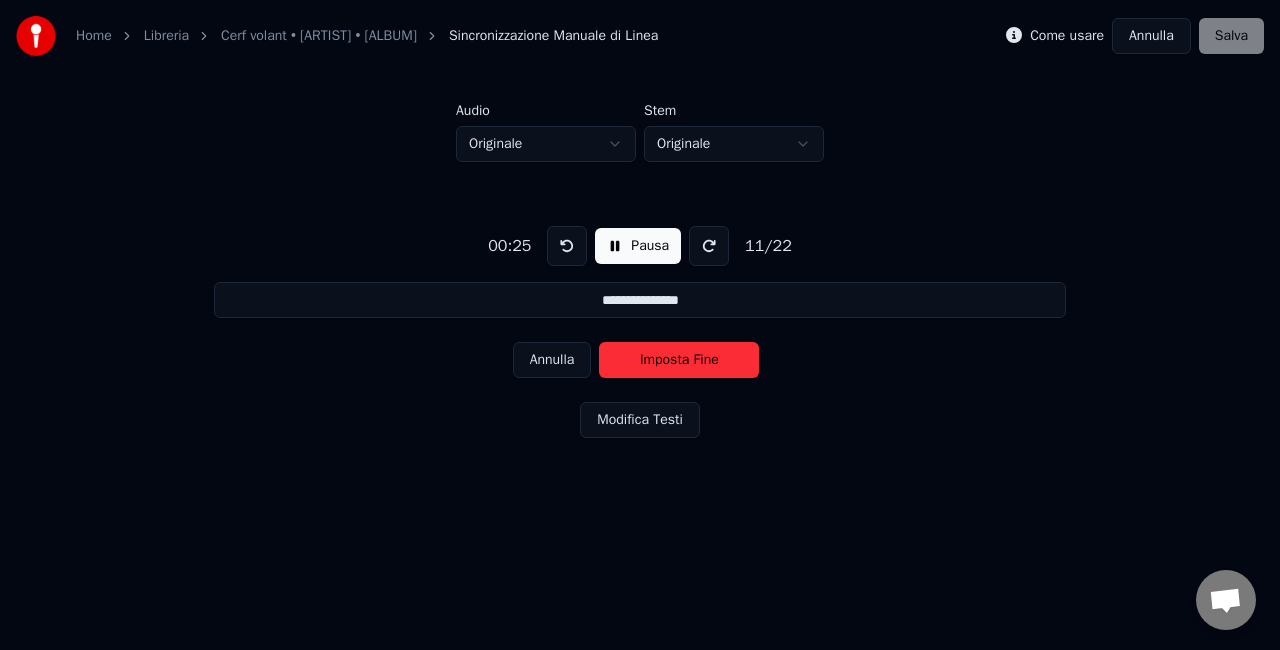 click on "Imposta Fine" at bounding box center [679, 360] 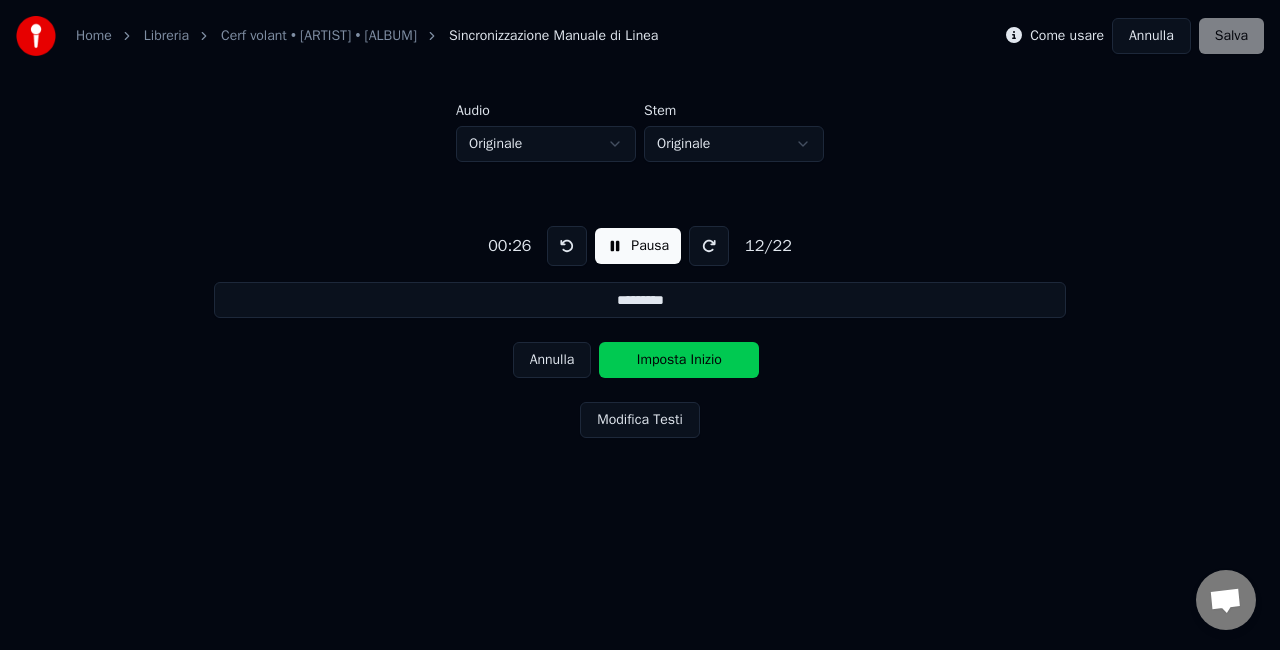 click on "Imposta Inizio" at bounding box center (679, 360) 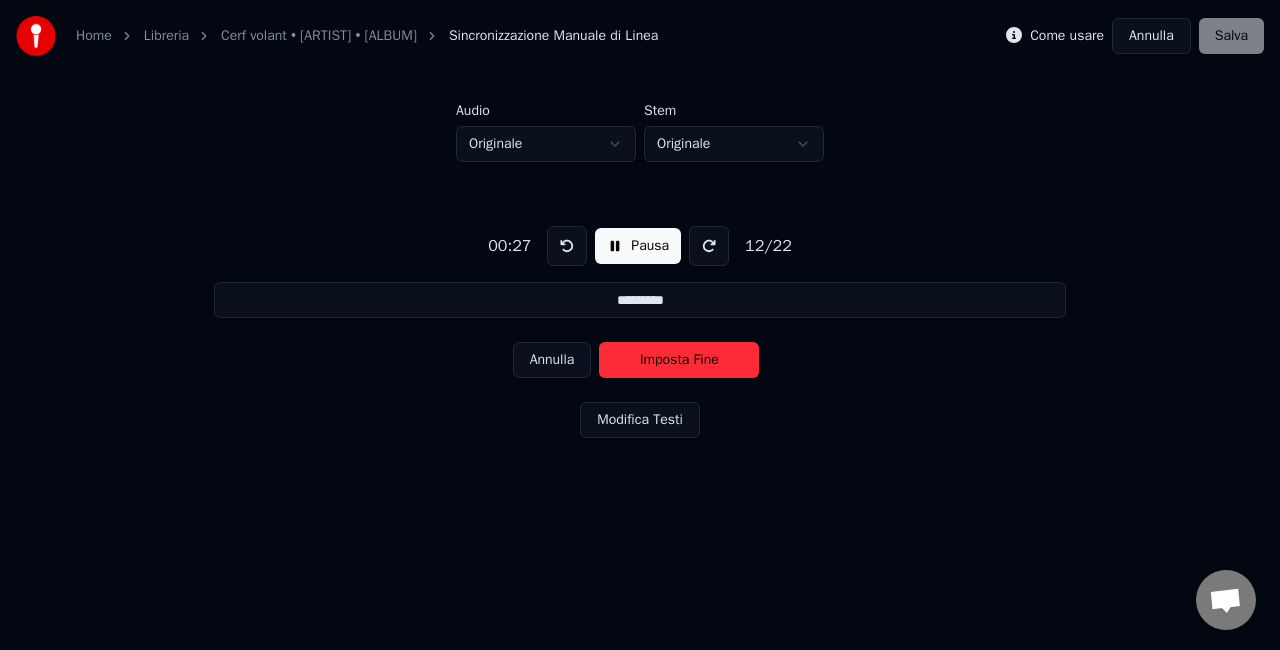click on "Imposta Fine" at bounding box center [679, 360] 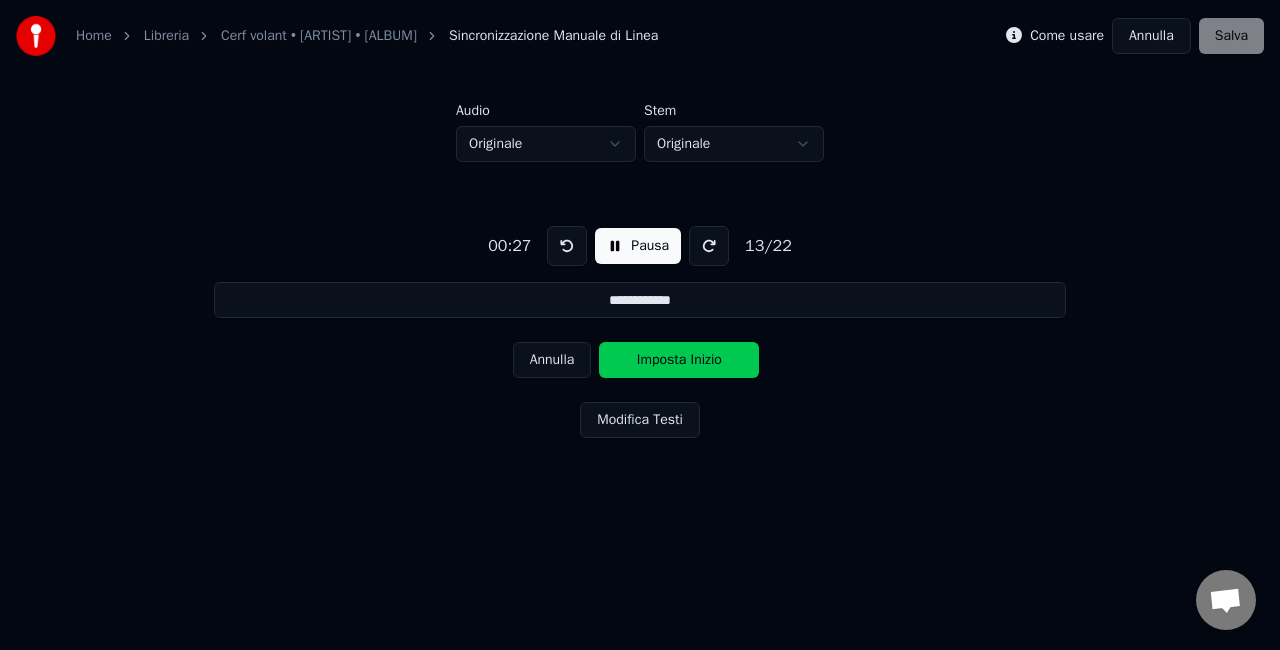 click on "Imposta Inizio" at bounding box center (679, 360) 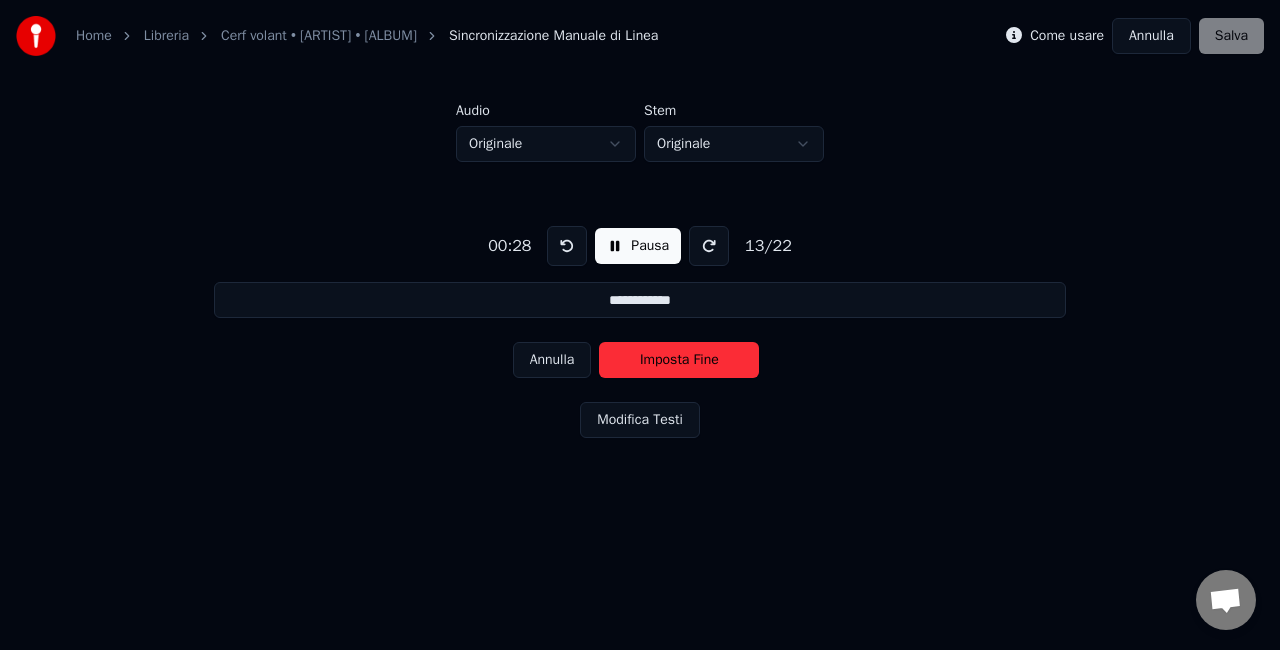 click on "Imposta Fine" at bounding box center (679, 360) 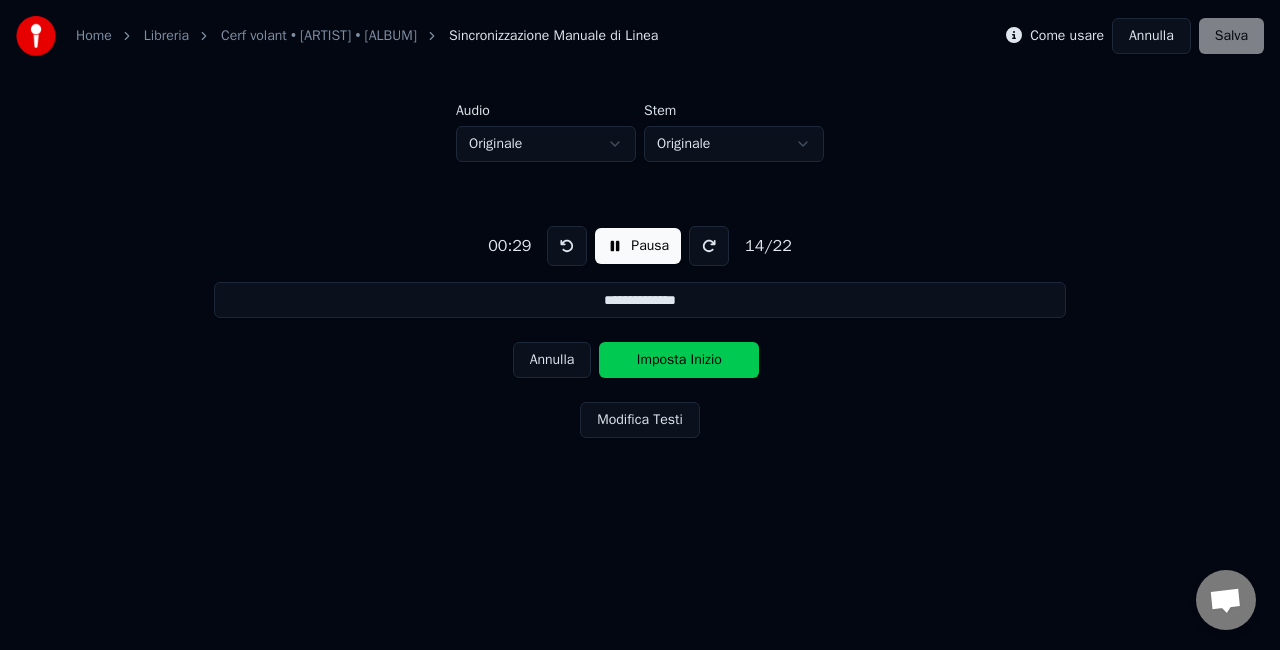 click on "Imposta Inizio" at bounding box center (679, 360) 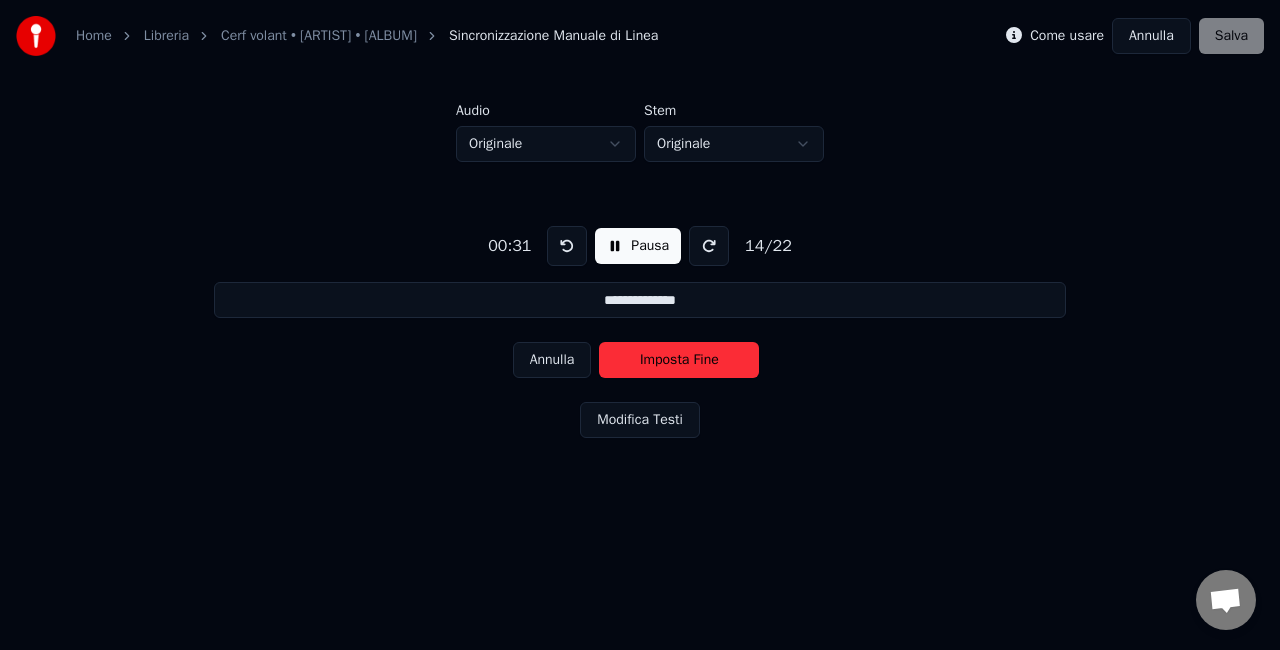 click at bounding box center [567, 246] 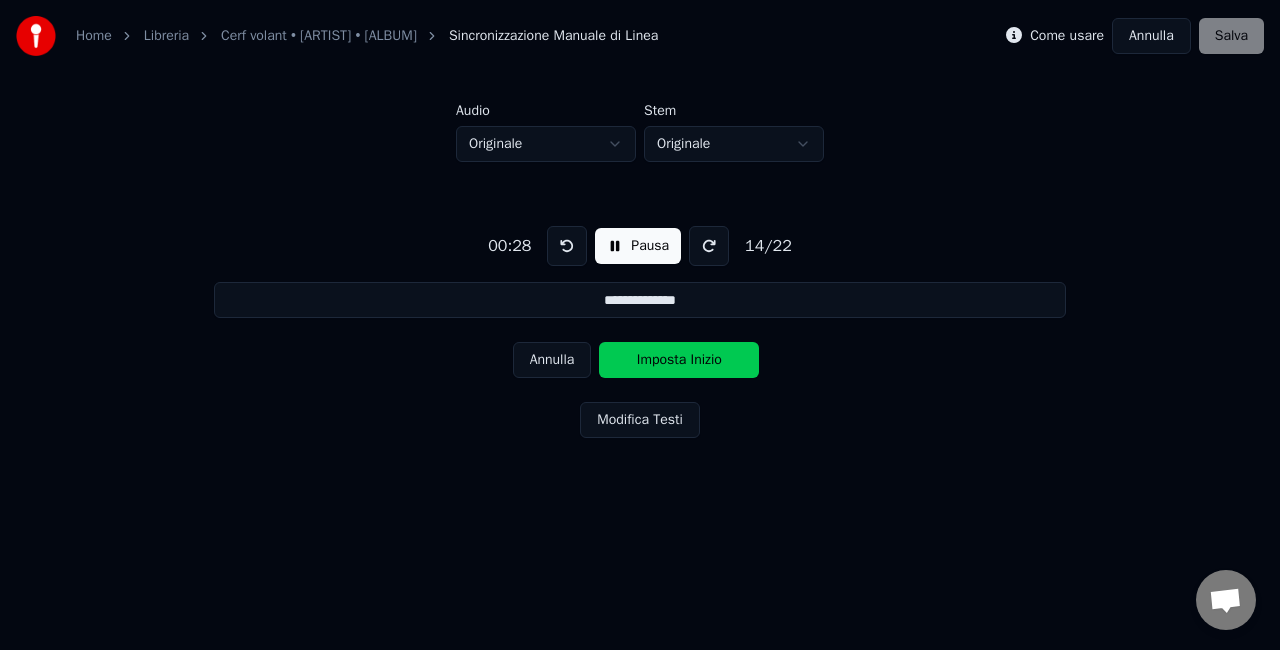 click at bounding box center [567, 246] 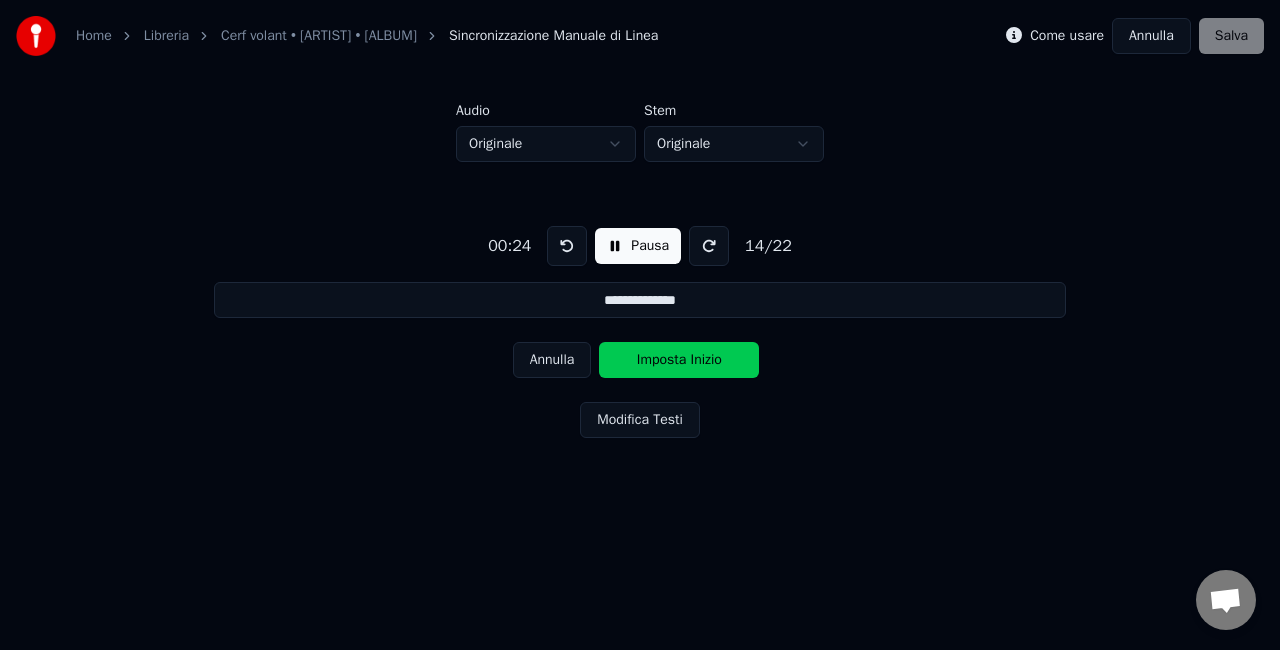 click at bounding box center [567, 246] 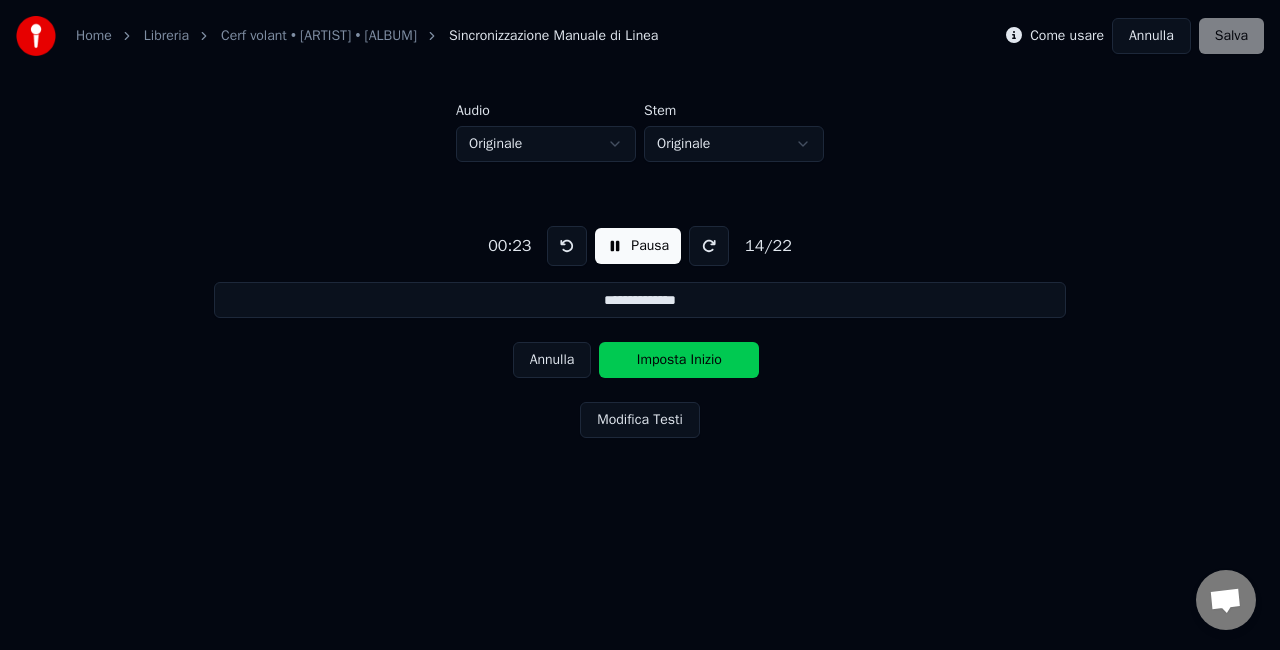 click at bounding box center (567, 246) 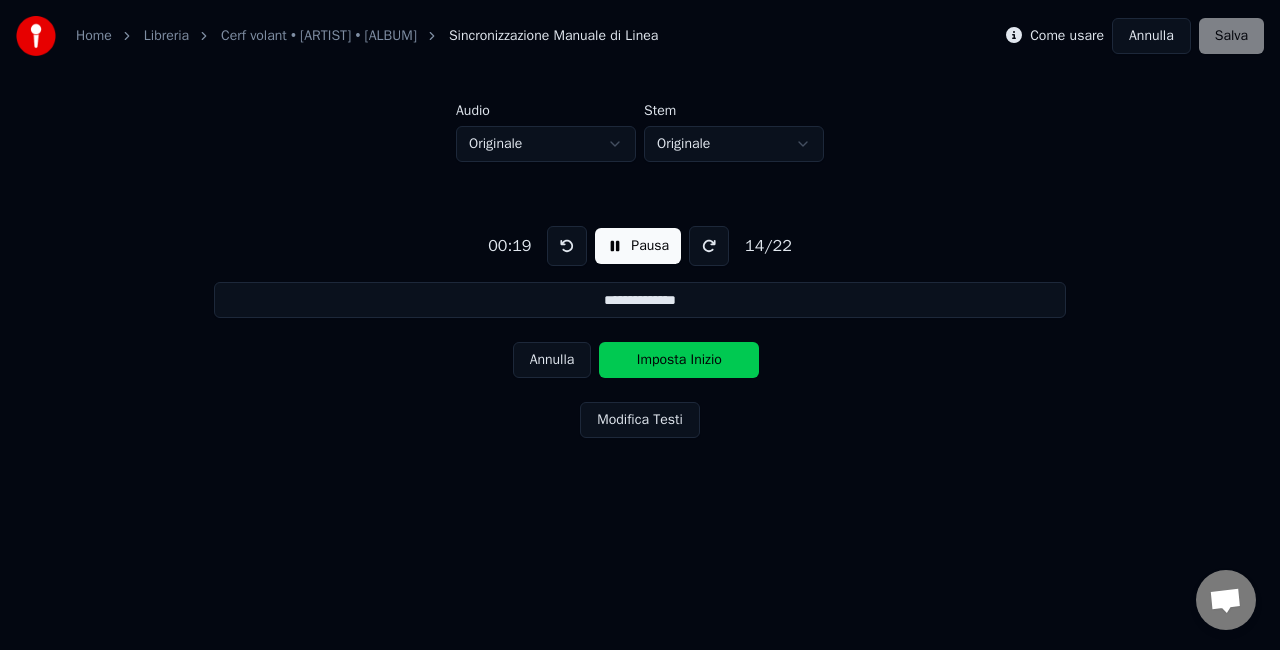 click at bounding box center [567, 246] 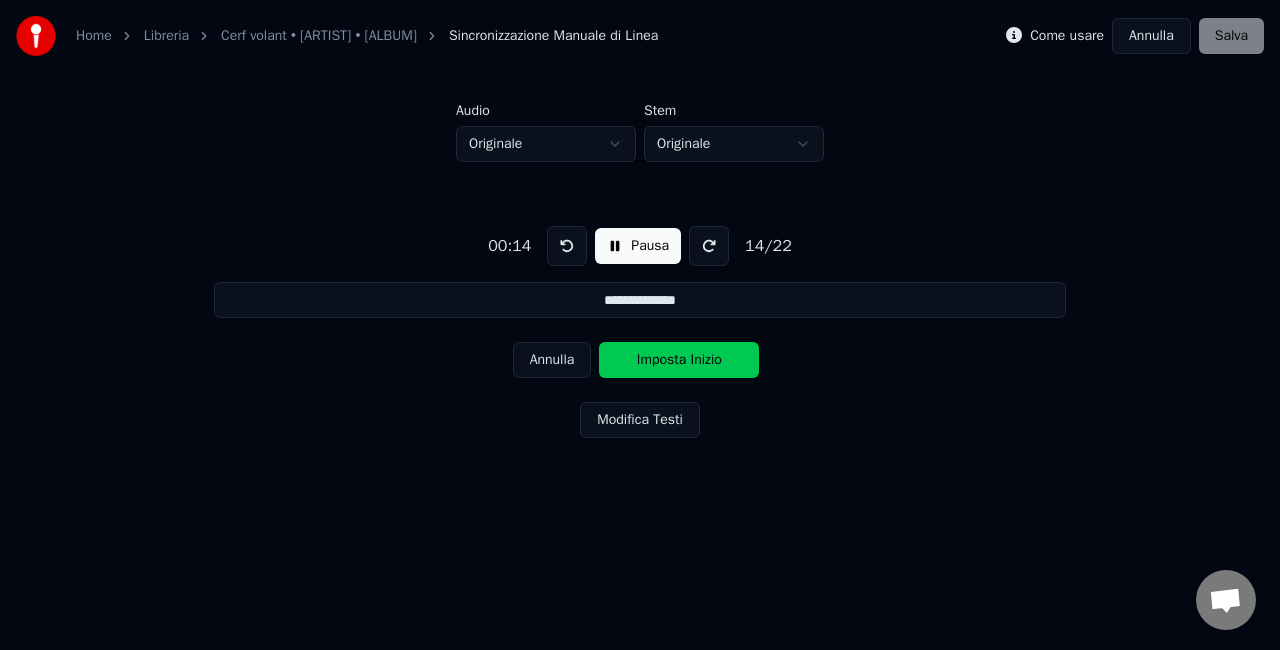 click at bounding box center [567, 246] 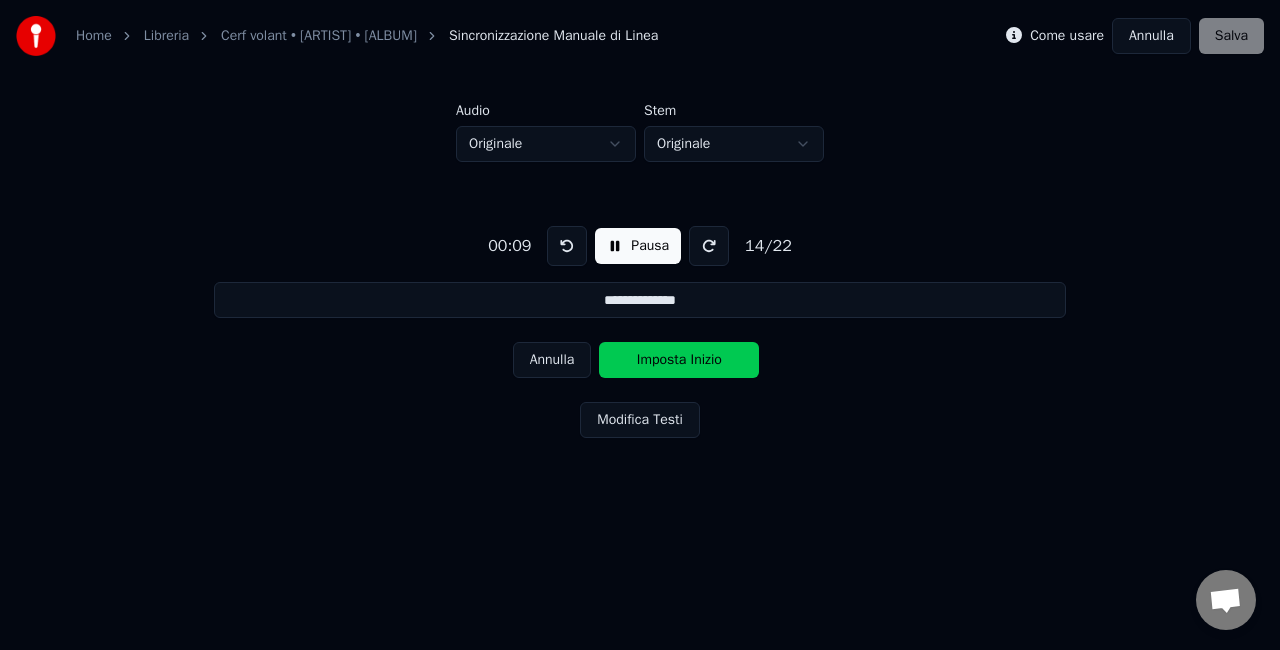 click at bounding box center (567, 246) 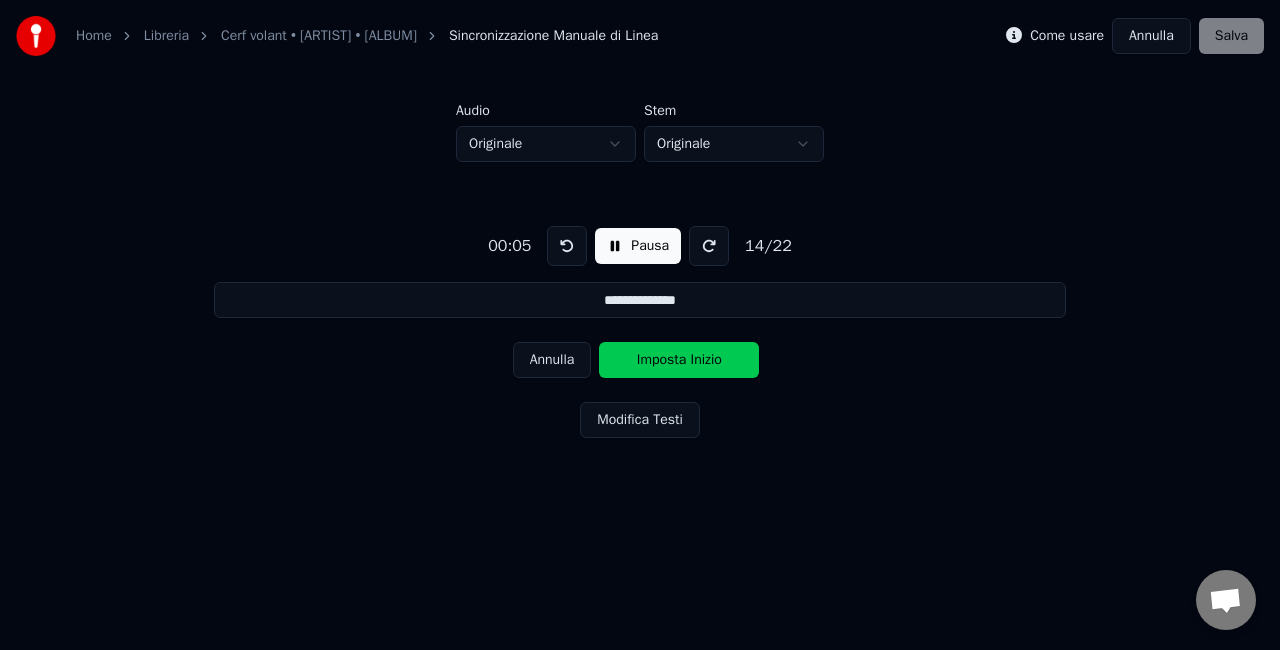 click on "Annulla" at bounding box center (552, 360) 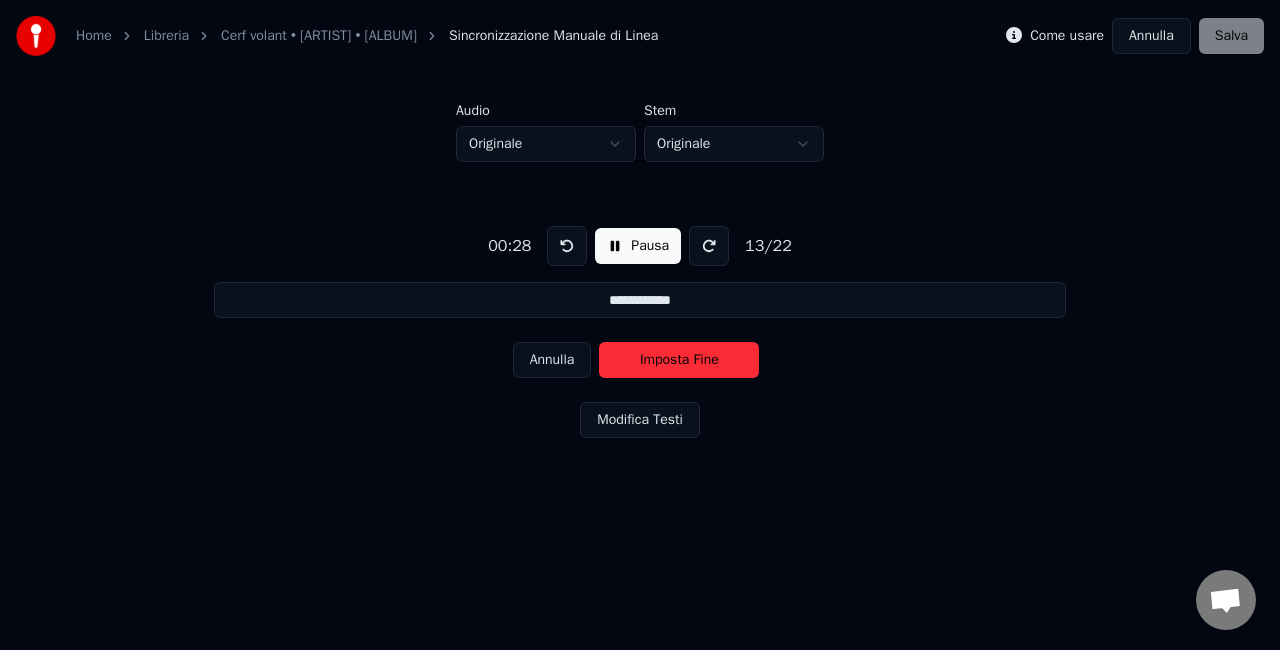 click on "Annulla" at bounding box center [552, 360] 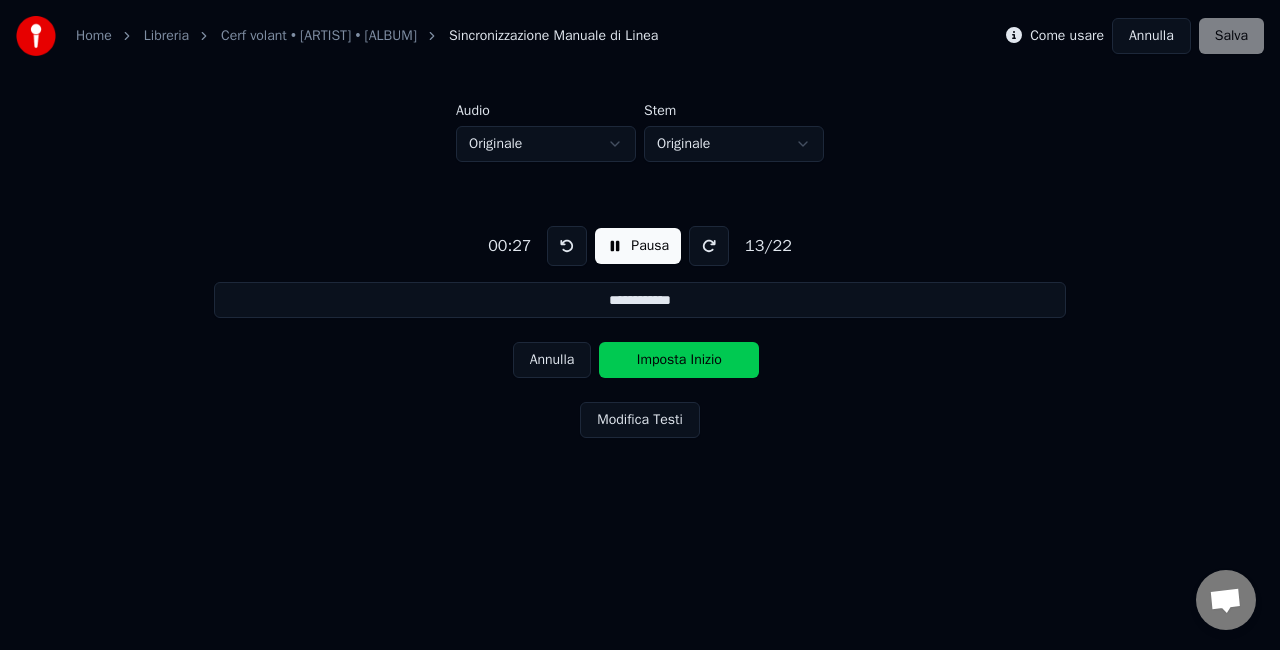 click on "Annulla" at bounding box center [552, 360] 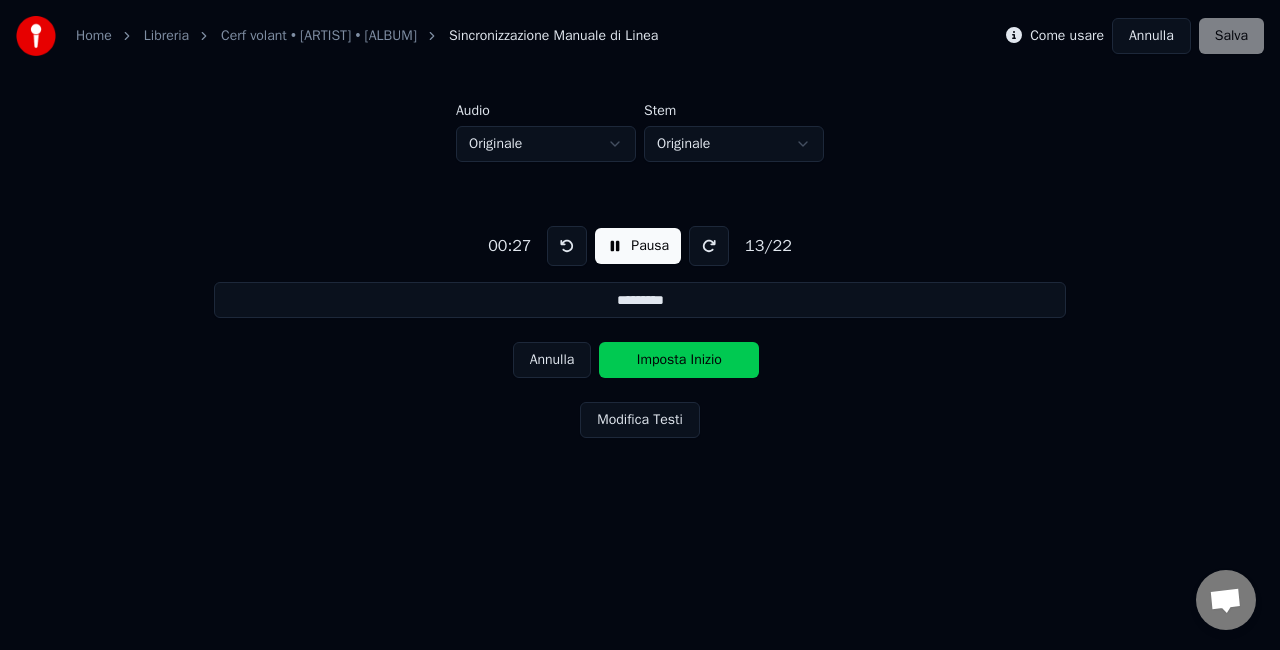 click on "Annulla" at bounding box center (552, 360) 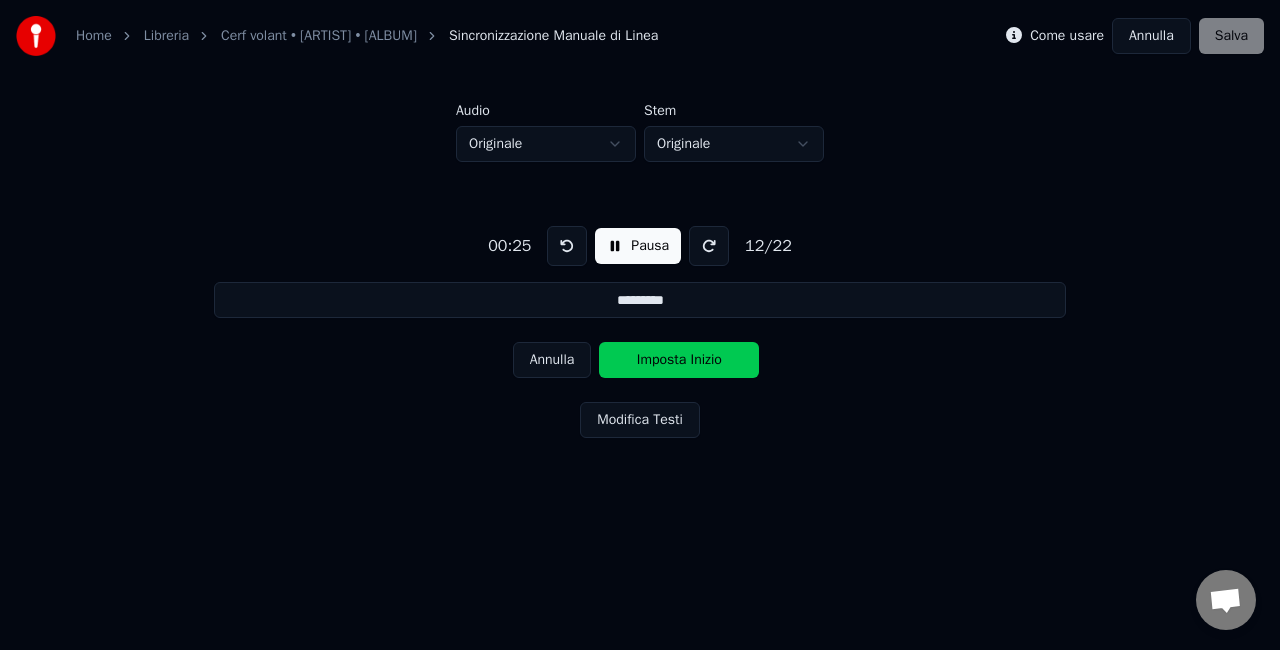 click on "Annulla" at bounding box center (552, 360) 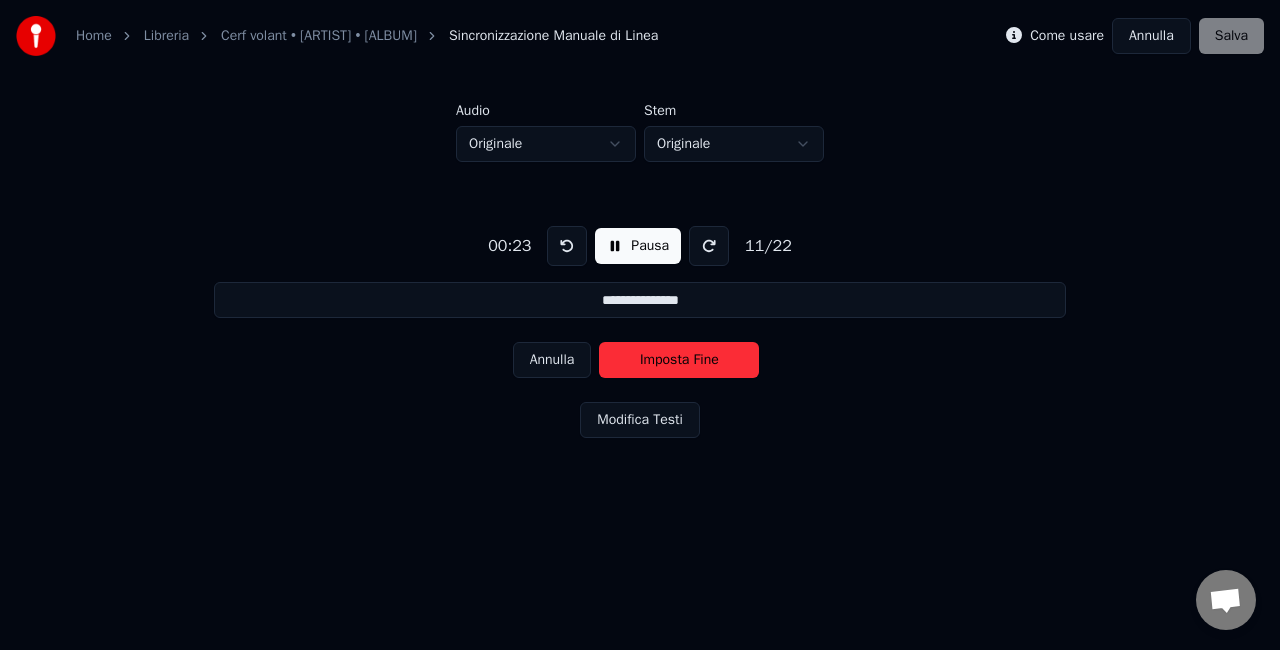 click on "Annulla" at bounding box center [552, 360] 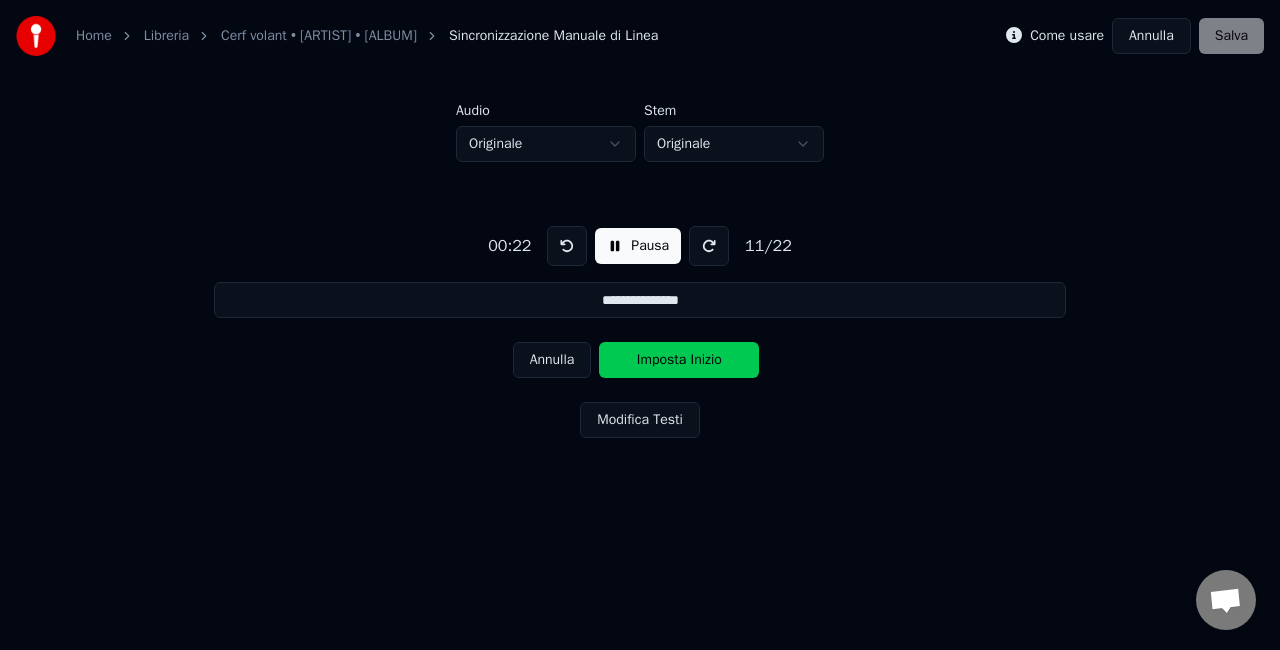 click on "Annulla" at bounding box center (552, 360) 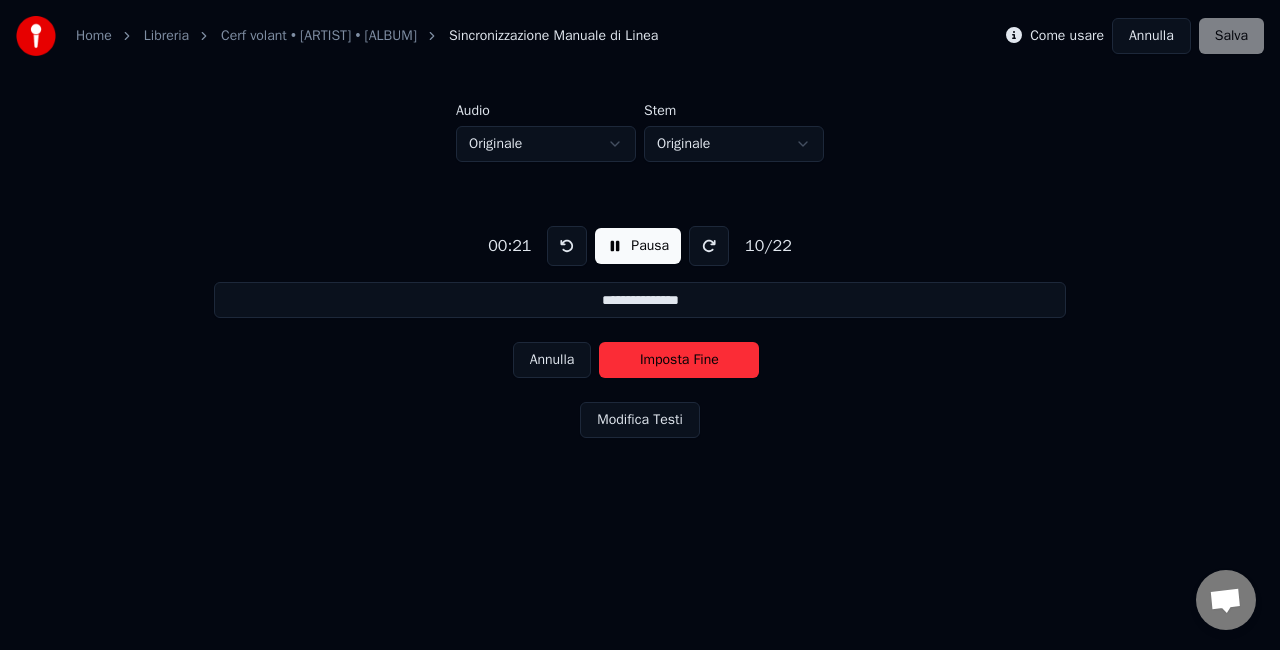 click on "Annulla" at bounding box center [552, 360] 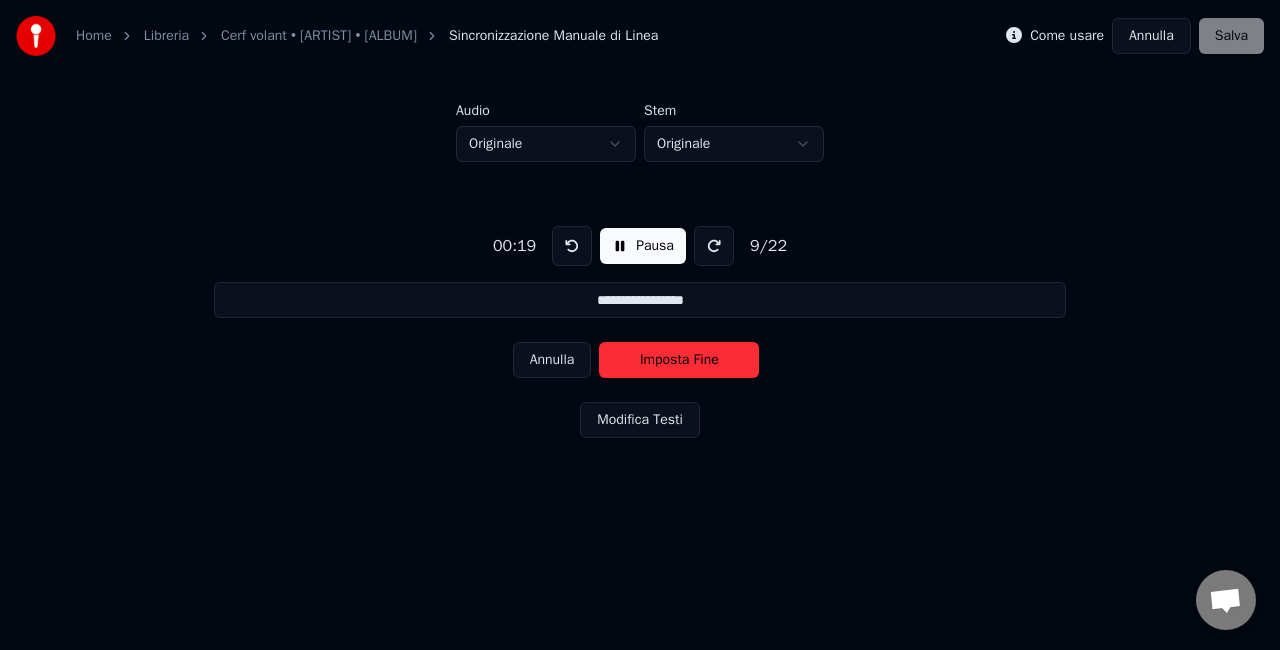 click on "Annulla" at bounding box center [552, 360] 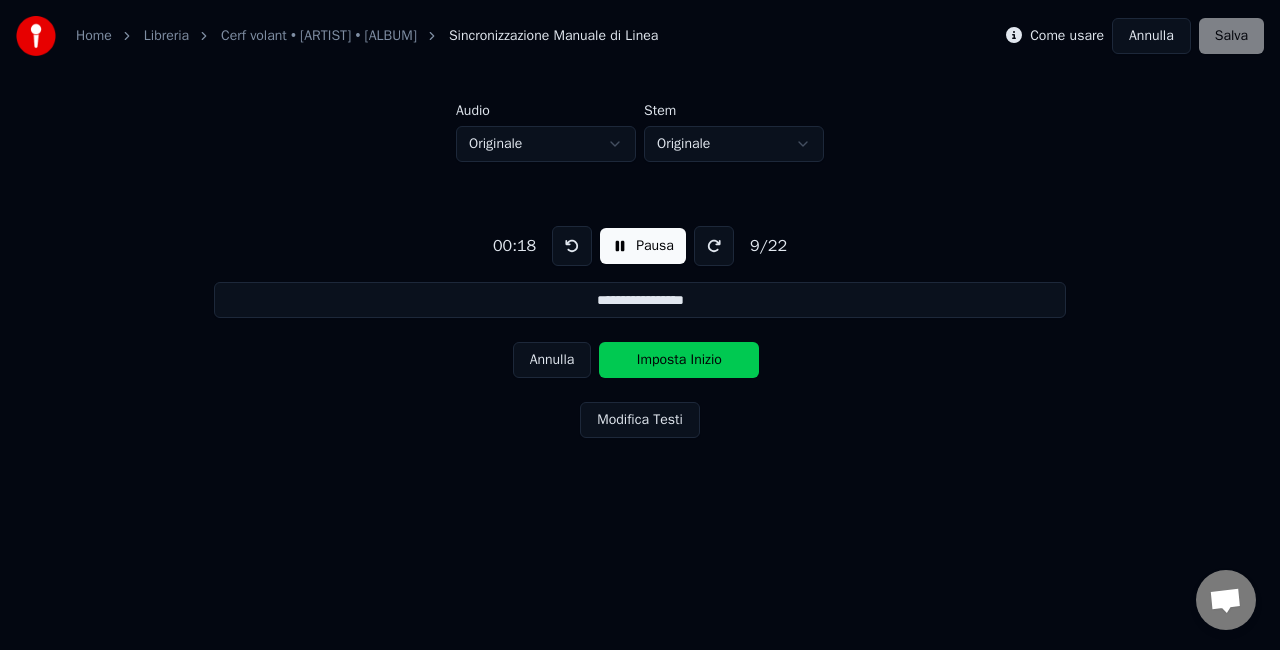 click on "Annulla" at bounding box center (552, 360) 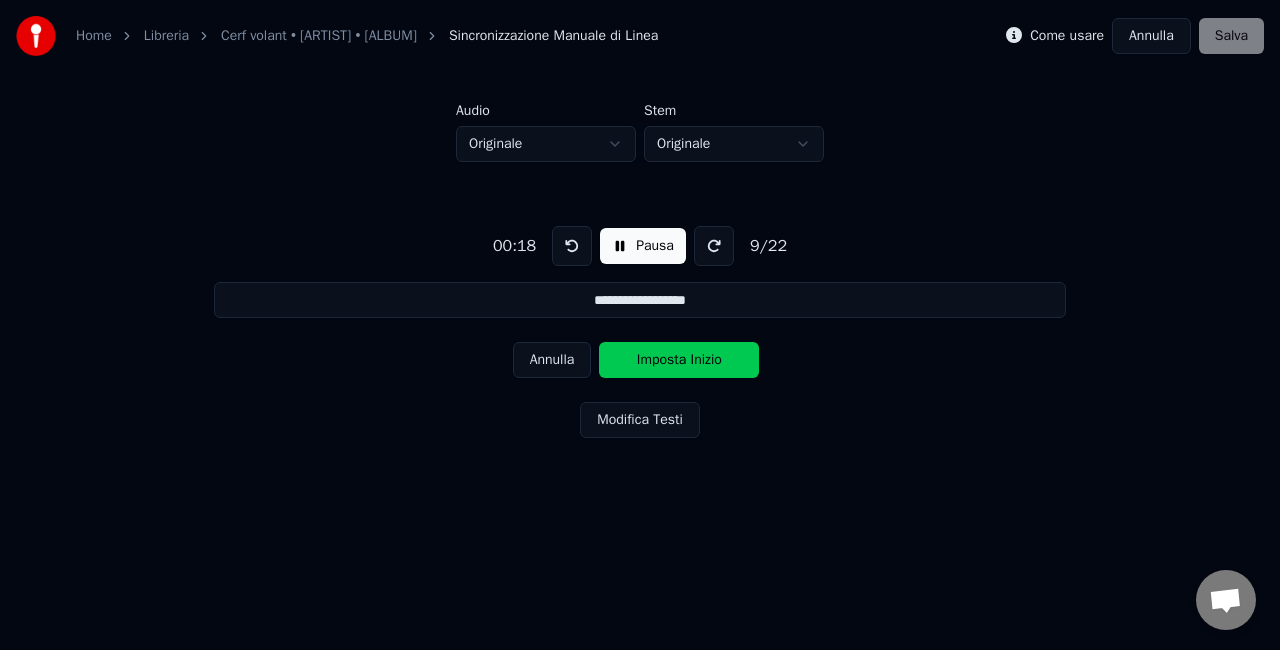 click on "Annulla" at bounding box center [552, 360] 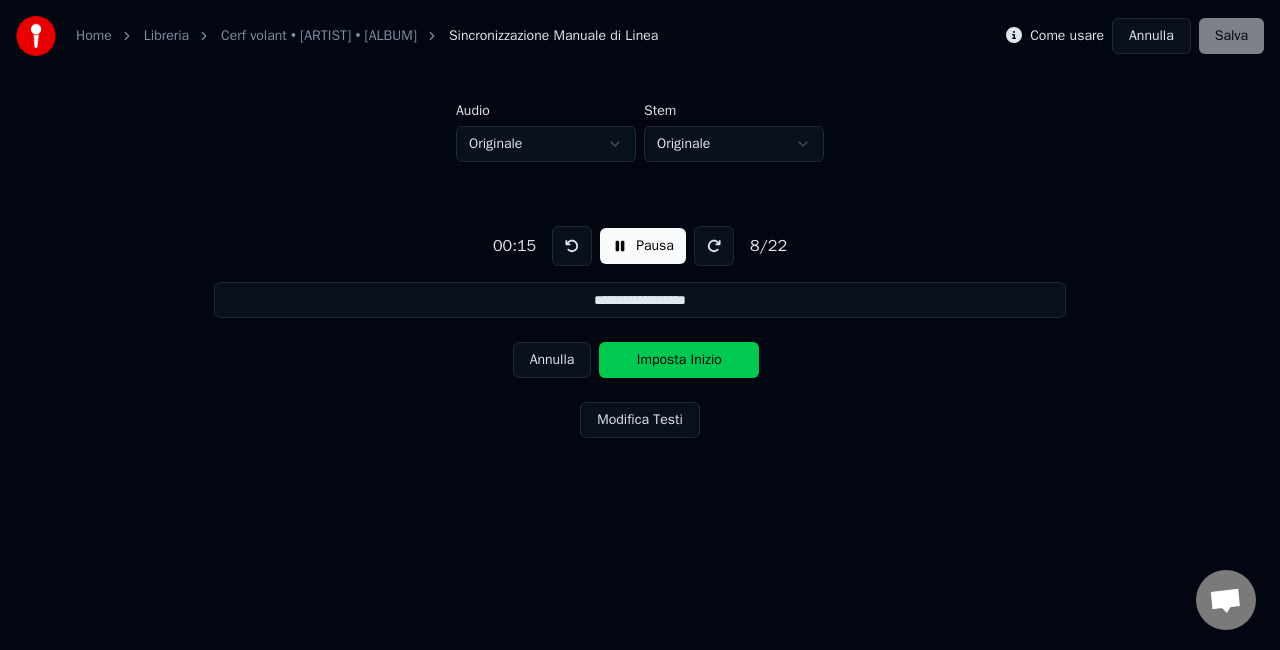 click on "Annulla" at bounding box center [552, 360] 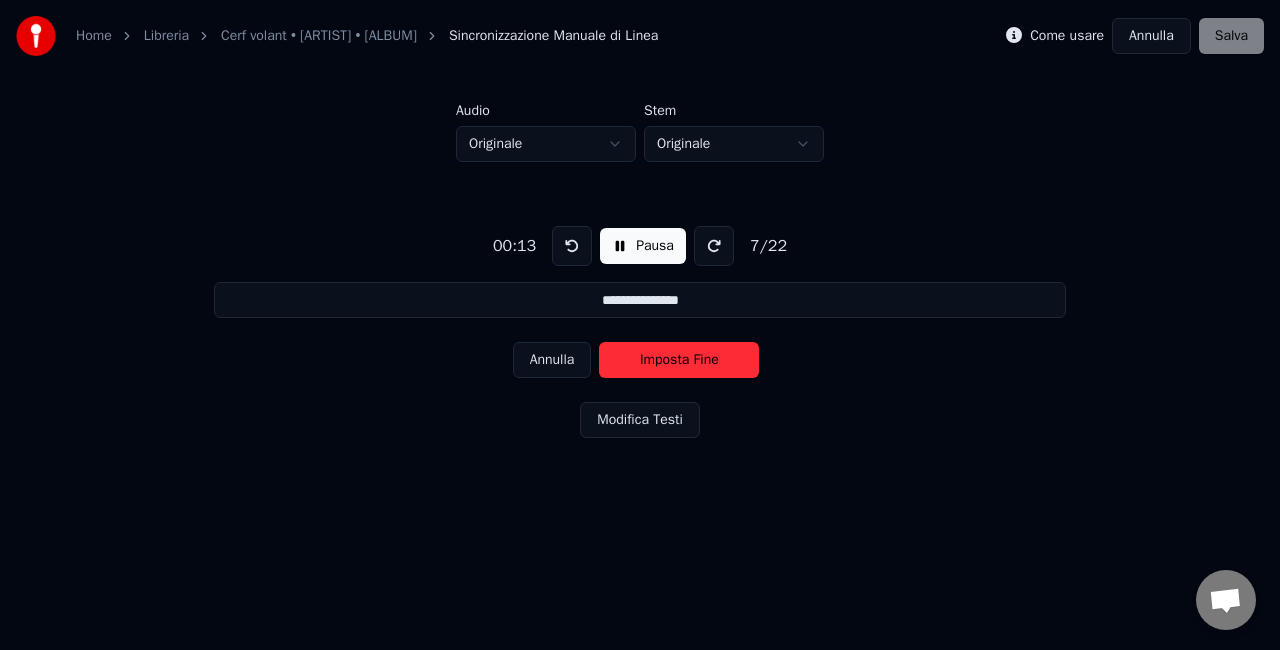 click on "Annulla" at bounding box center (552, 360) 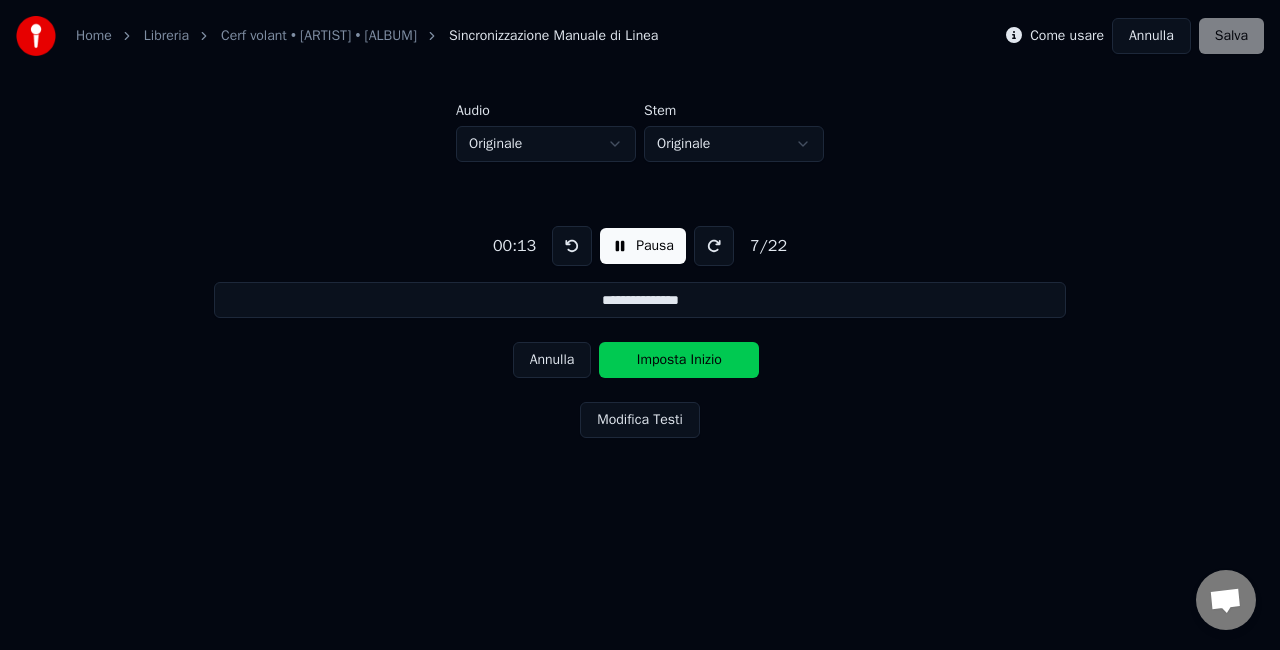 click on "Annulla" at bounding box center [552, 360] 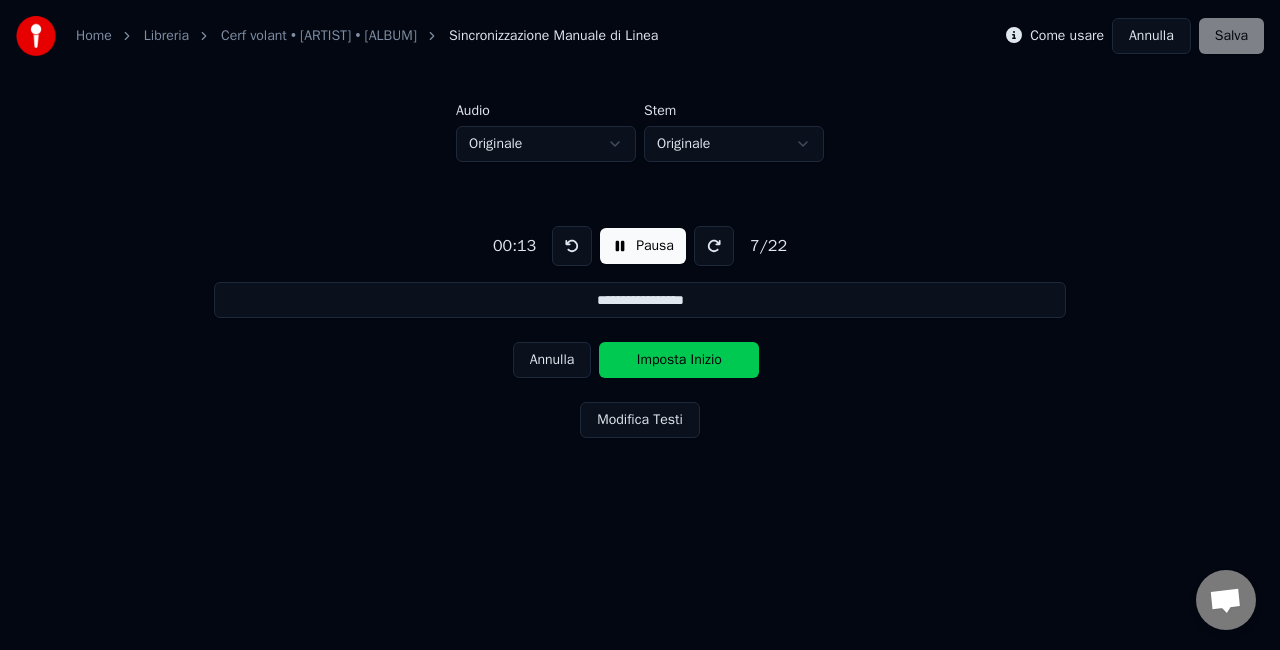 click on "Annulla" at bounding box center [552, 360] 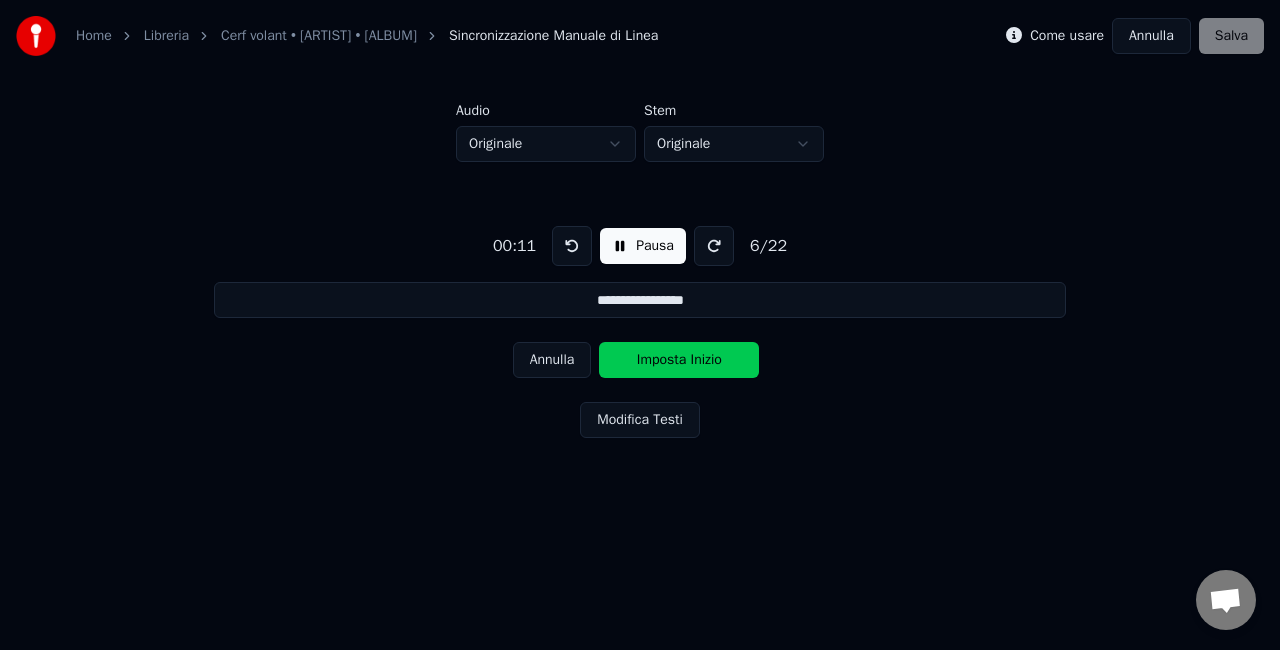 click on "Annulla" at bounding box center [552, 360] 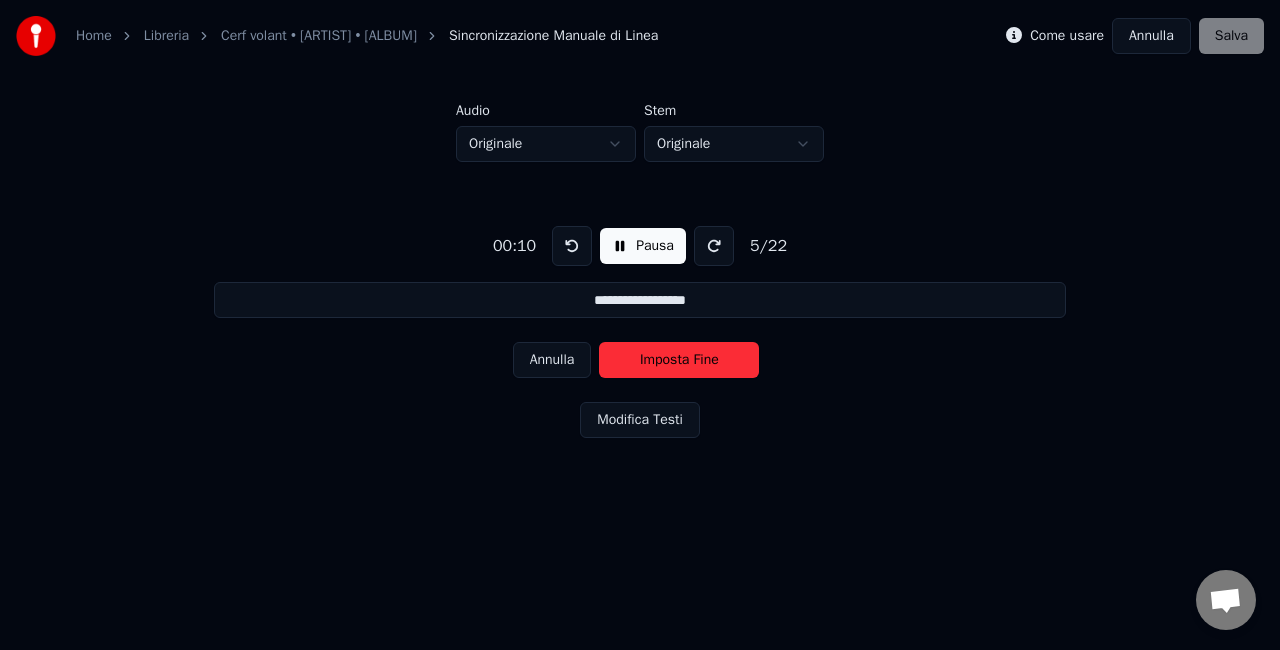 click on "Annulla" at bounding box center (552, 360) 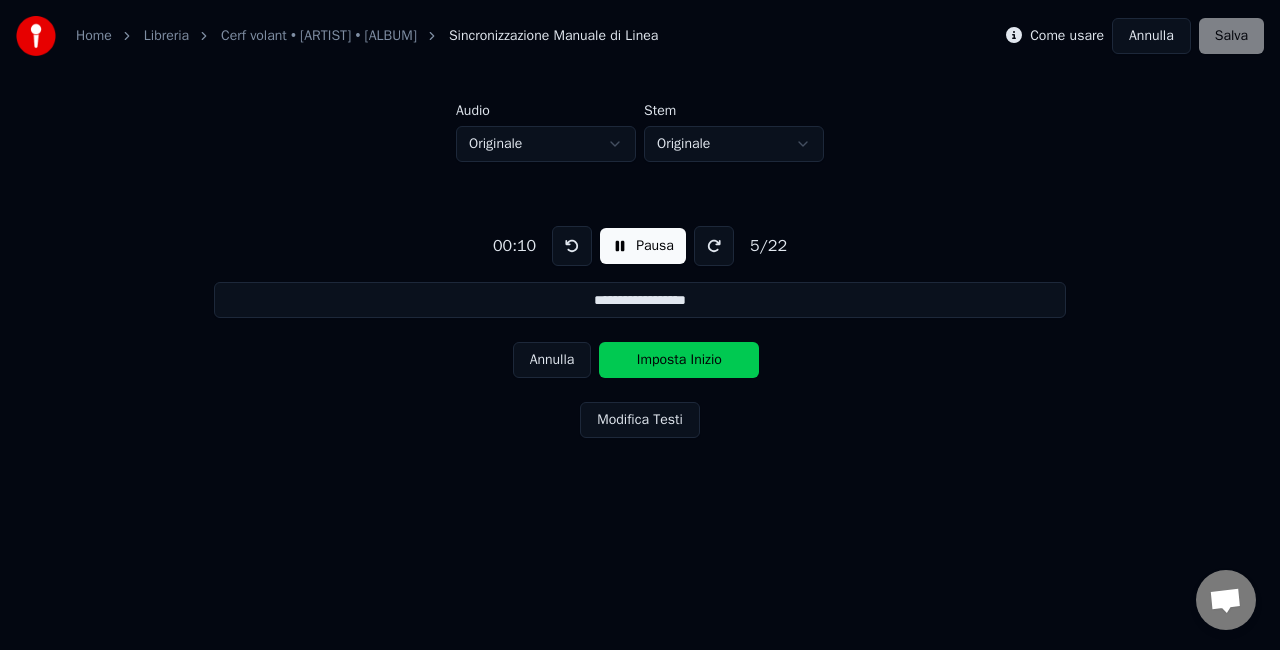 click on "Annulla" at bounding box center [552, 360] 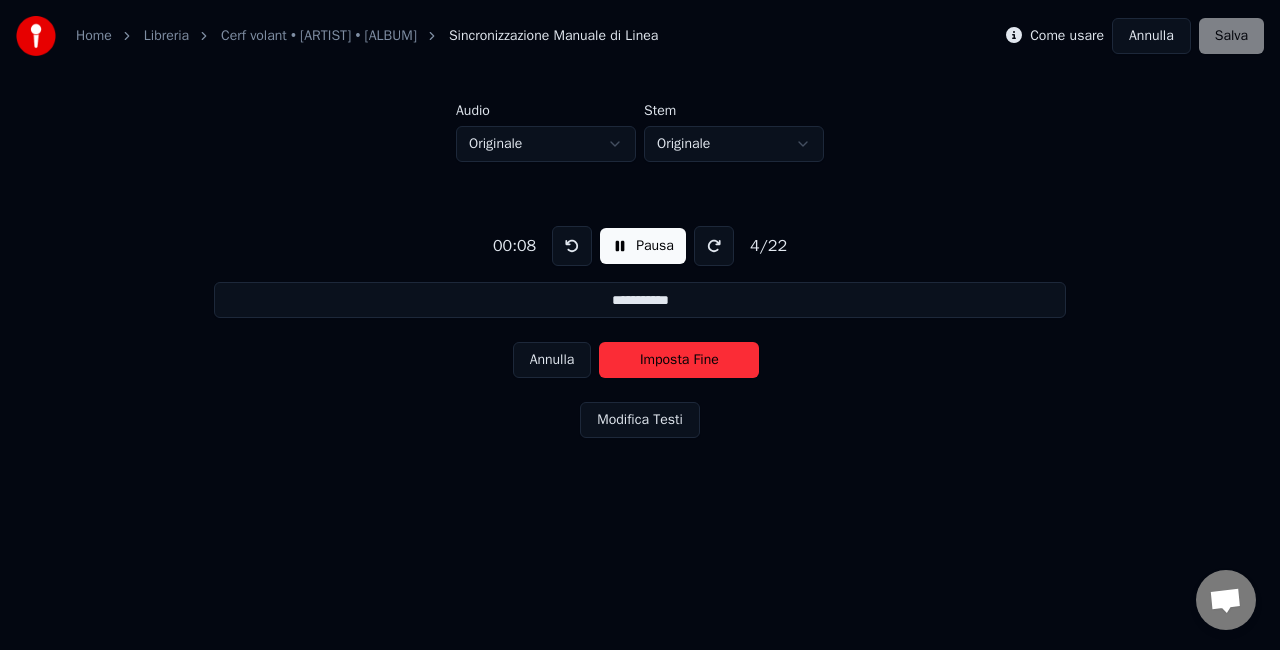click on "Annulla" at bounding box center (552, 360) 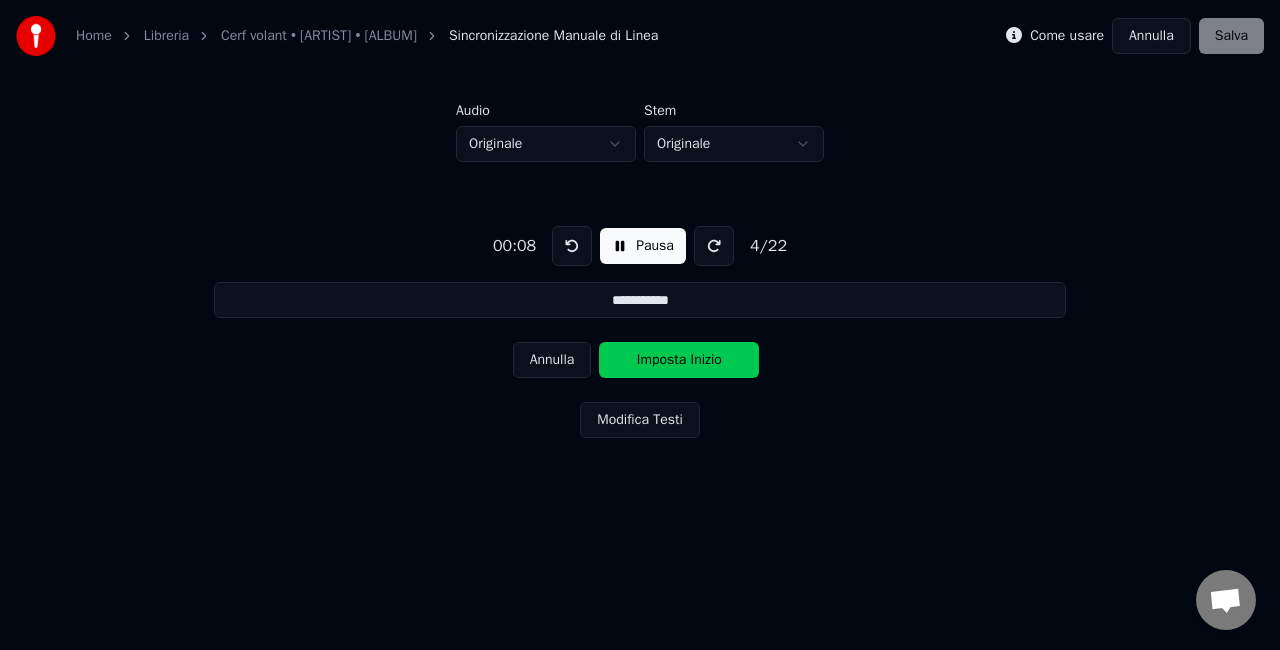 click on "Annulla" at bounding box center (552, 360) 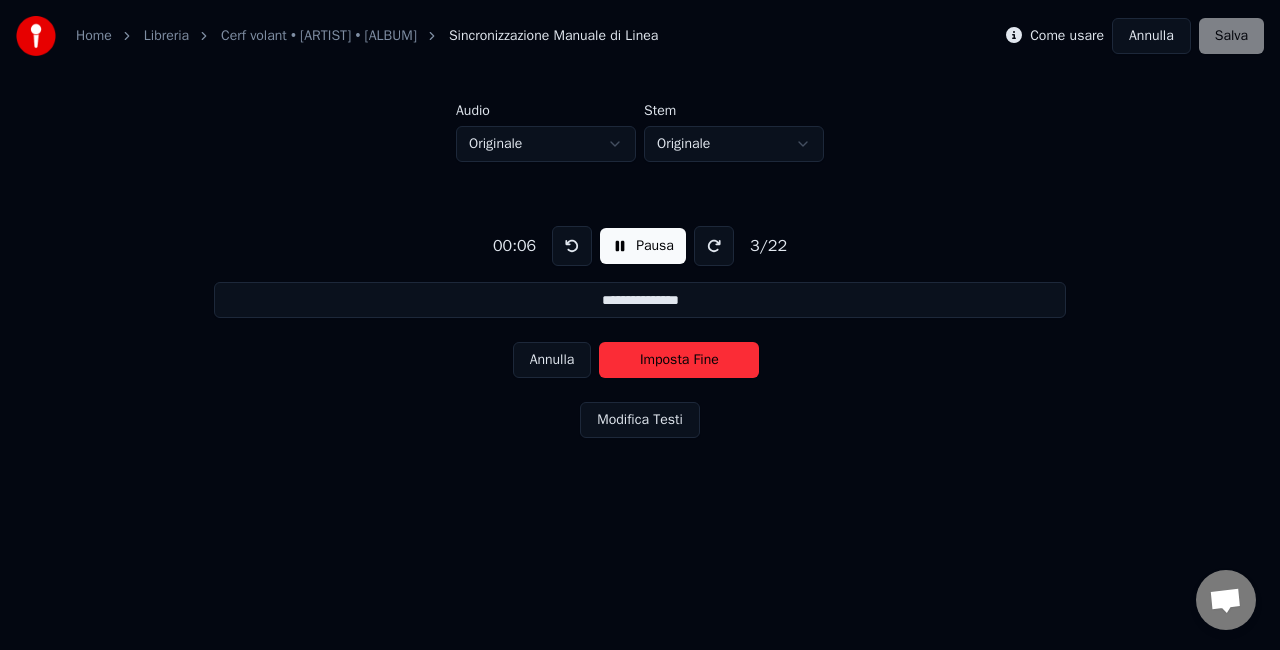 click on "Annulla" at bounding box center (552, 360) 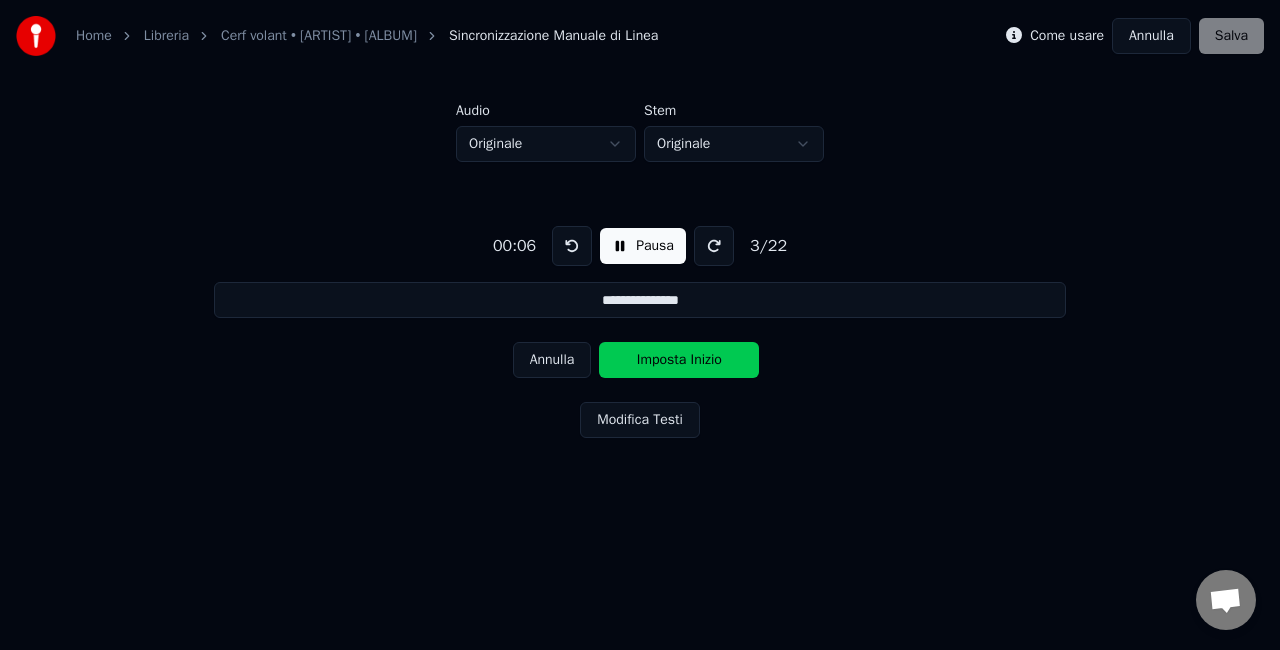 click on "Annulla" at bounding box center [552, 360] 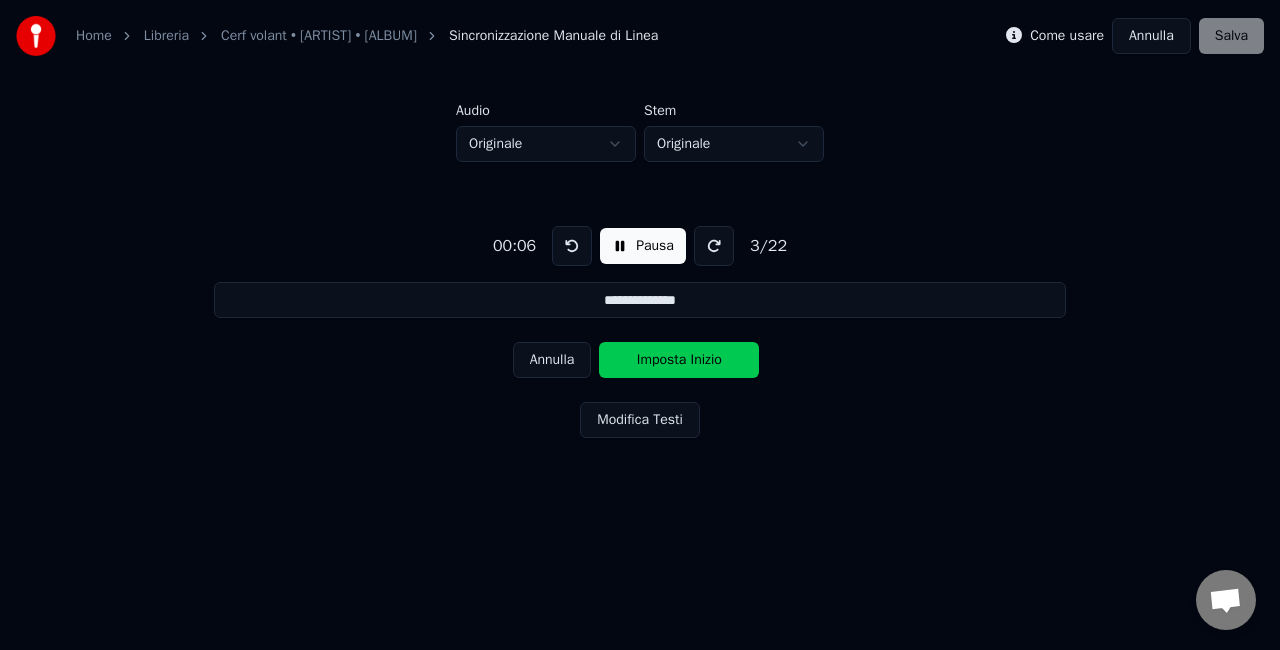 click on "Annulla" at bounding box center [552, 360] 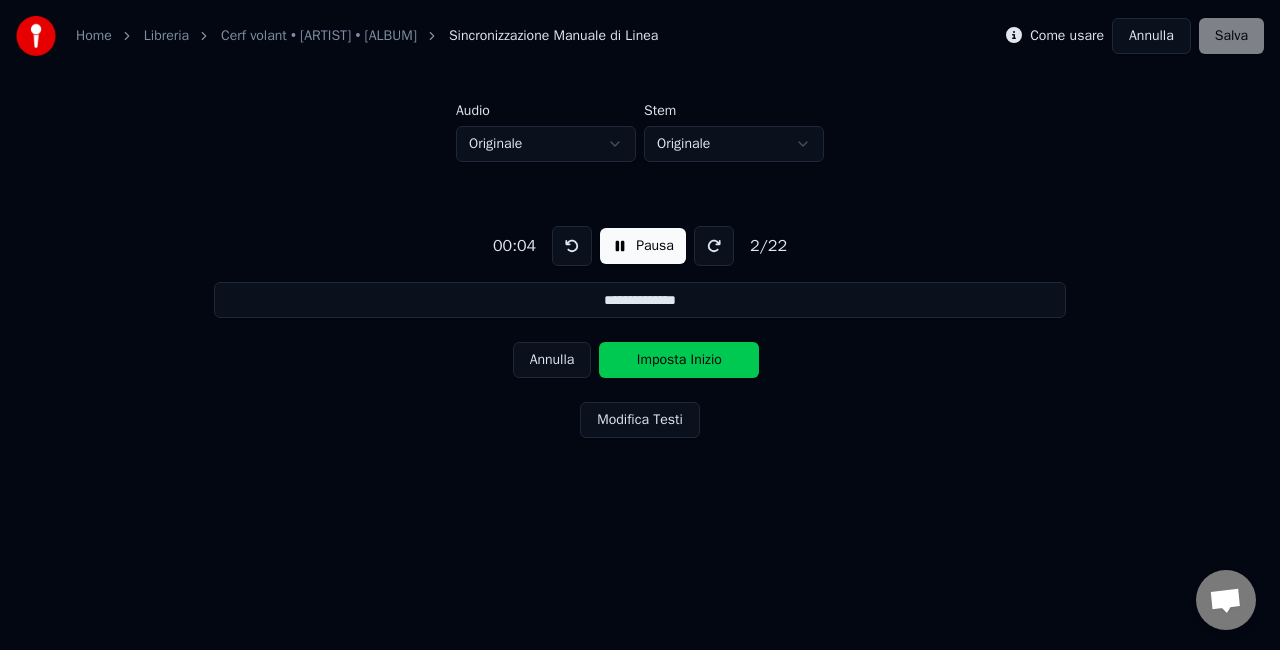 click on "Annulla" at bounding box center (552, 360) 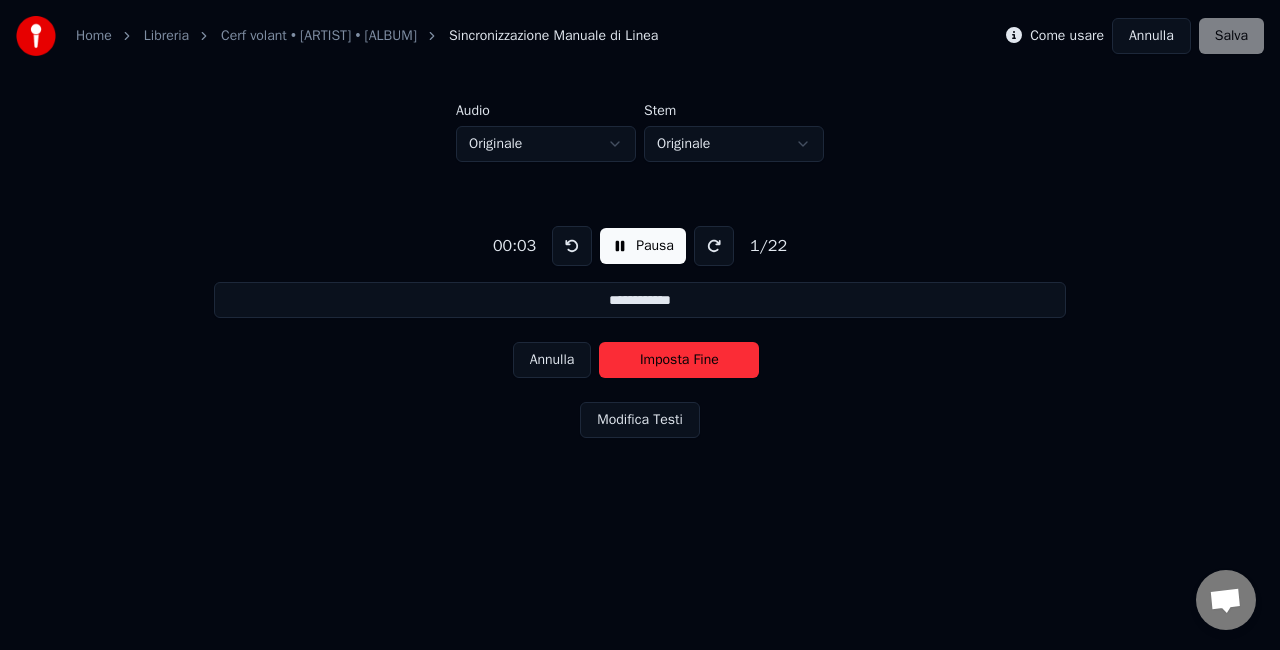click on "Annulla" at bounding box center (552, 360) 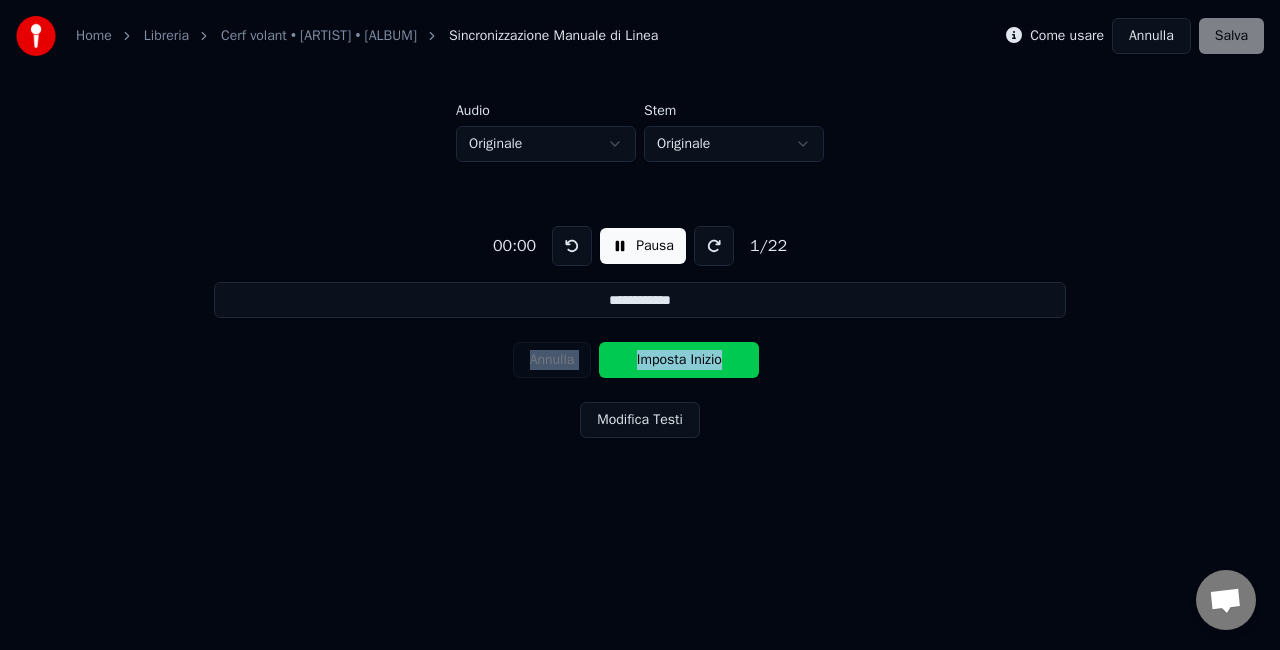 click on "Annulla Imposta Inizio" at bounding box center [640, 360] 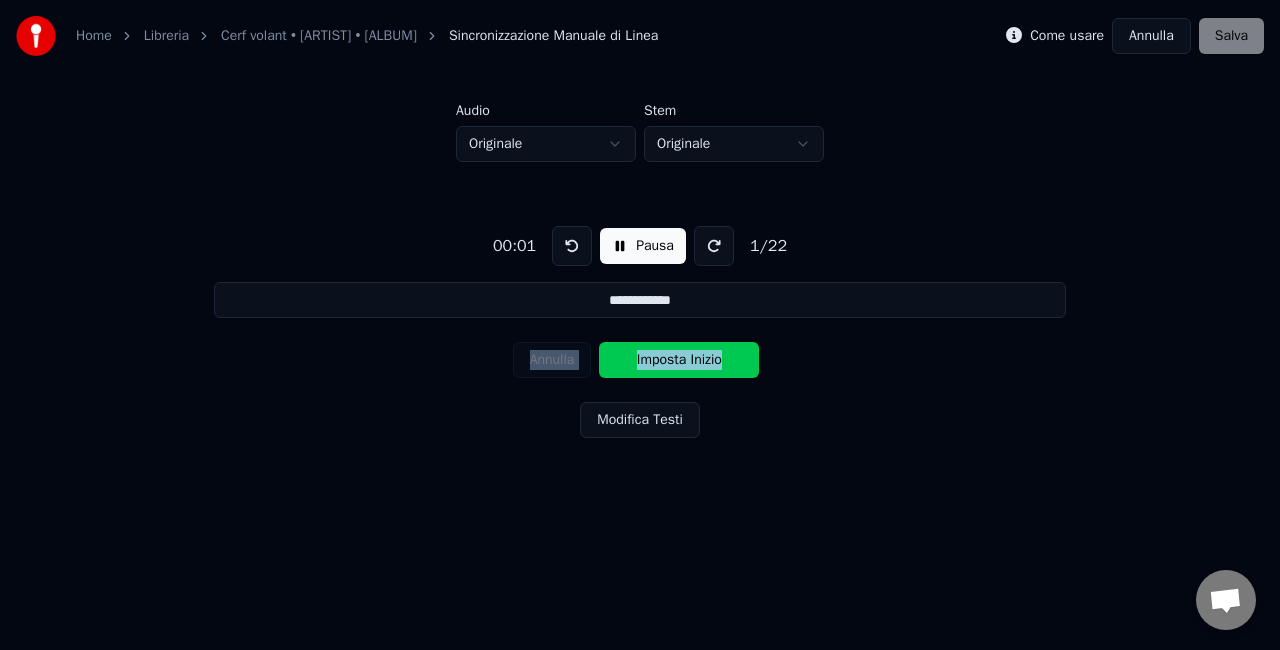click on "**********" at bounding box center [640, 328] 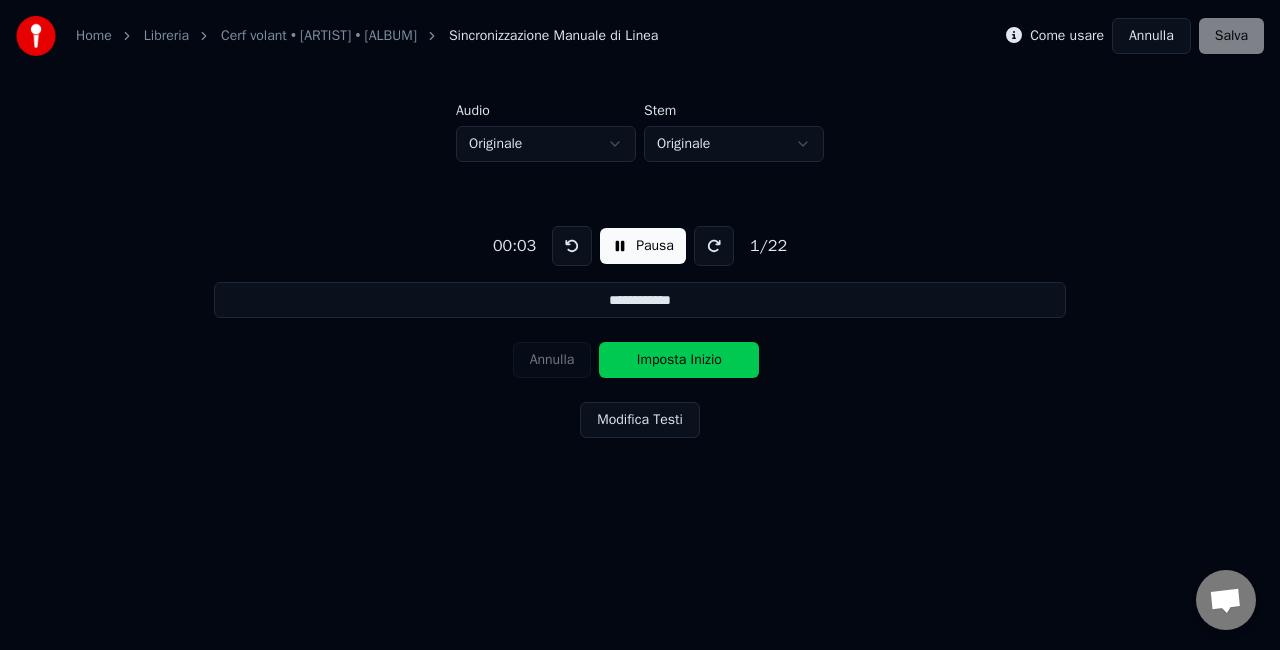 click on "Imposta Inizio" at bounding box center (679, 360) 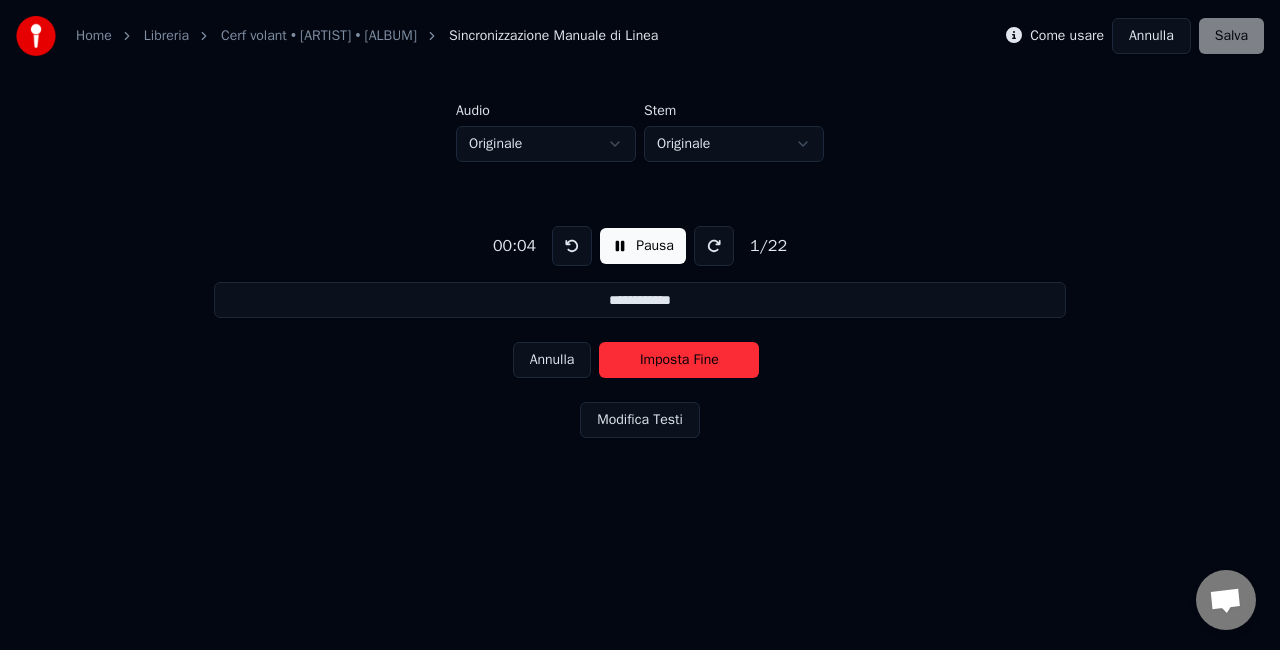 click on "Imposta Fine" at bounding box center (679, 360) 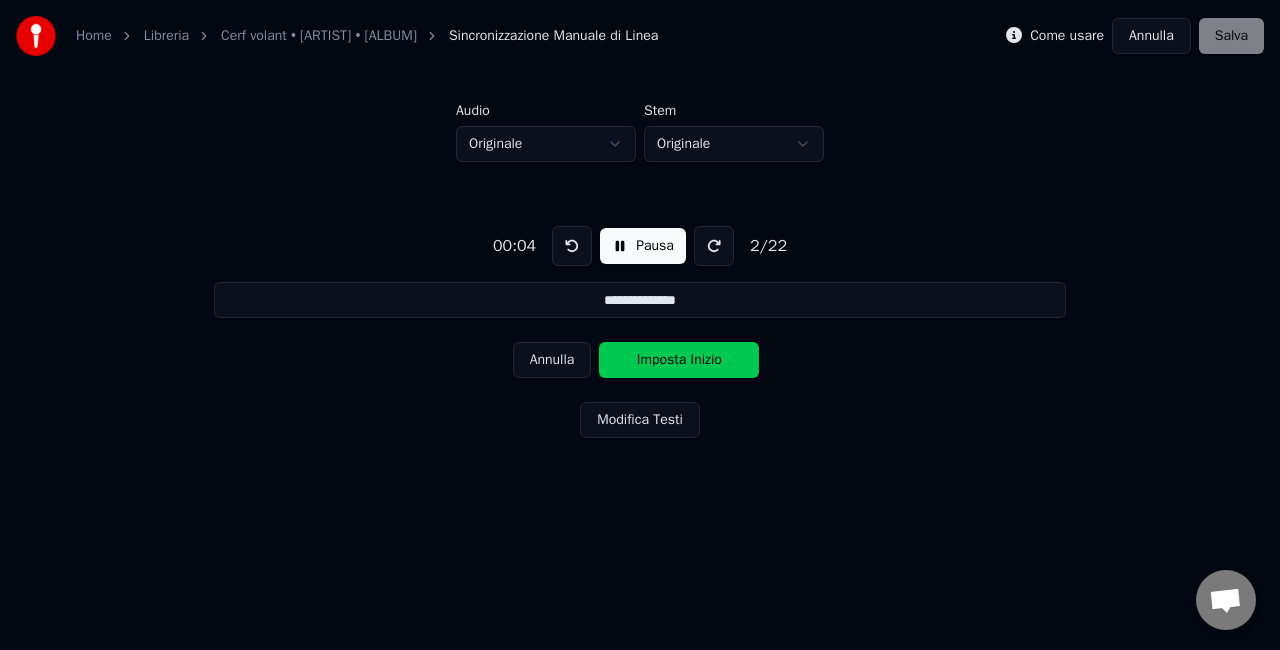 click on "Imposta Inizio" at bounding box center (679, 360) 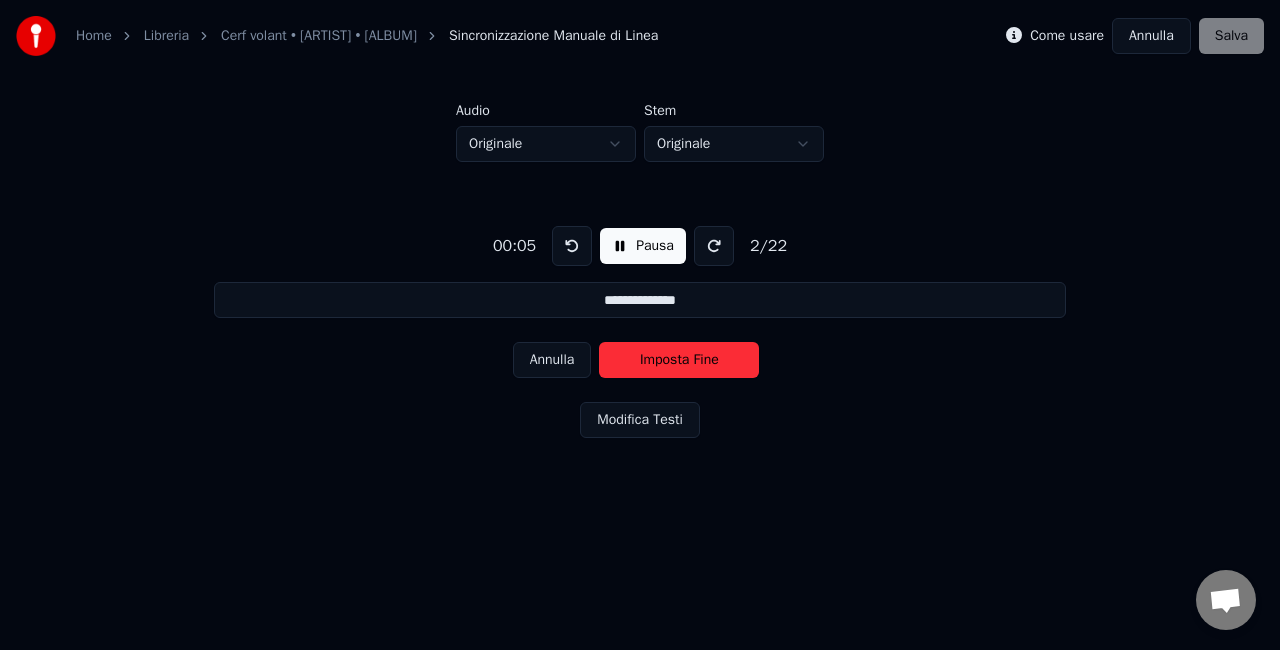 click on "Imposta Fine" at bounding box center (679, 360) 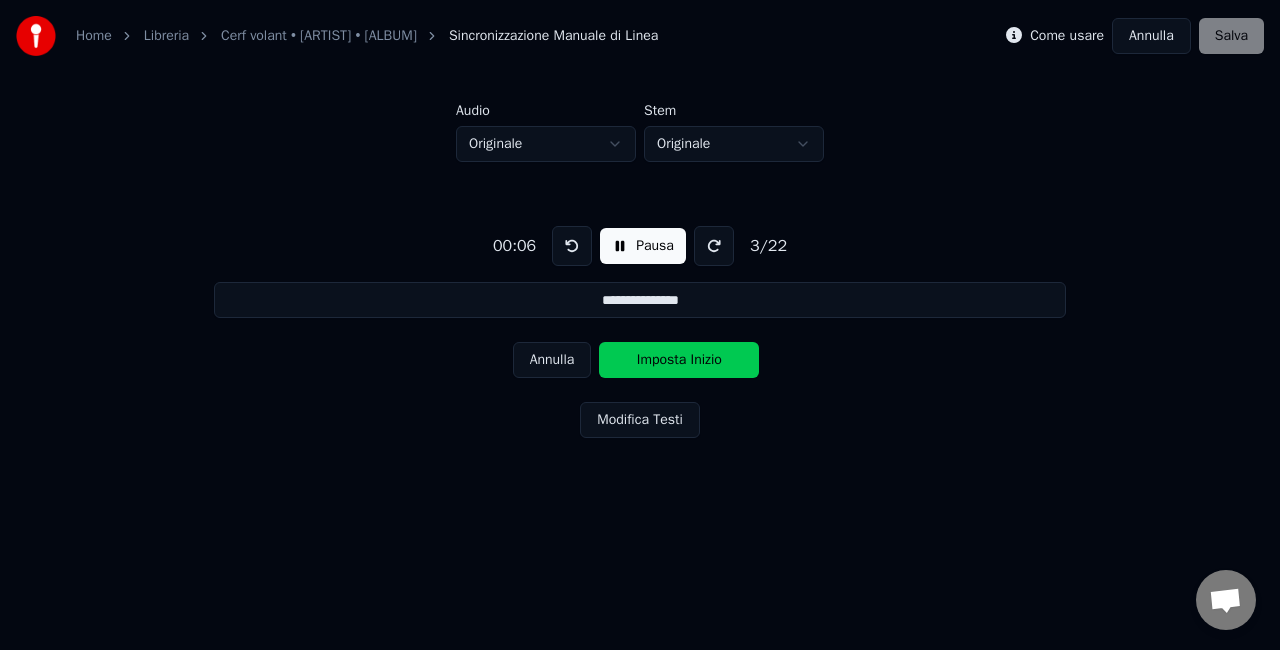 click on "Imposta Inizio" at bounding box center (679, 360) 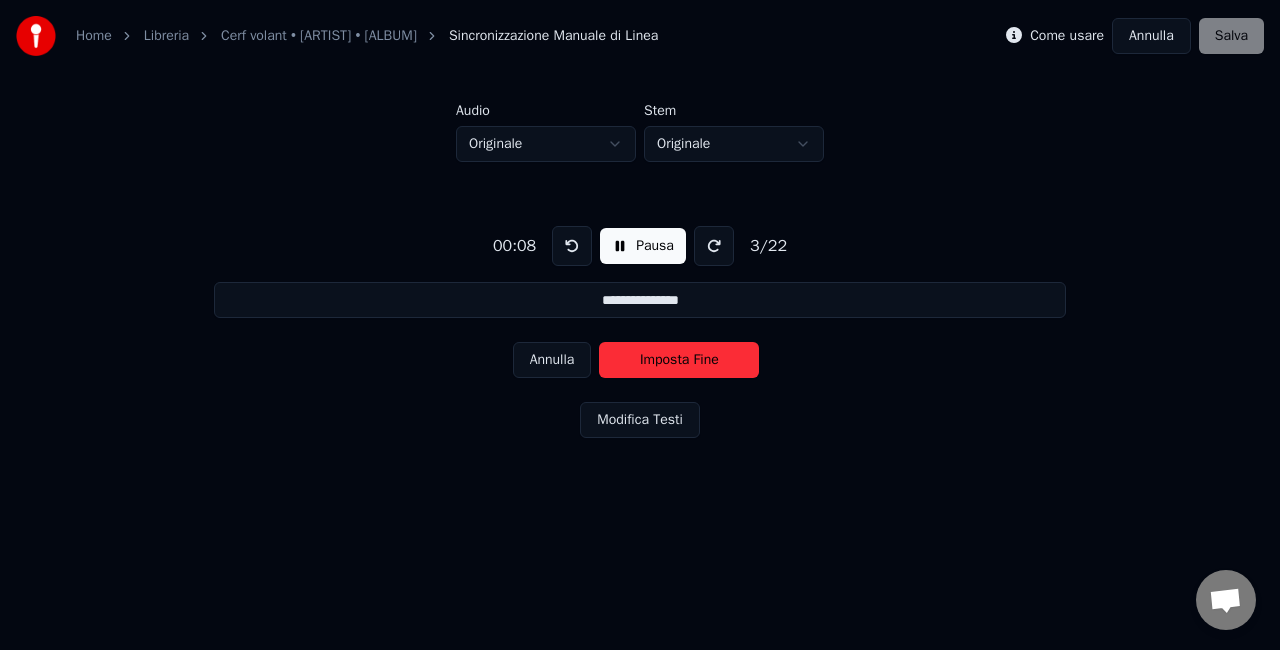 click on "Imposta Fine" at bounding box center [679, 360] 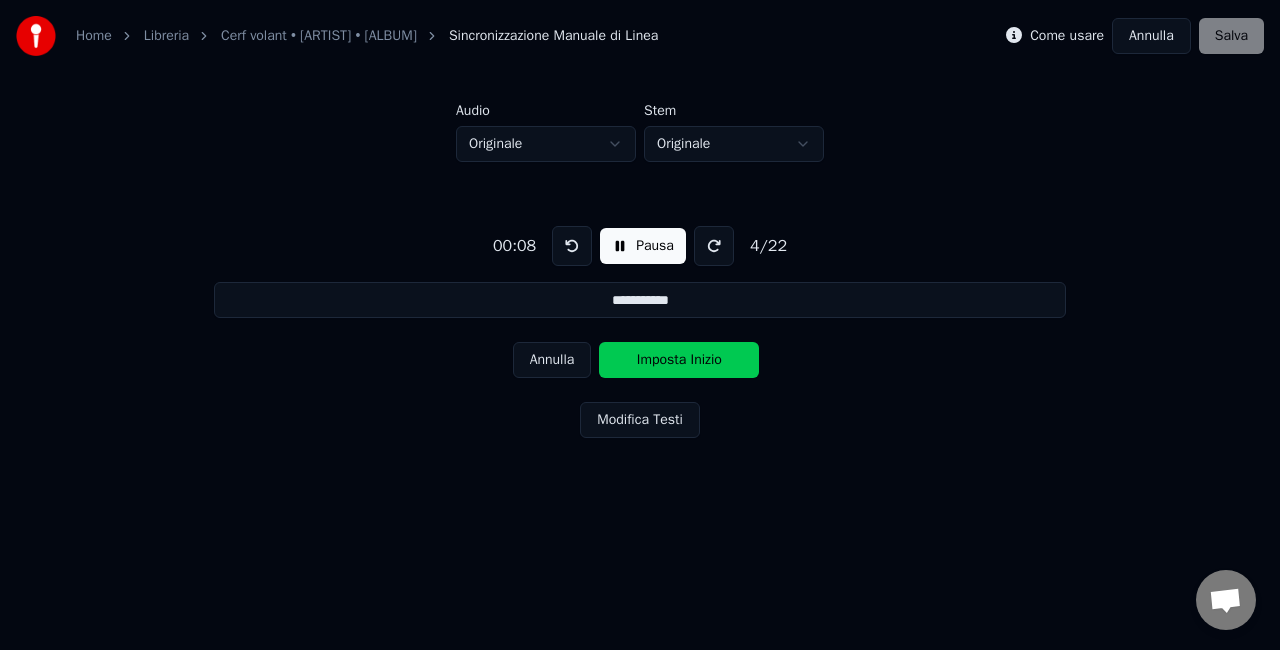click on "Imposta Inizio" at bounding box center (679, 360) 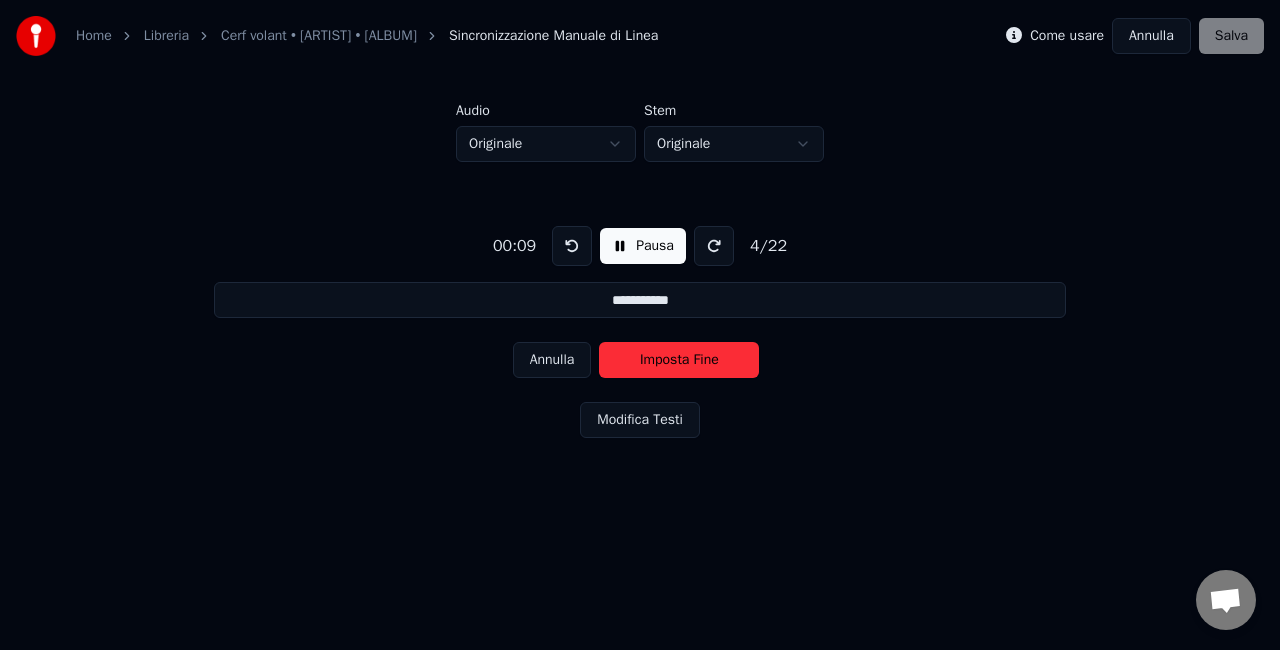 click on "Imposta Fine" at bounding box center (679, 360) 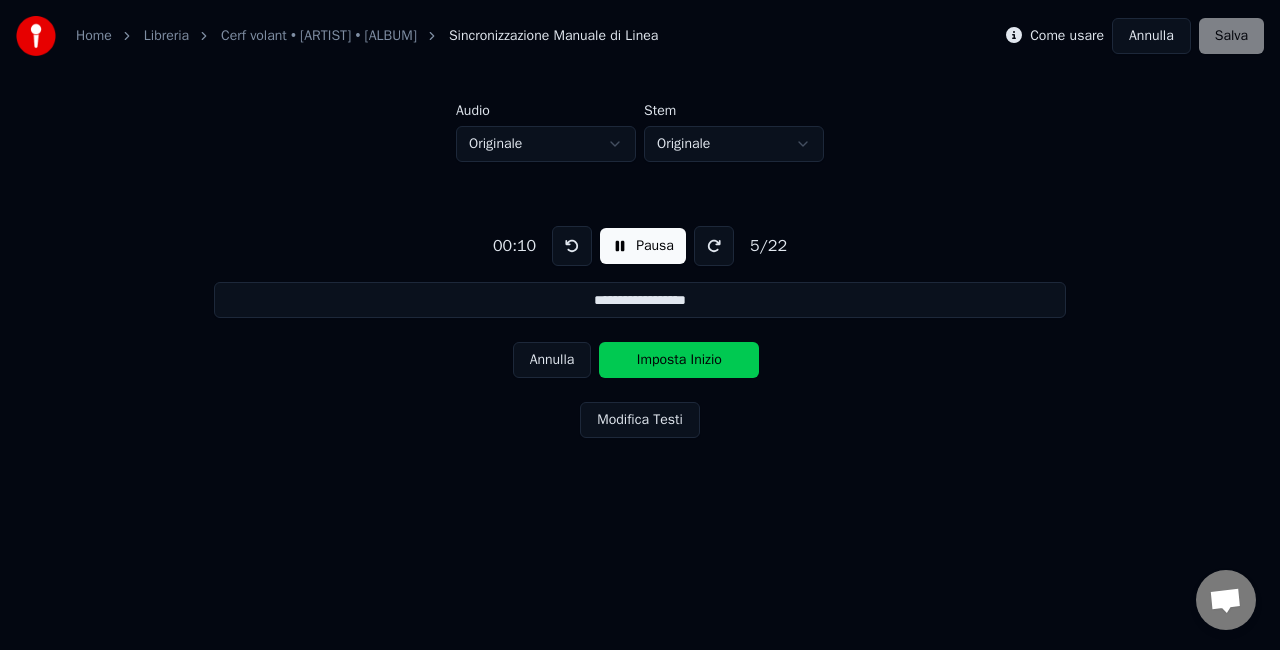 click on "Imposta Inizio" at bounding box center (679, 360) 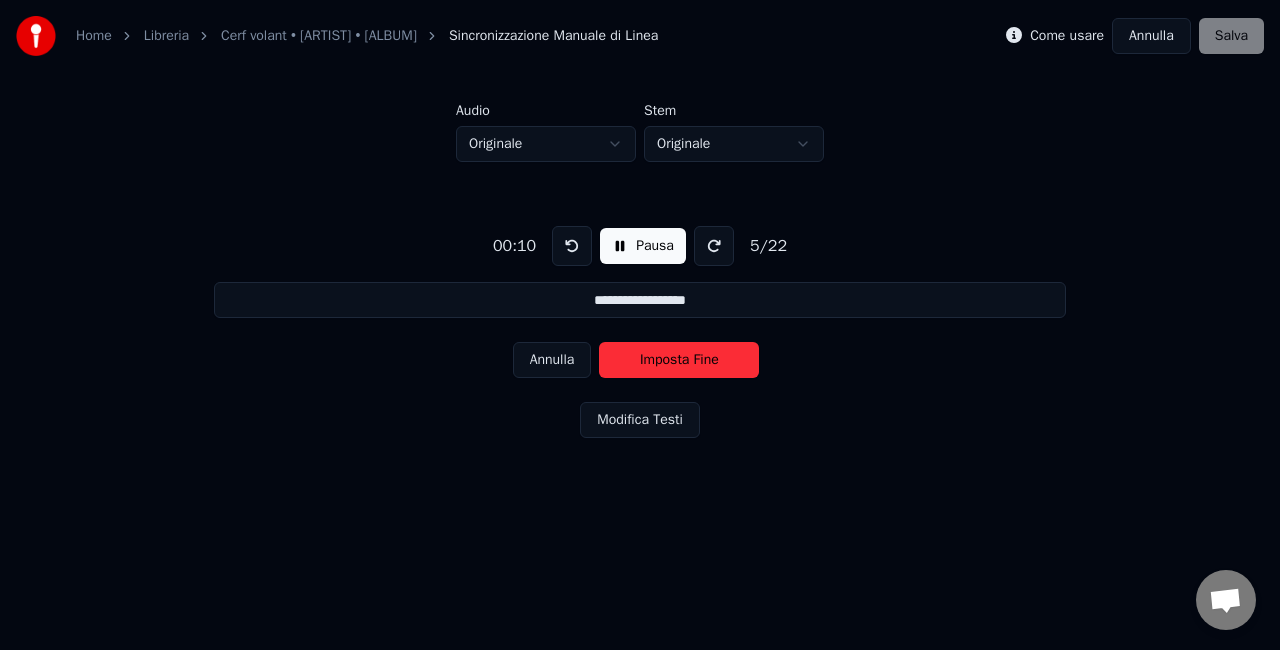 click on "Imposta Fine" at bounding box center (679, 360) 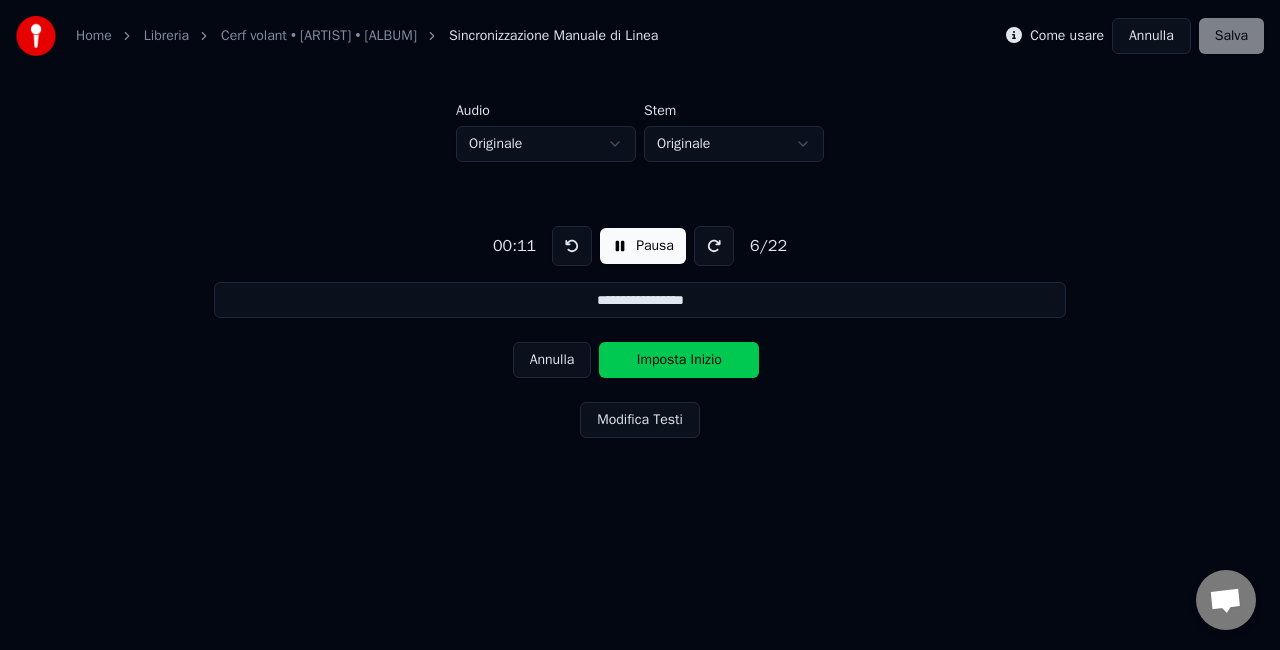 click on "Imposta Inizio" at bounding box center (679, 360) 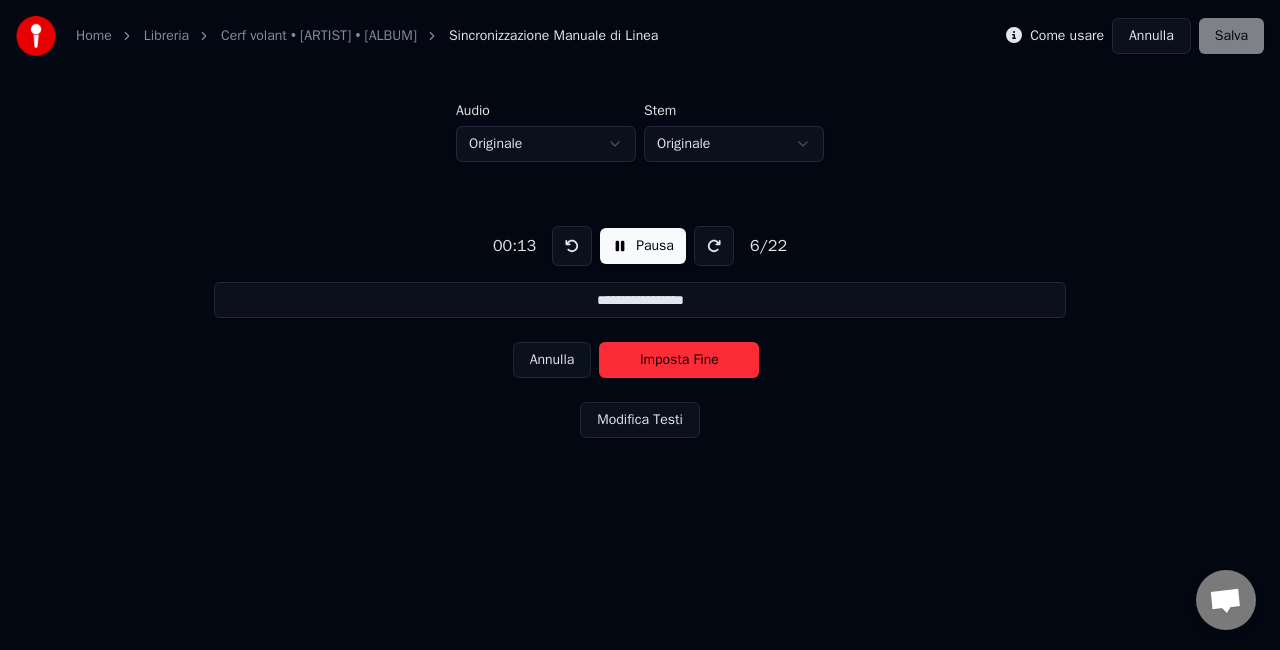click on "Imposta Fine" at bounding box center [679, 360] 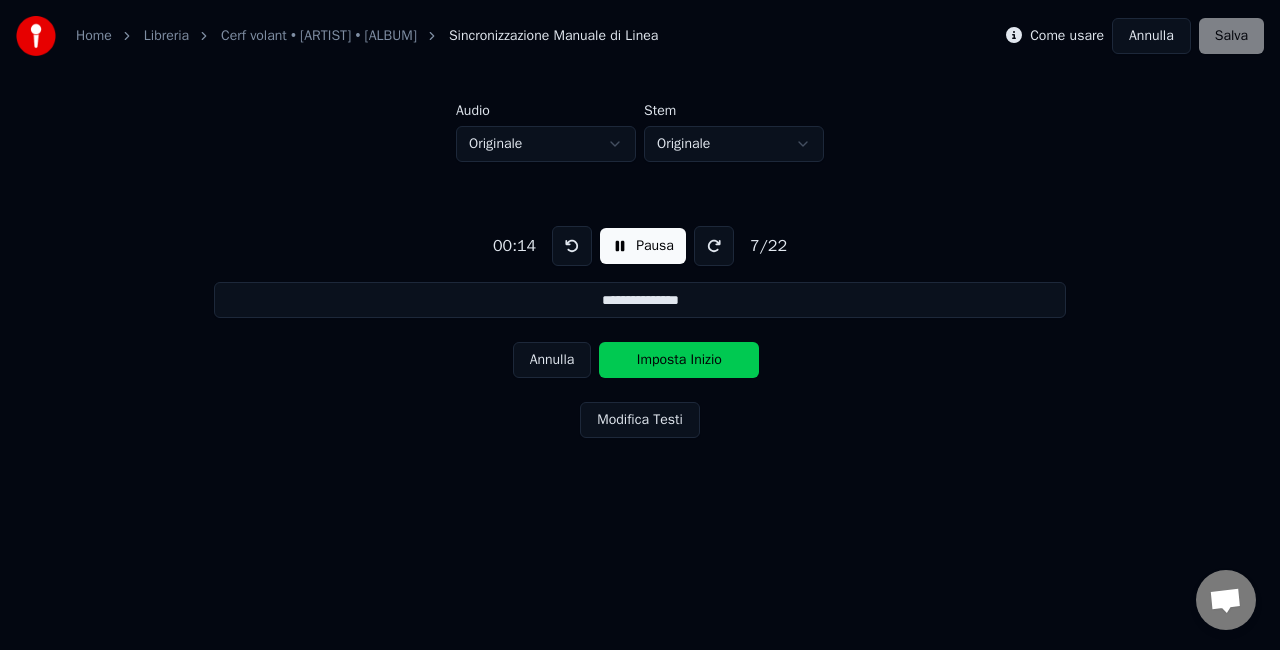 click on "Imposta Inizio" at bounding box center [679, 360] 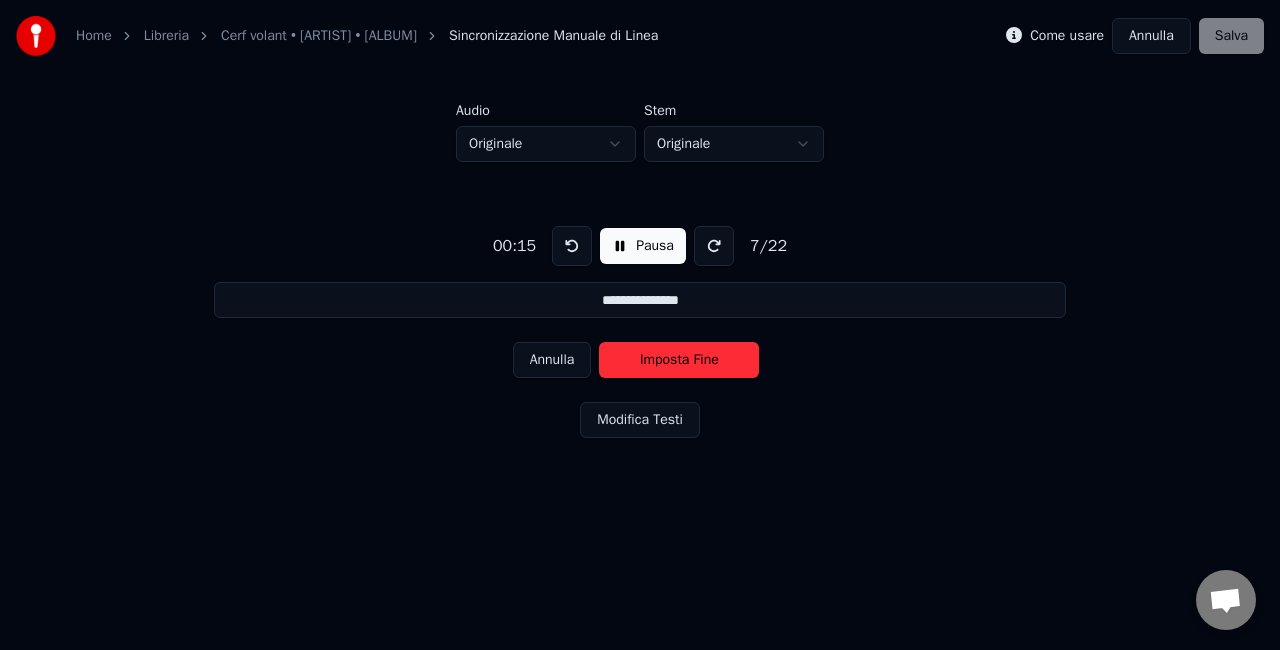click on "Imposta Fine" at bounding box center [679, 360] 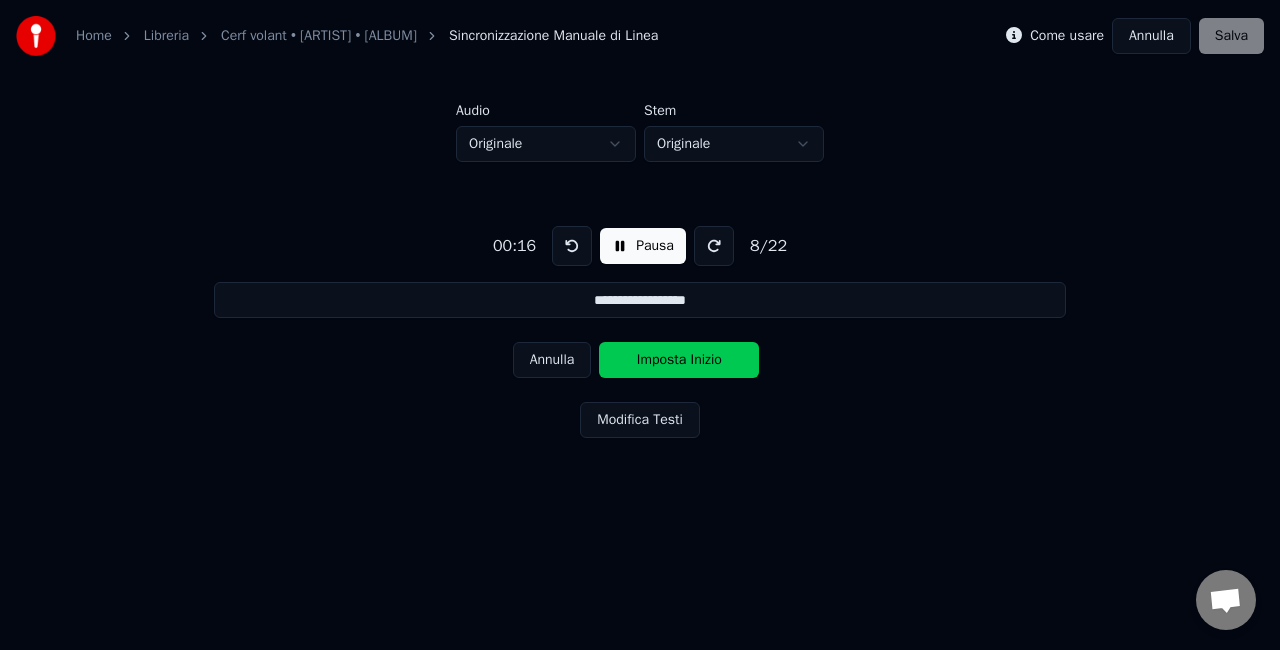 click on "Imposta Inizio" at bounding box center (679, 360) 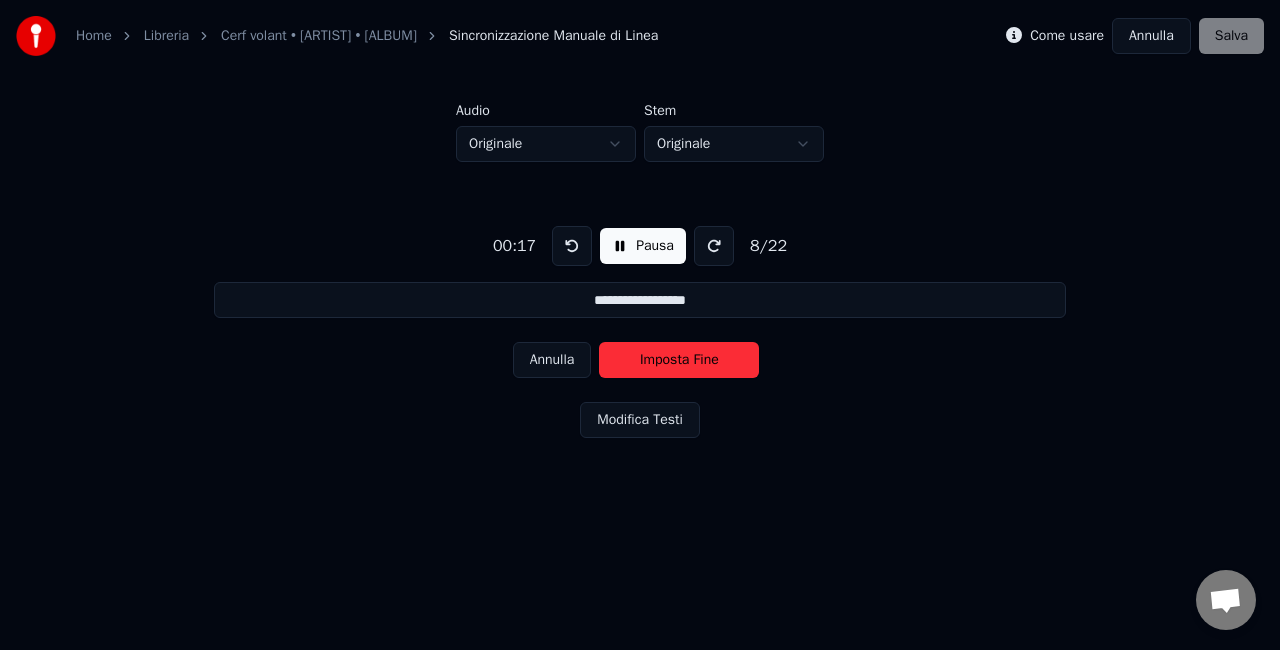 type 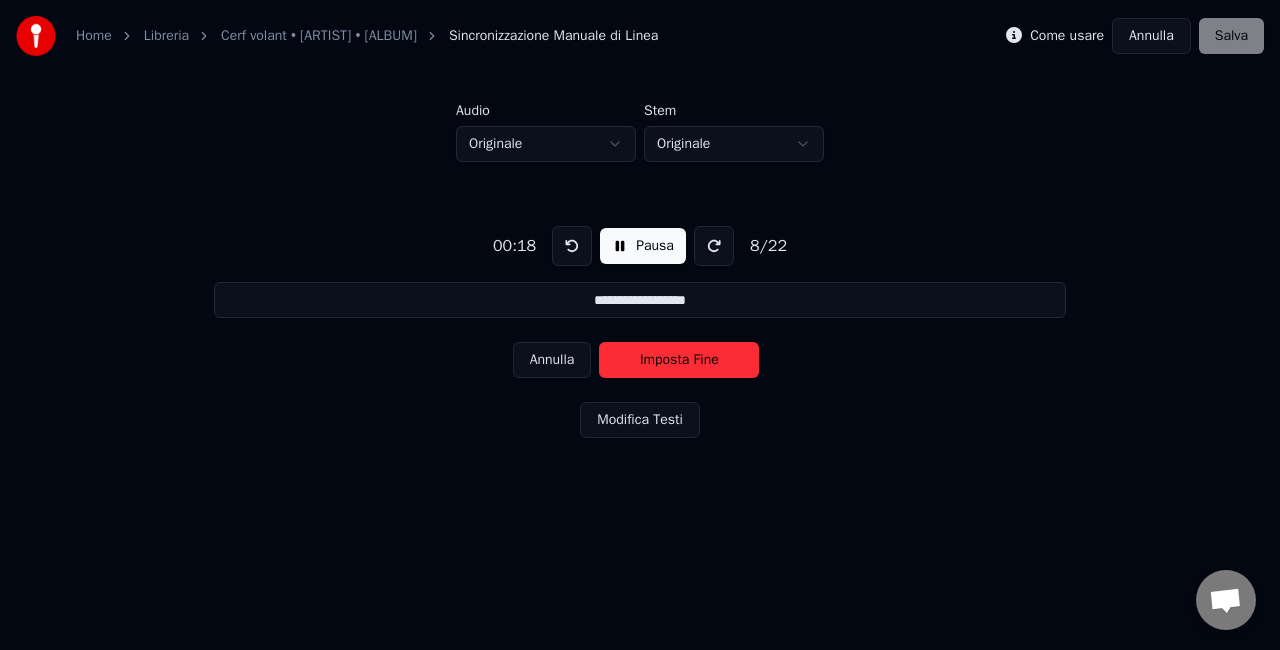 click on "Imposta Fine" at bounding box center (679, 360) 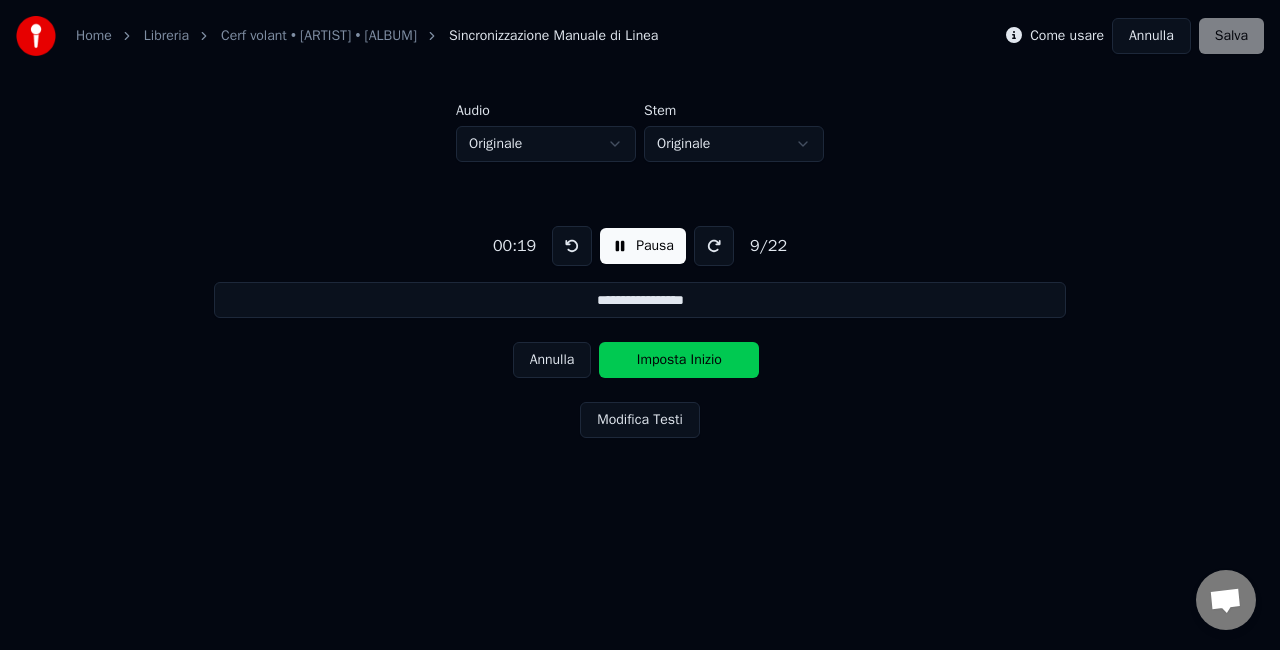 click on "Imposta Inizio" at bounding box center (679, 360) 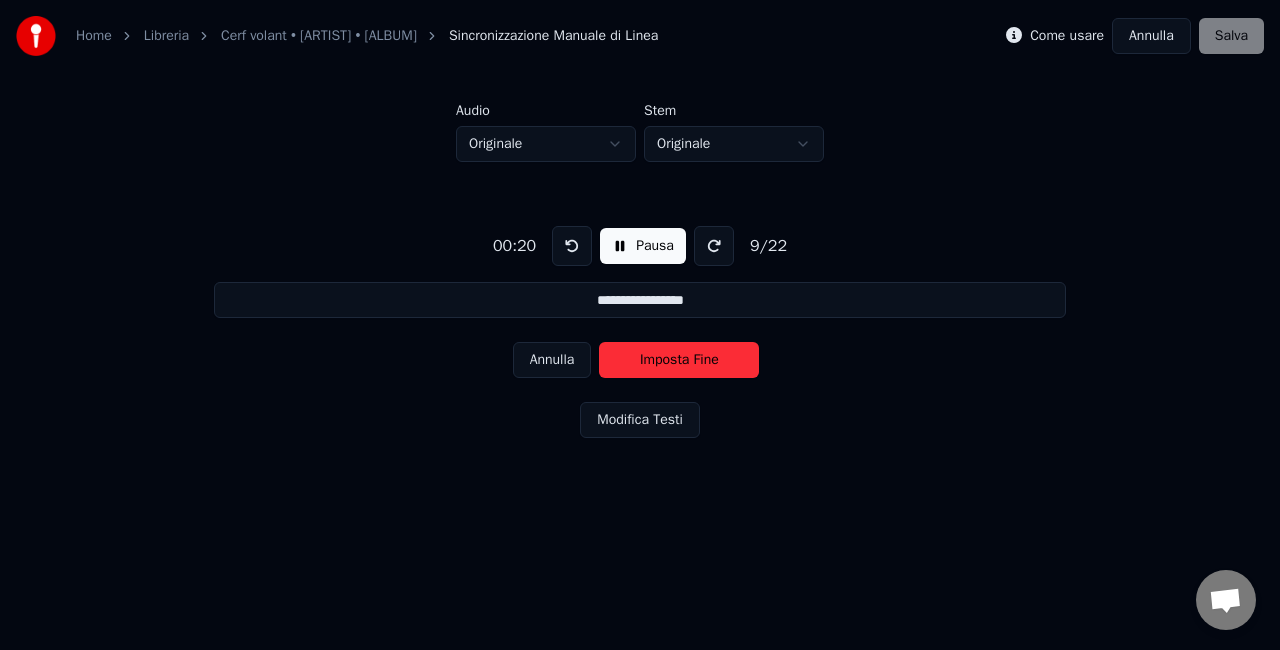 click on "Imposta Fine" at bounding box center (679, 360) 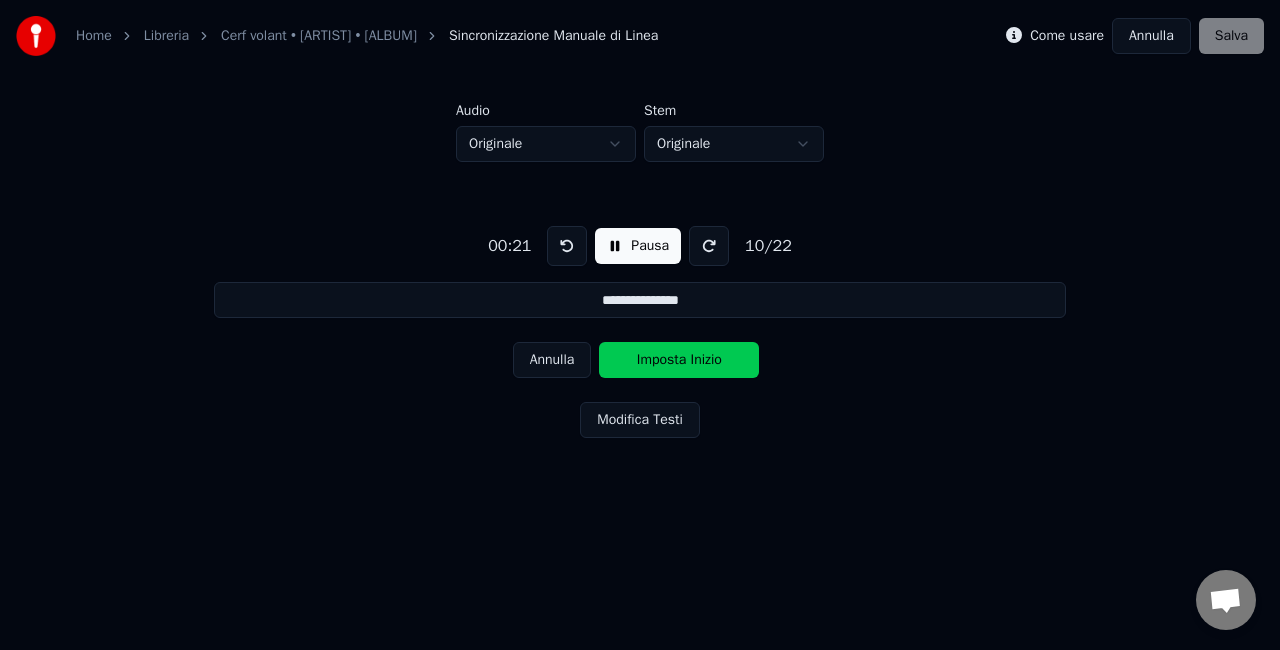 click on "Imposta Inizio" at bounding box center [679, 360] 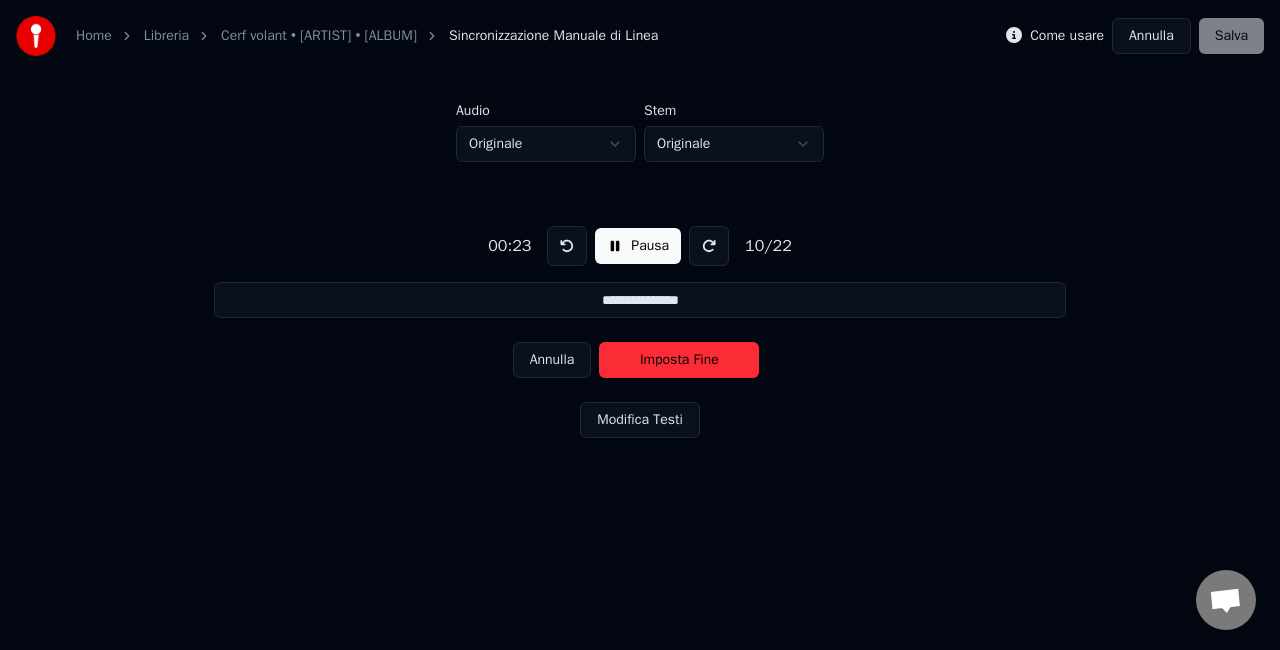 click on "Imposta Fine" at bounding box center [679, 360] 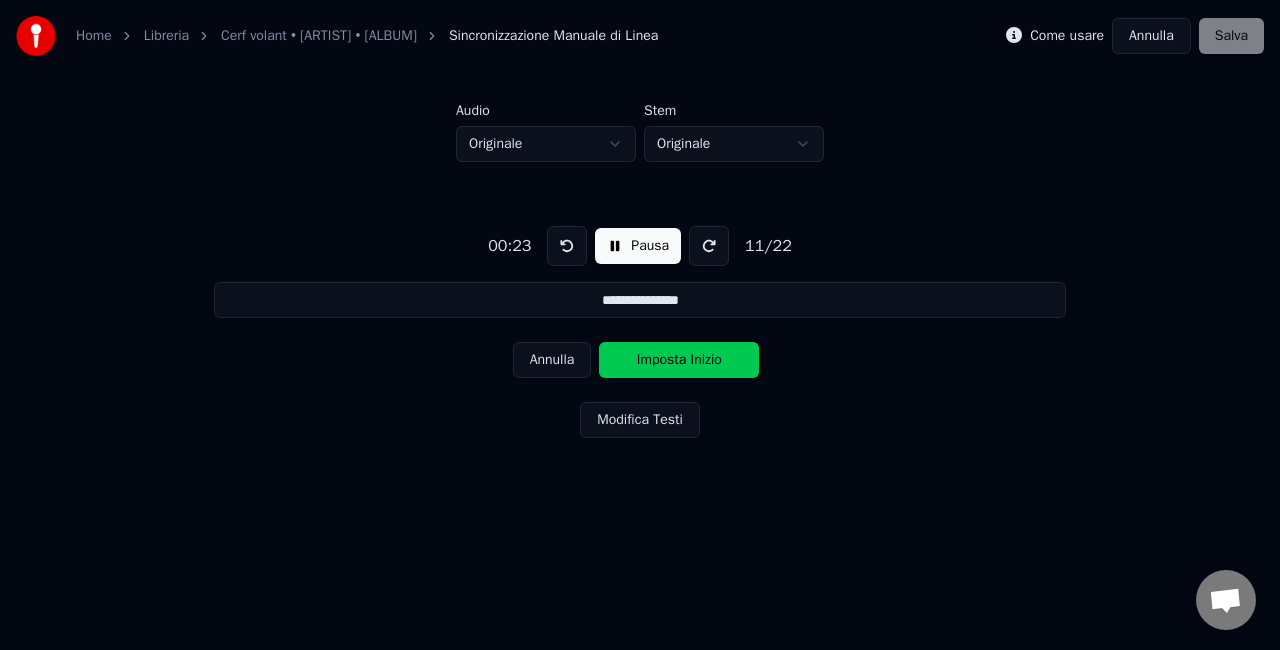 click on "Imposta Inizio" at bounding box center (679, 360) 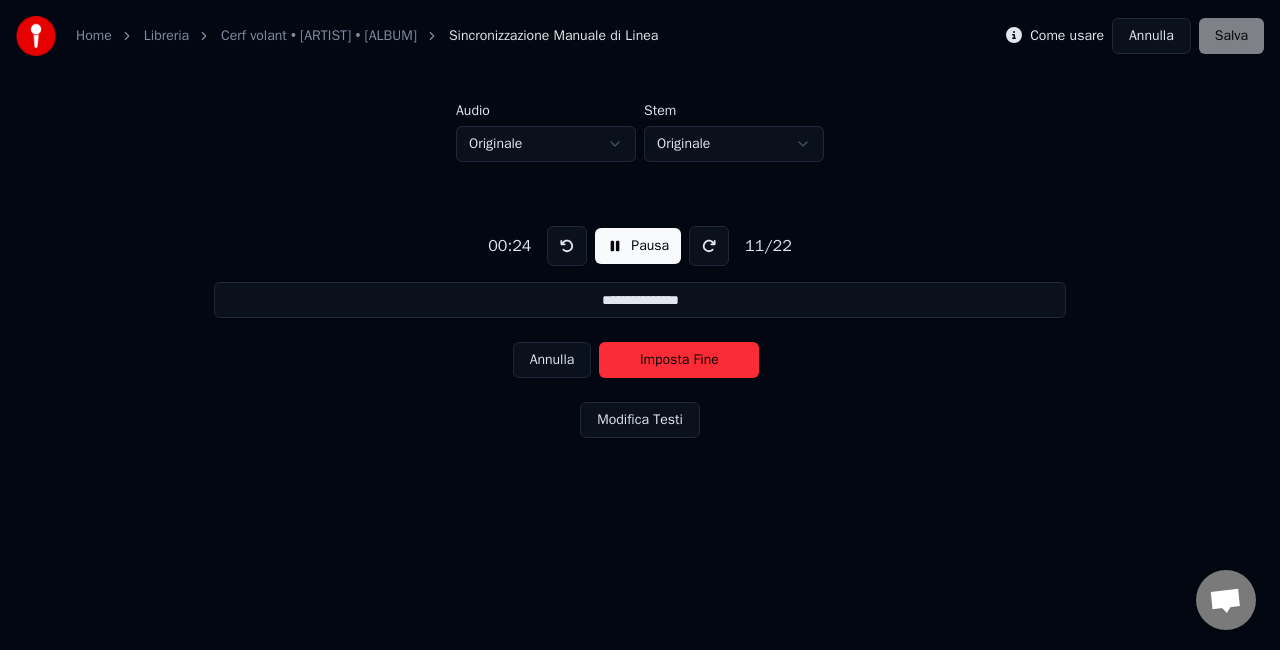 click on "Imposta Fine" at bounding box center [679, 360] 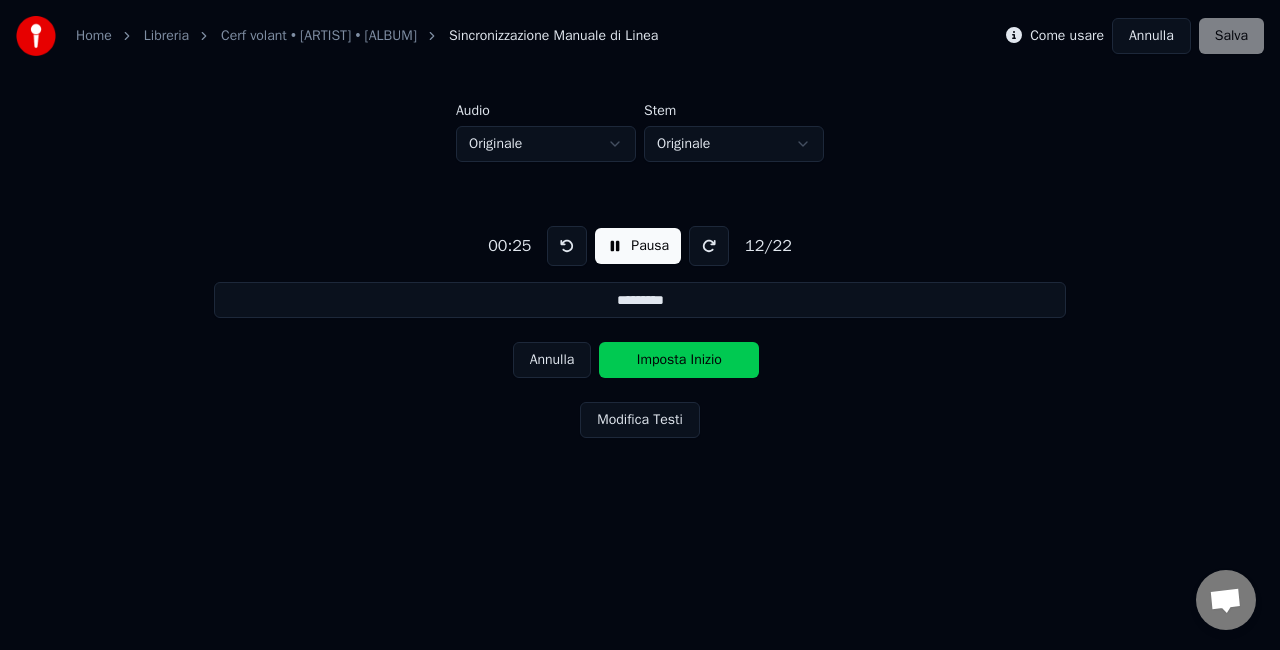 click on "Imposta Inizio" at bounding box center [679, 360] 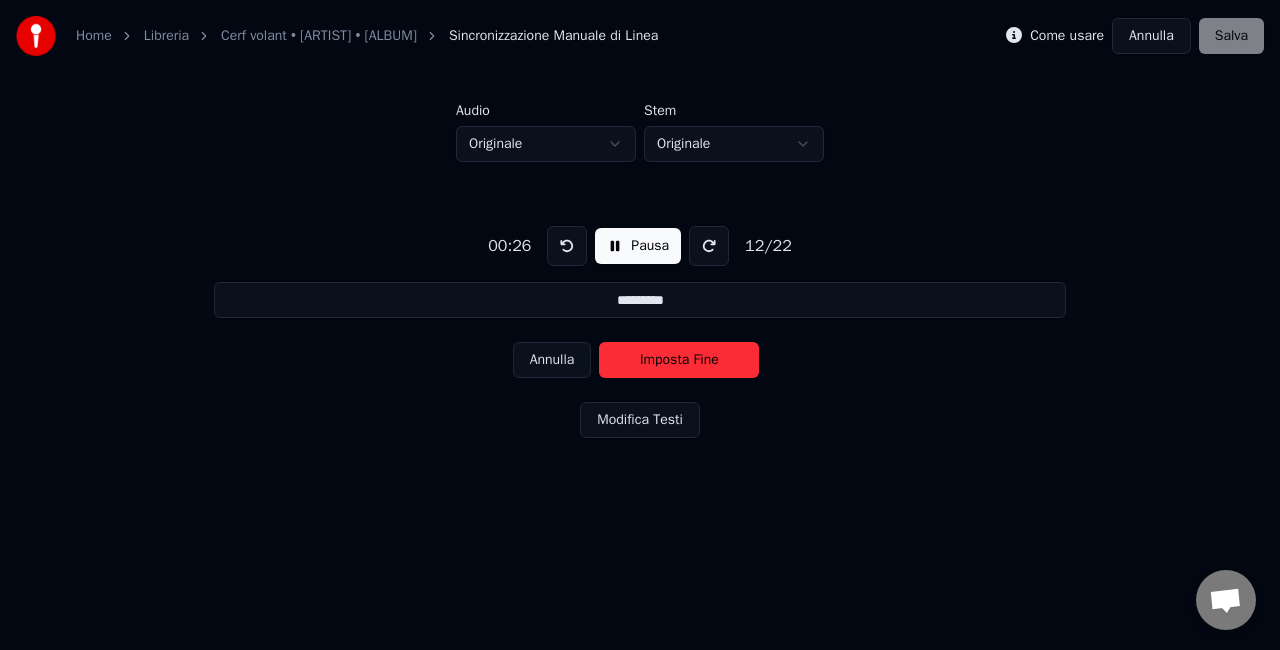 click on "Imposta Fine" at bounding box center [679, 360] 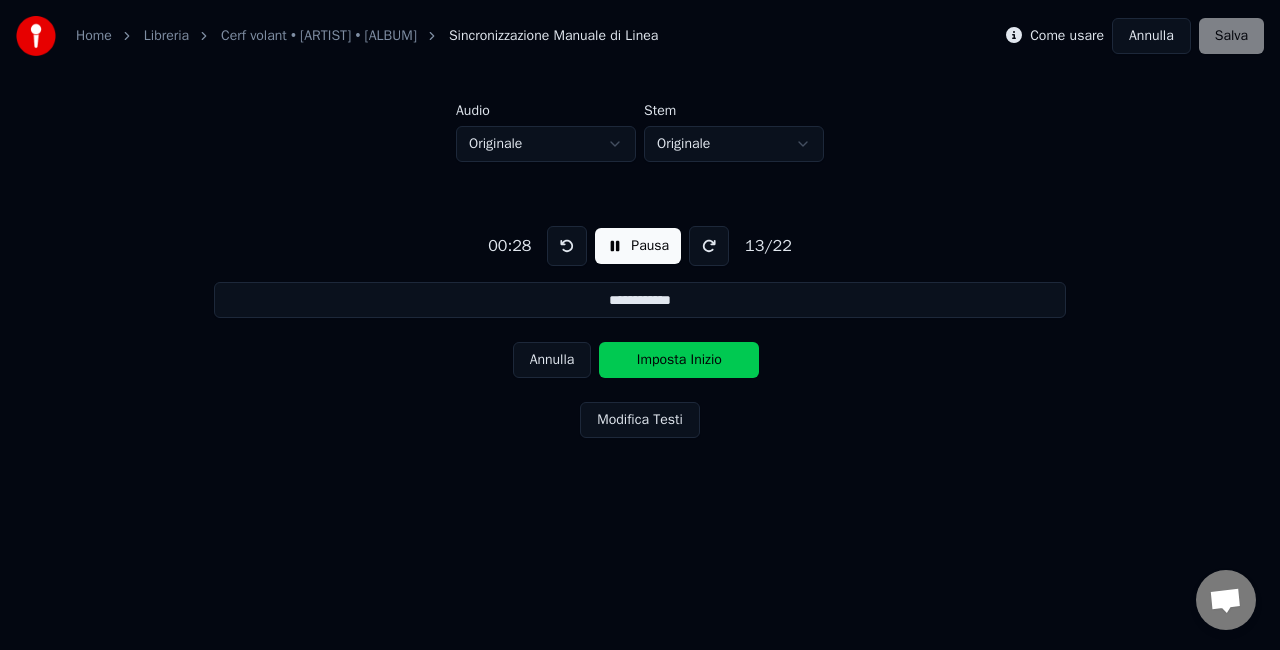 click on "Imposta Inizio" at bounding box center [679, 360] 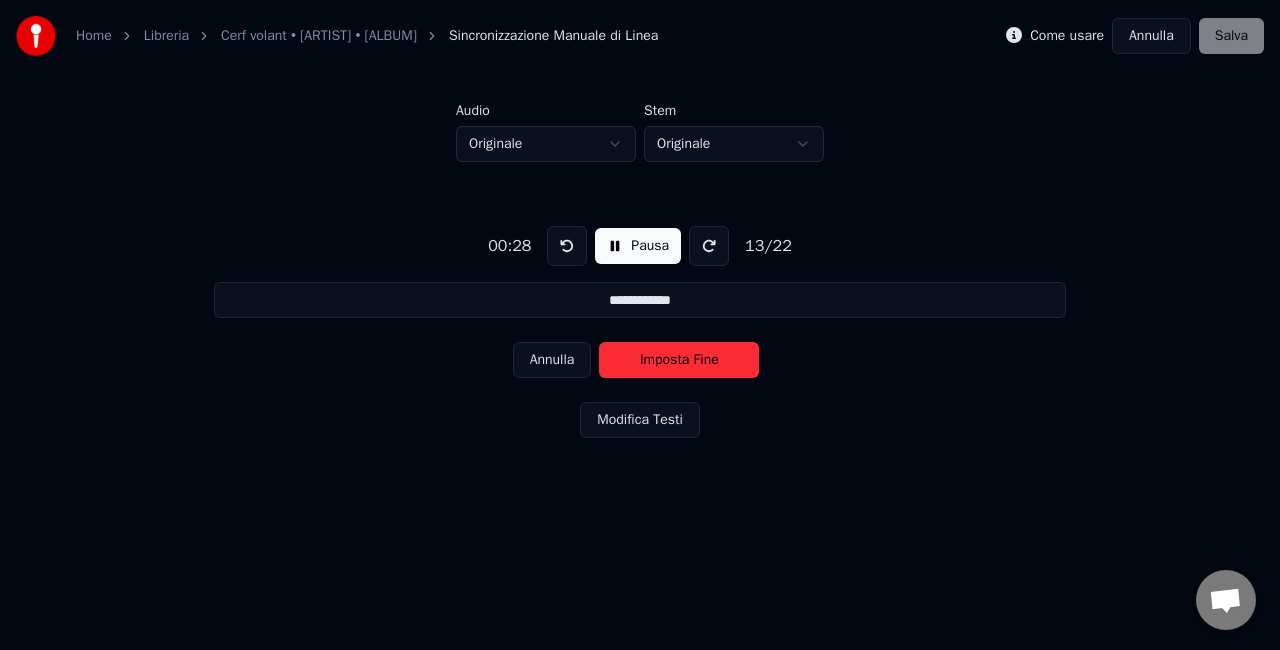 click on "Imposta Fine" at bounding box center (679, 360) 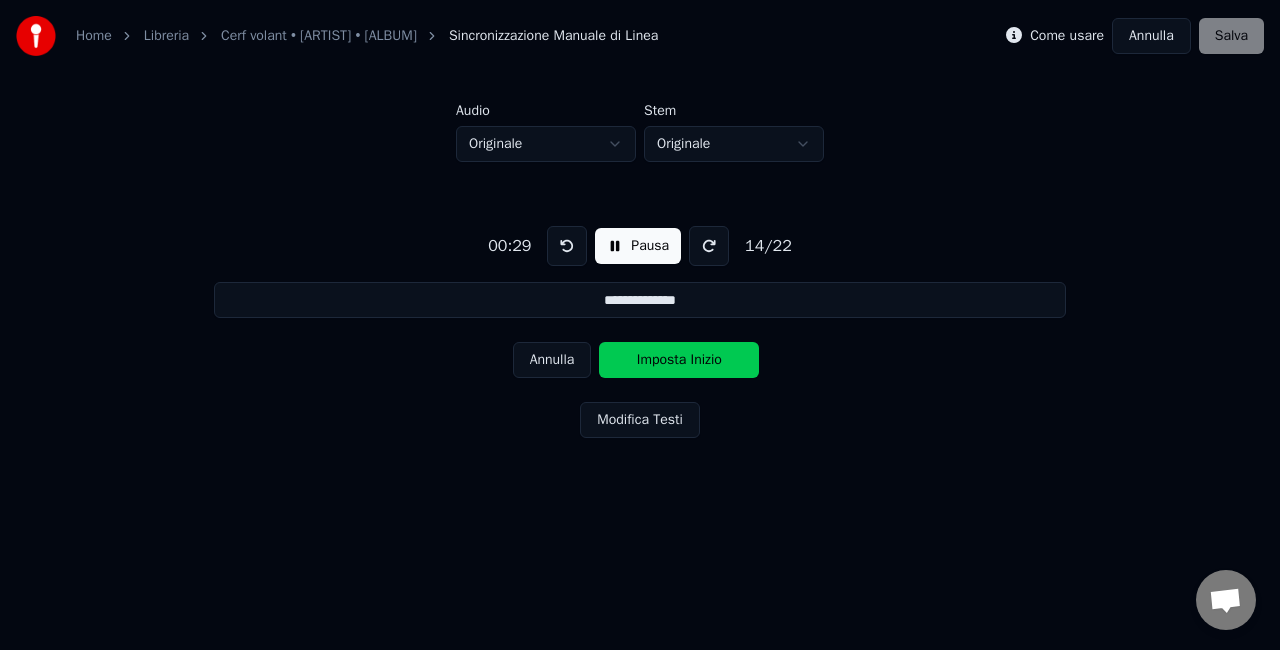 click on "Imposta Inizio" at bounding box center [679, 360] 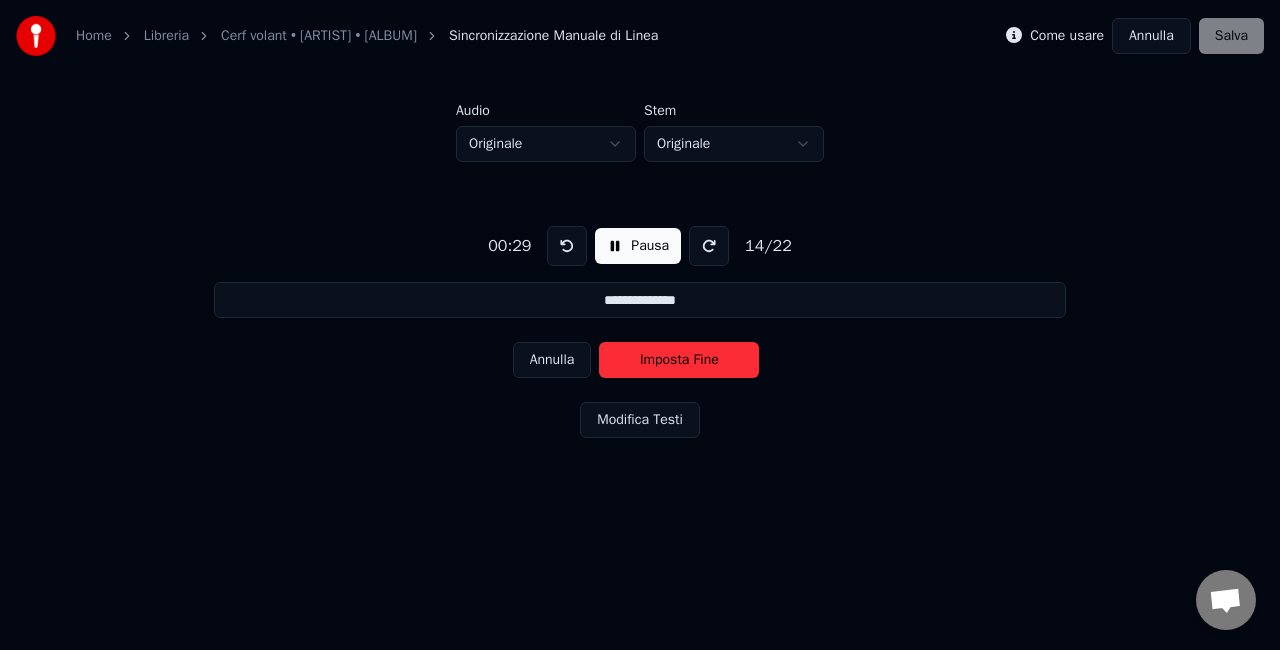 click on "Imposta Fine" at bounding box center (679, 360) 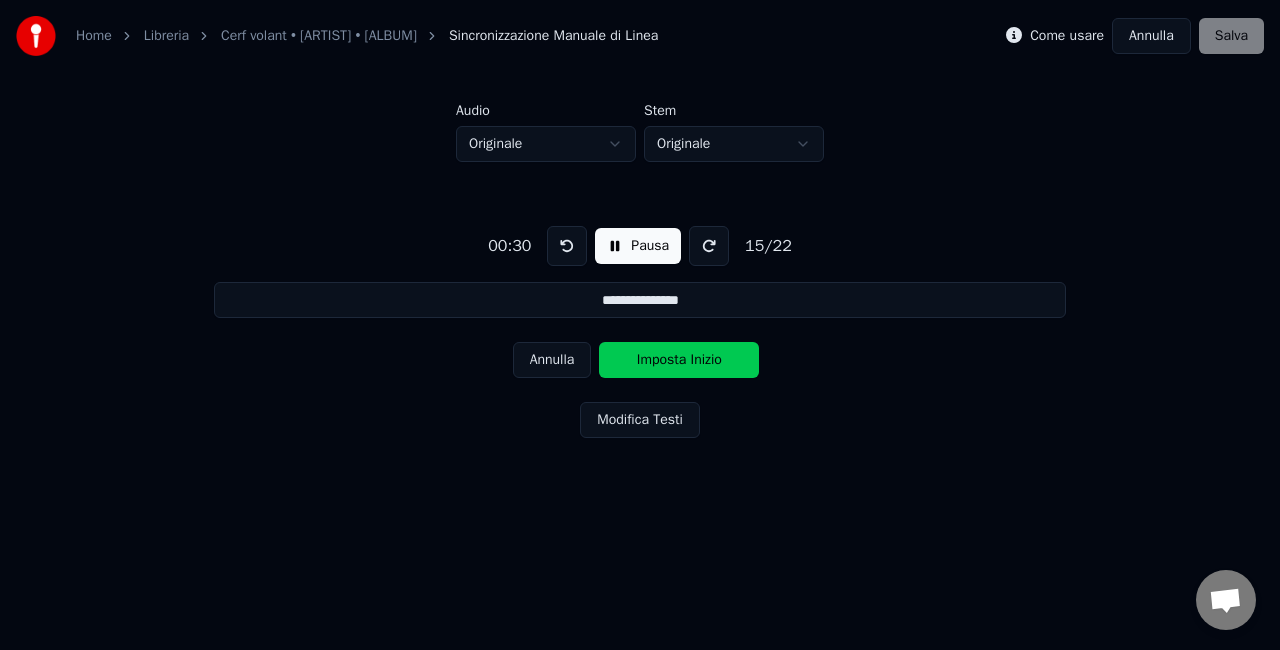 click on "Imposta Inizio" at bounding box center [679, 360] 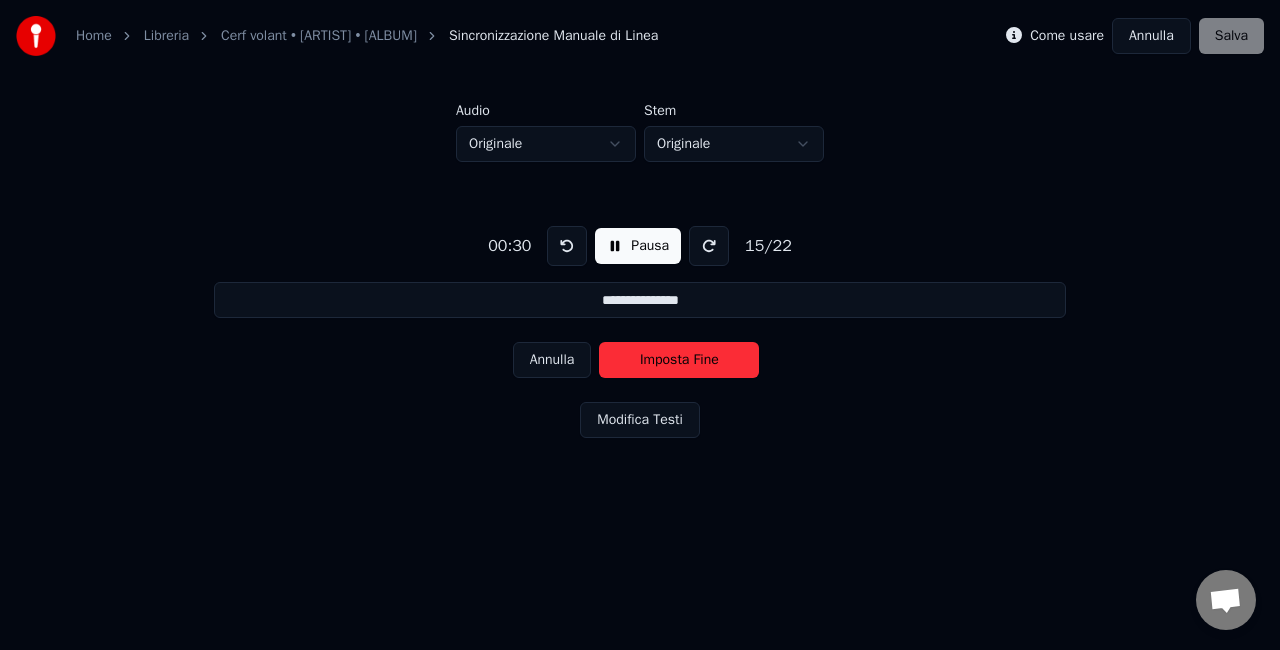 click on "Imposta Fine" at bounding box center (679, 360) 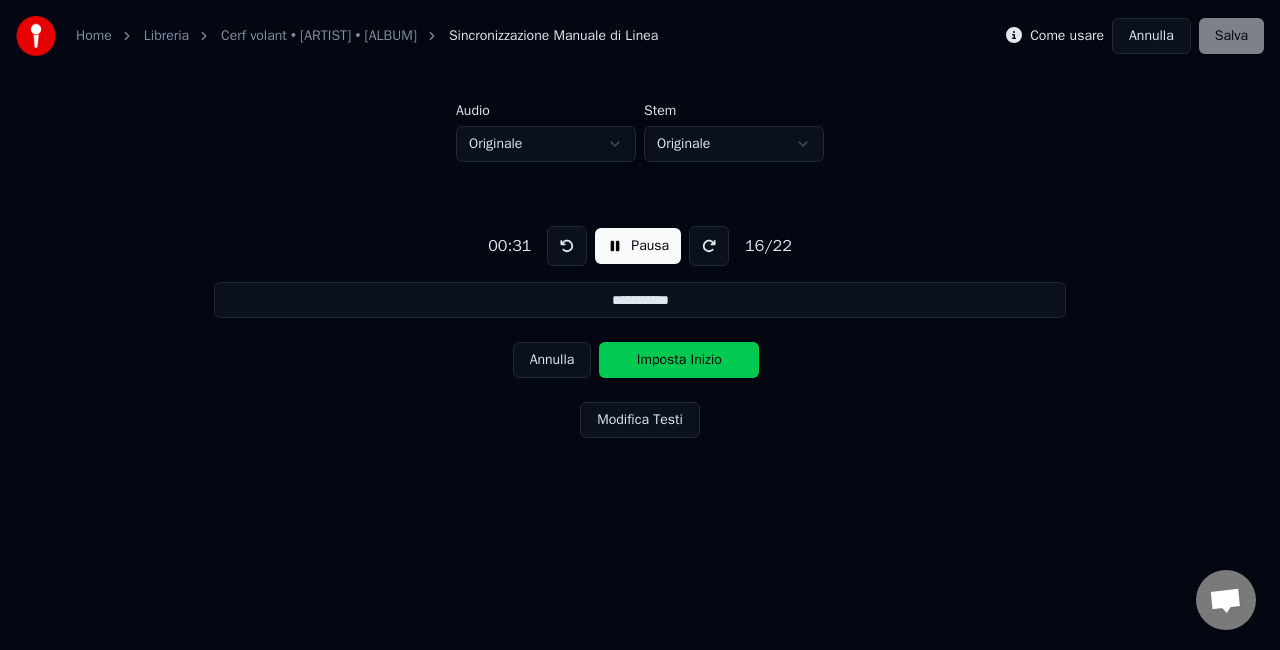 click on "Imposta Inizio" at bounding box center [679, 360] 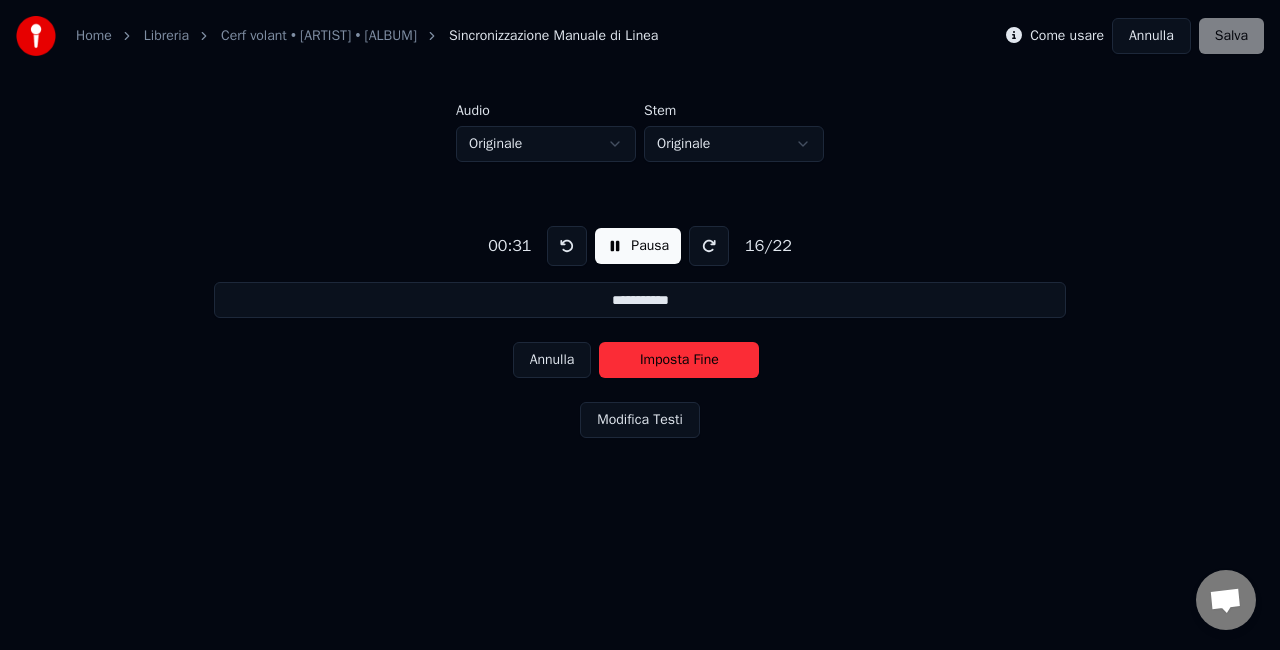 click on "Imposta Fine" at bounding box center [679, 360] 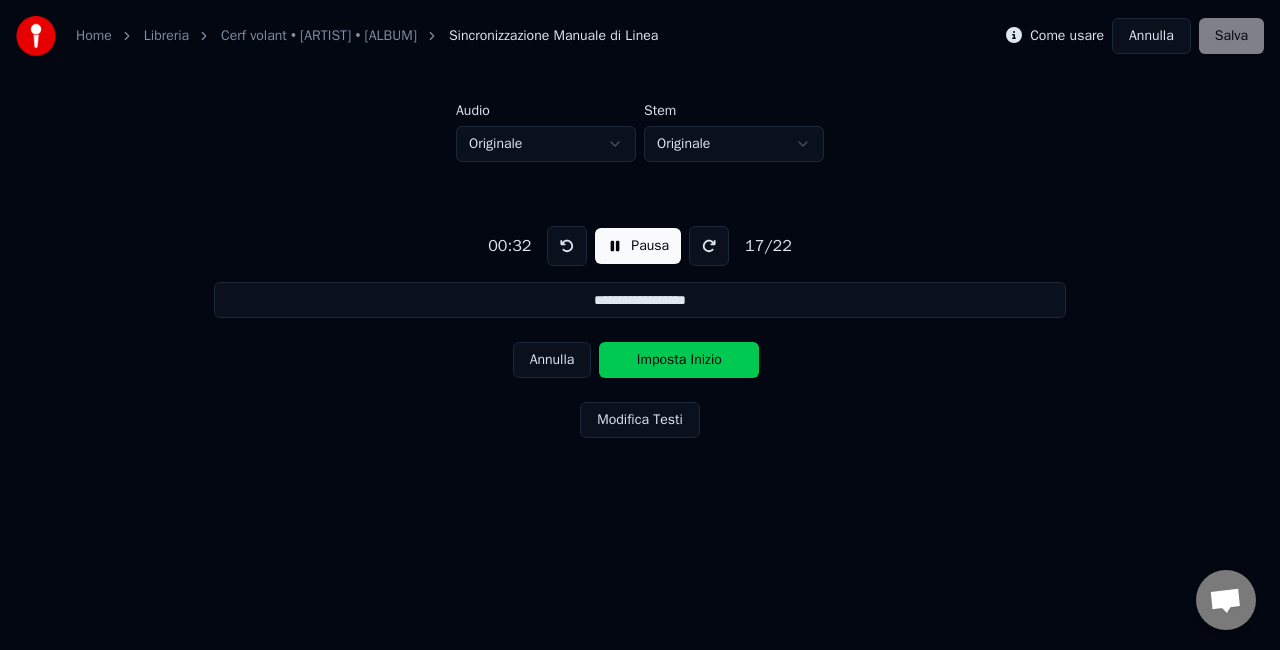 click on "Imposta Inizio" at bounding box center [679, 360] 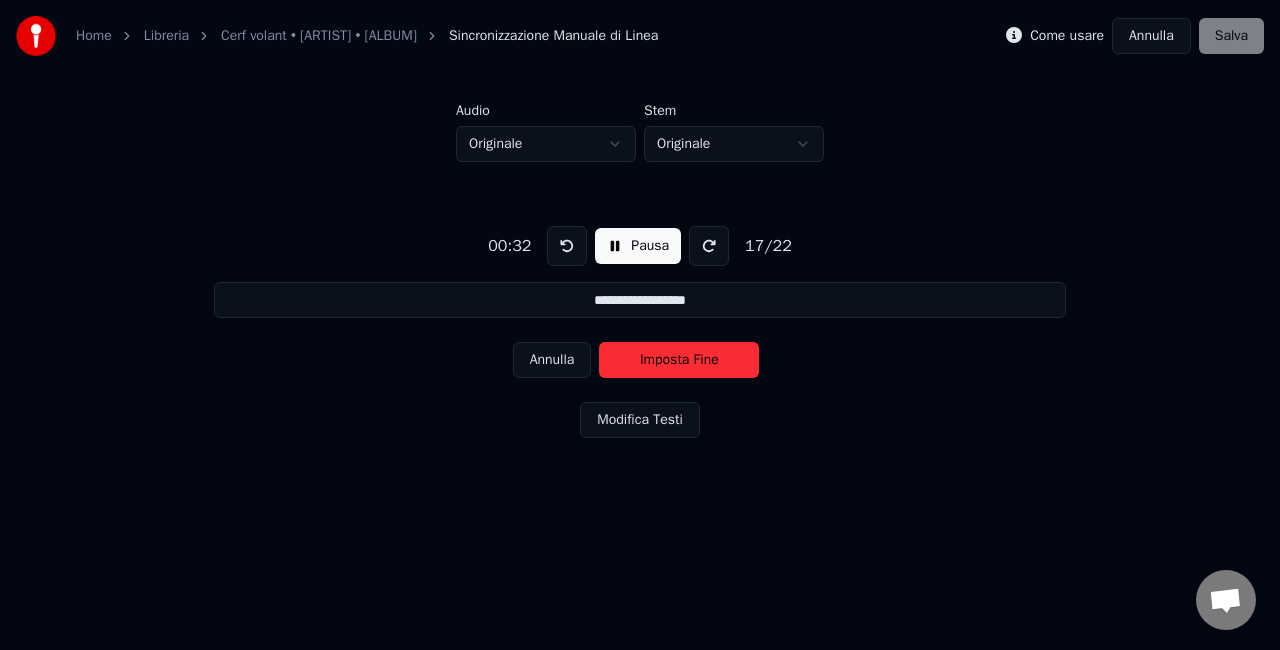 click on "Imposta Fine" at bounding box center (679, 360) 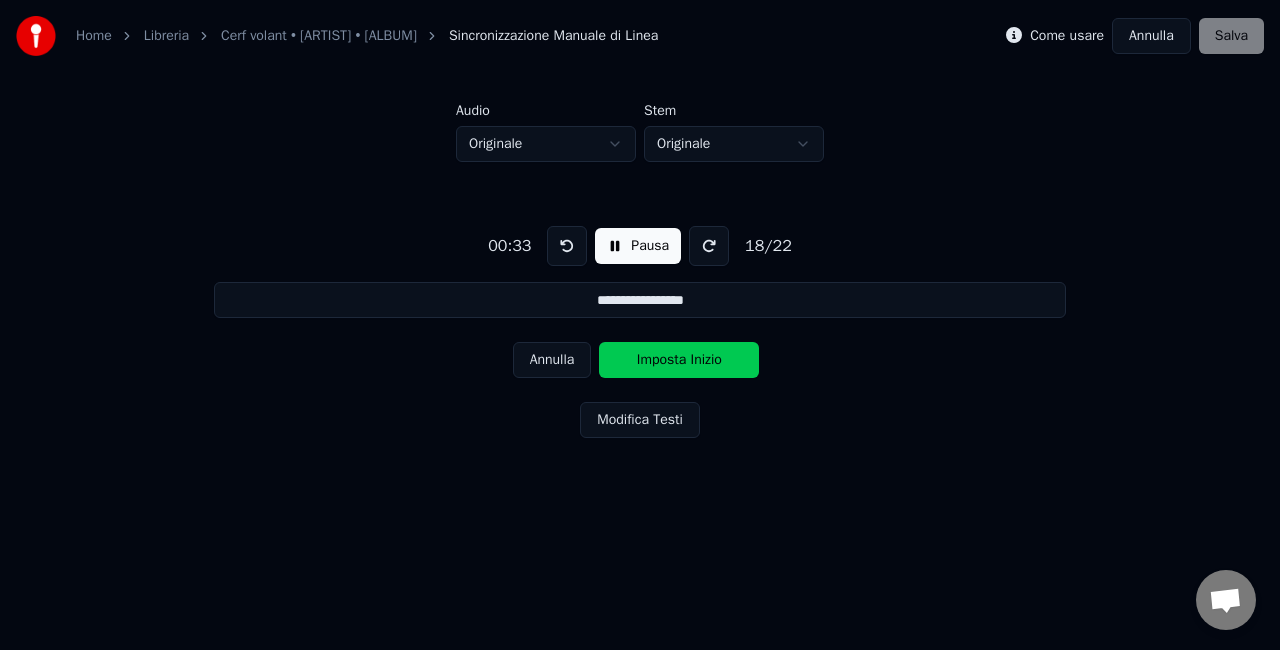 click on "Imposta Inizio" at bounding box center [679, 360] 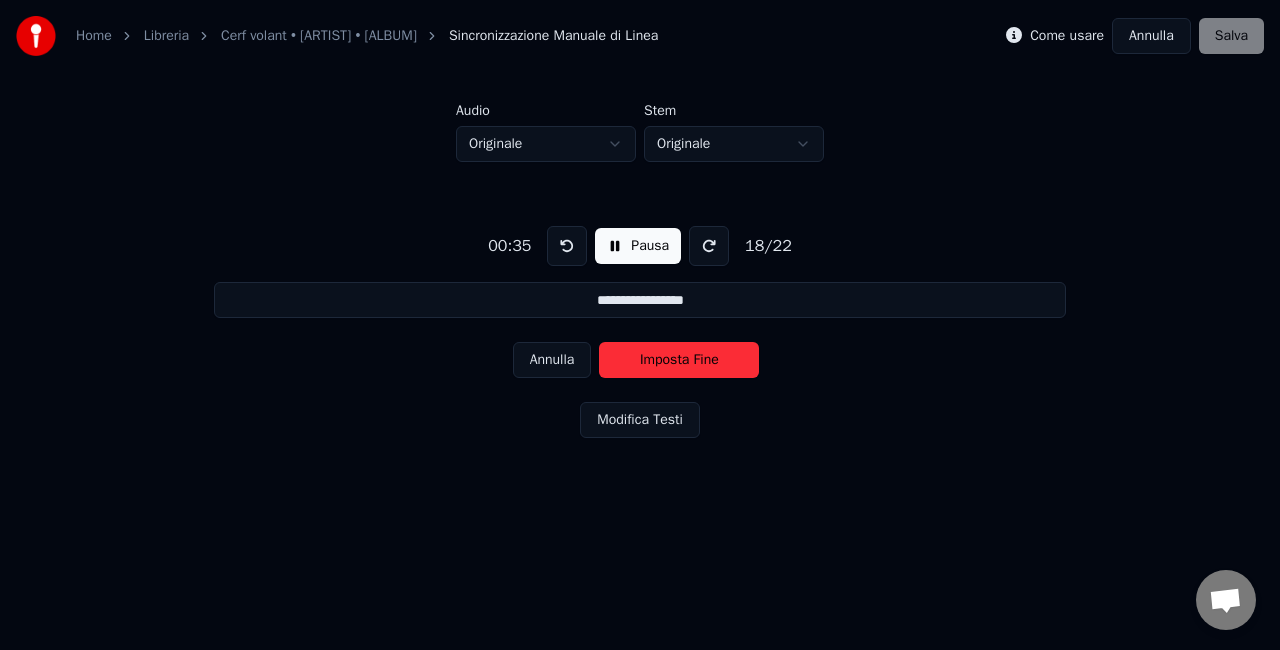 click on "Imposta Fine" at bounding box center (679, 360) 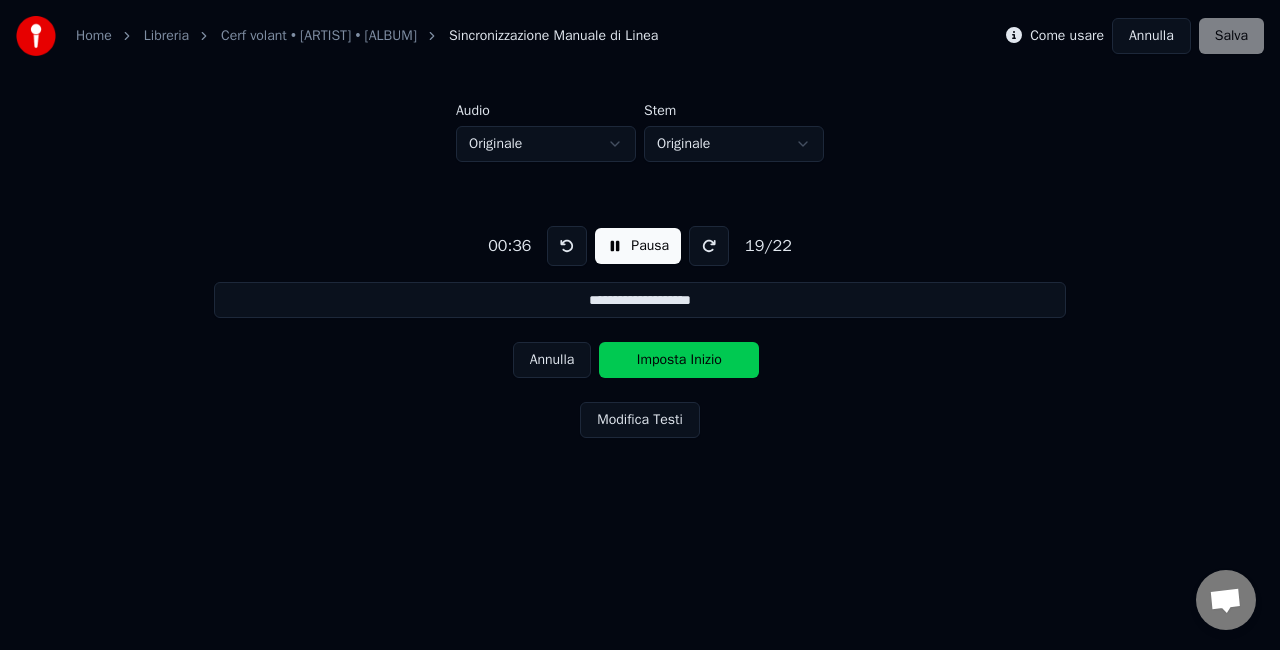 click on "Imposta Inizio" at bounding box center [679, 360] 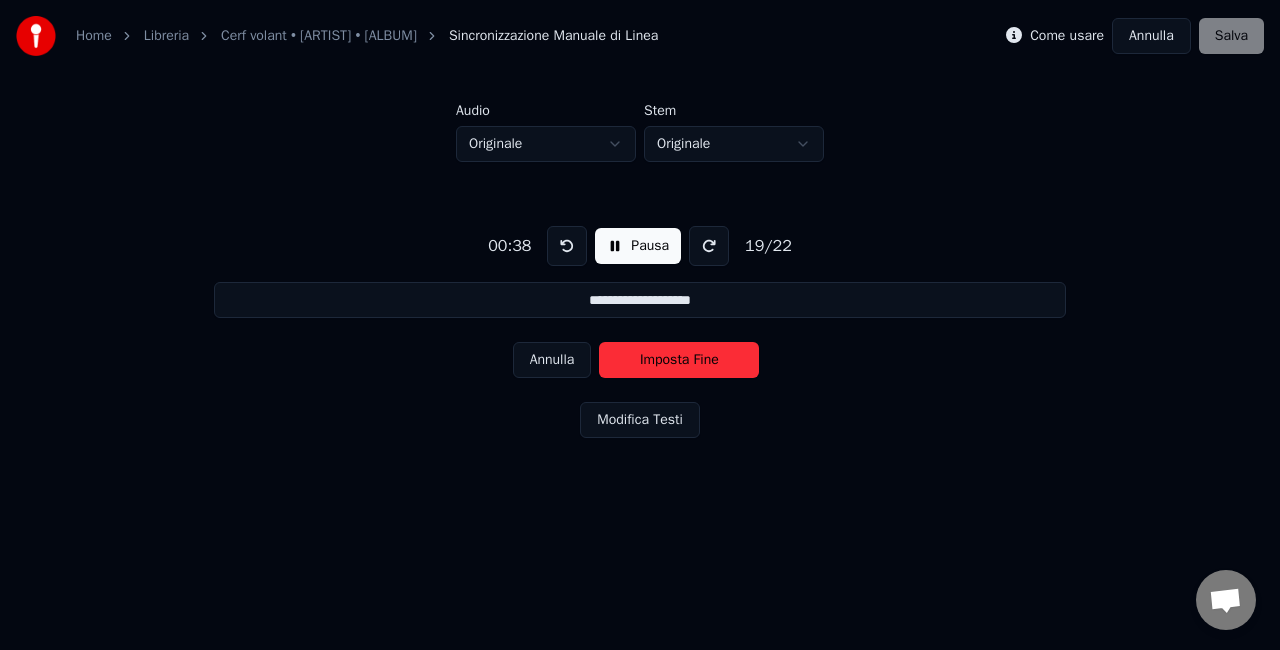 click on "Imposta Fine" at bounding box center [679, 360] 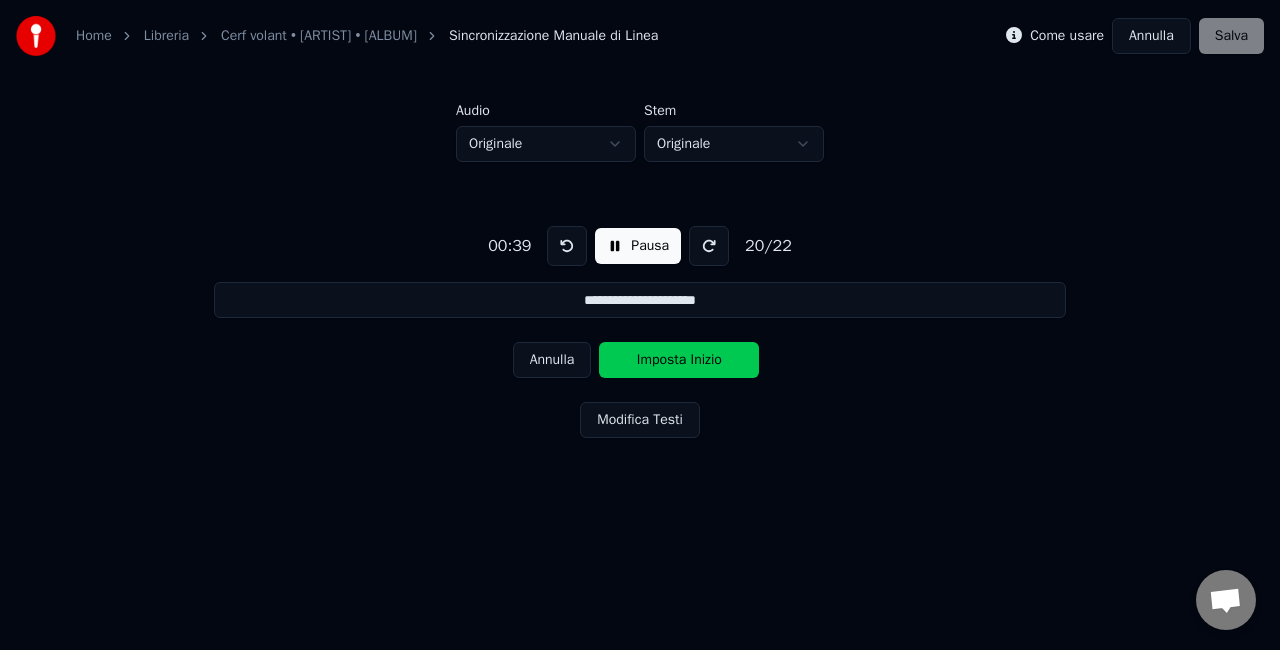 click on "Imposta Inizio" at bounding box center (679, 360) 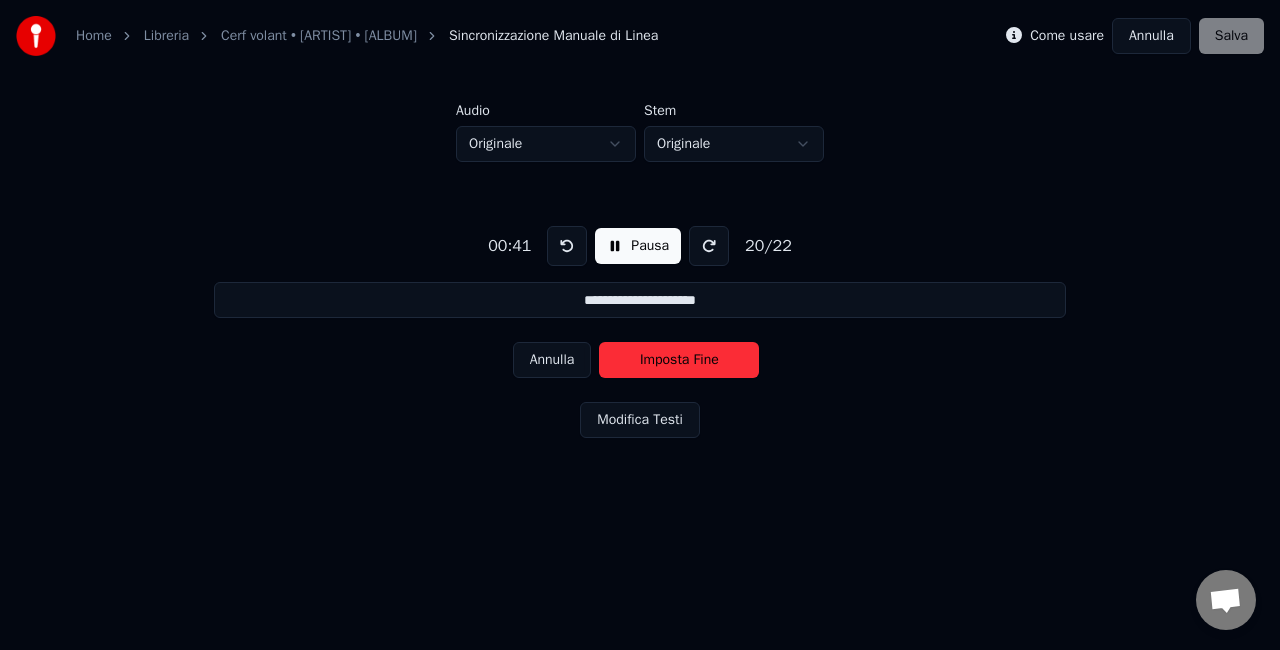 click on "Imposta Fine" at bounding box center [679, 360] 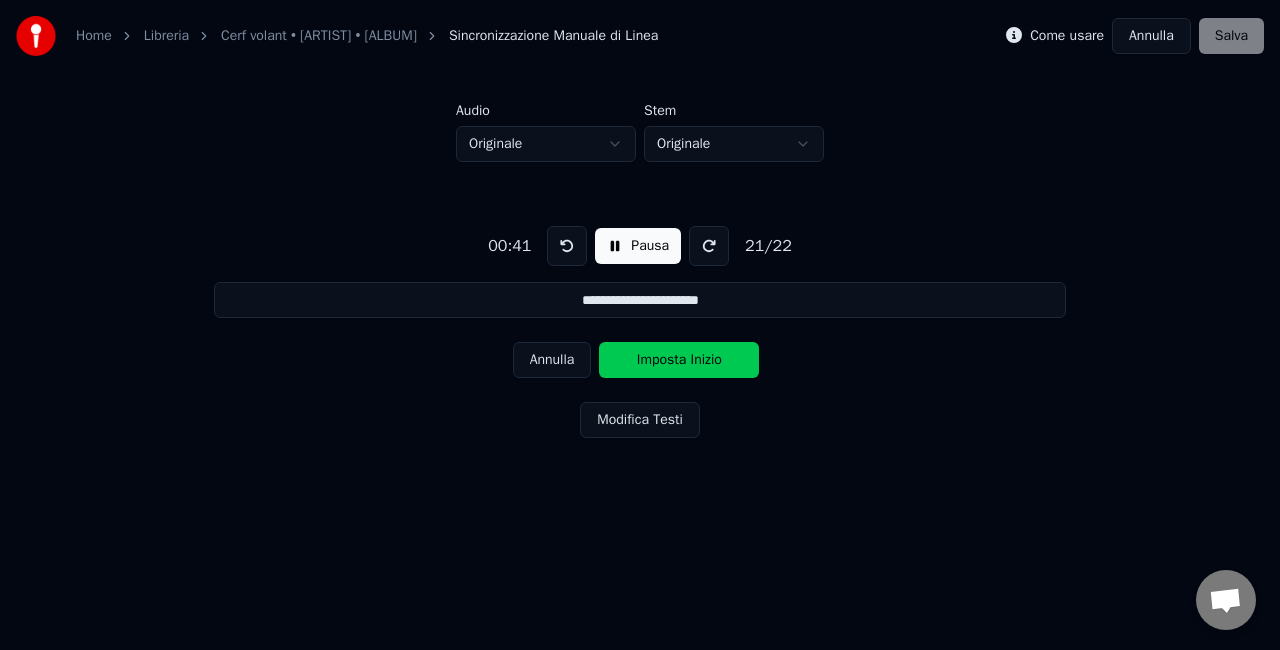 click on "Imposta Inizio" at bounding box center [679, 360] 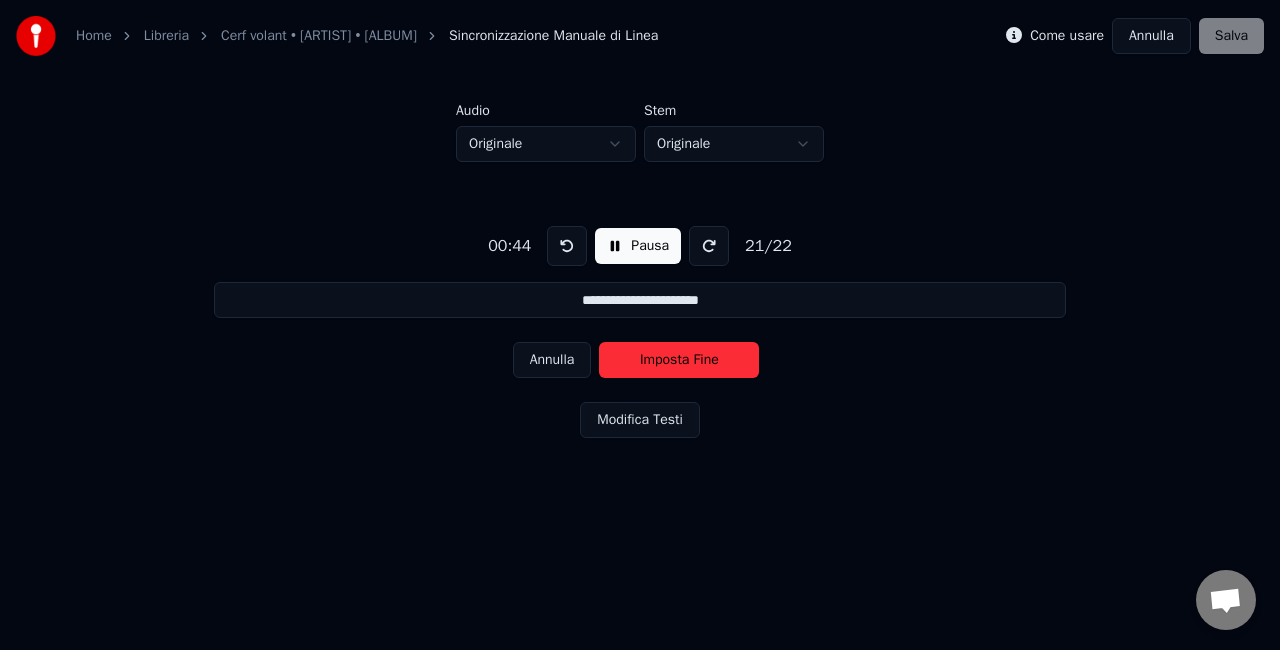 click on "Imposta Fine" at bounding box center (679, 360) 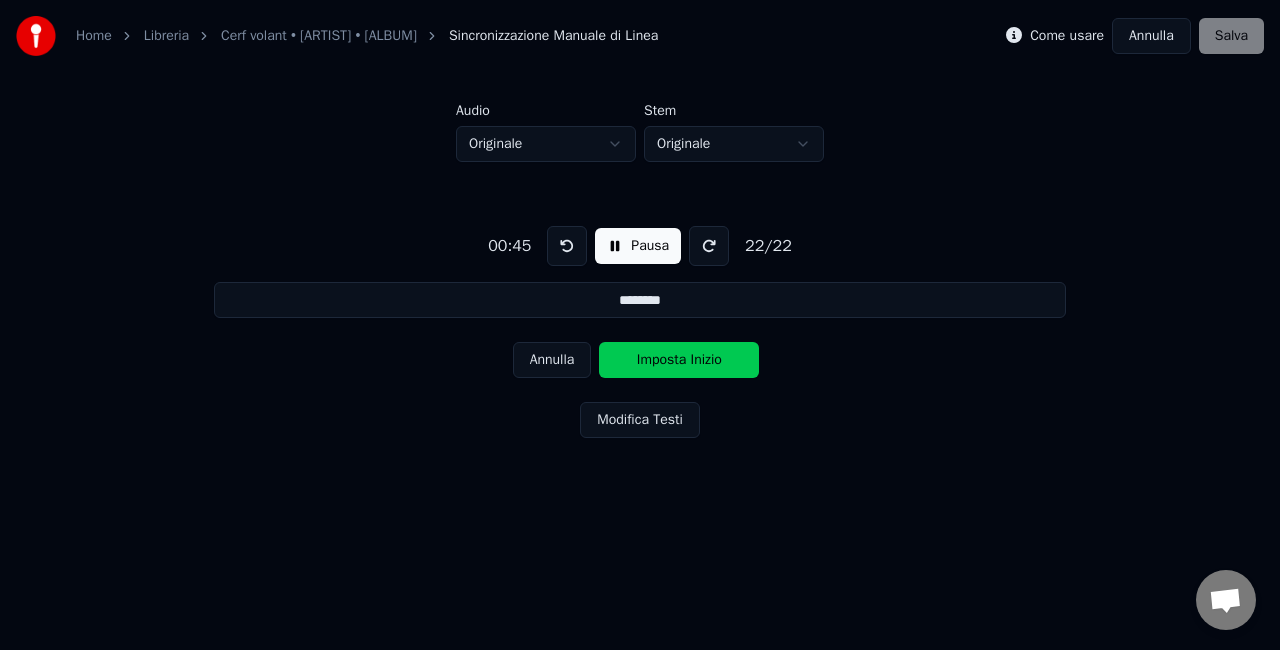 click on "Imposta Inizio" at bounding box center (679, 360) 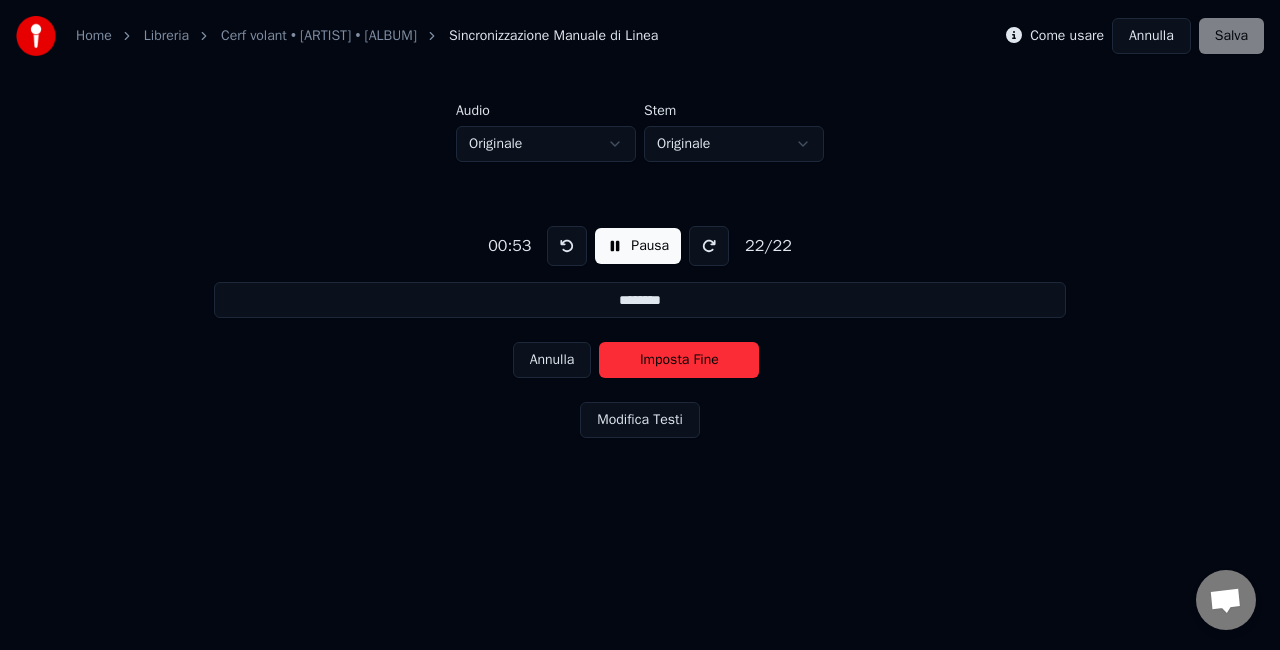 click on "Imposta Fine" at bounding box center (679, 360) 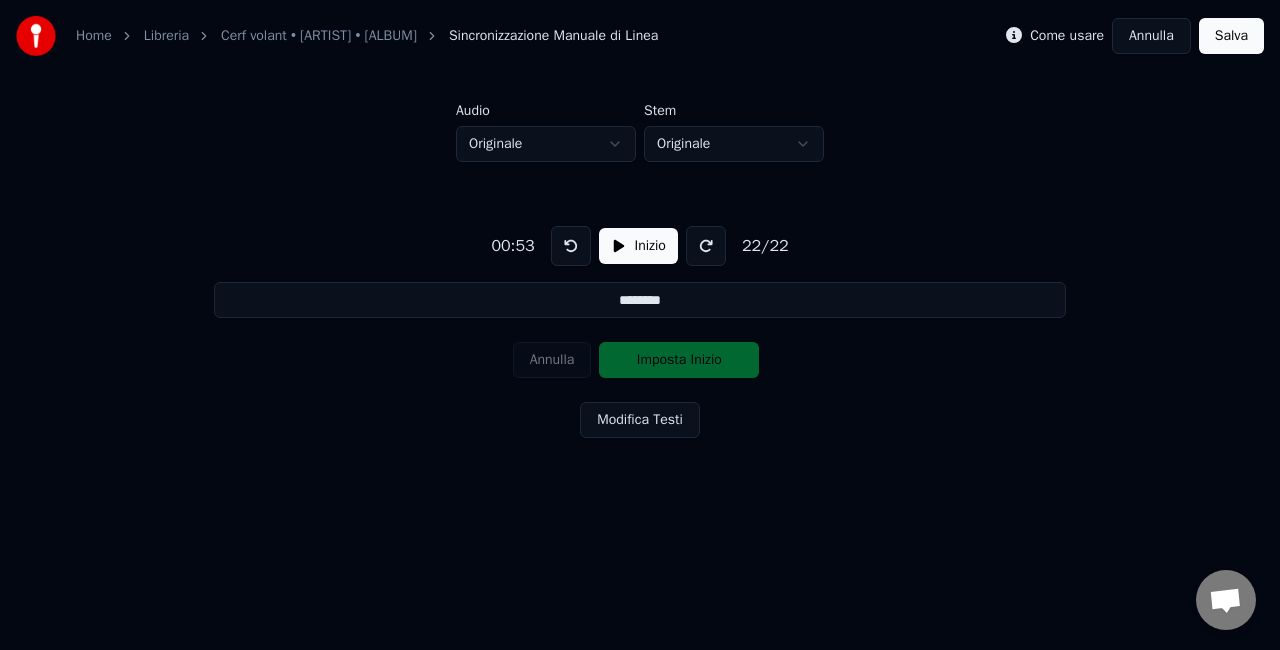 click on "Inizio" at bounding box center [638, 246] 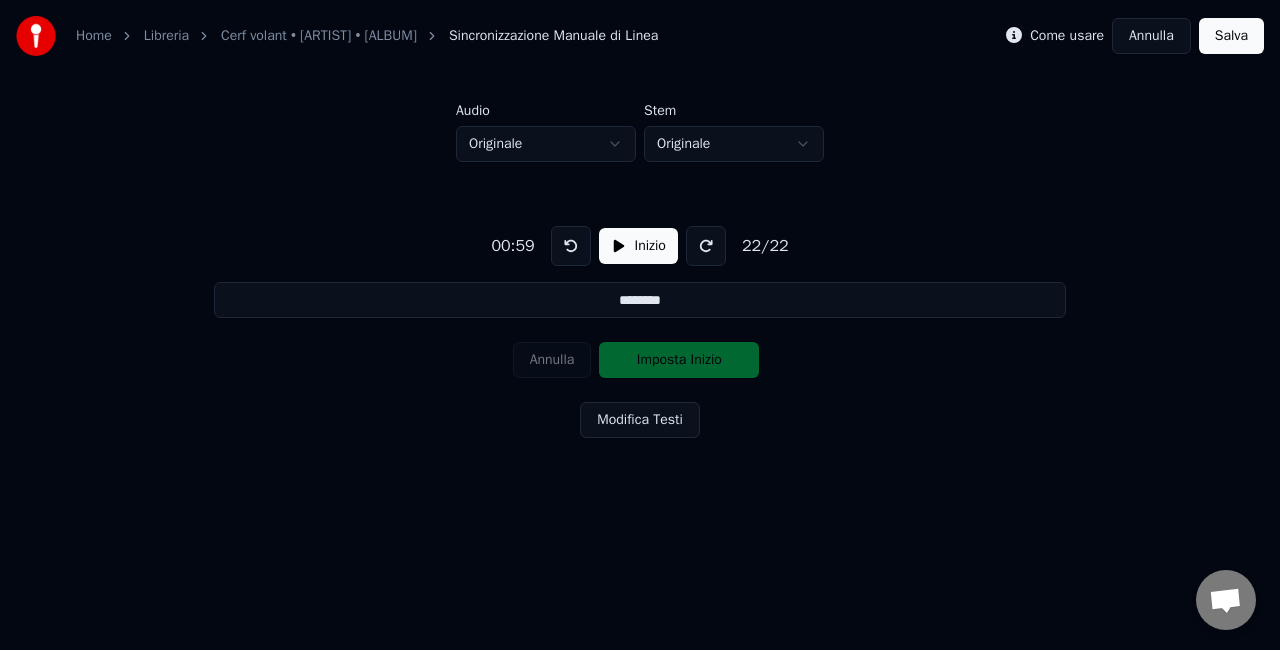 click on "Annulla Imposta Inizio" at bounding box center [640, 360] 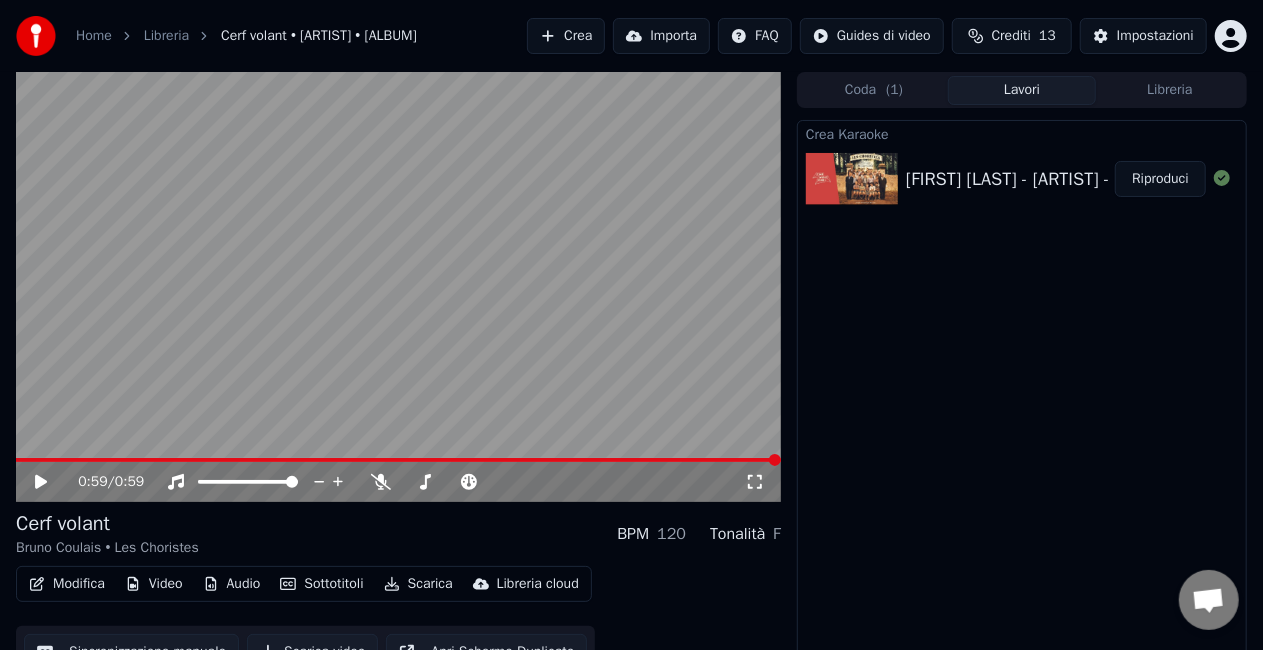 click 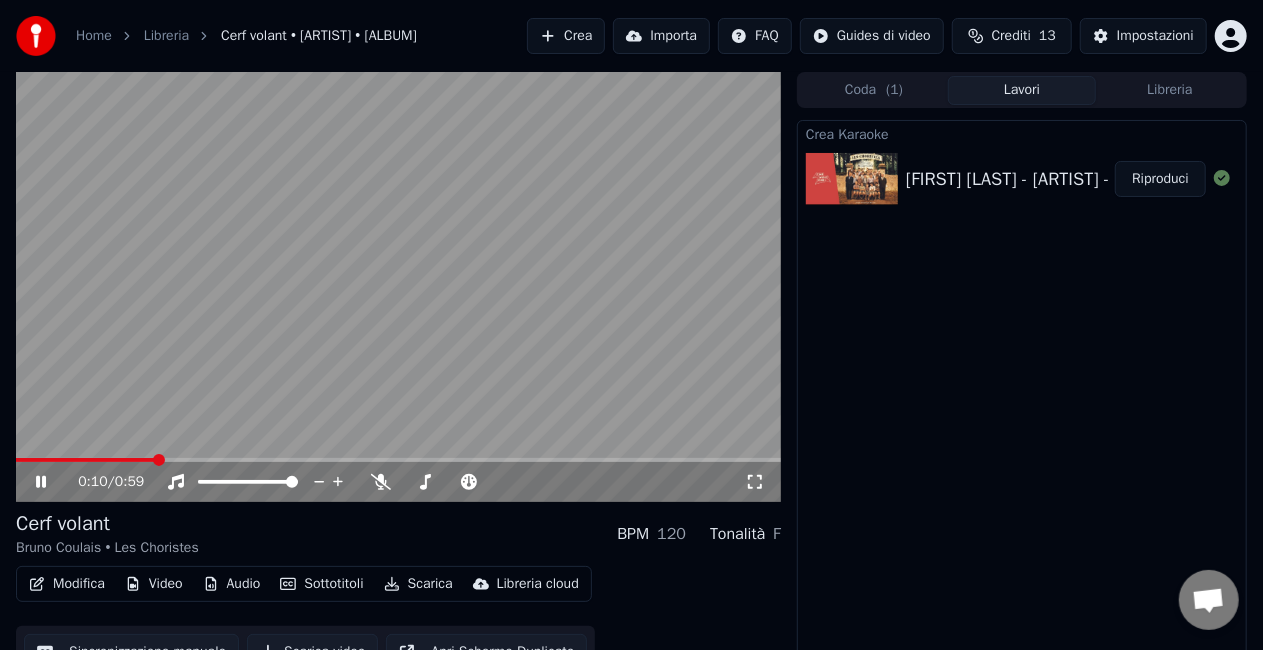 click 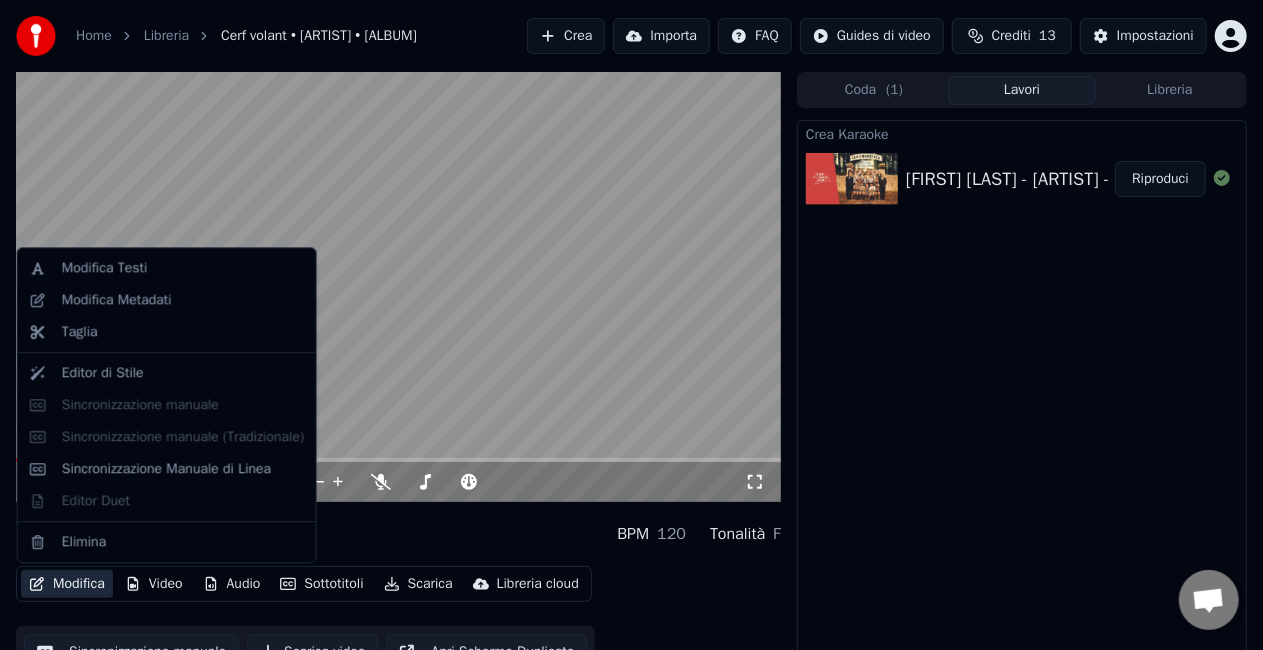 click on "Modifica" at bounding box center [67, 584] 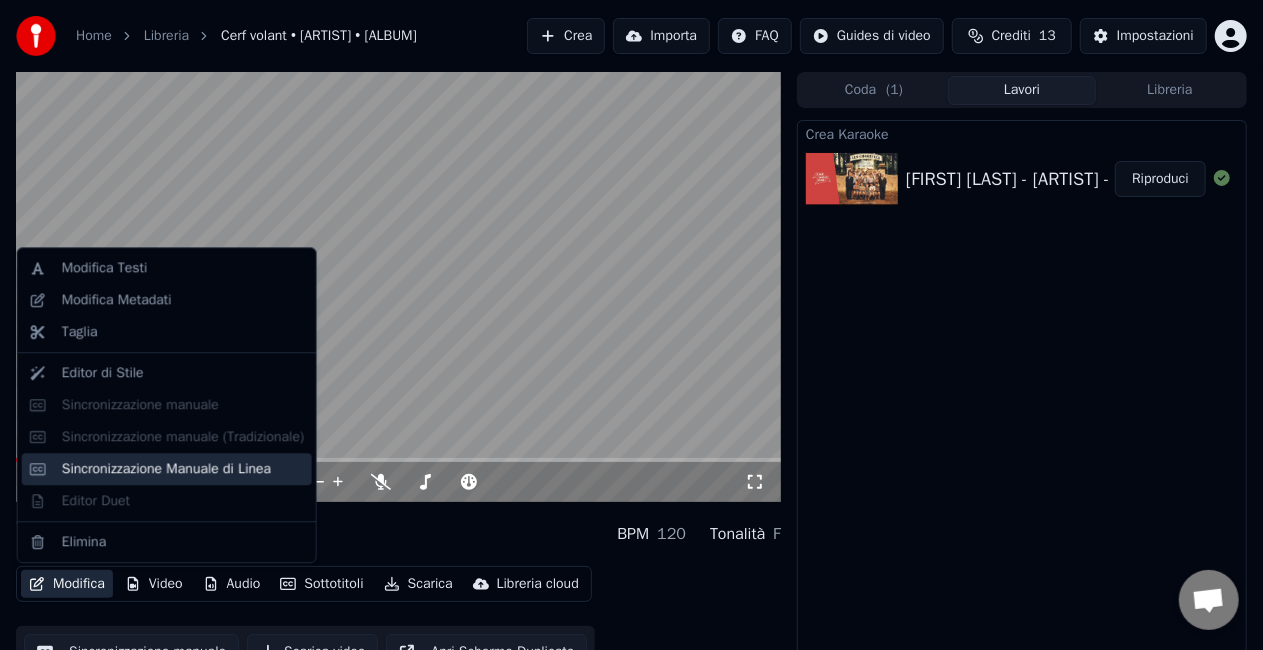 click on "Sincronizzazione Manuale di Linea" at bounding box center (166, 469) 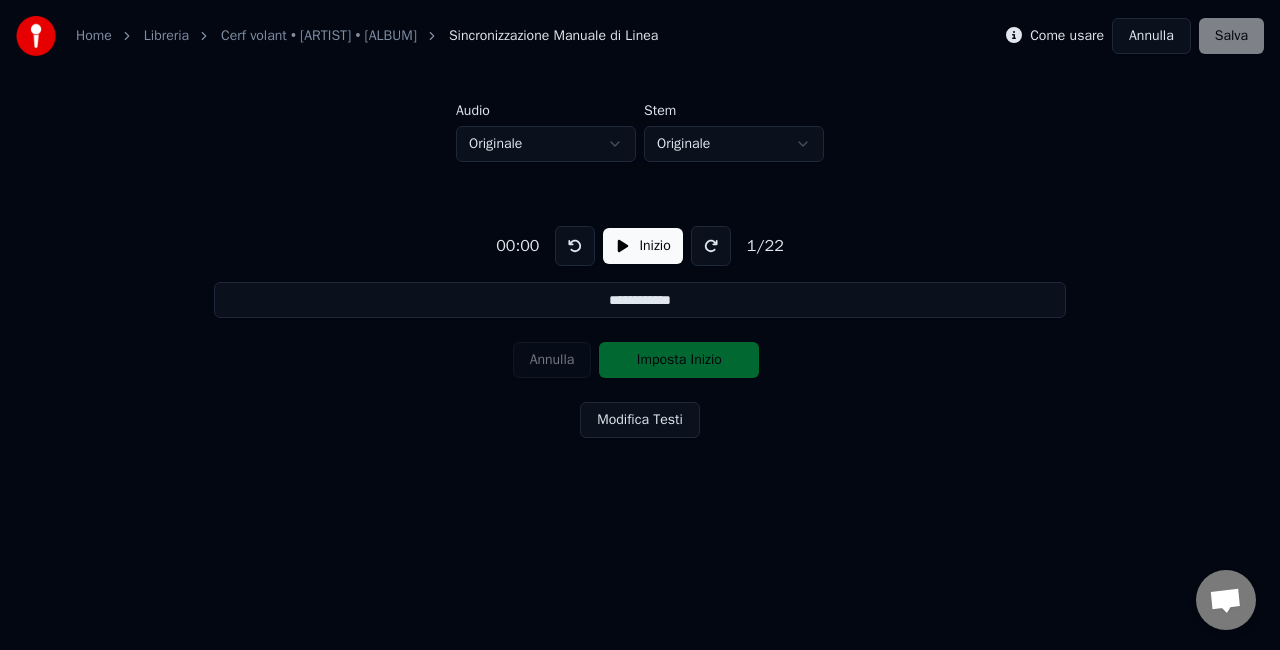 click on "**********" at bounding box center (640, 328) 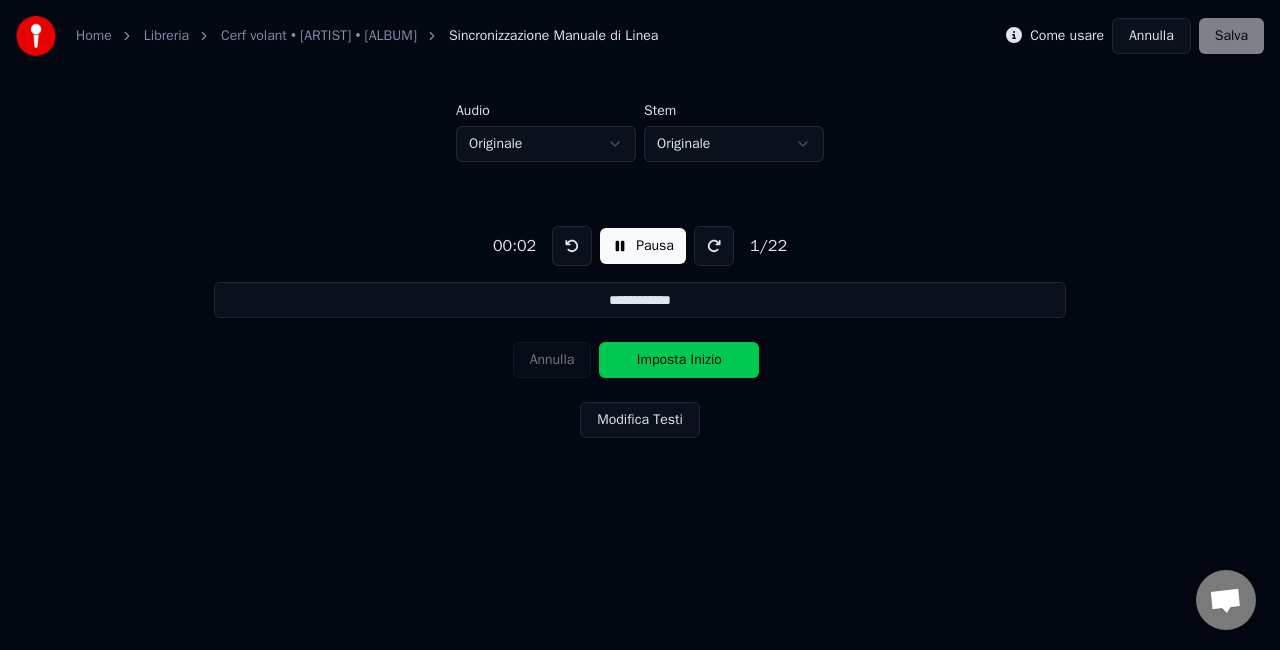 click on "Imposta Inizio" at bounding box center (679, 360) 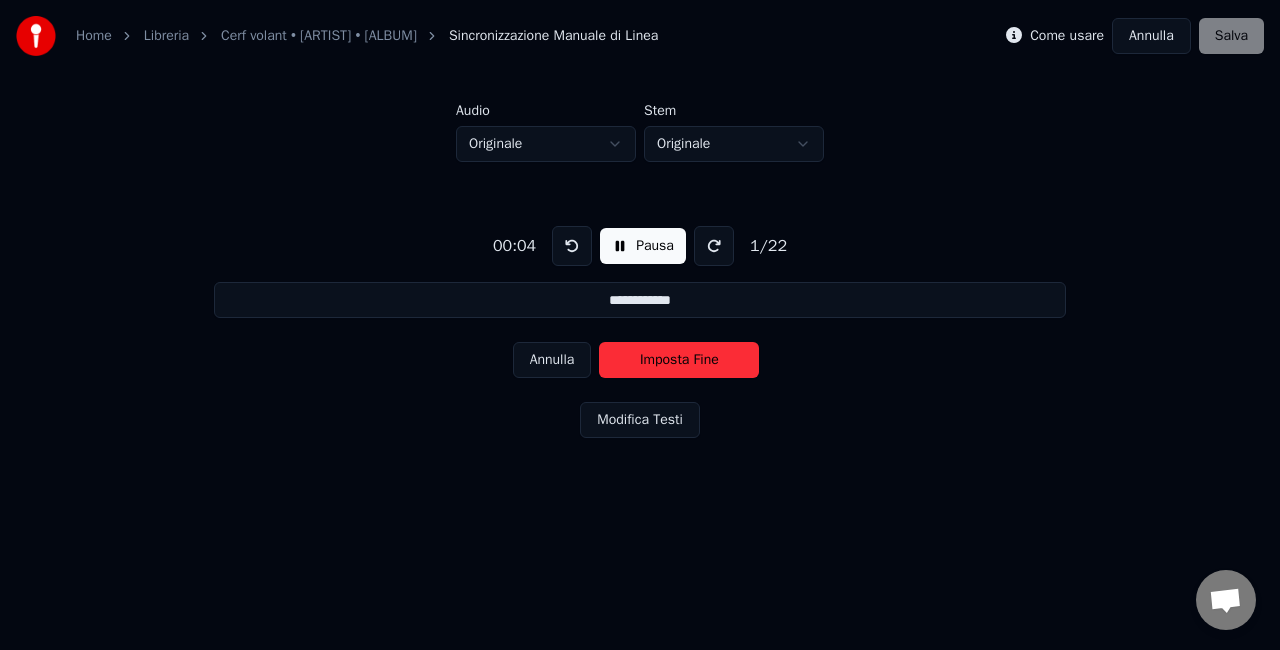 click on "Imposta Fine" at bounding box center [679, 360] 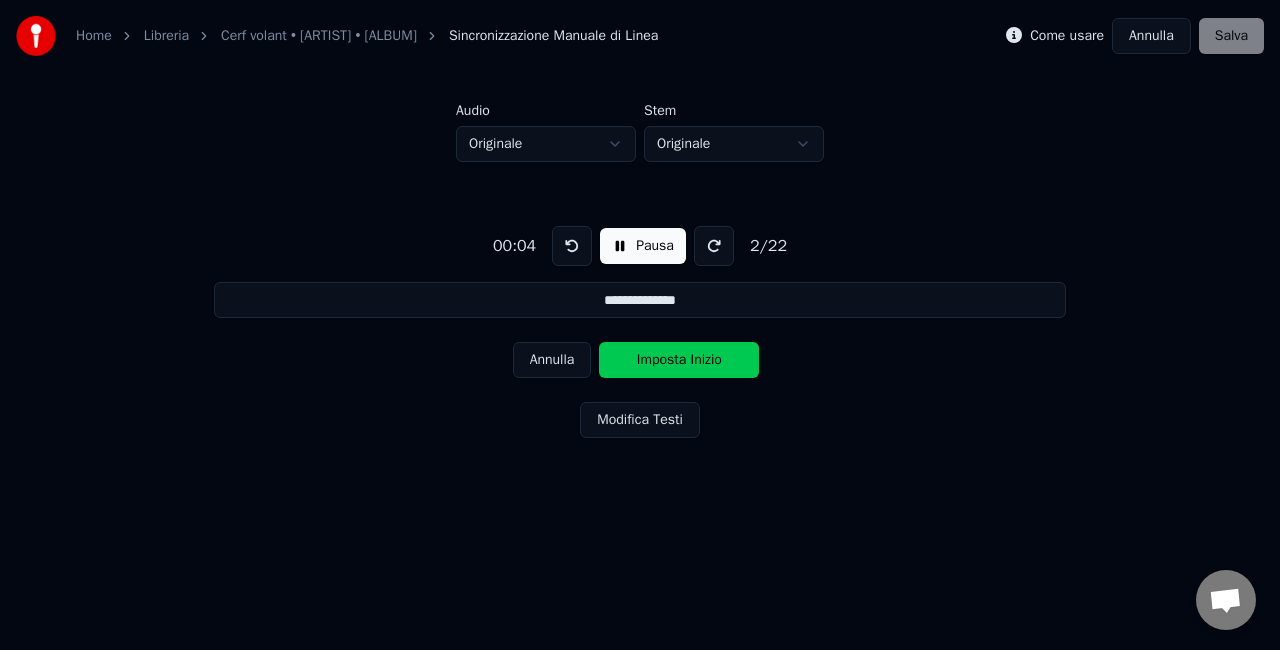 click on "Imposta Inizio" at bounding box center (679, 360) 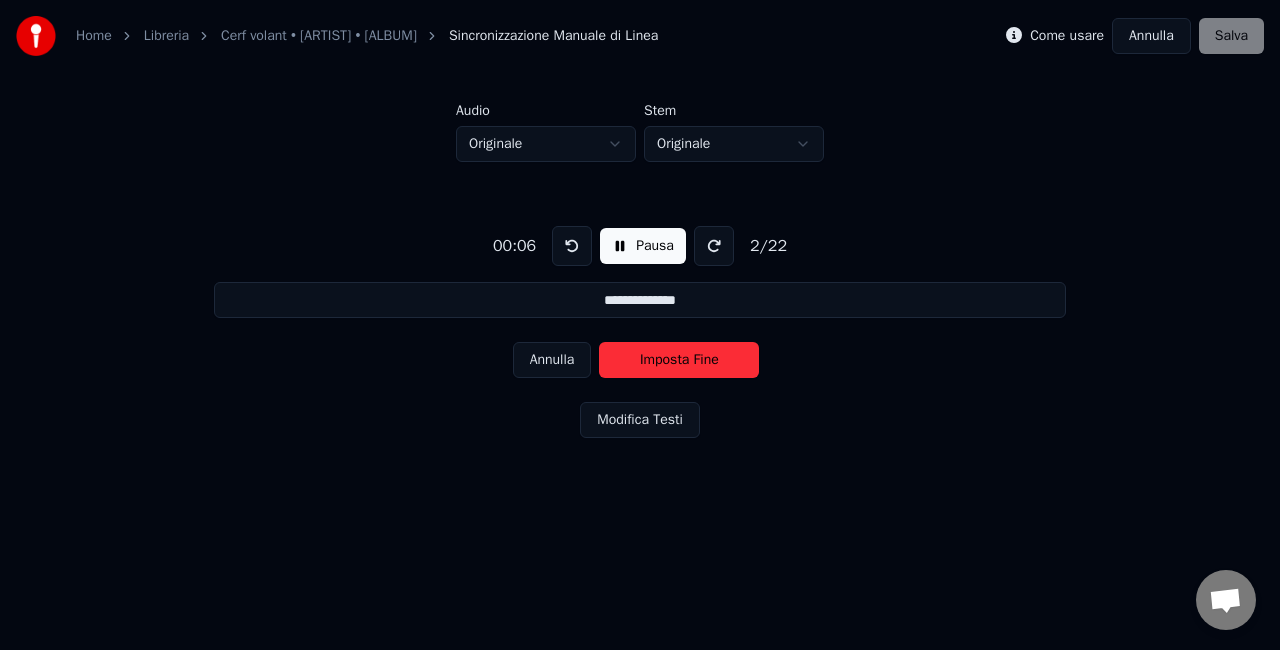 click on "Imposta Fine" at bounding box center (679, 360) 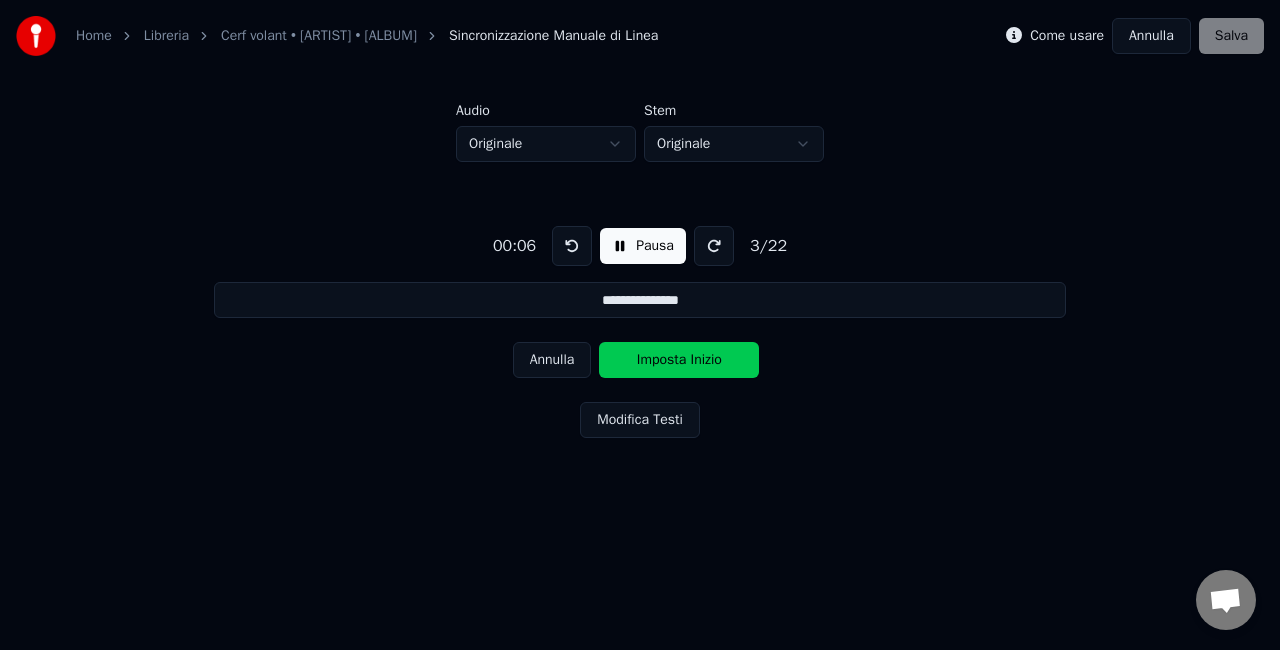 click on "Imposta Inizio" at bounding box center (679, 360) 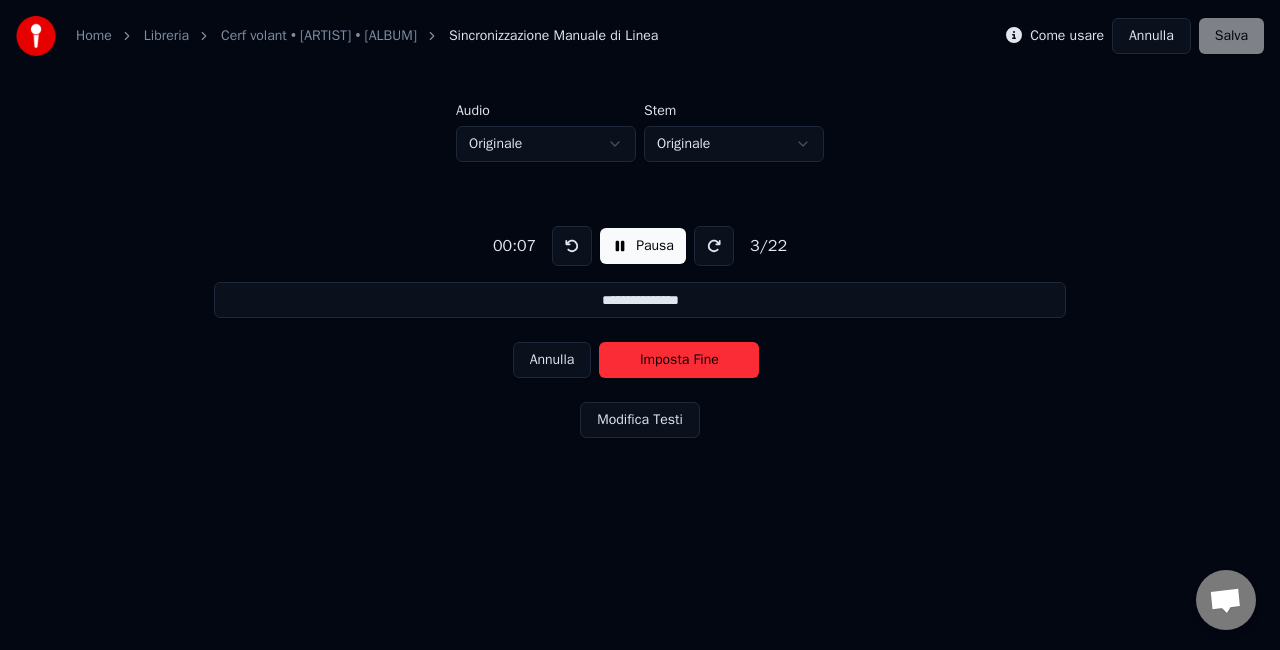 click on "Imposta Fine" at bounding box center [679, 360] 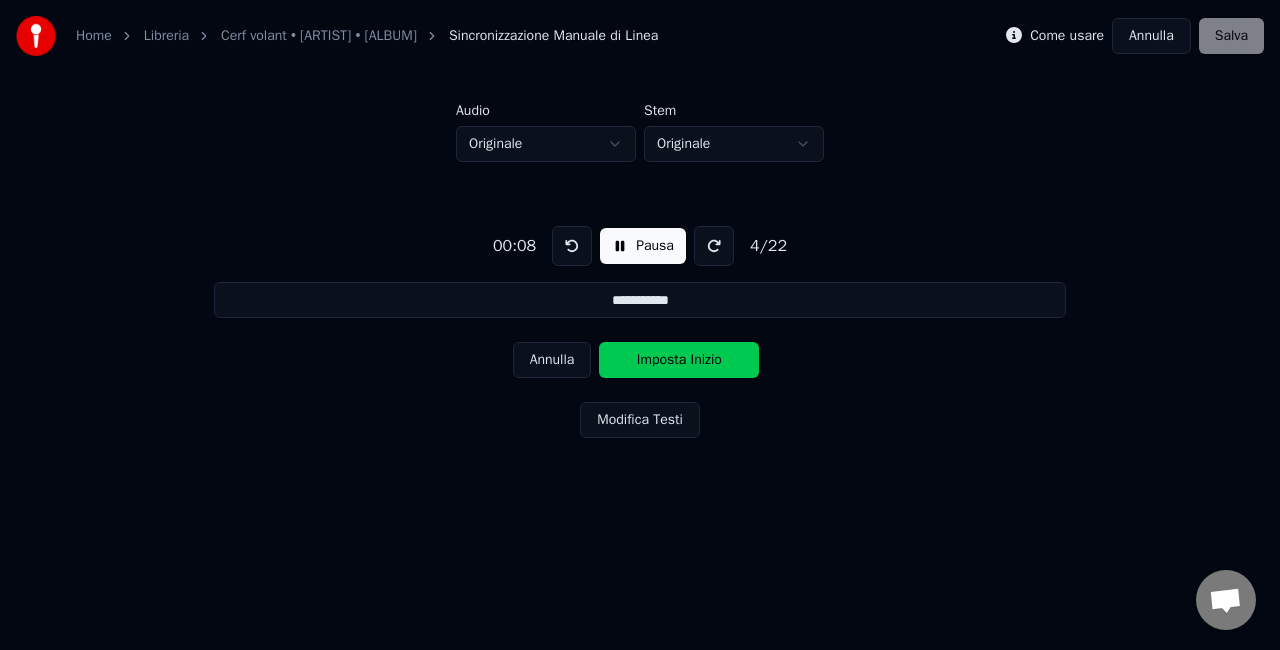click on "Imposta Inizio" at bounding box center (679, 360) 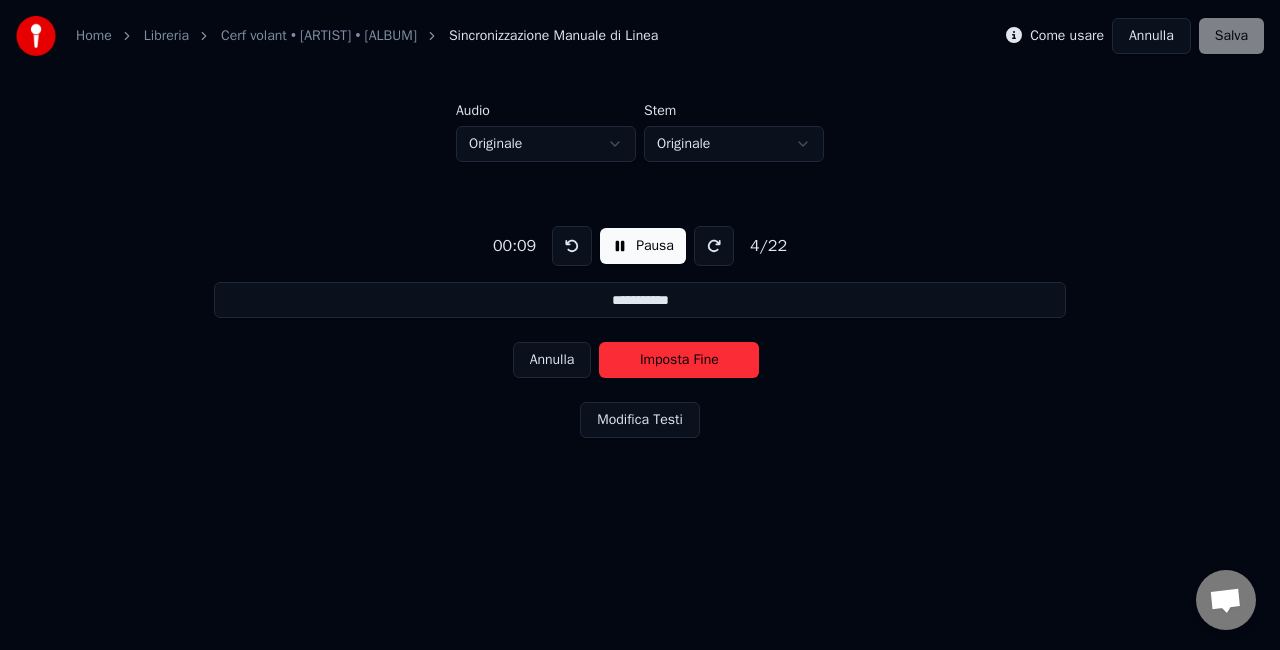 click on "Imposta Fine" at bounding box center [679, 360] 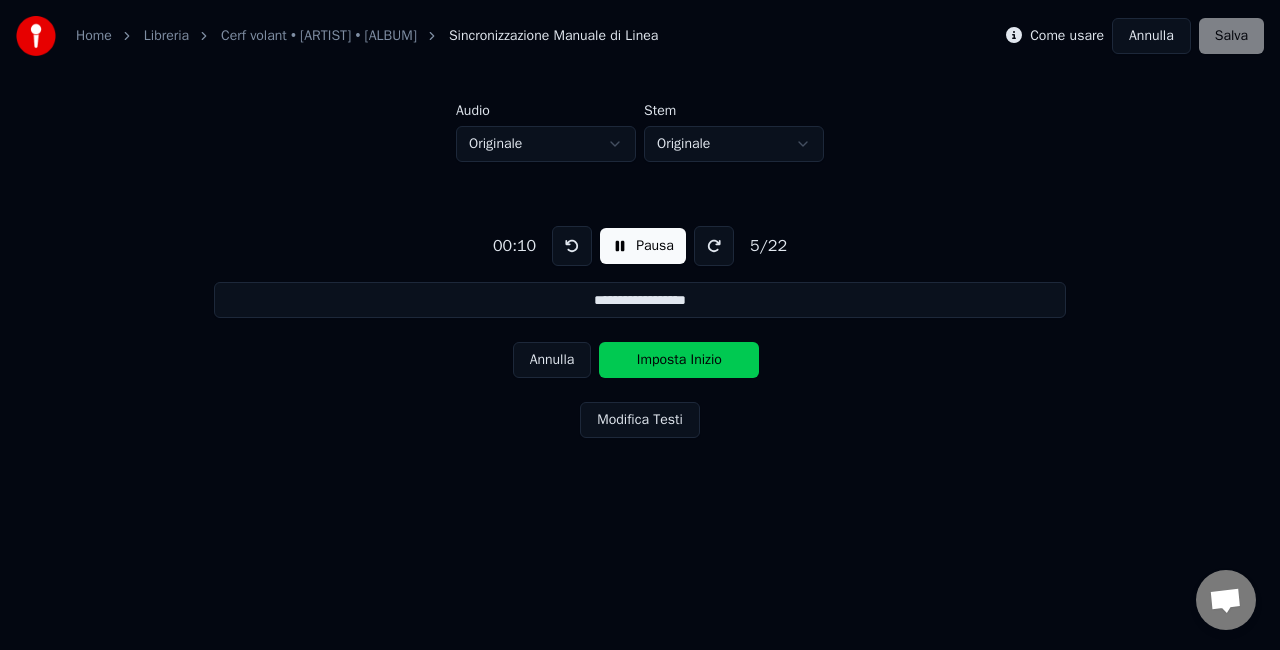 click on "Imposta Inizio" at bounding box center (679, 360) 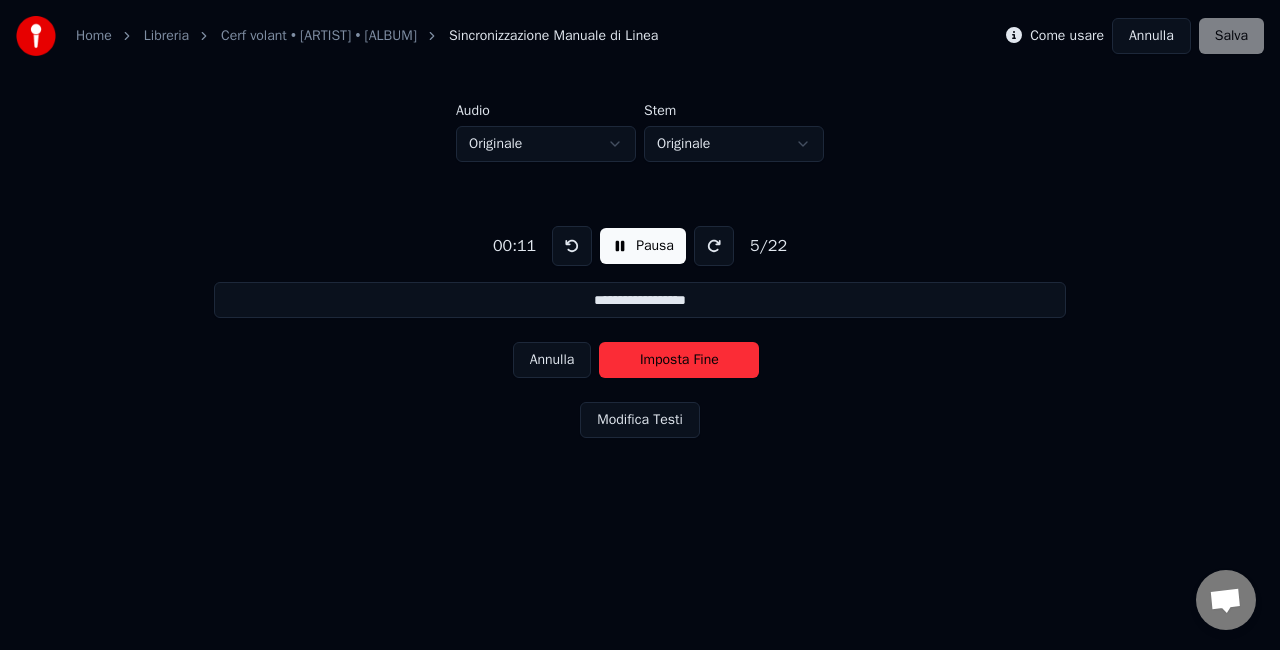 click on "Imposta Fine" at bounding box center [679, 360] 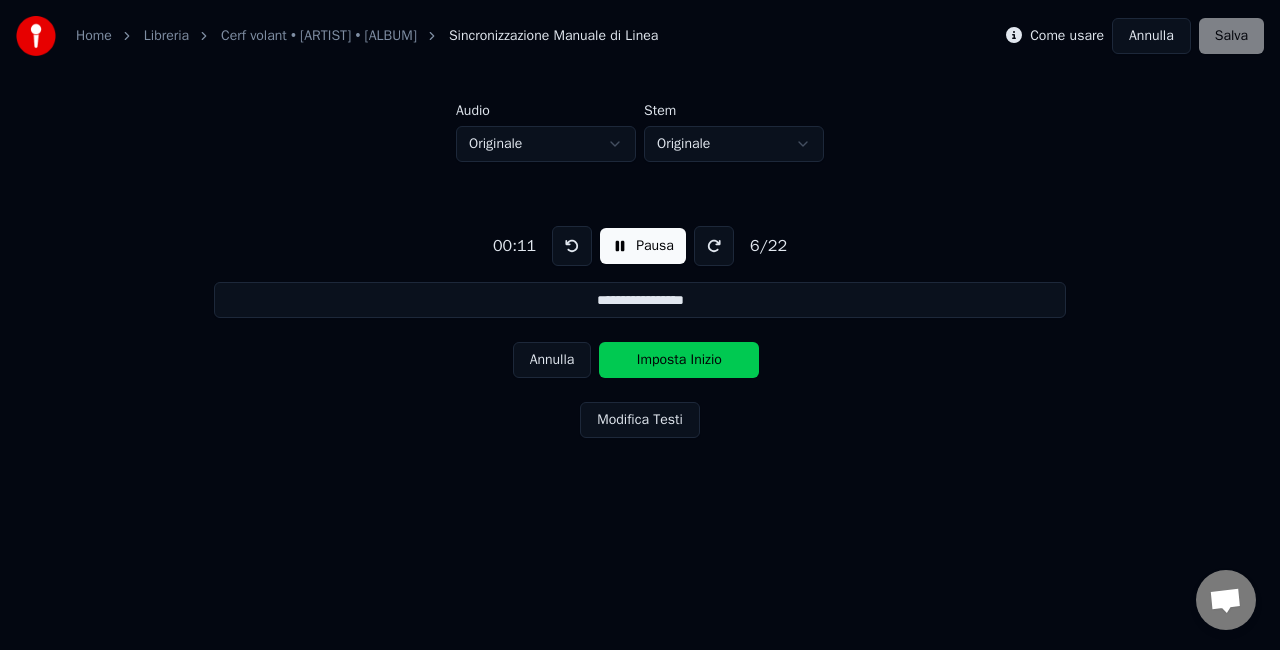 click on "Imposta Inizio" at bounding box center [679, 360] 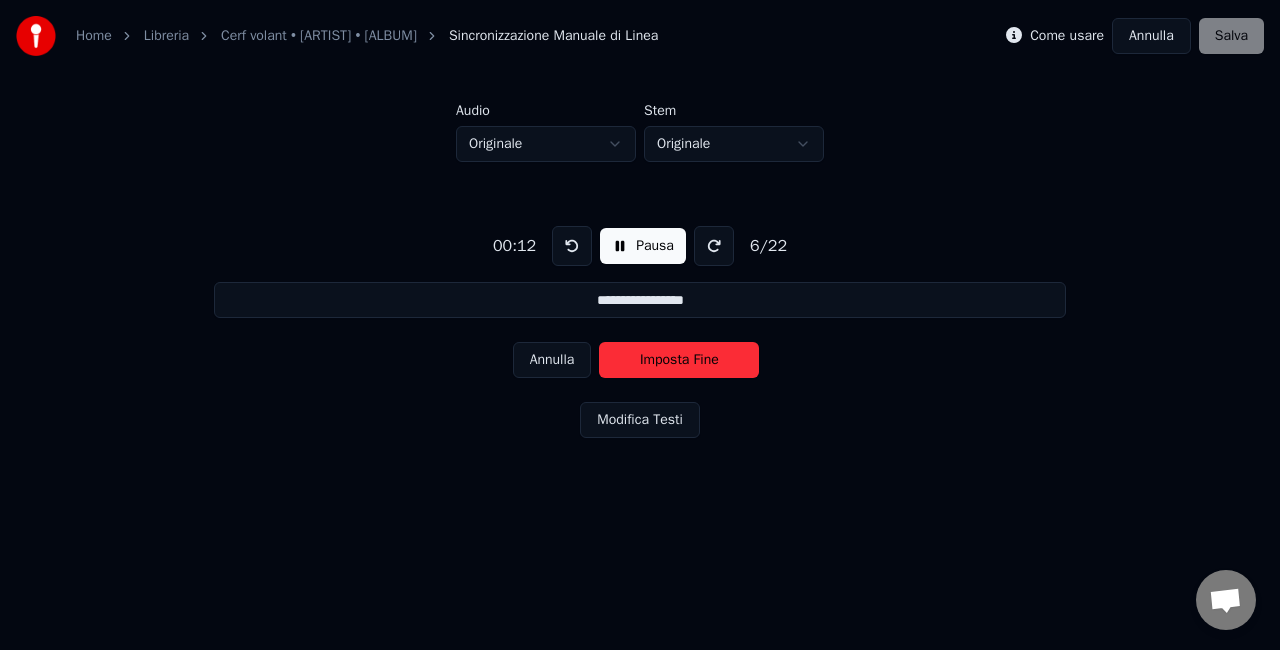 click on "Imposta Fine" at bounding box center [679, 360] 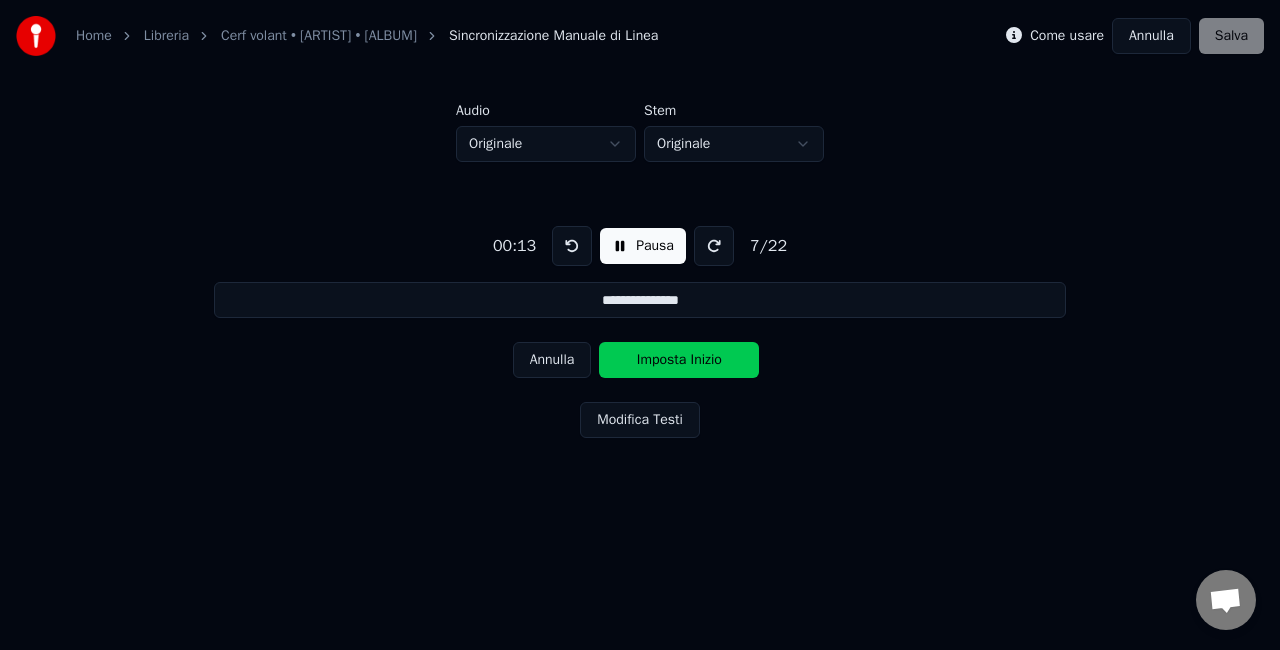 click on "**********" at bounding box center [640, 328] 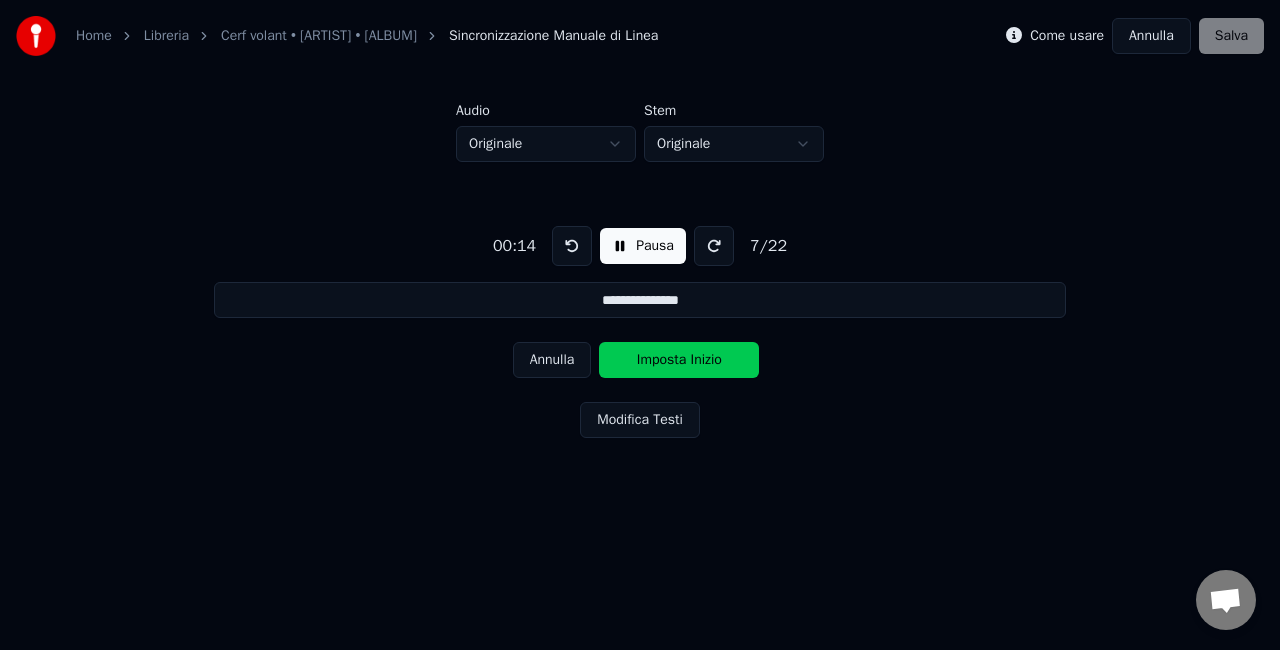 click at bounding box center [572, 246] 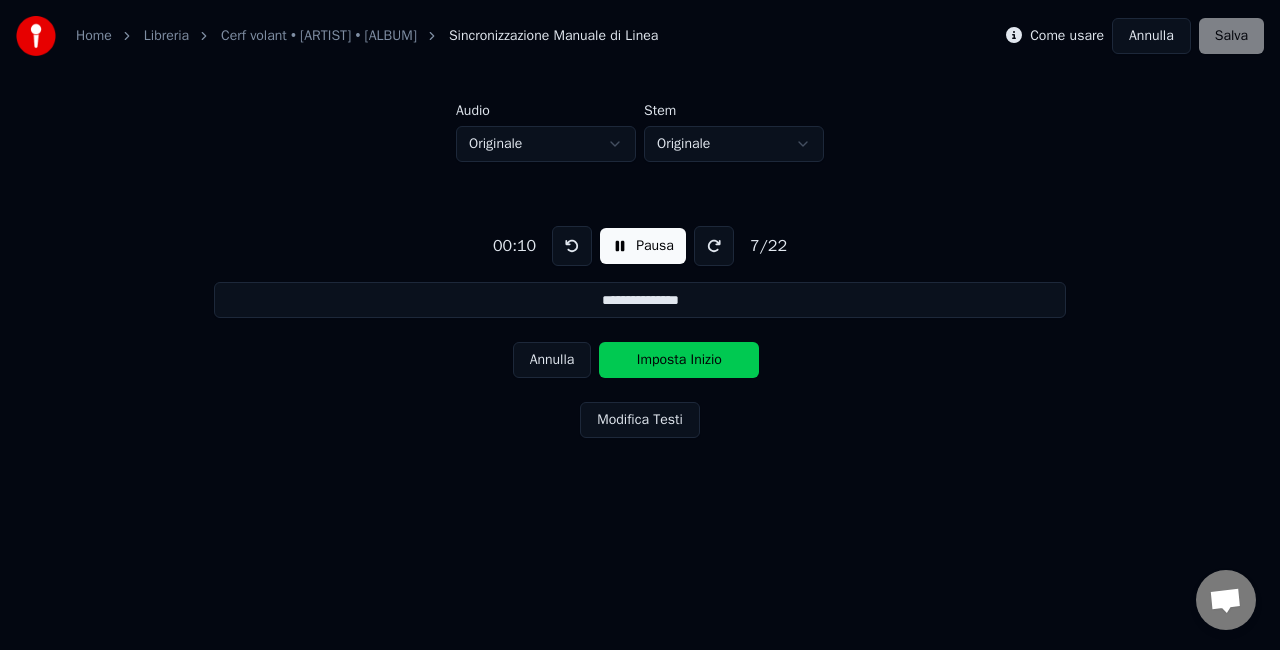 click at bounding box center [572, 246] 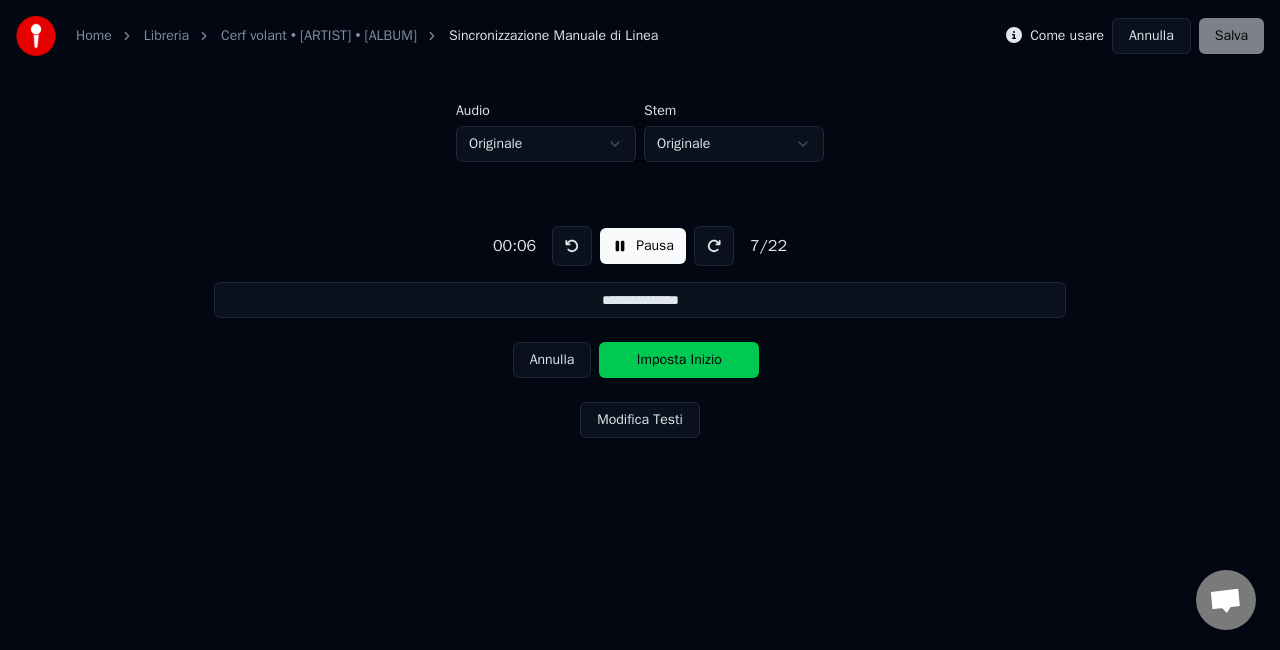click on "Annulla" at bounding box center [552, 360] 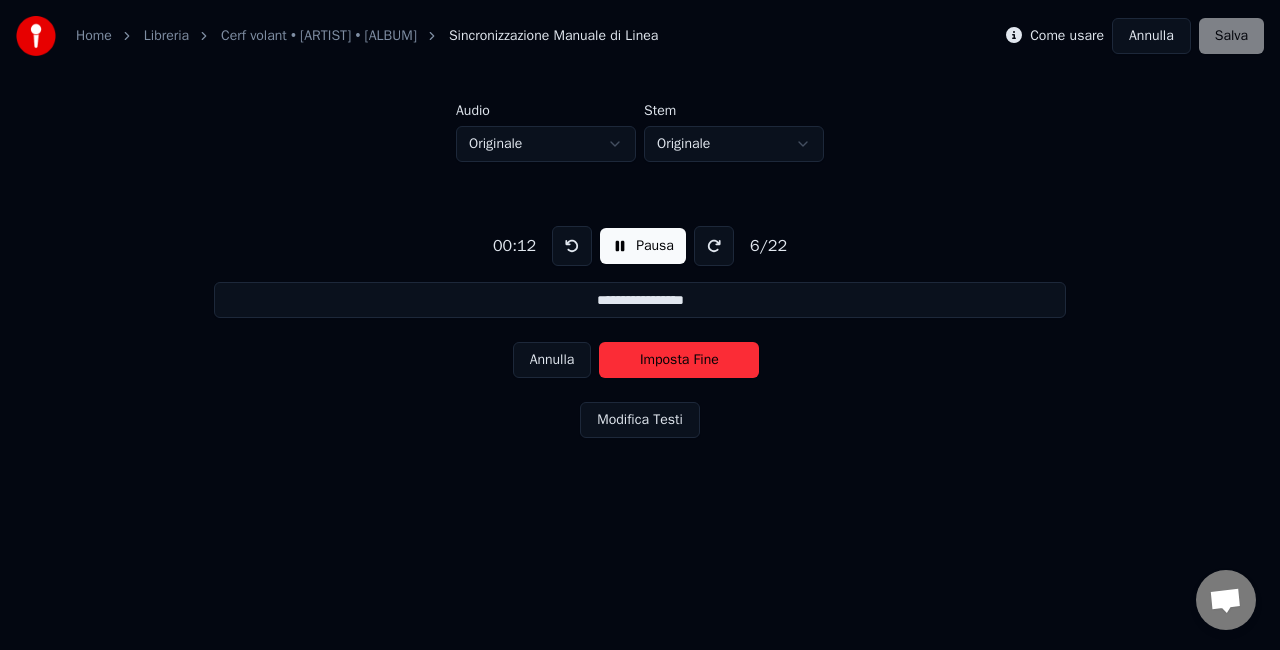 click on "Annulla" at bounding box center (552, 360) 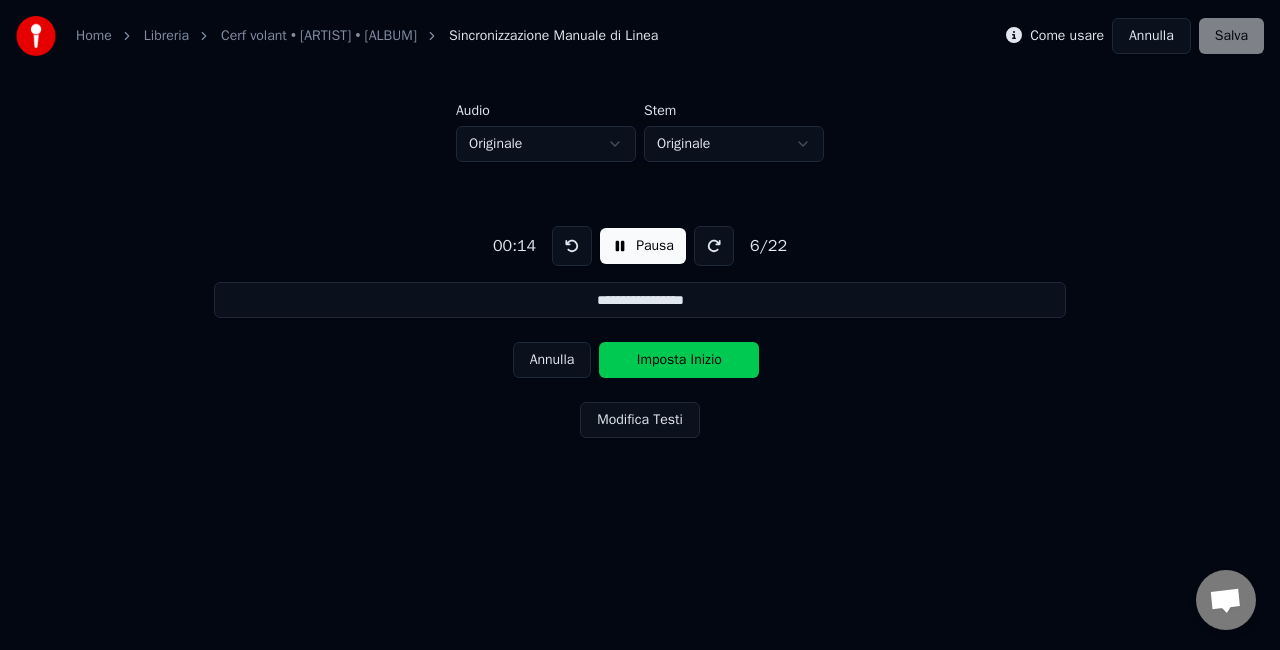click at bounding box center [572, 246] 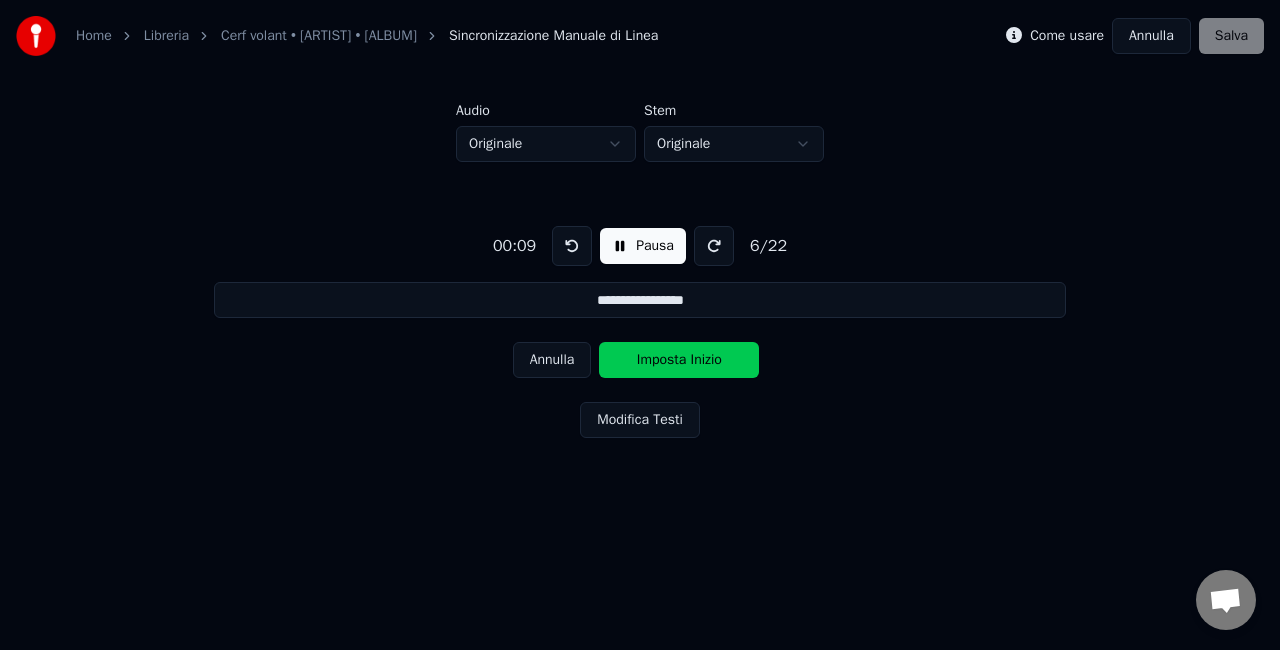click at bounding box center [572, 246] 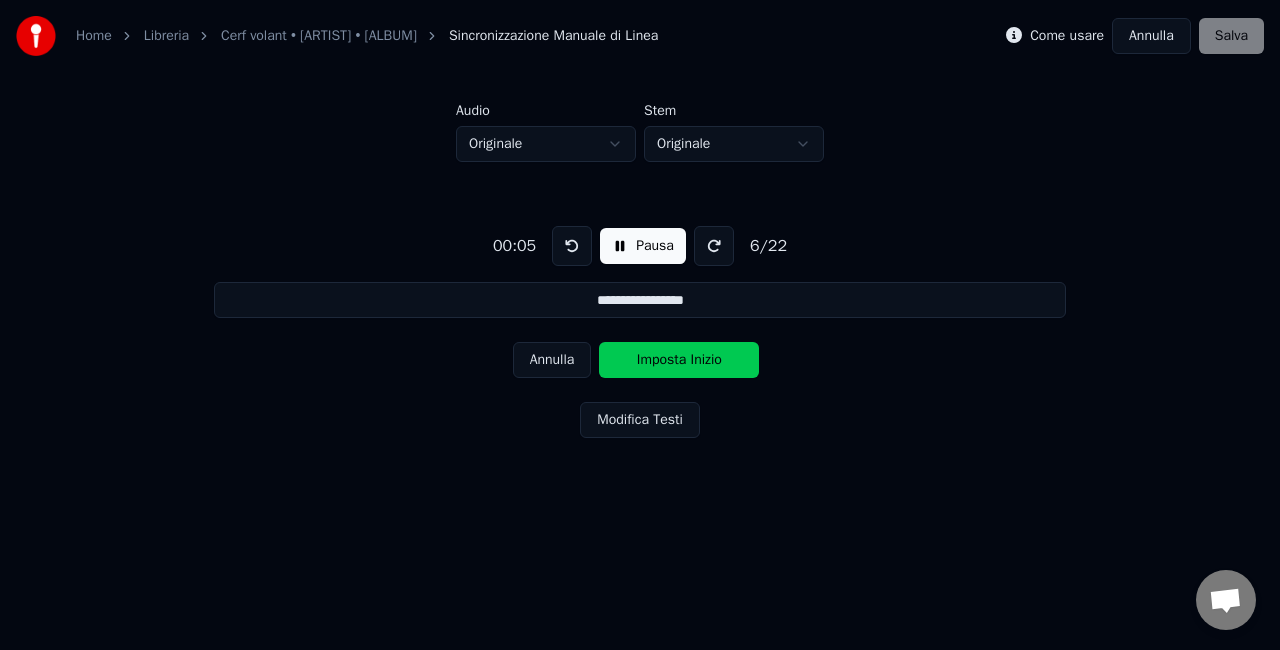 click at bounding box center [572, 246] 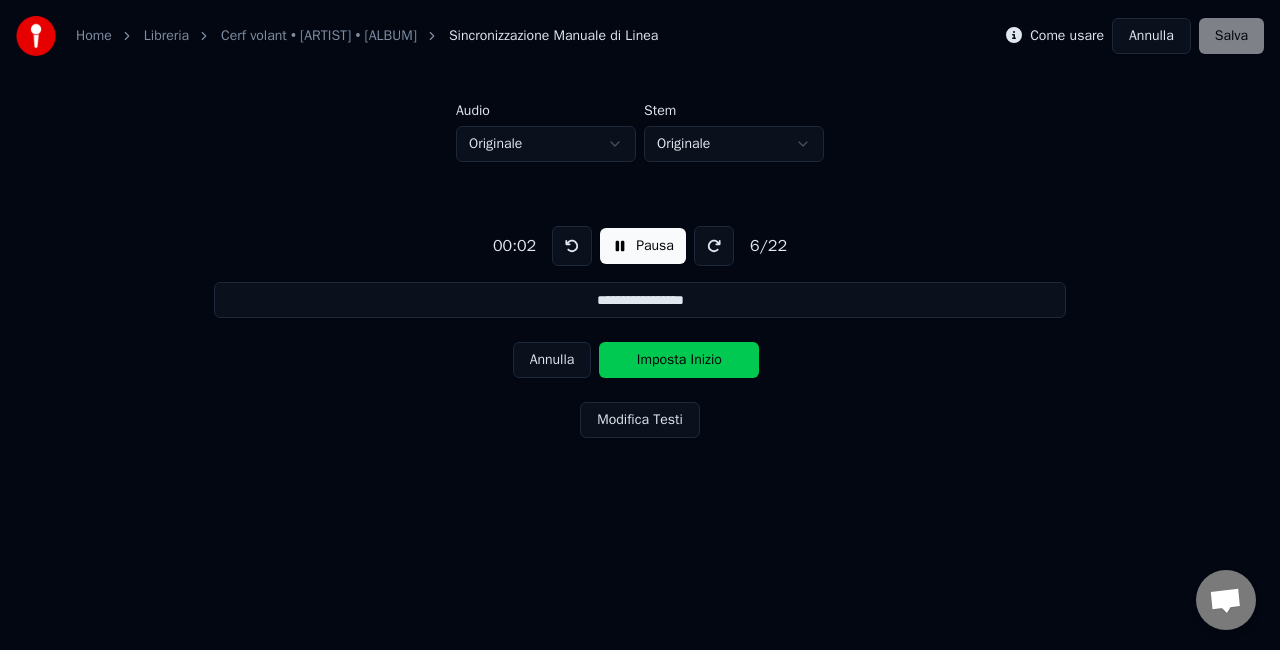 click on "Annulla" at bounding box center (552, 360) 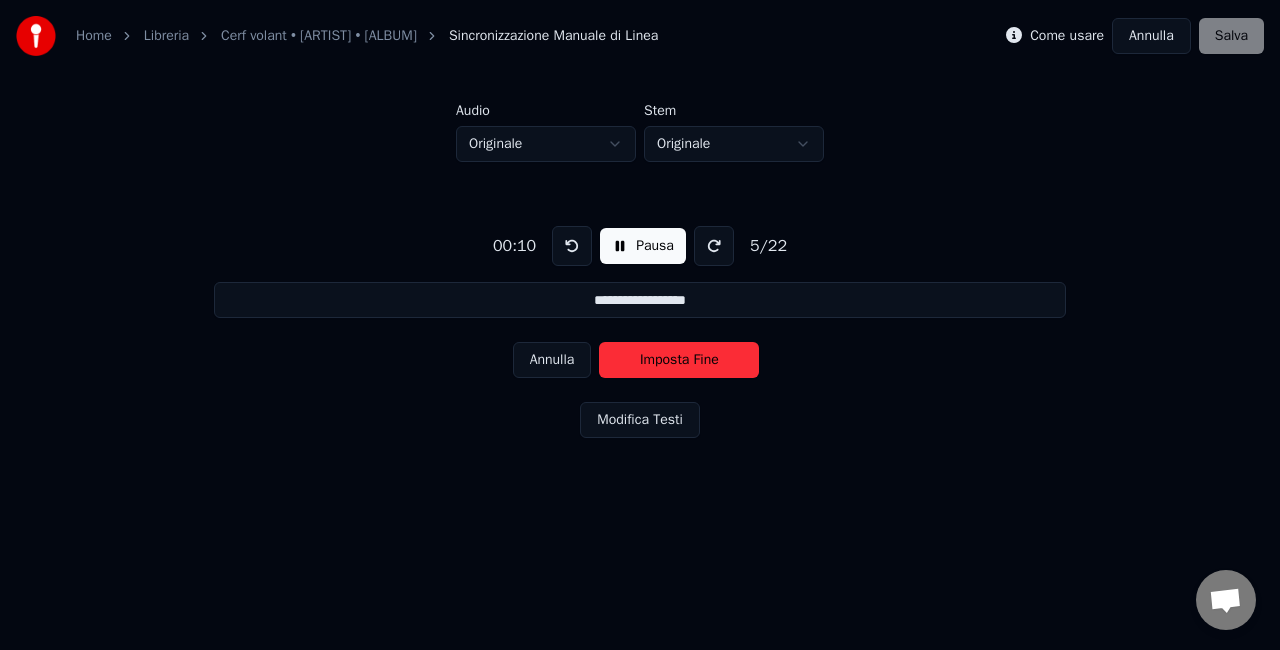 click on "Annulla" at bounding box center [552, 360] 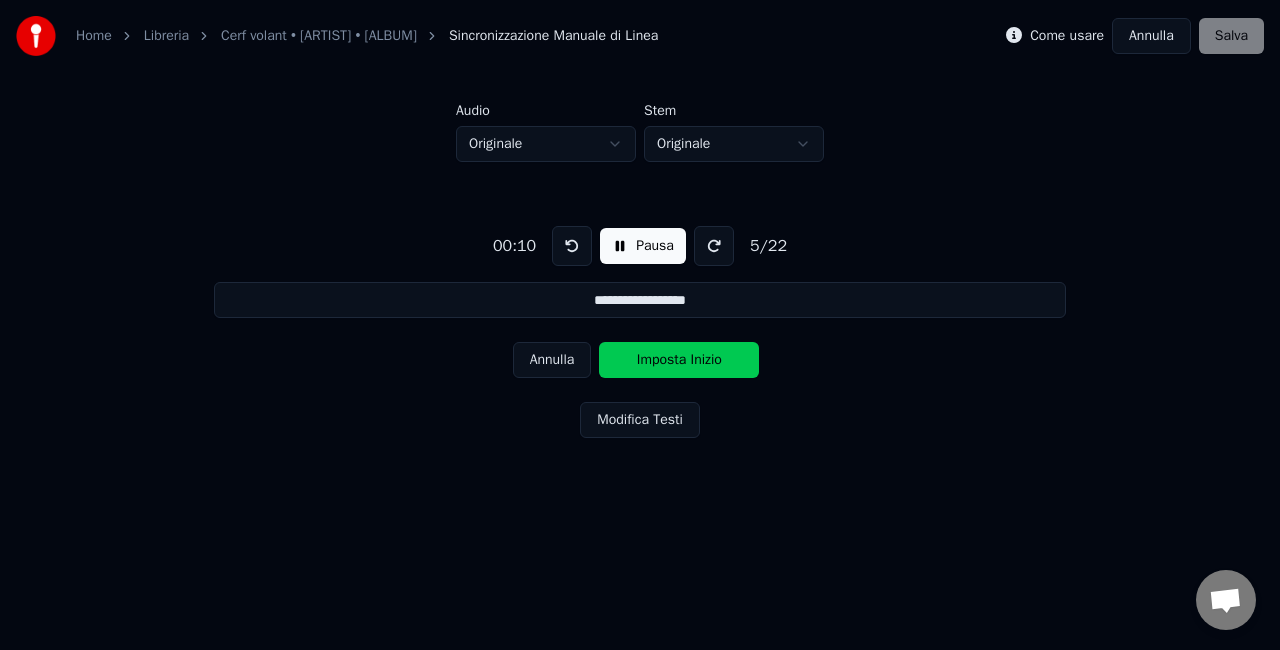 click on "Annulla" at bounding box center [552, 360] 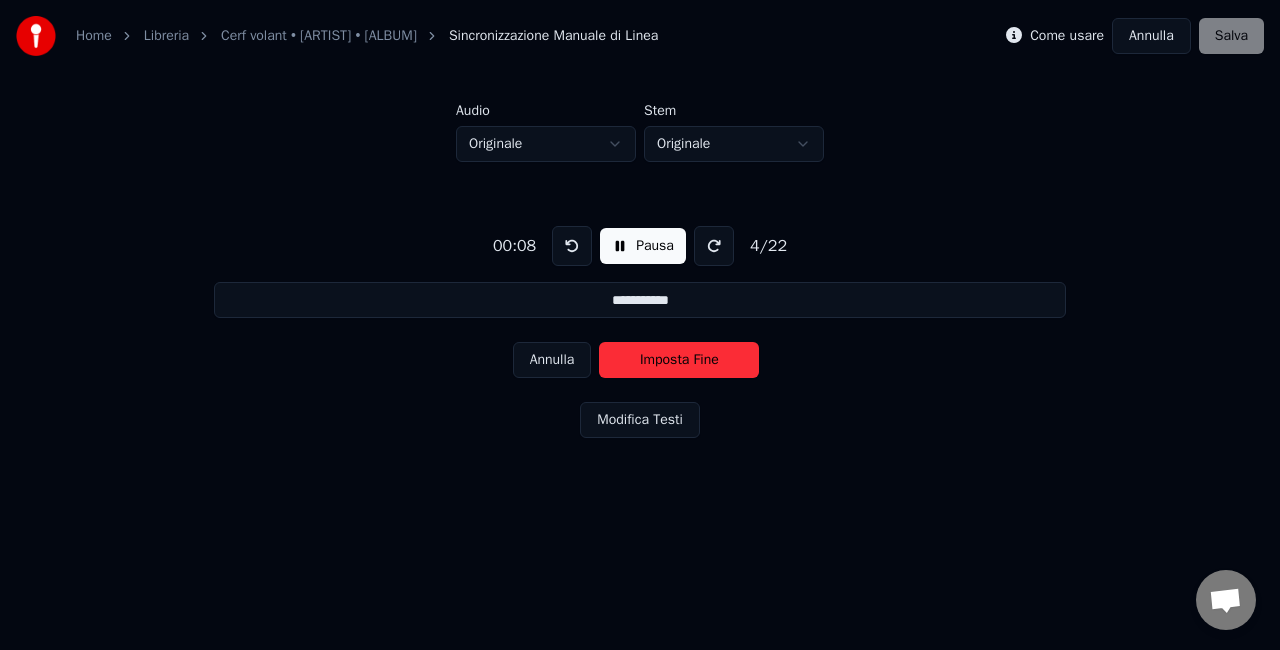 click on "Annulla" at bounding box center (552, 360) 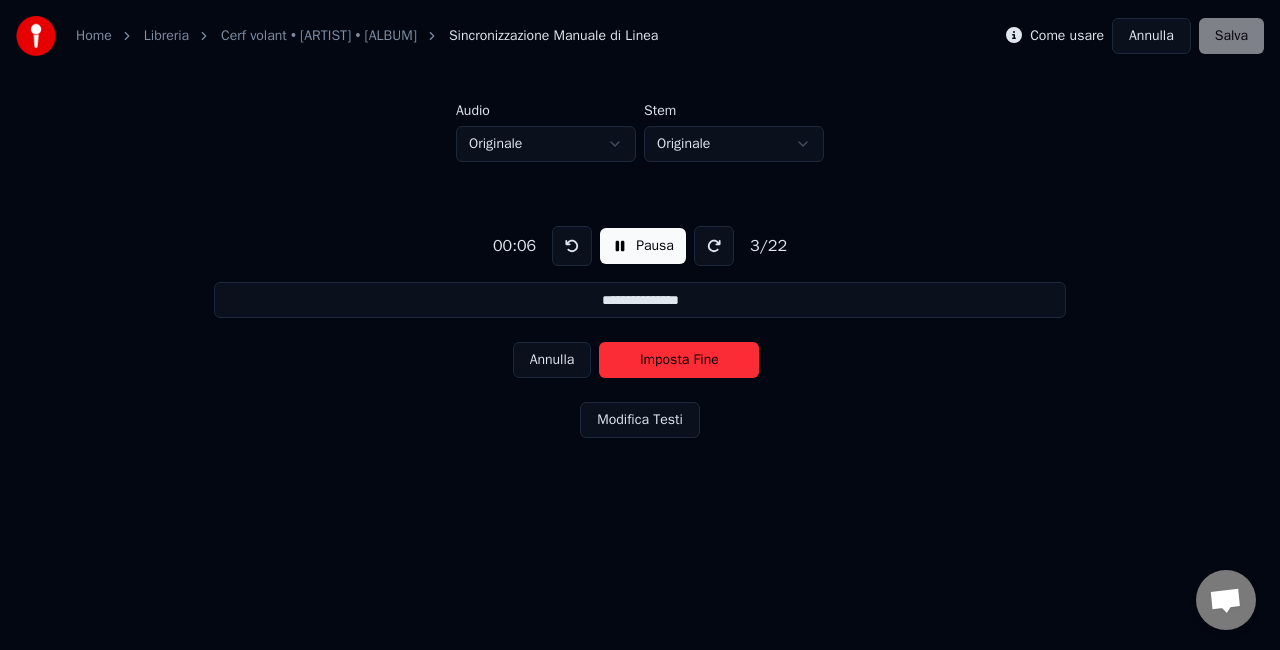 click on "Annulla" at bounding box center (552, 360) 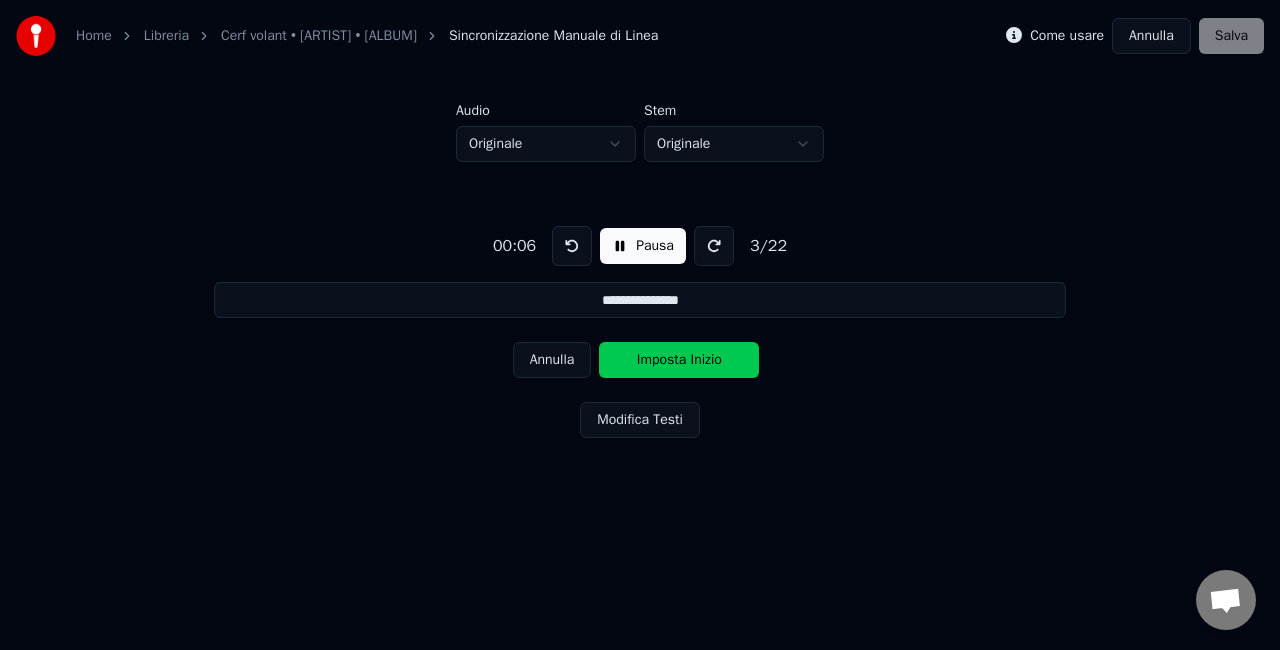 click on "Annulla" at bounding box center [552, 360] 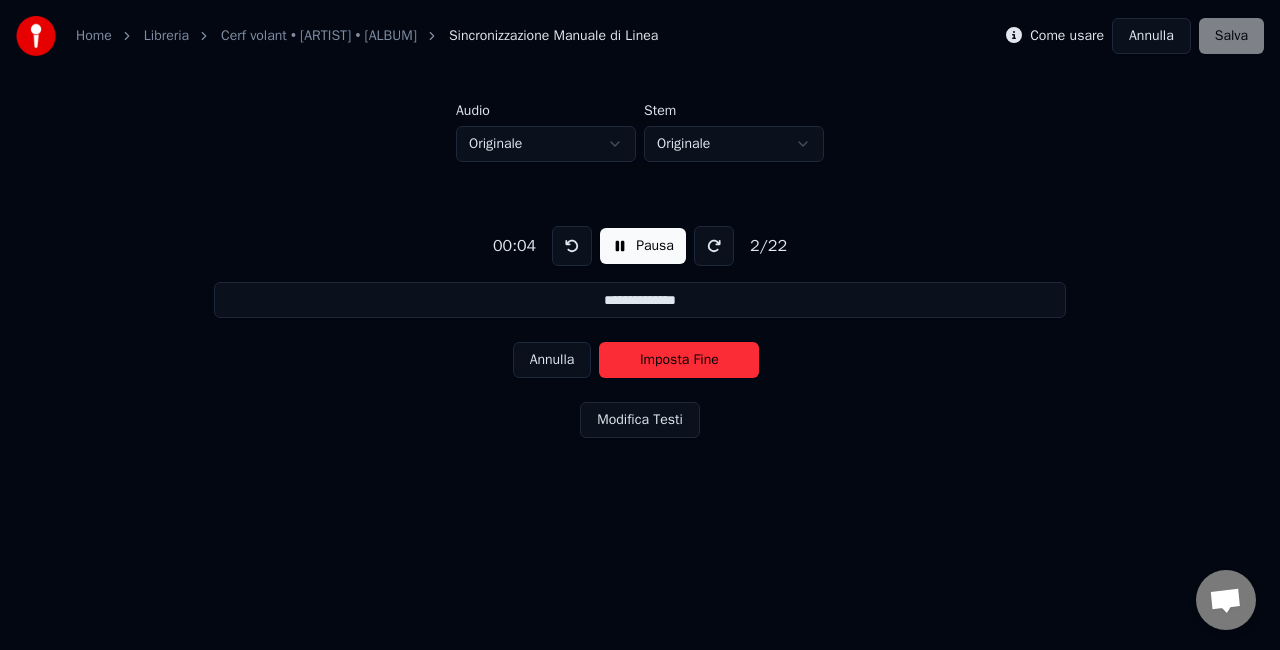 click on "Annulla" at bounding box center [552, 360] 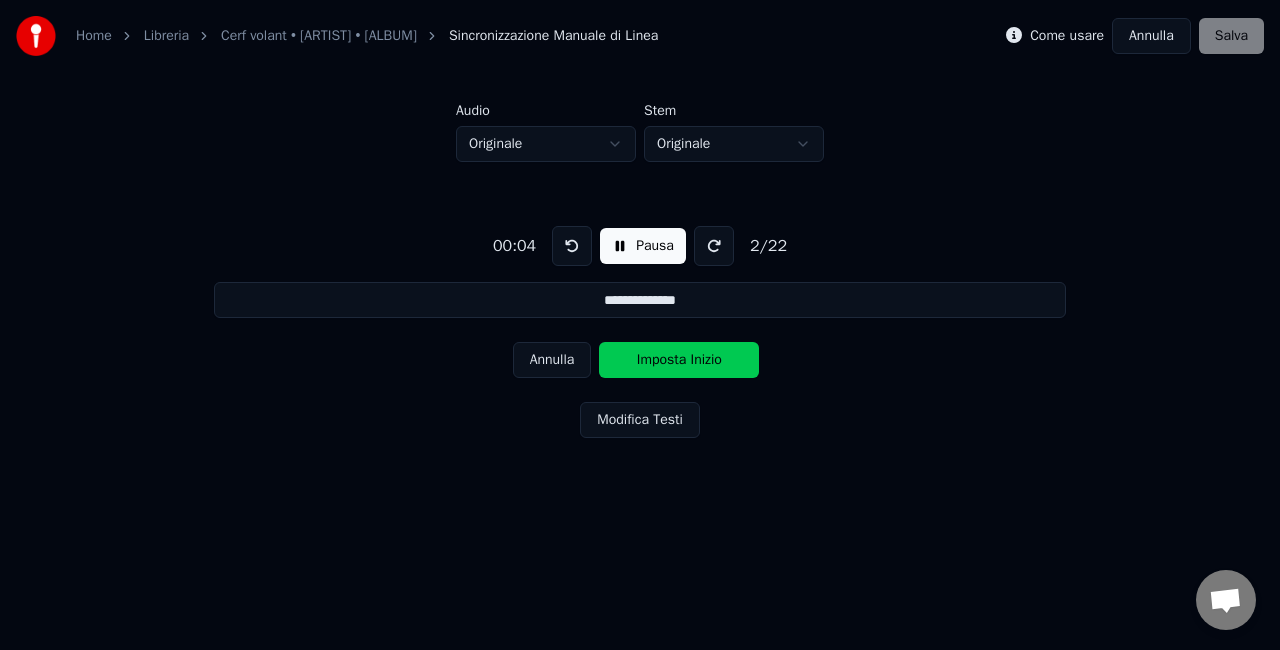 click on "Annulla" at bounding box center (552, 360) 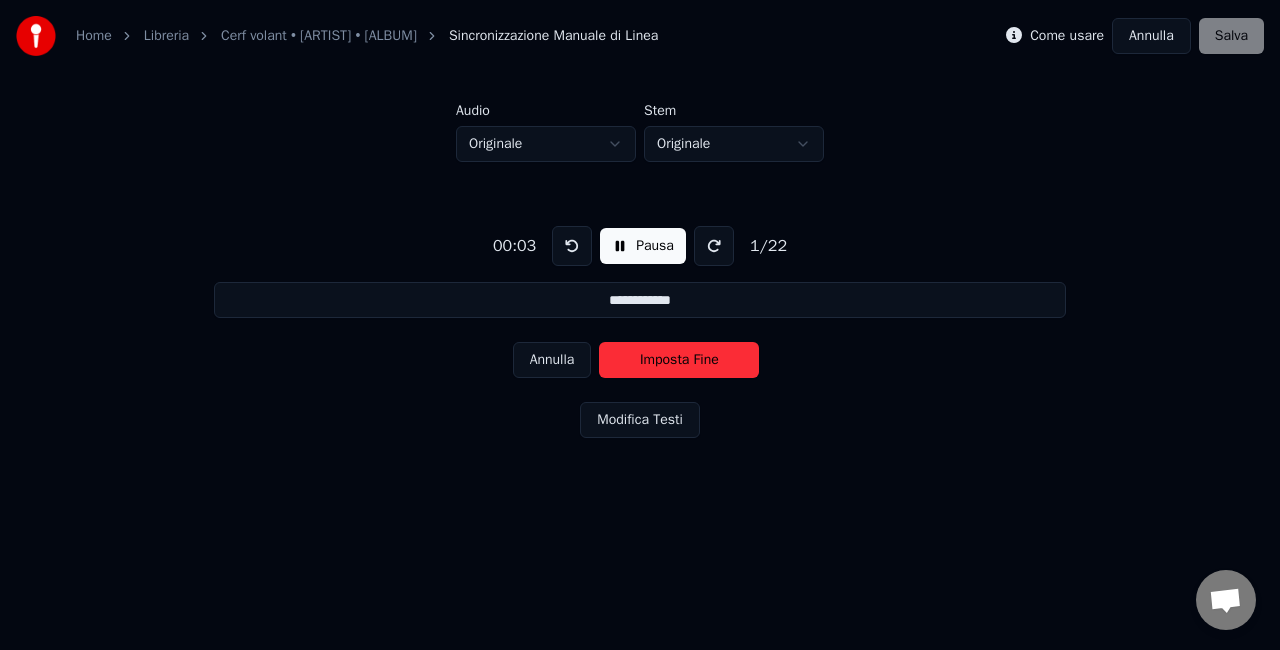 click on "Annulla" at bounding box center [552, 360] 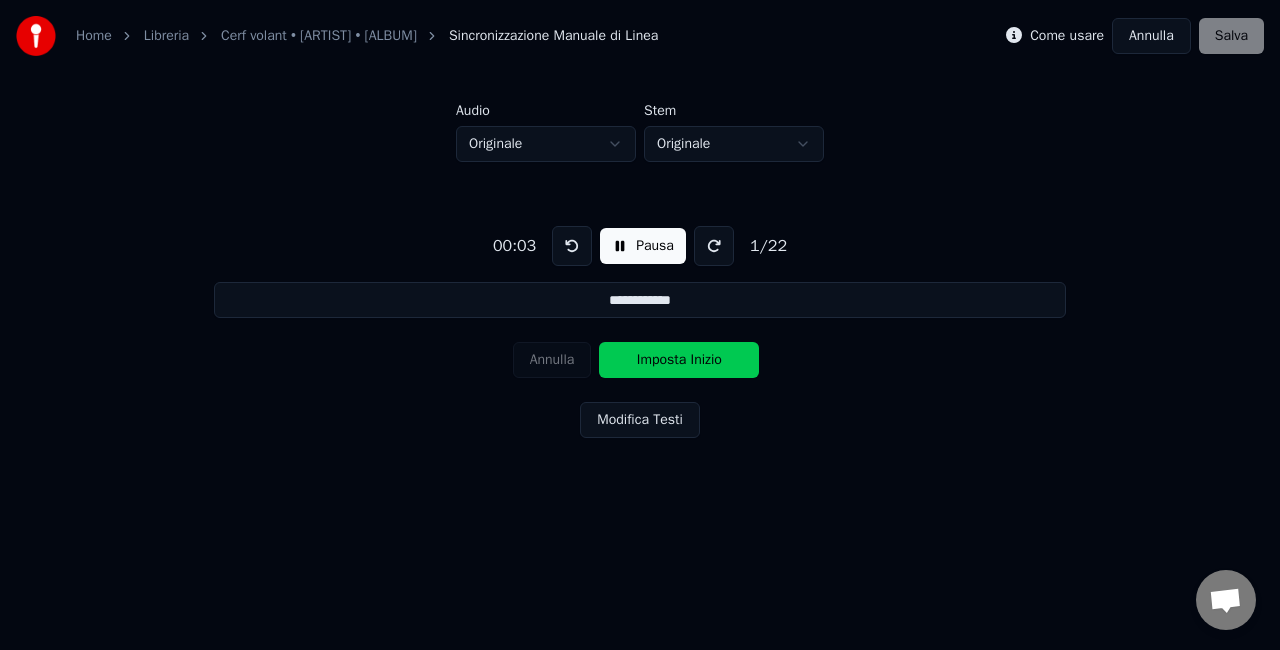 click on "Imposta Inizio" at bounding box center (679, 360) 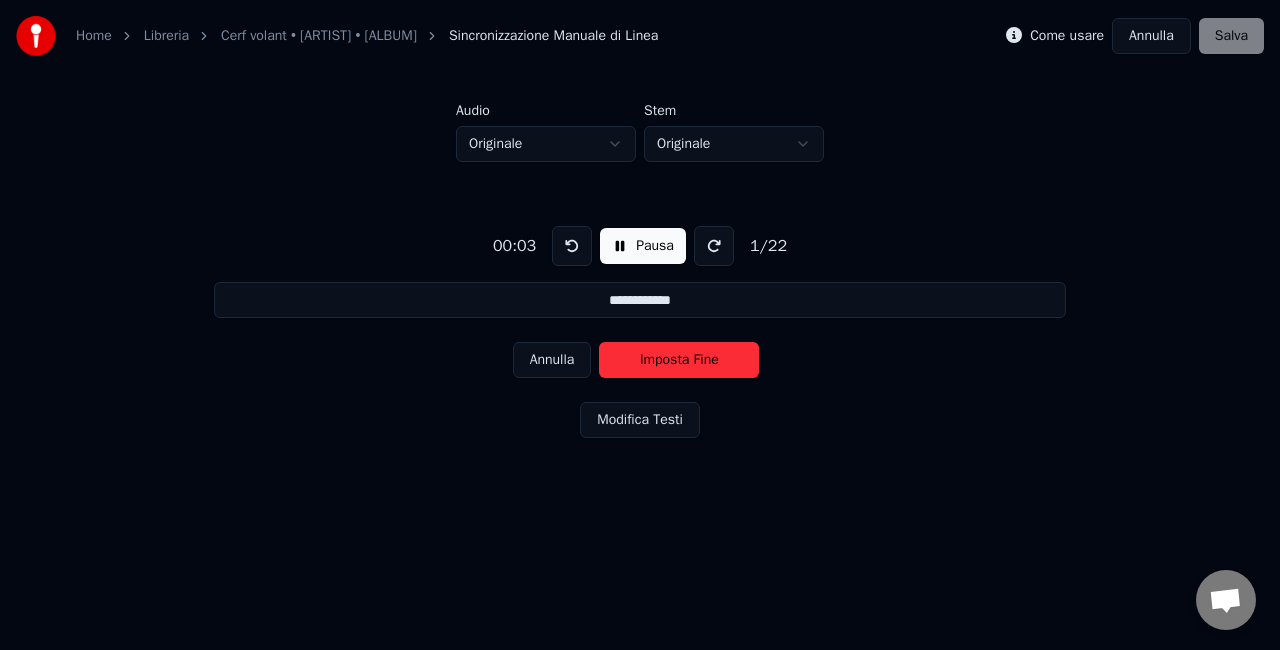 click on "Imposta Fine" at bounding box center (679, 360) 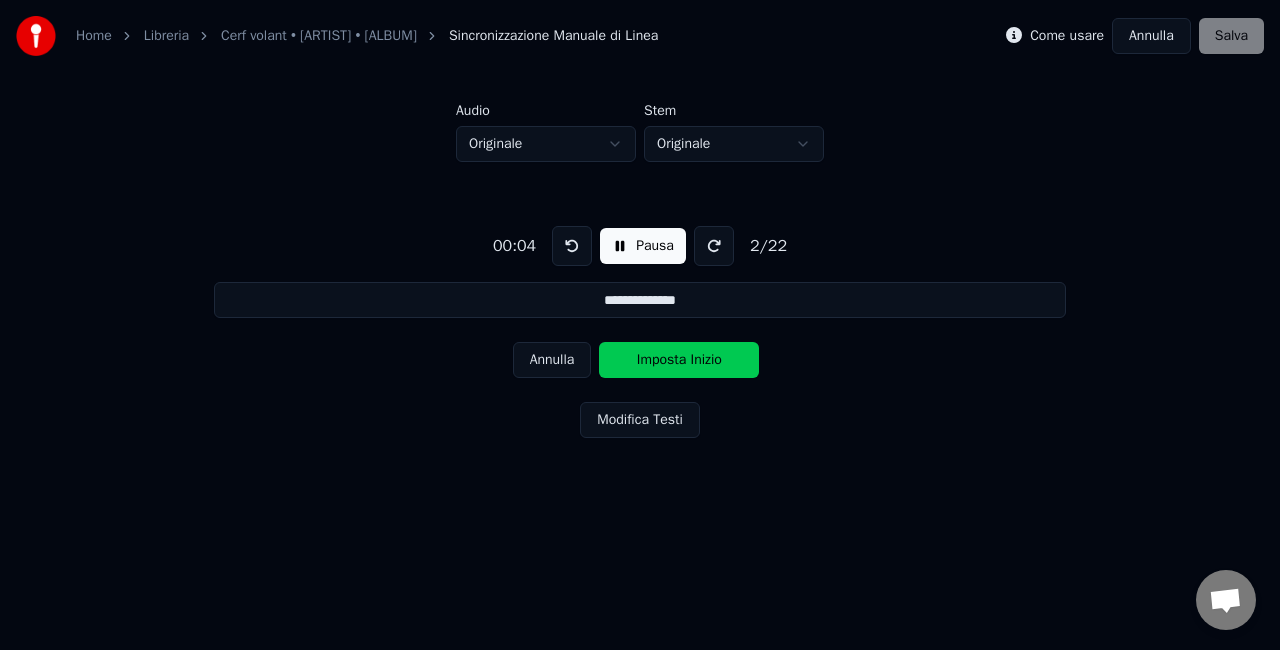 click on "Imposta Inizio" at bounding box center (679, 360) 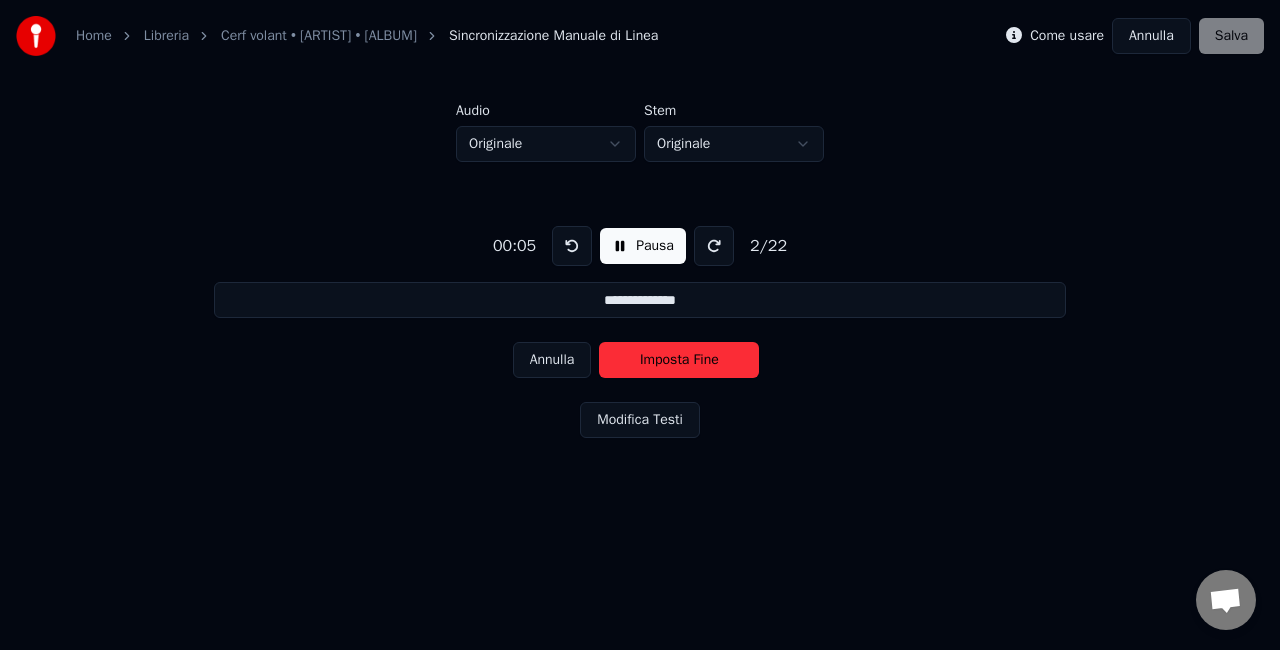 click on "Imposta Fine" at bounding box center [679, 360] 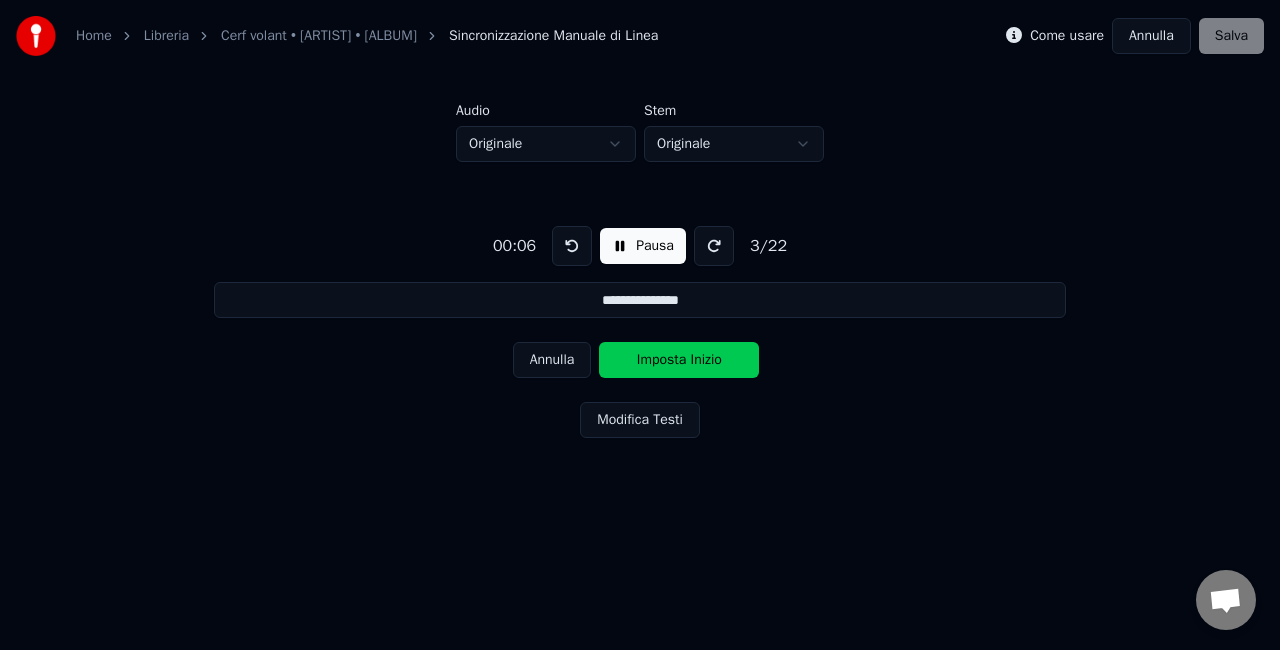 click on "Imposta Inizio" at bounding box center [679, 360] 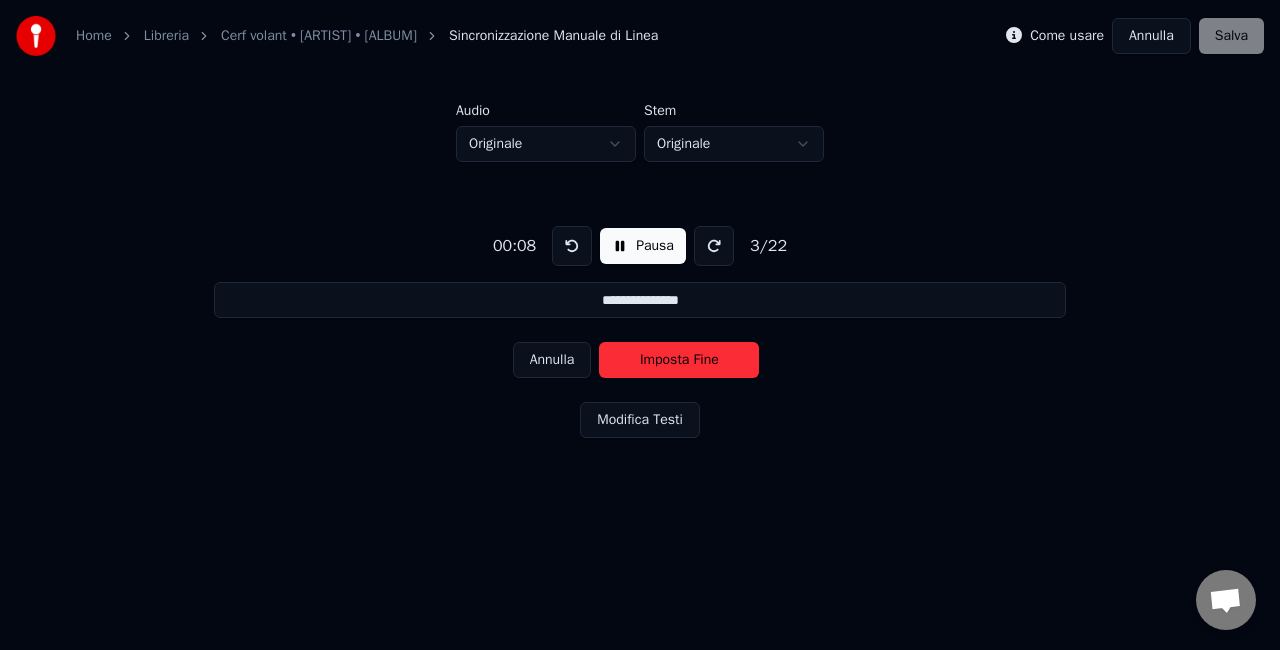 click on "Imposta Fine" at bounding box center [679, 360] 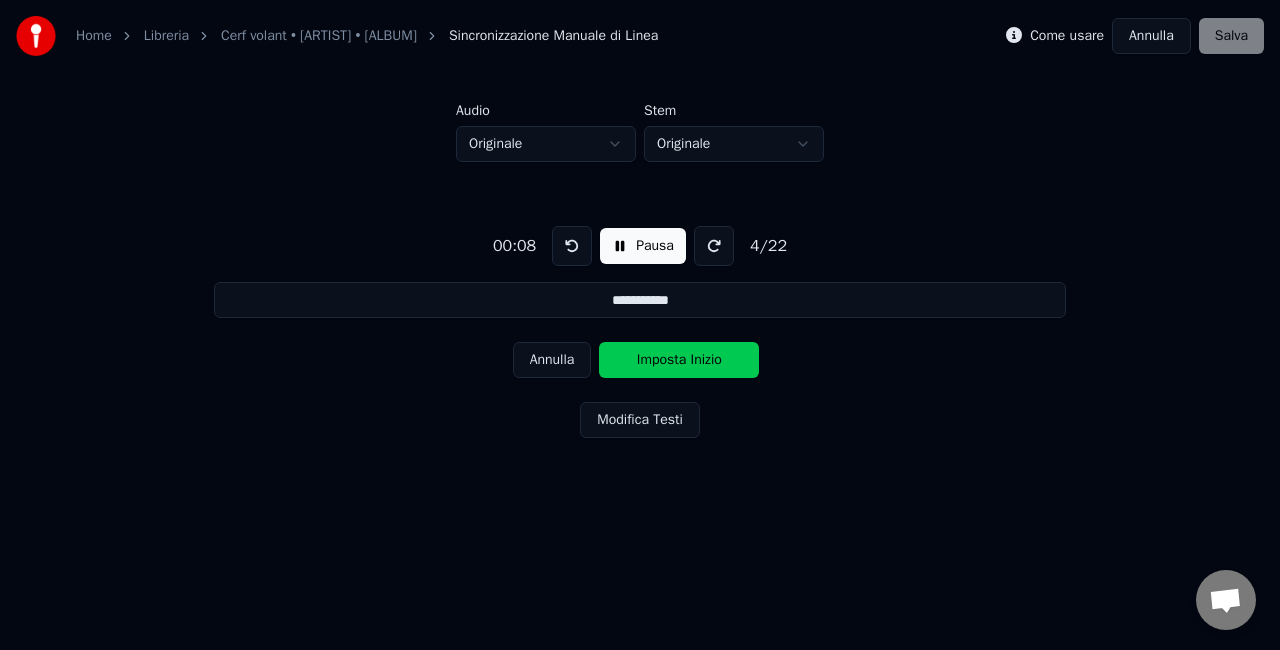 click on "Imposta Inizio" at bounding box center [679, 360] 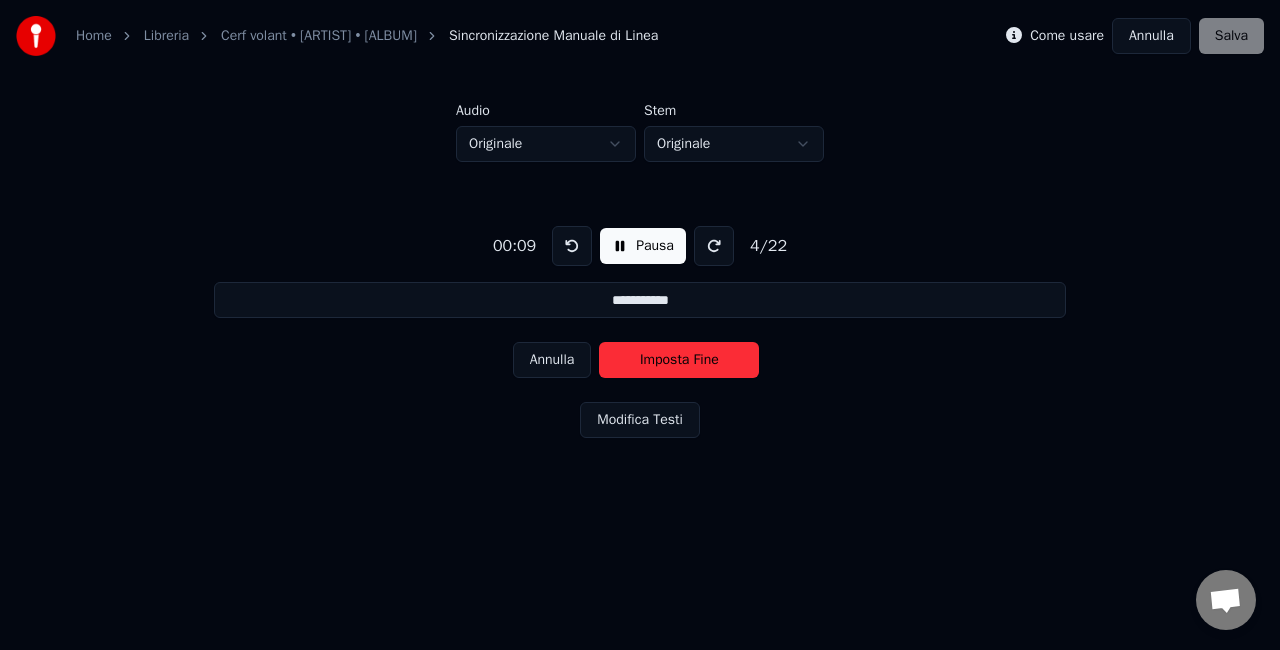 click on "Imposta Fine" at bounding box center (679, 360) 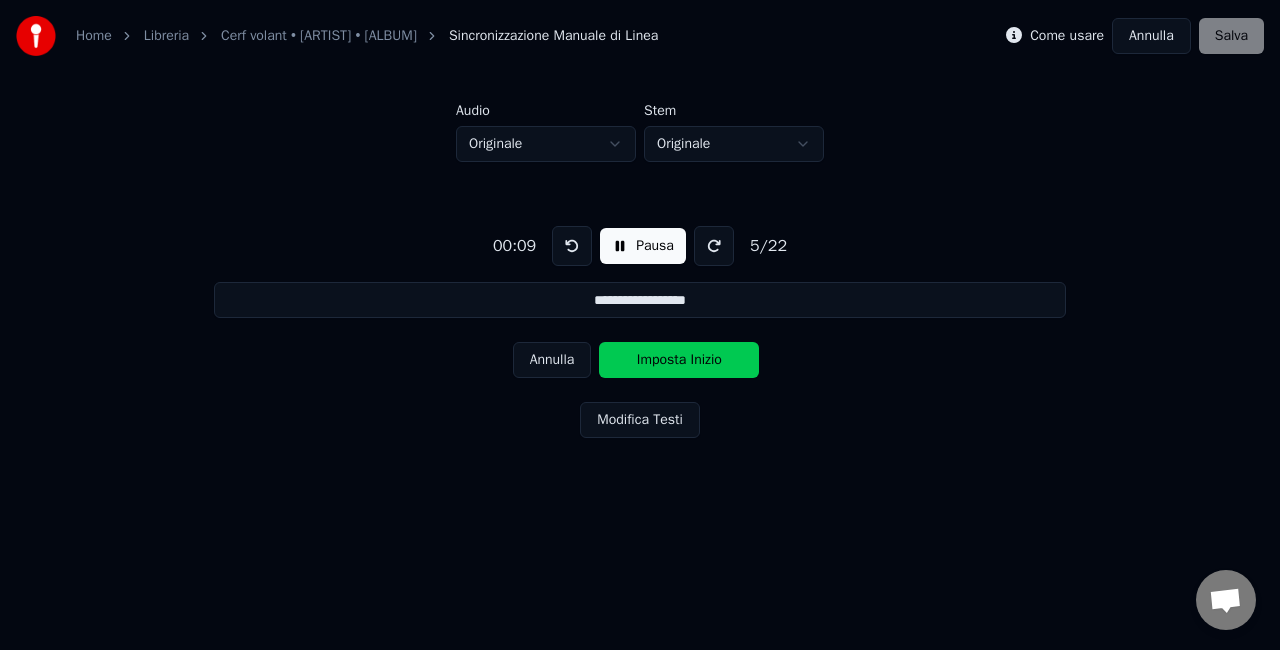 click on "Imposta Inizio" at bounding box center (679, 360) 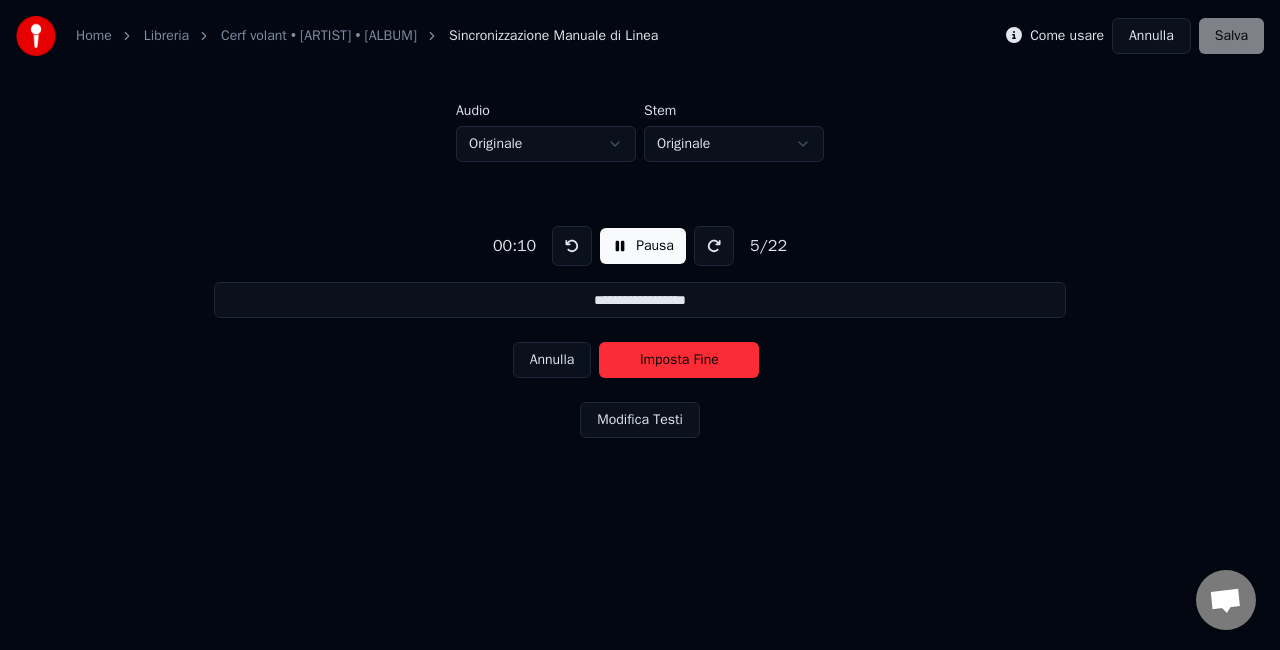 click on "Imposta Fine" at bounding box center [679, 360] 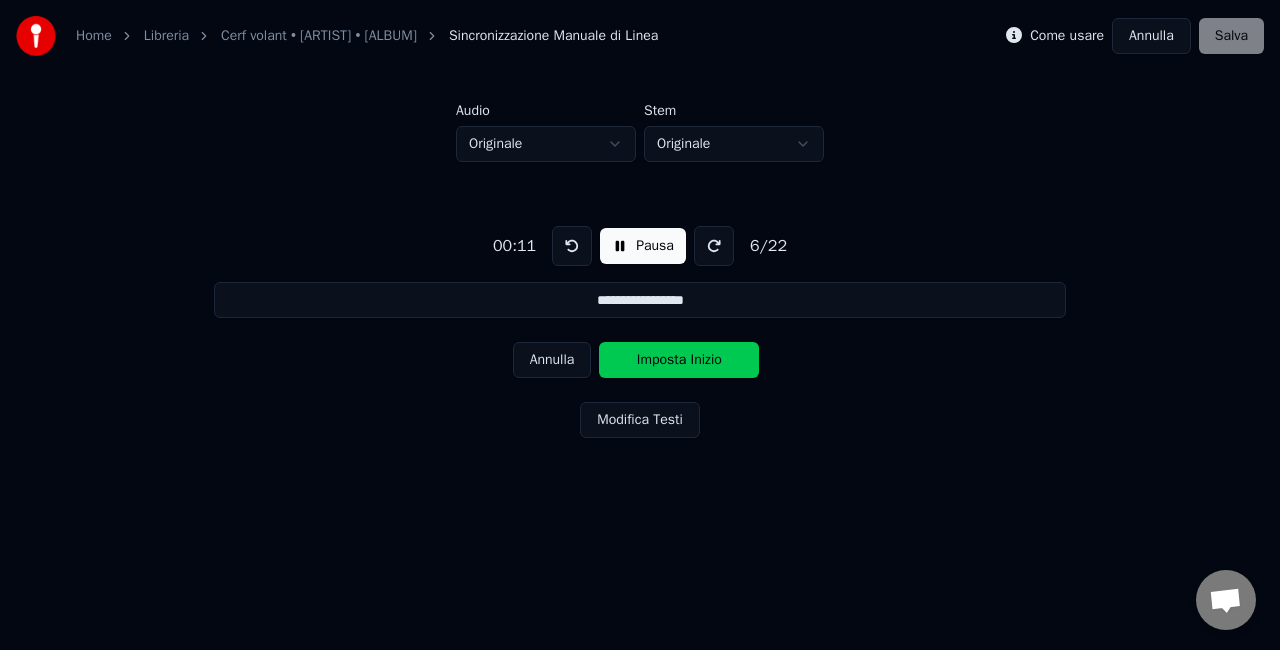 click on "Imposta Inizio" at bounding box center (679, 360) 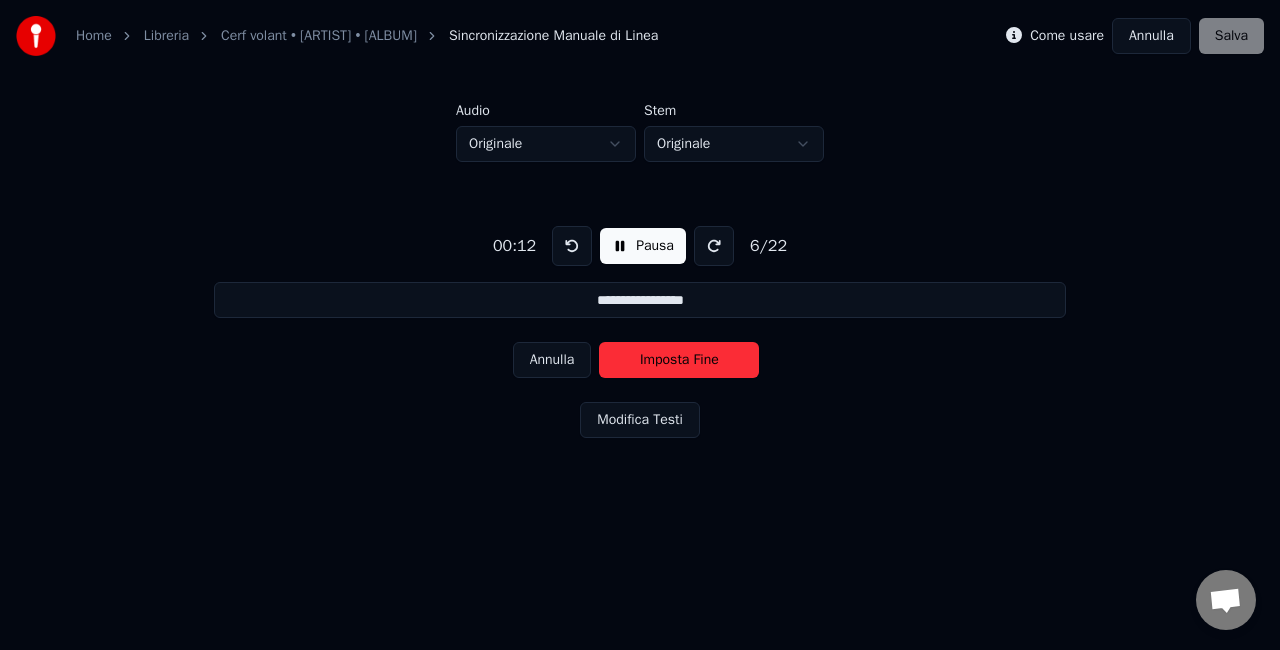 click on "Imposta Fine" at bounding box center [679, 360] 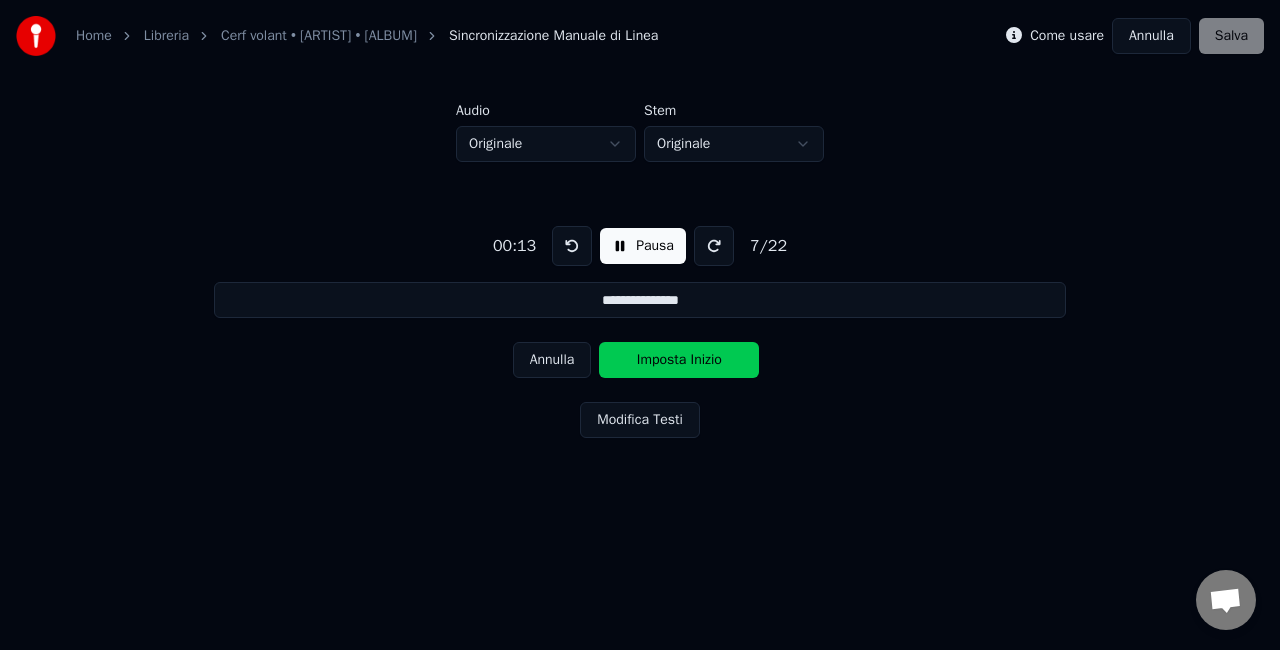 click on "Imposta Inizio" at bounding box center [679, 360] 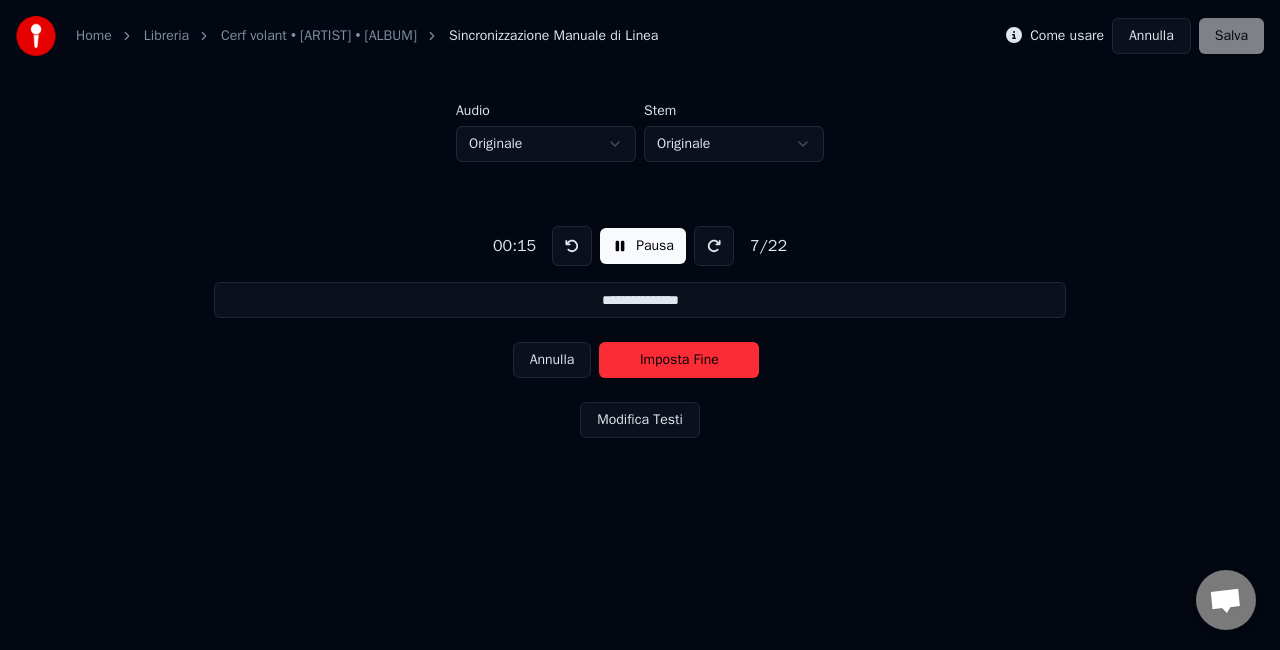 click on "Imposta Fine" at bounding box center [679, 360] 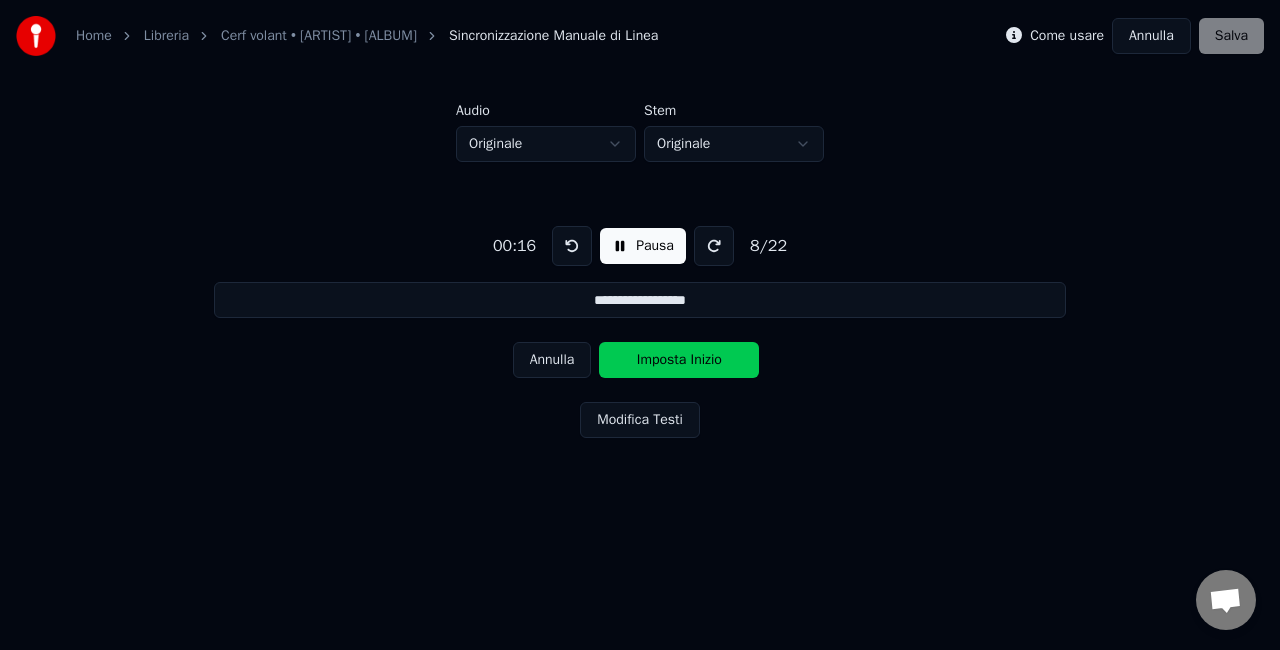 click on "Imposta Inizio" at bounding box center [679, 360] 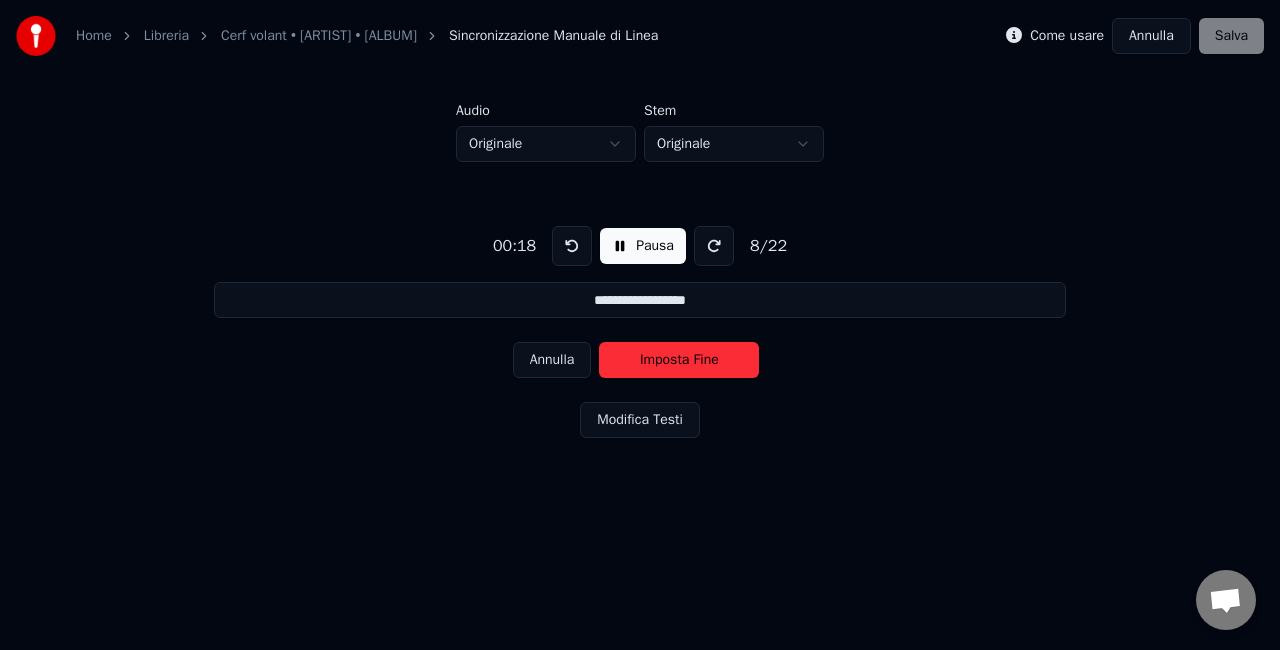 click on "Imposta Fine" at bounding box center [679, 360] 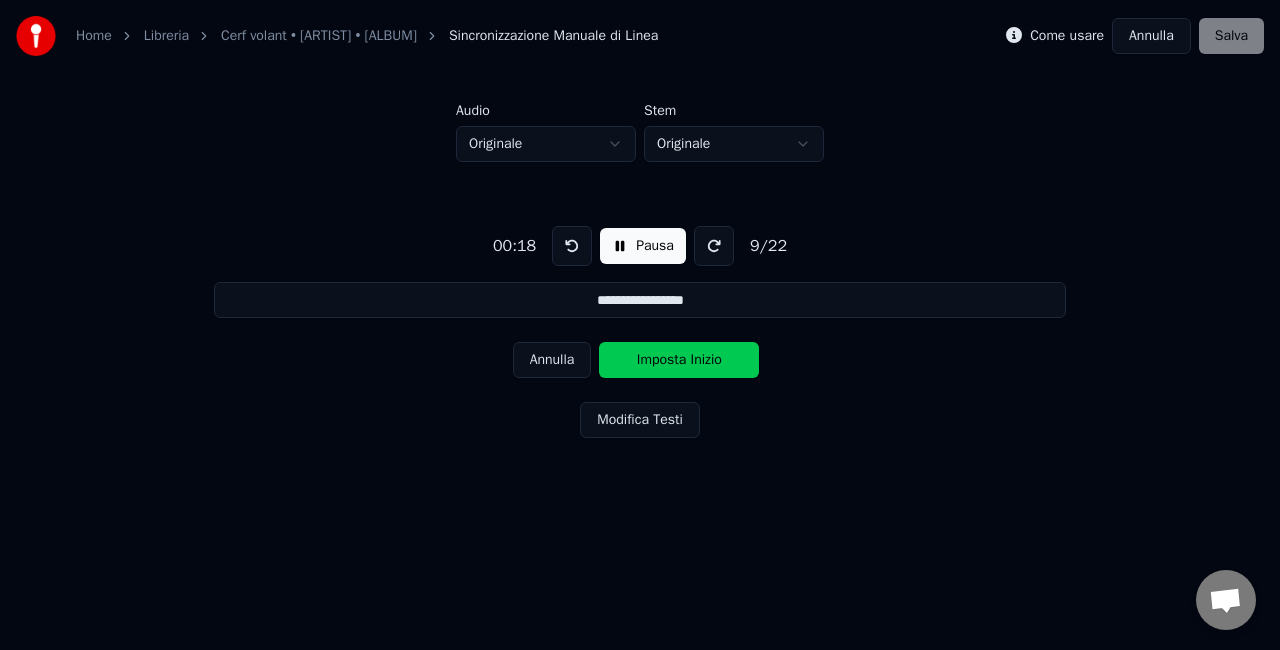 click on "Imposta Inizio" at bounding box center [679, 360] 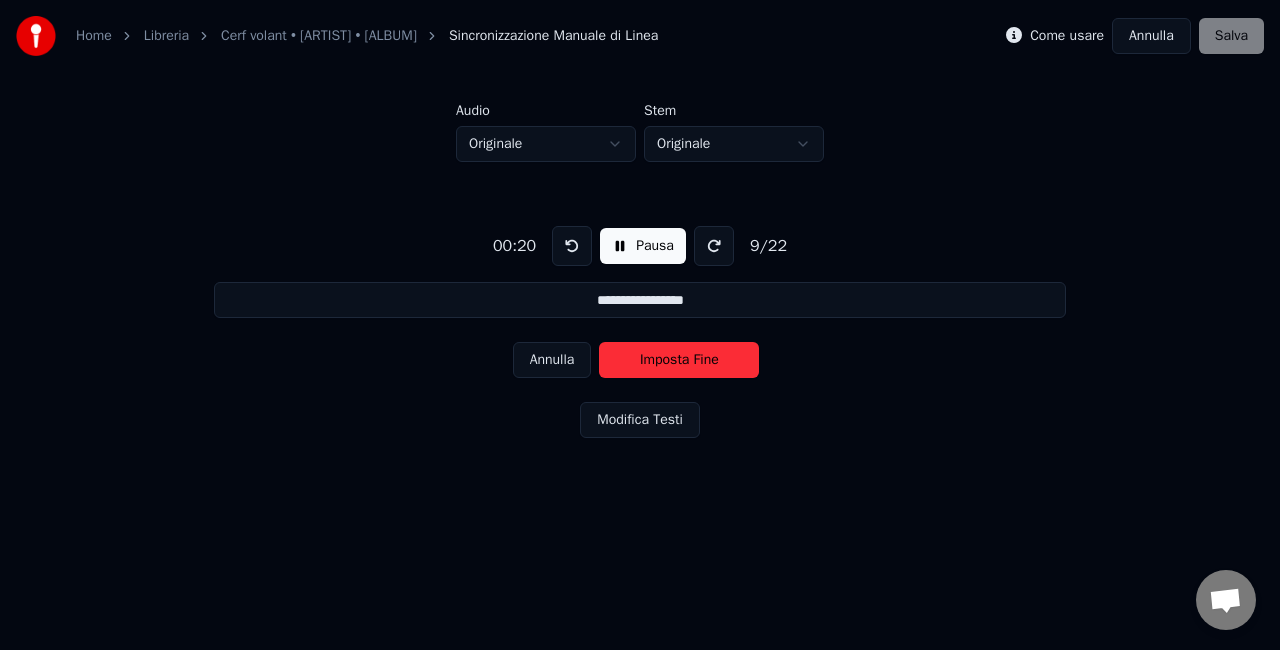 click on "Imposta Fine" at bounding box center [679, 360] 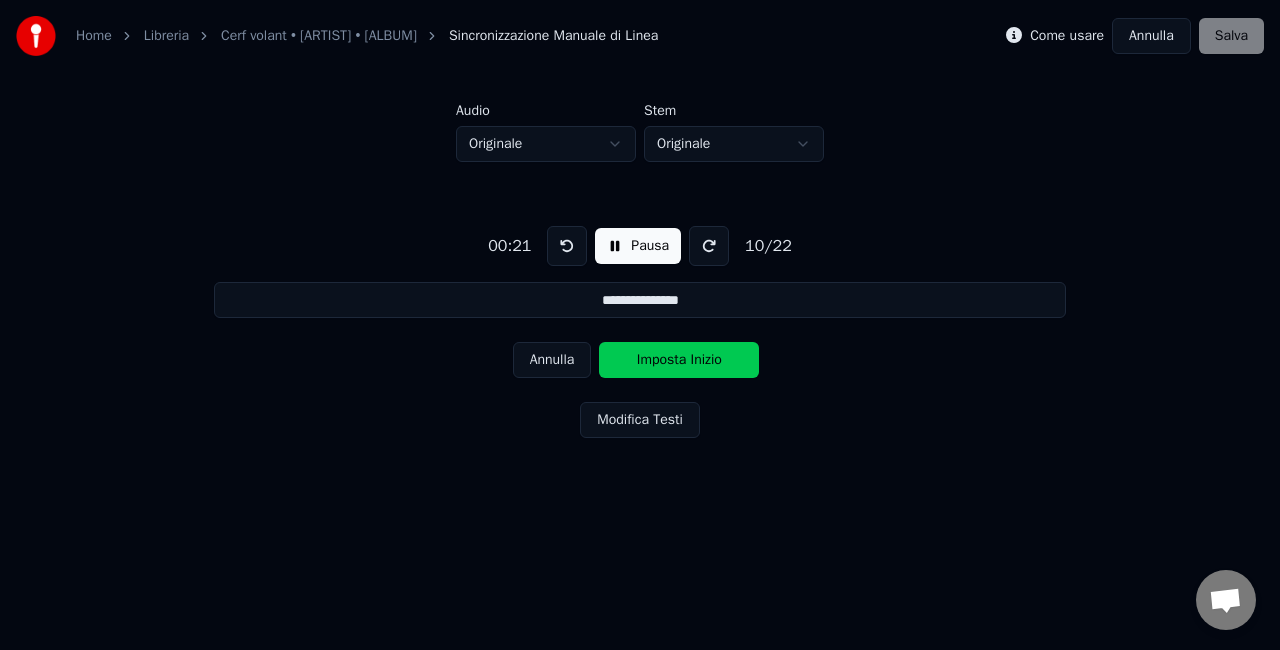 click on "Imposta Inizio" at bounding box center (679, 360) 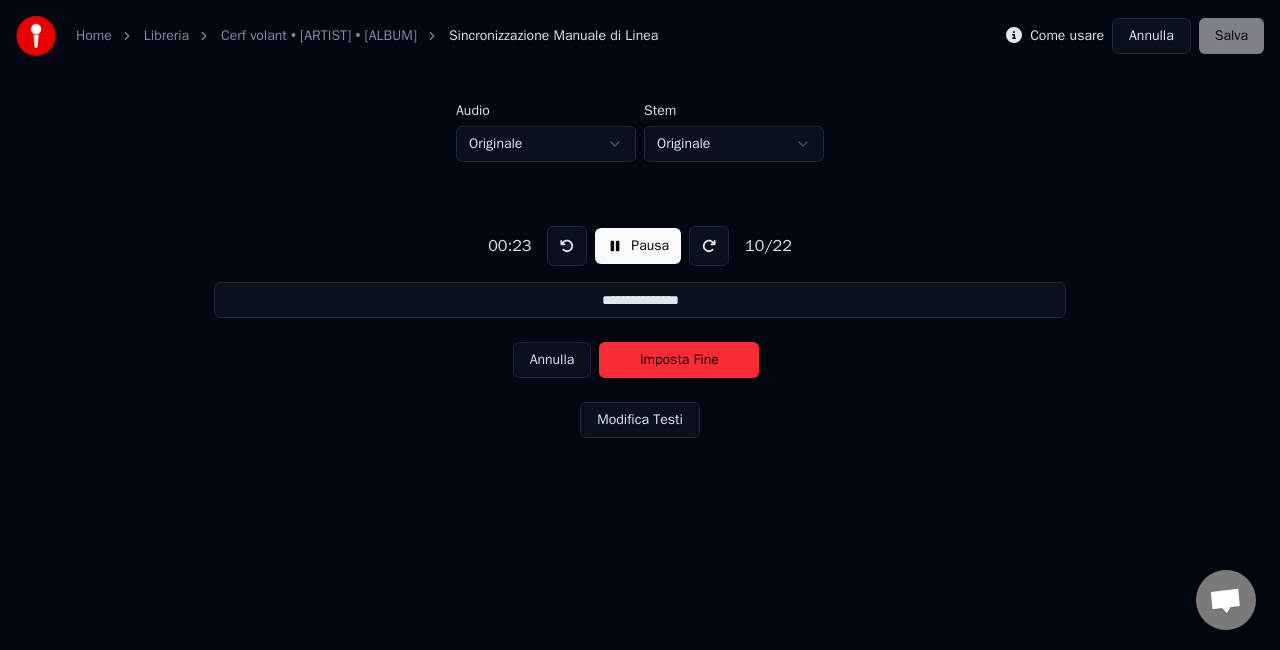 click on "Imposta Fine" at bounding box center [679, 360] 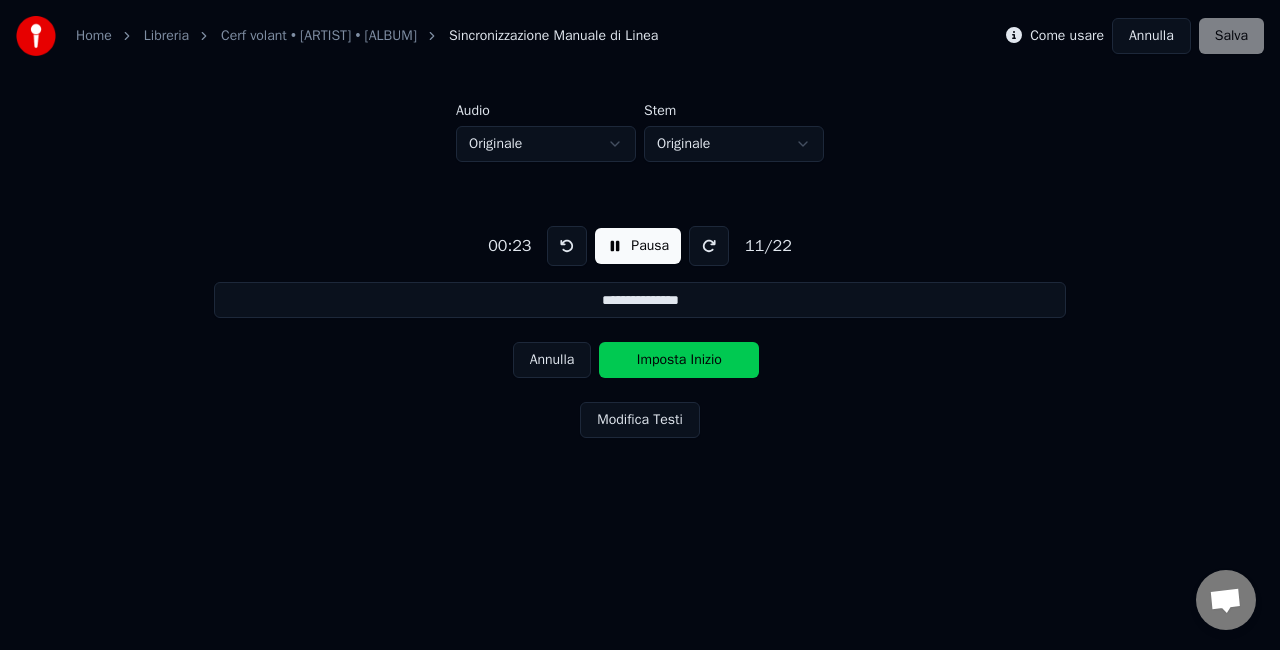 click on "Imposta Inizio" at bounding box center [679, 360] 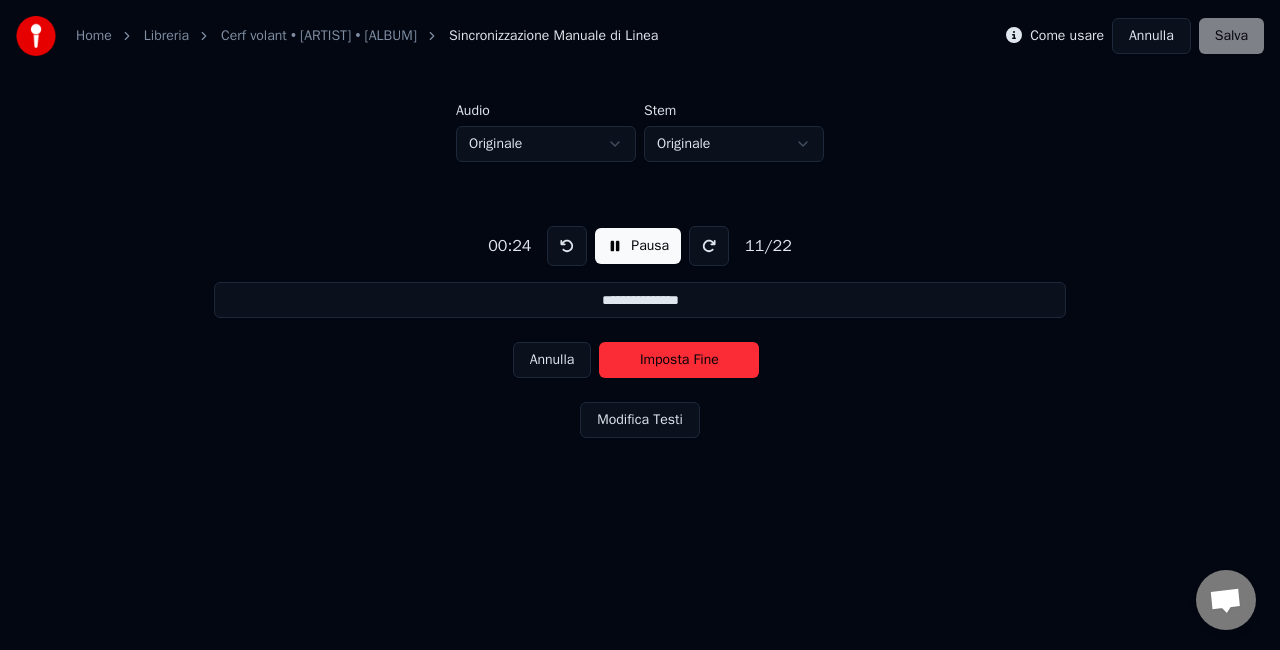 click on "Imposta Fine" at bounding box center [679, 360] 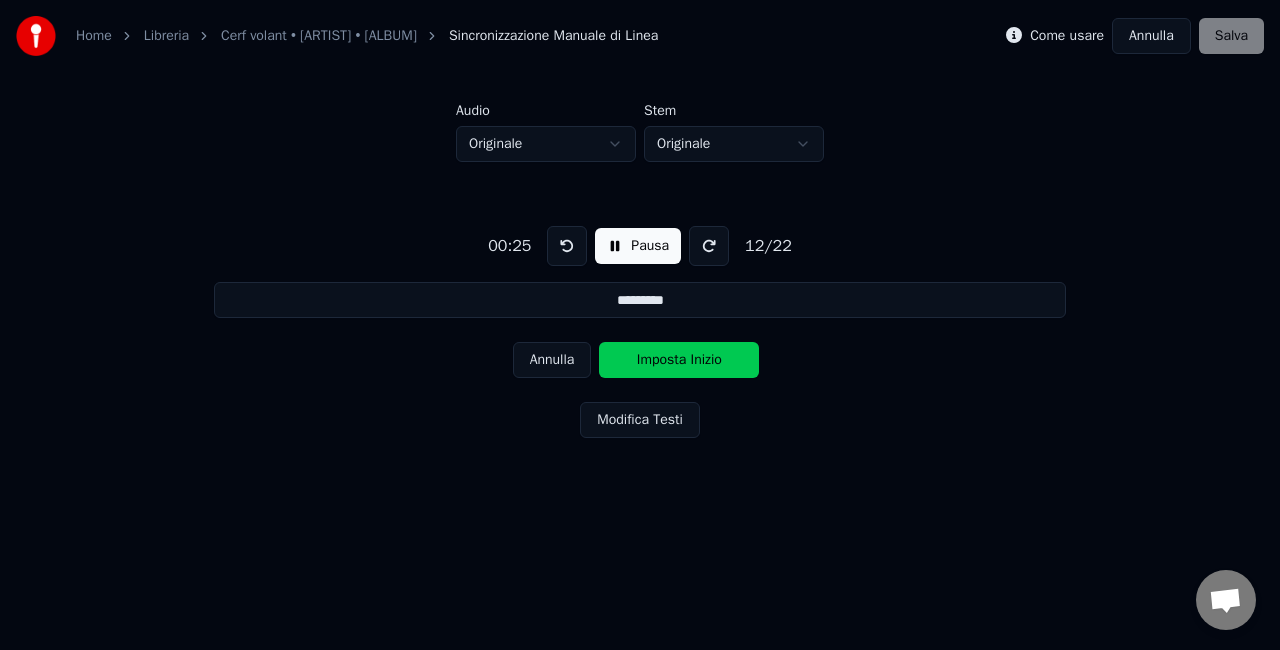 click on "Imposta Inizio" at bounding box center (679, 360) 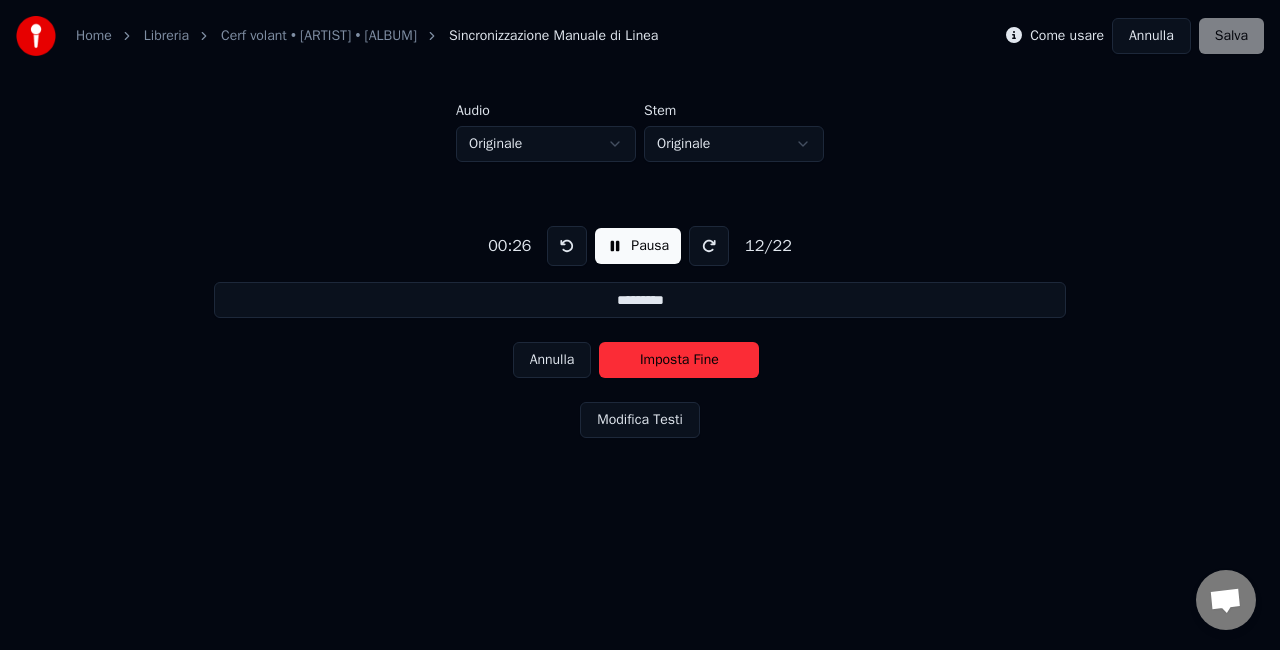 click on "Imposta Fine" at bounding box center (679, 360) 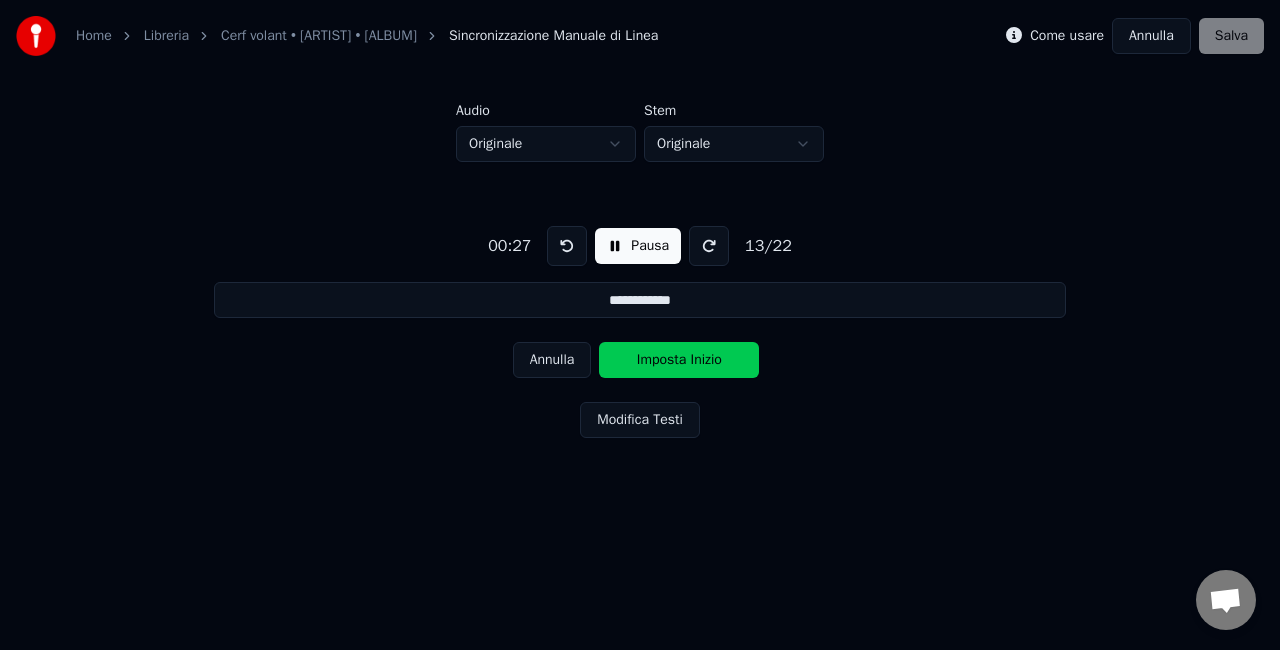 click on "Imposta Inizio" at bounding box center [679, 360] 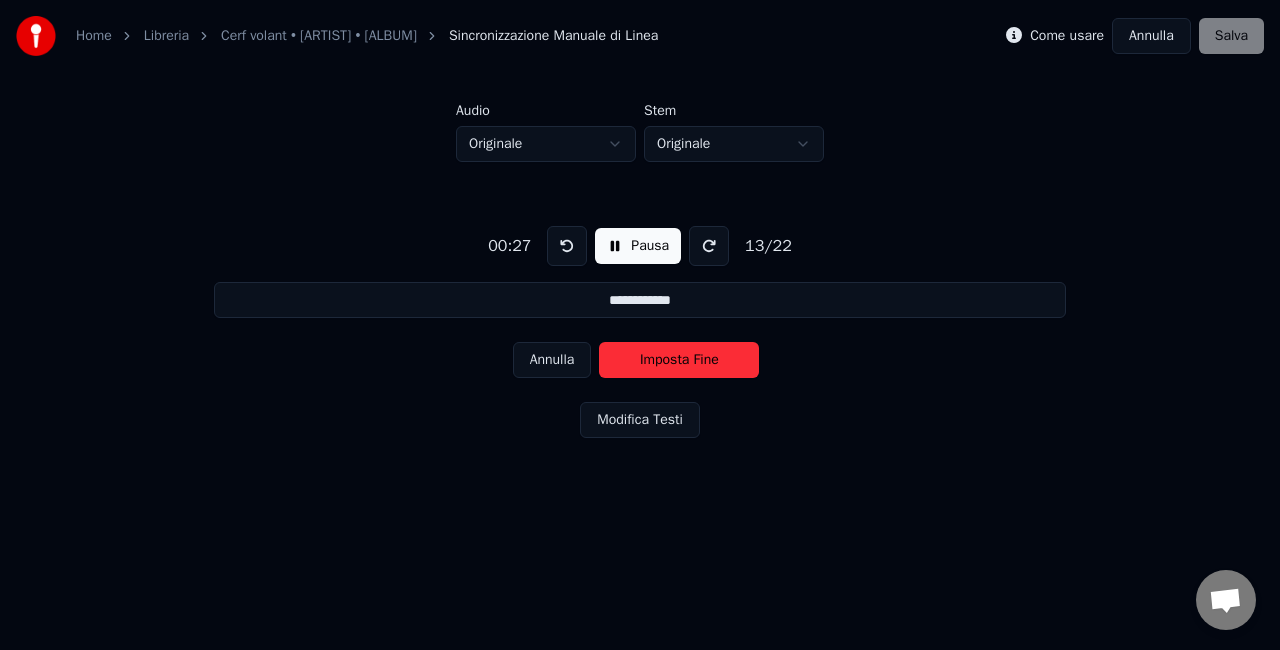 click on "Imposta Fine" at bounding box center (679, 360) 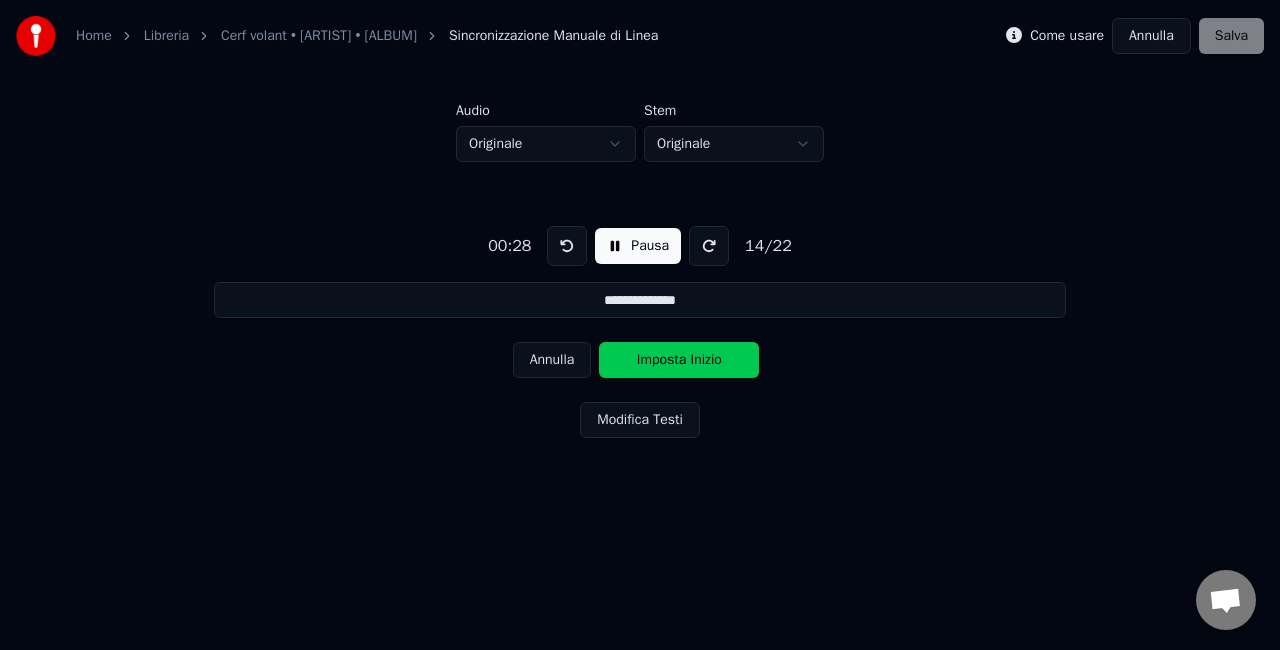 click on "Imposta Inizio" at bounding box center [679, 360] 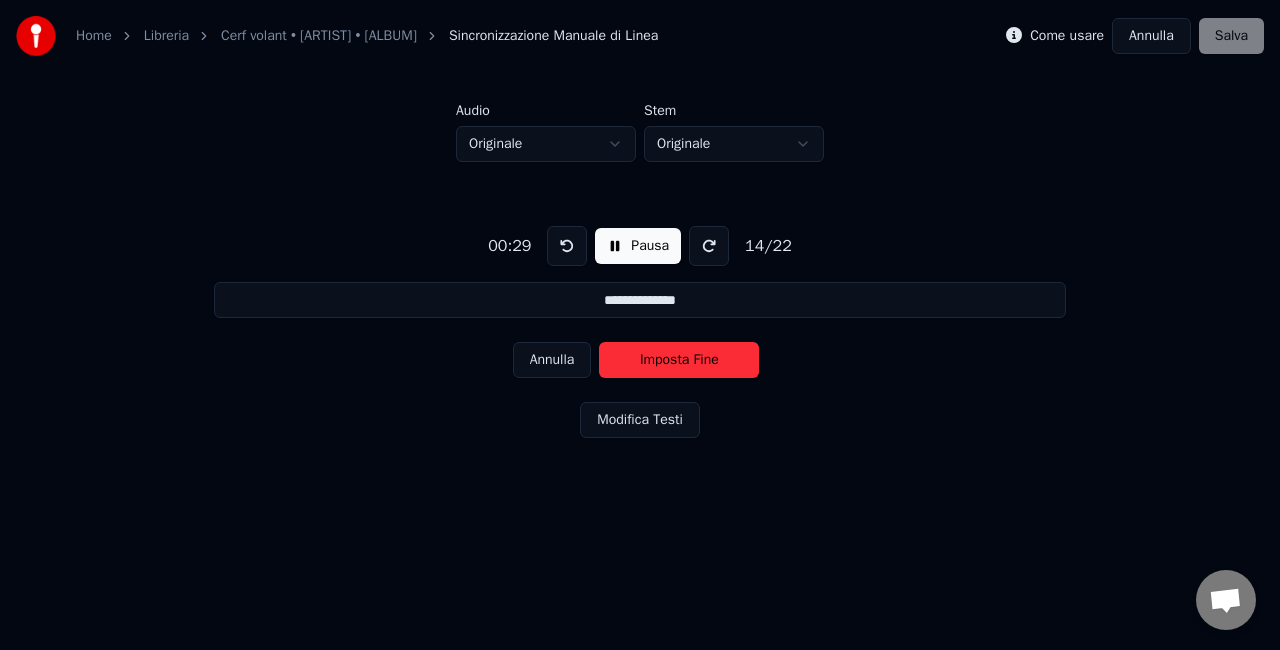 click on "Imposta Fine" at bounding box center (679, 360) 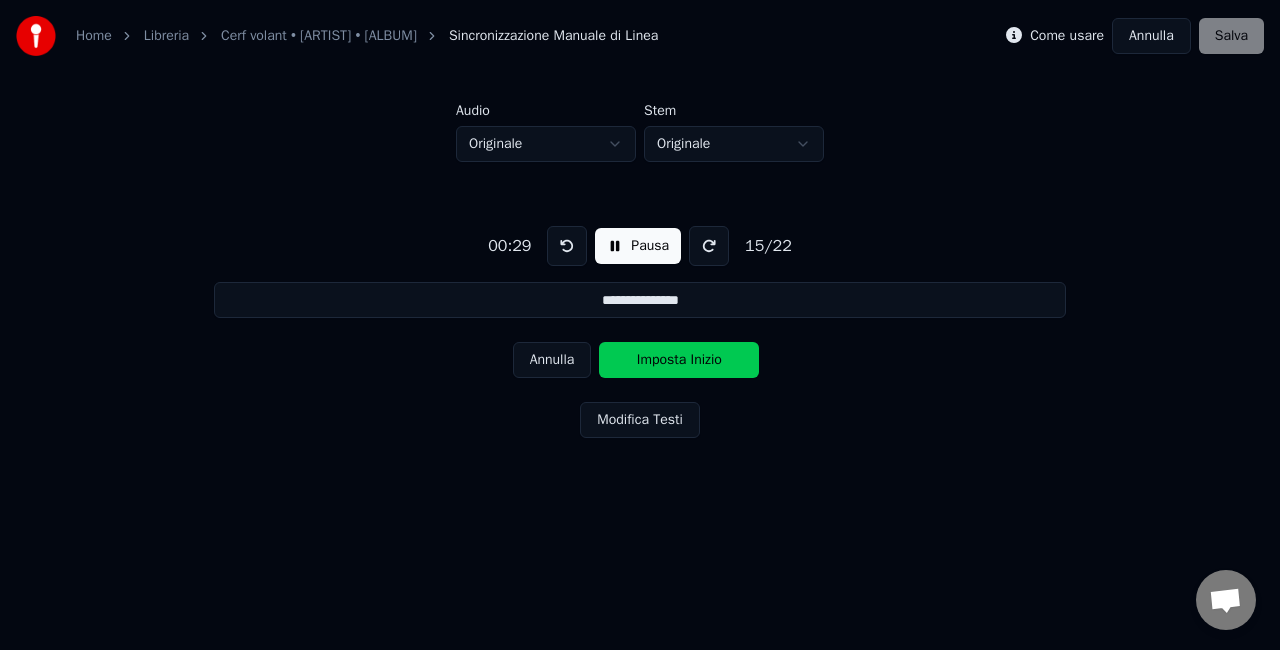 click on "Imposta Inizio" at bounding box center [679, 360] 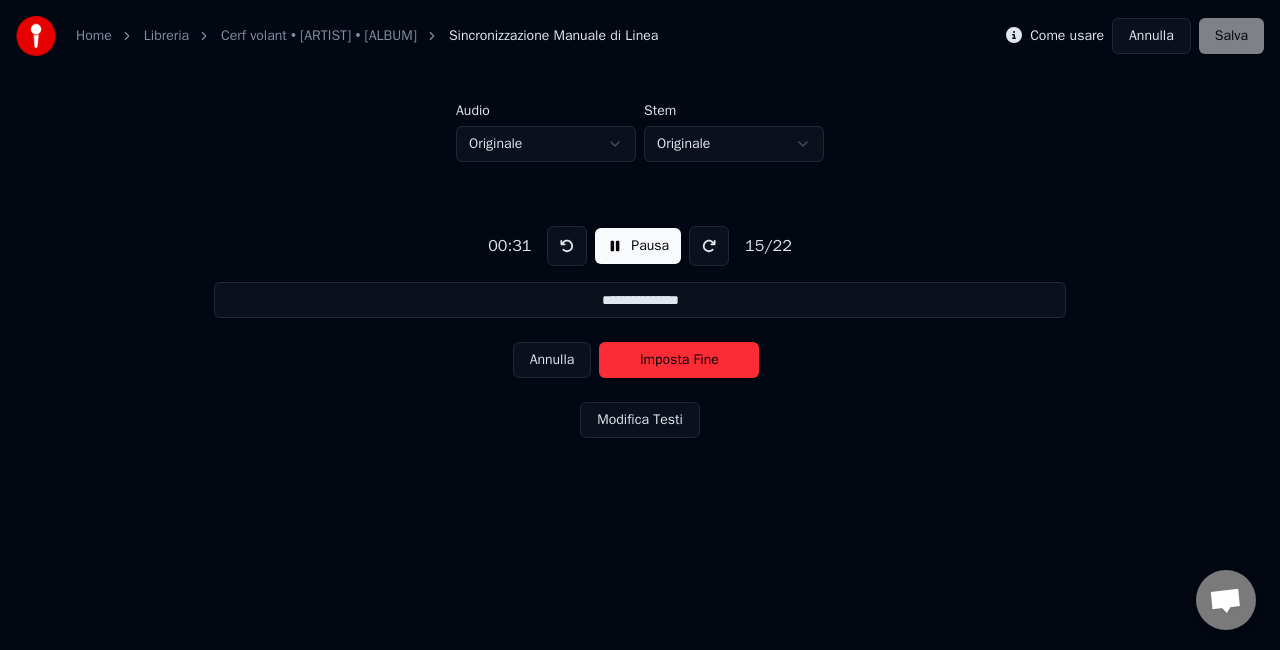 click on "Imposta Fine" at bounding box center (679, 360) 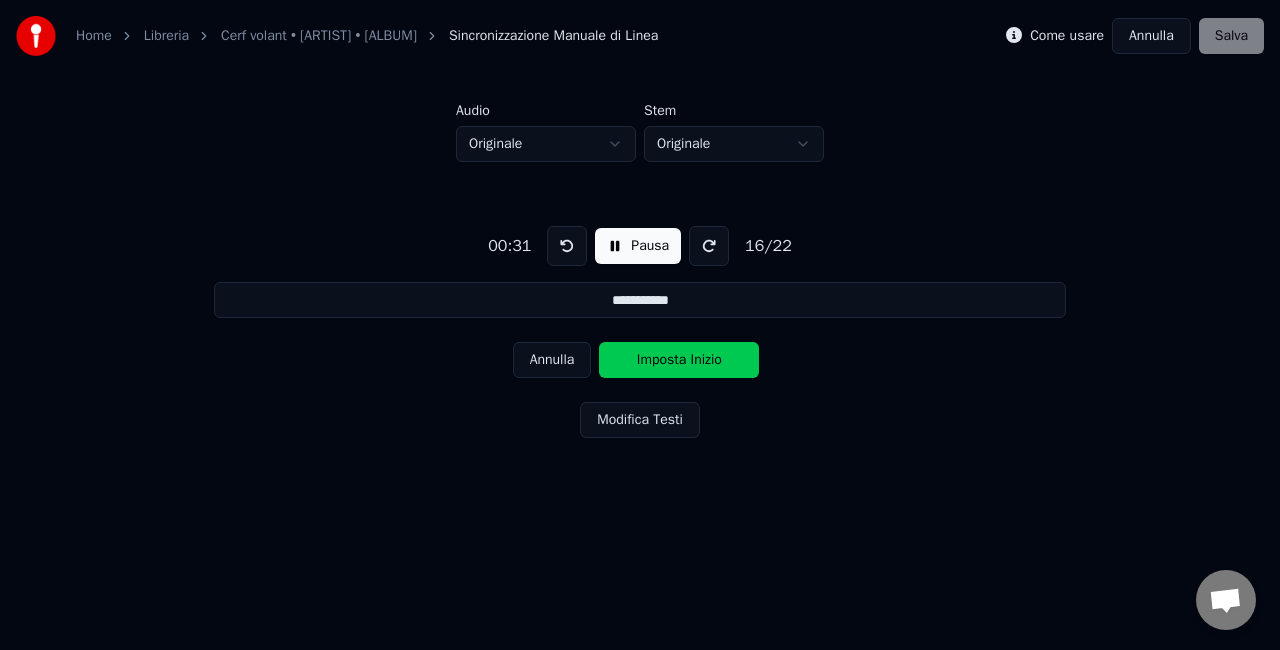 click on "Imposta Inizio" at bounding box center (679, 360) 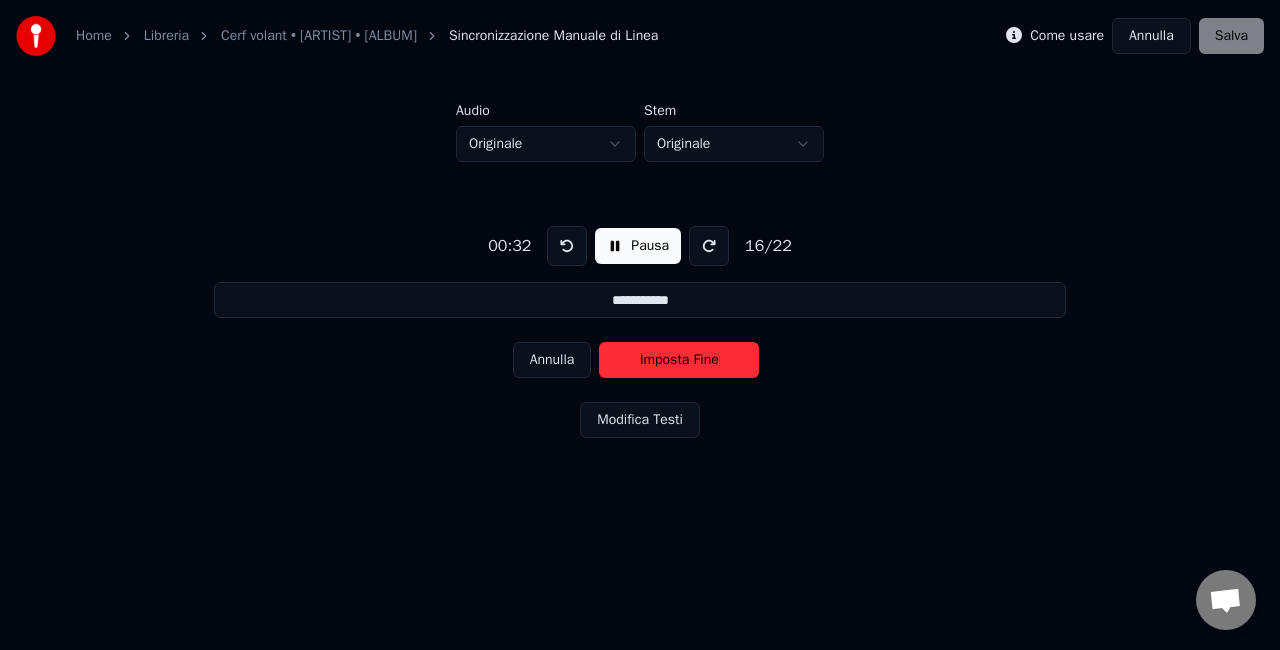 click on "Imposta Fine" at bounding box center [679, 360] 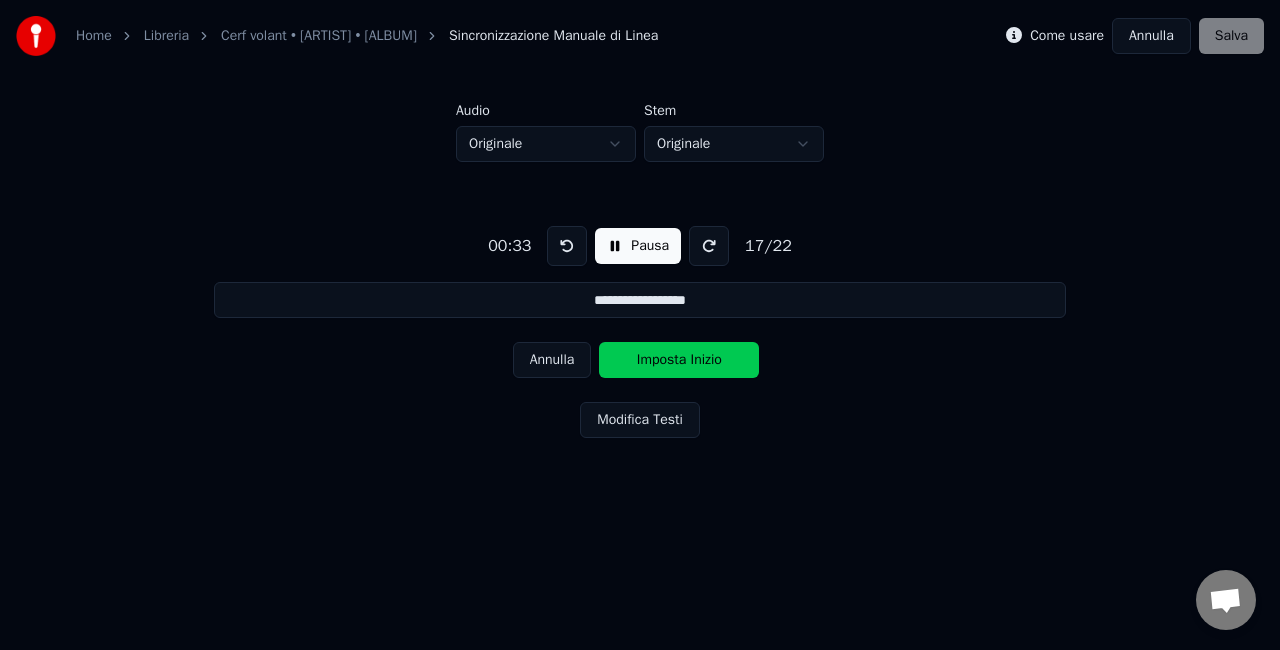click on "Imposta Inizio" at bounding box center (679, 360) 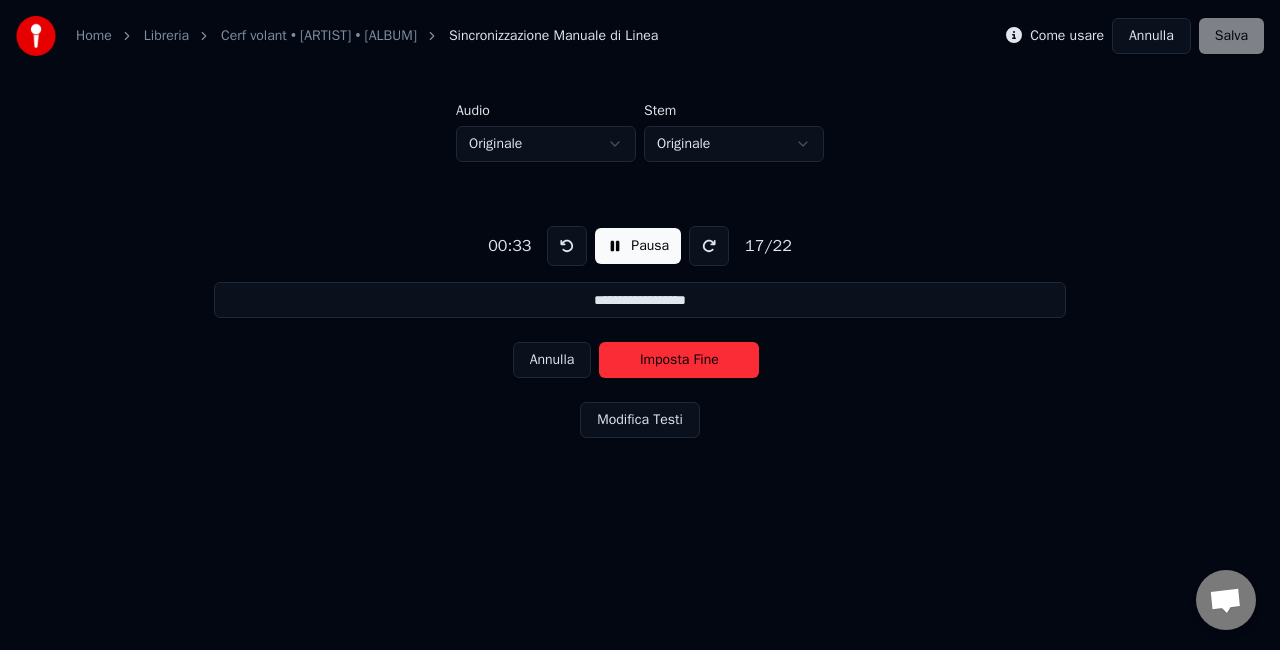 click on "Imposta Fine" at bounding box center (679, 360) 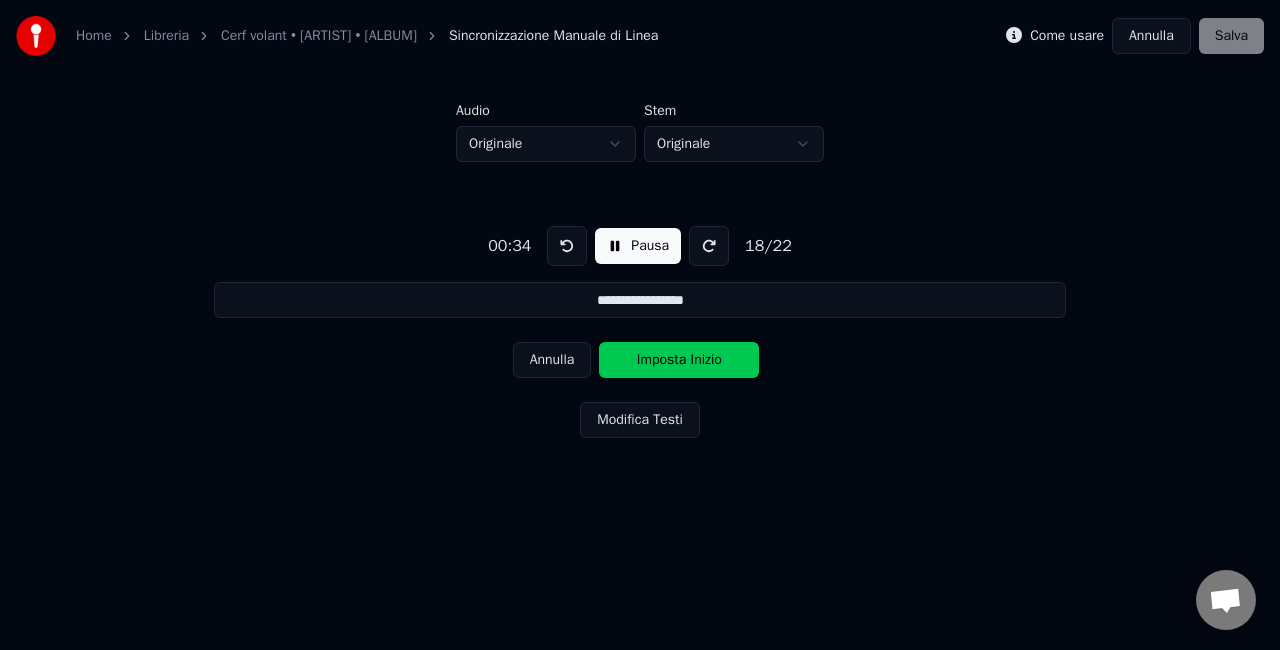 click on "Imposta Inizio" at bounding box center [679, 360] 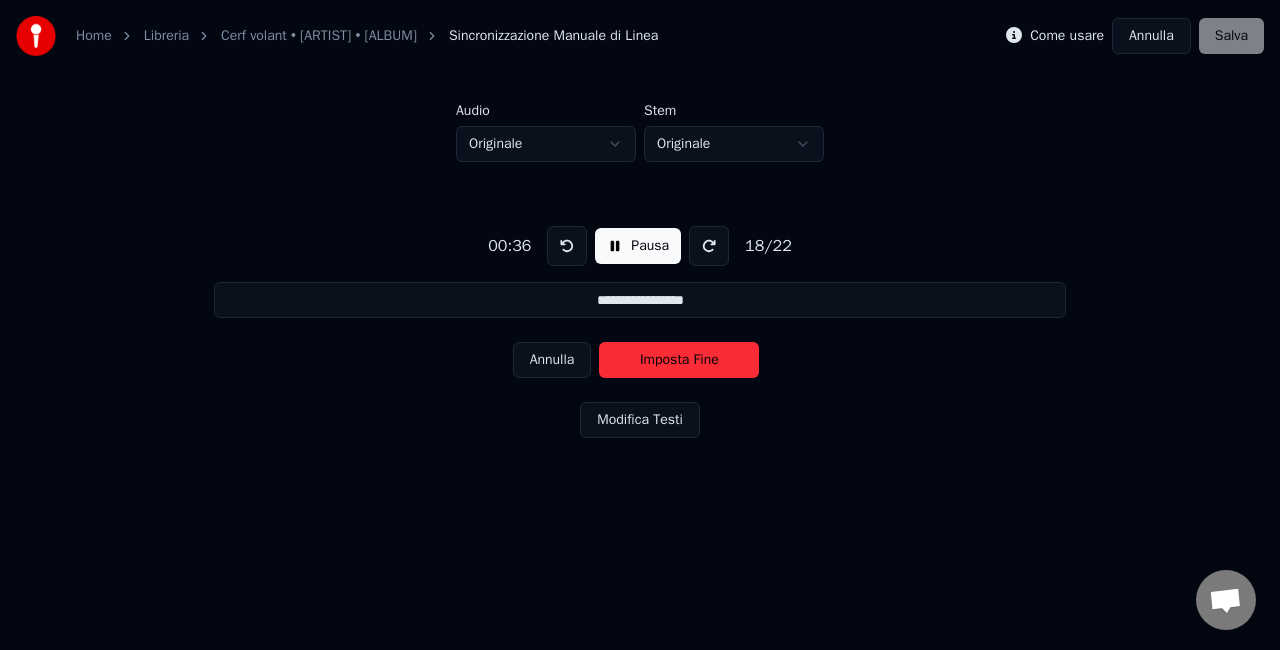 click on "Imposta Fine" at bounding box center [679, 360] 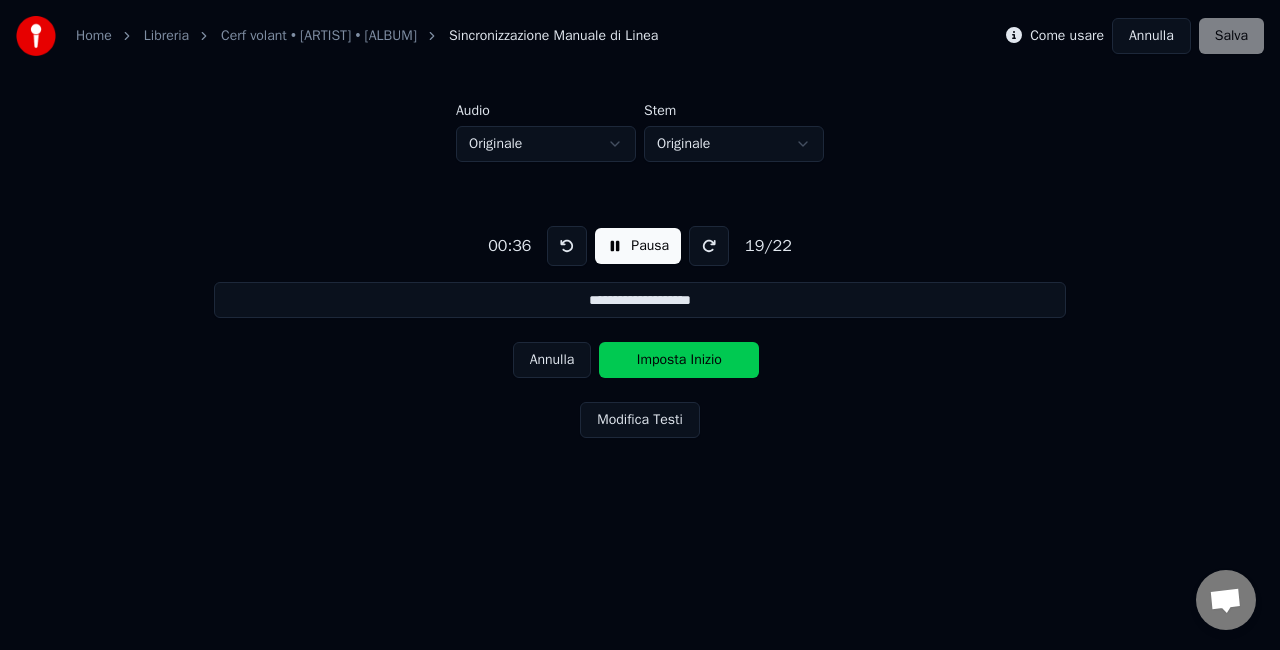 click on "Imposta Inizio" at bounding box center [679, 360] 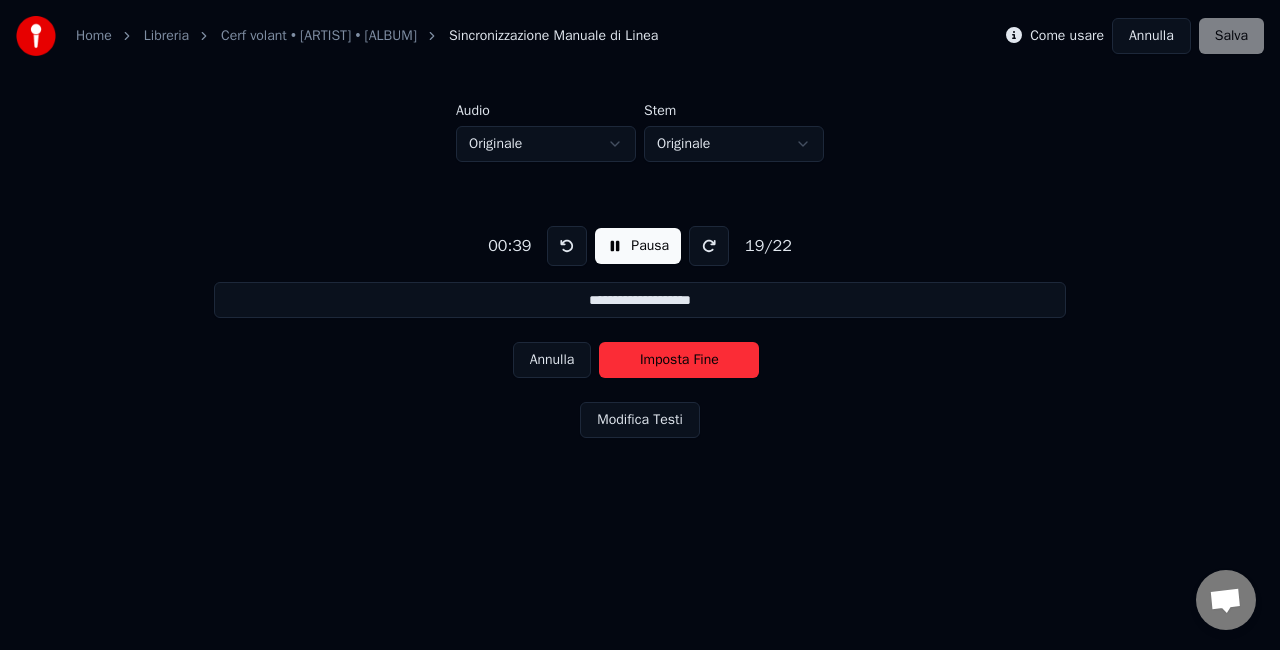 click on "Imposta Fine" at bounding box center (679, 360) 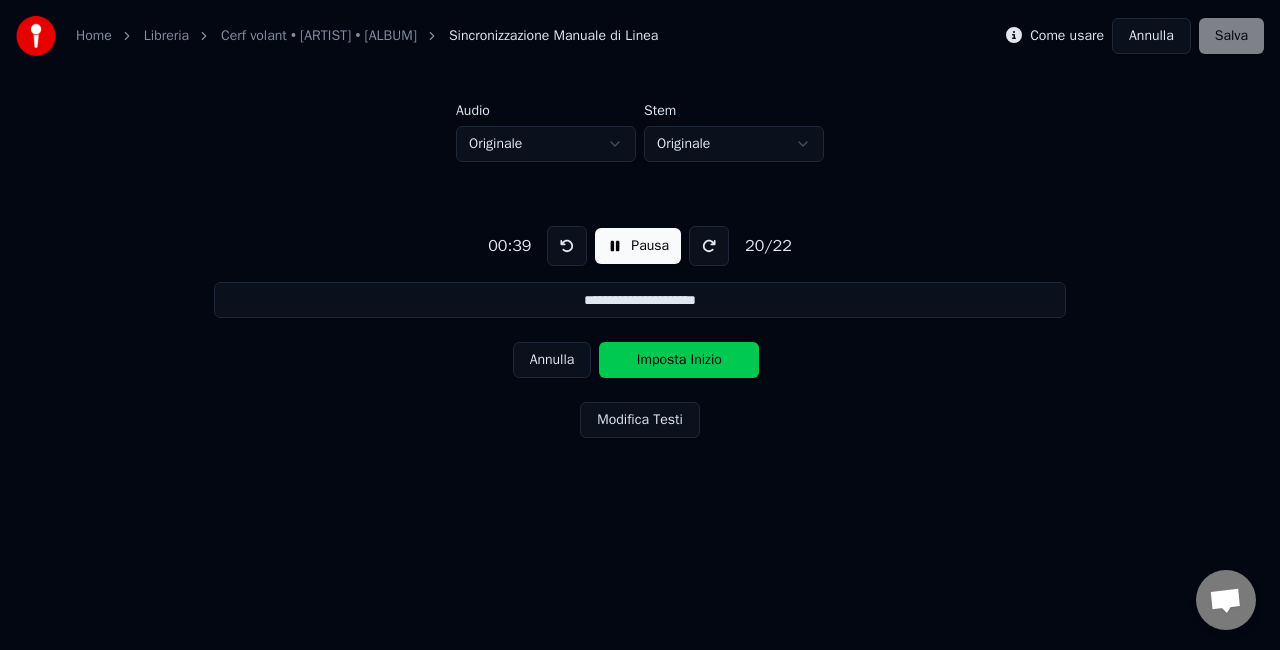 click on "Imposta Inizio" at bounding box center (679, 360) 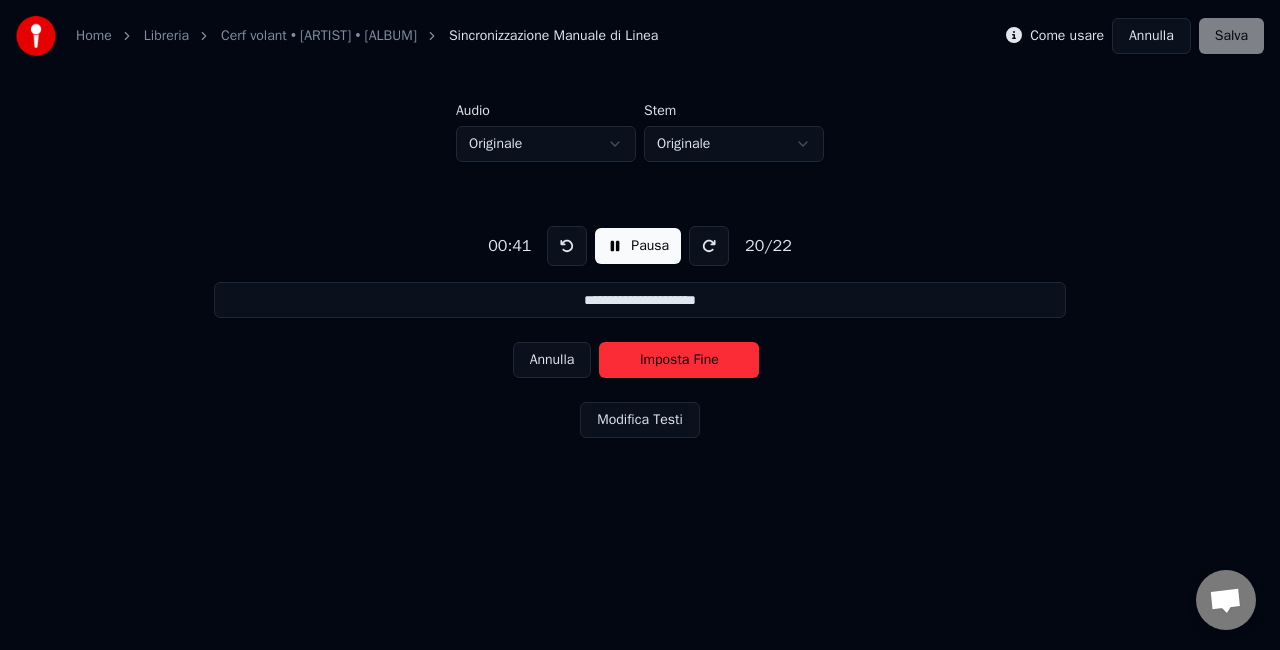 click on "Imposta Fine" at bounding box center [679, 360] 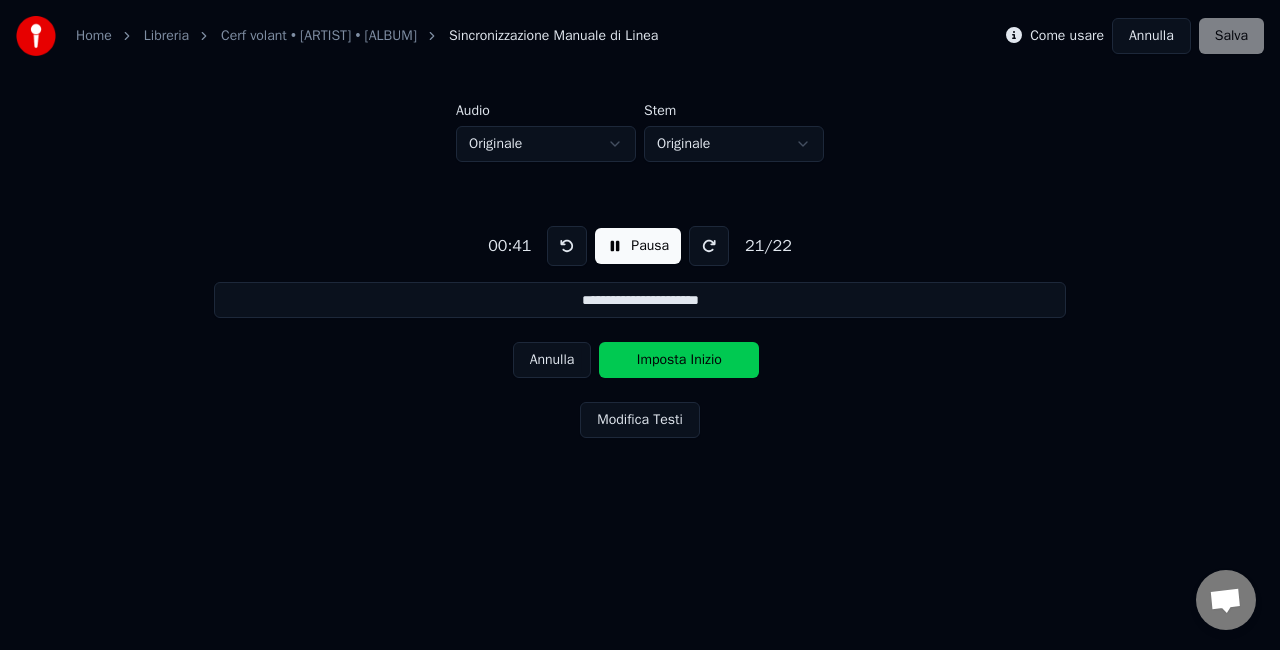 click on "Imposta Inizio" at bounding box center (679, 360) 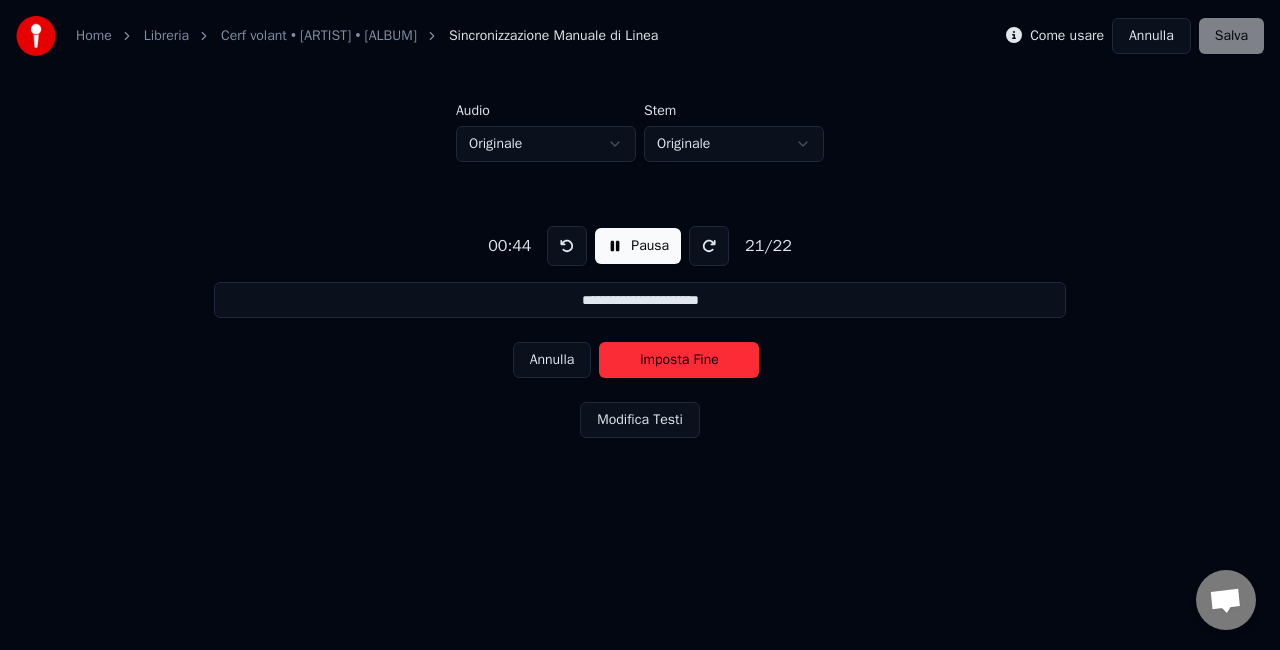 click on "Imposta Fine" at bounding box center [679, 360] 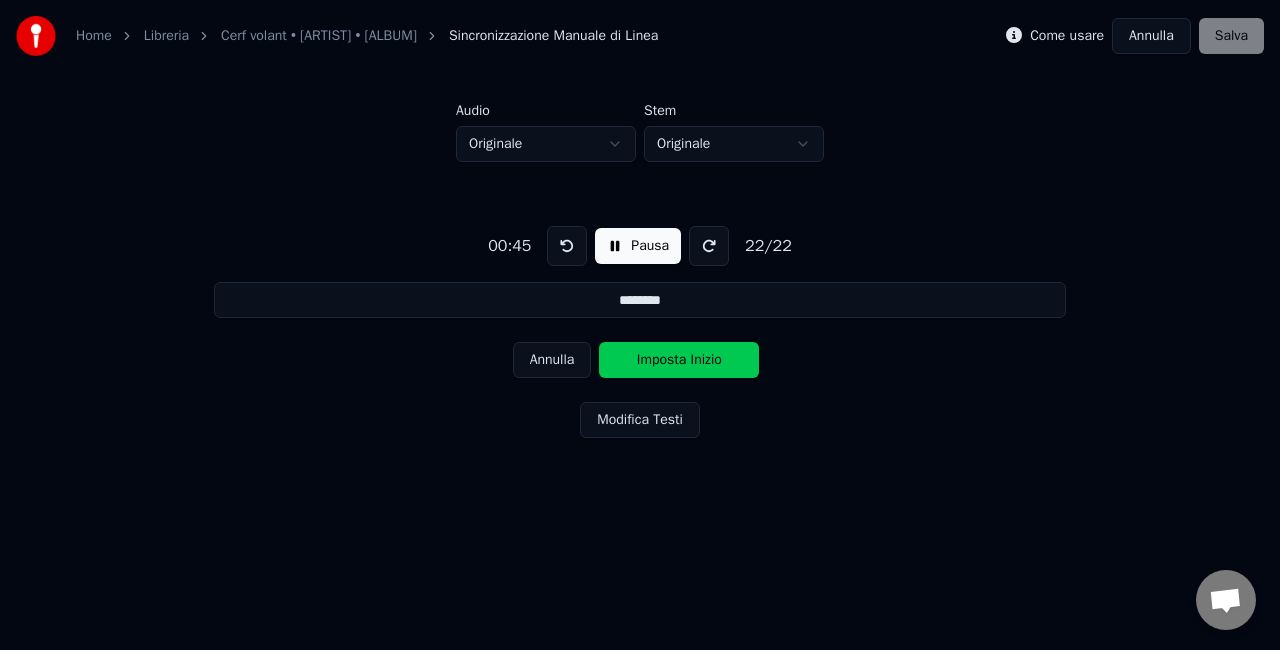 click on "Imposta Inizio" at bounding box center (679, 360) 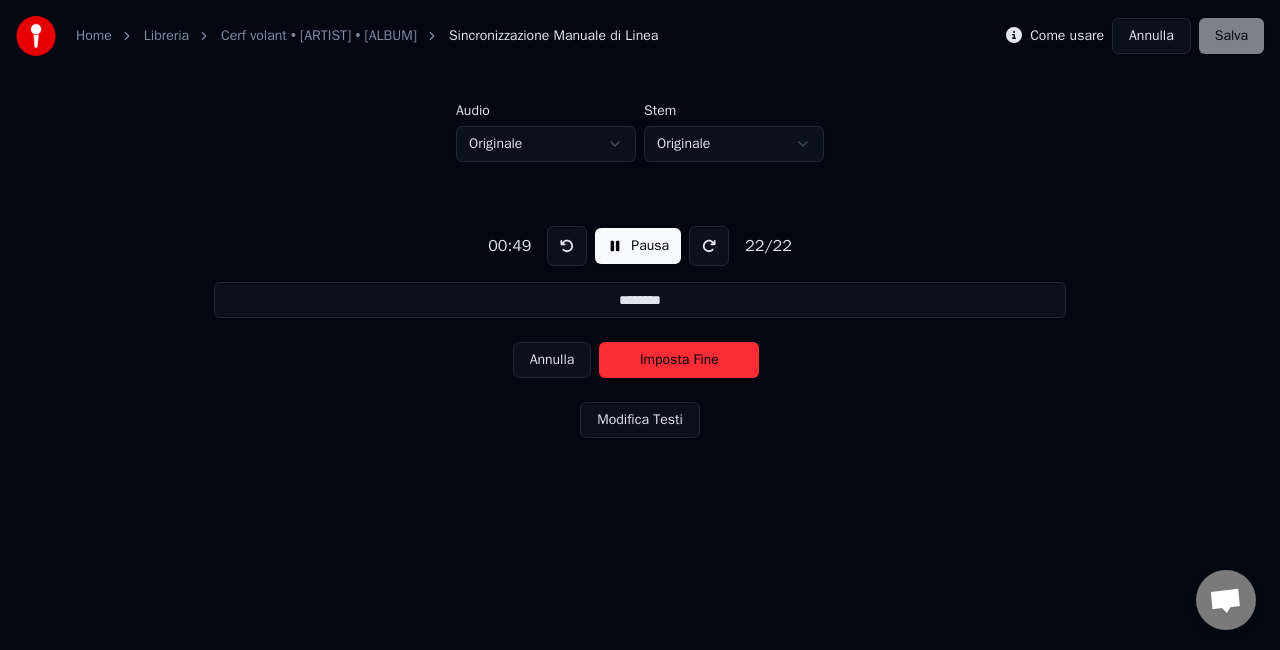 type 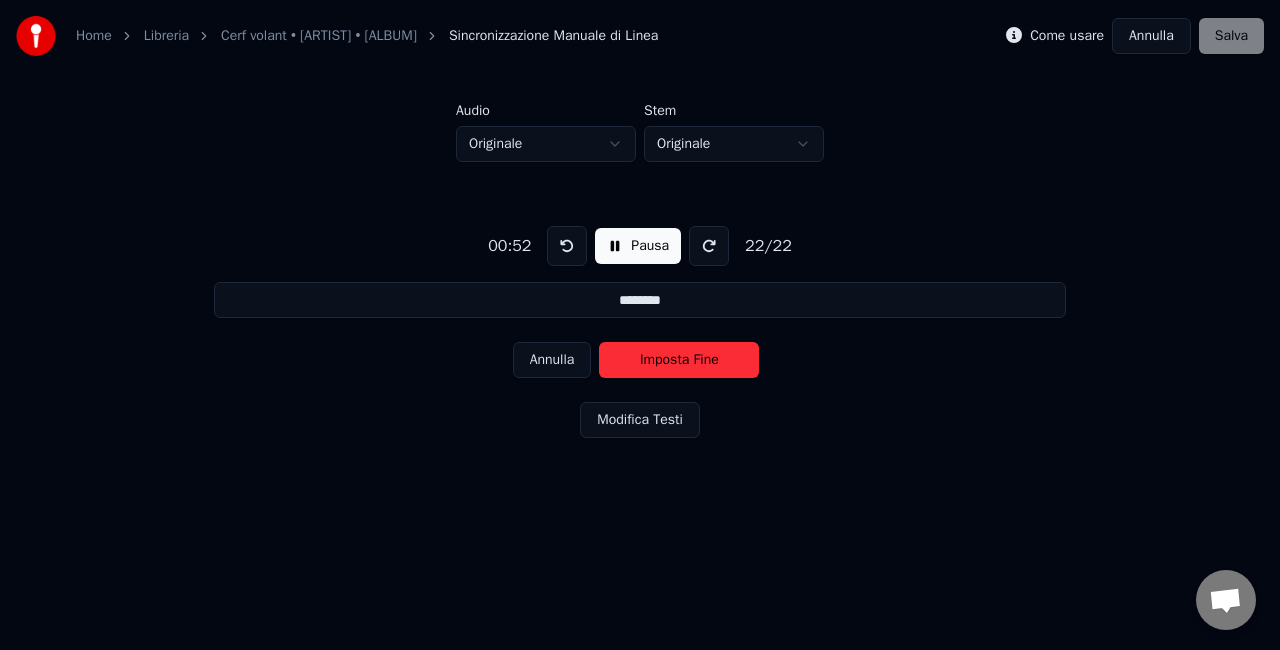 click on "Imposta Fine" at bounding box center [679, 360] 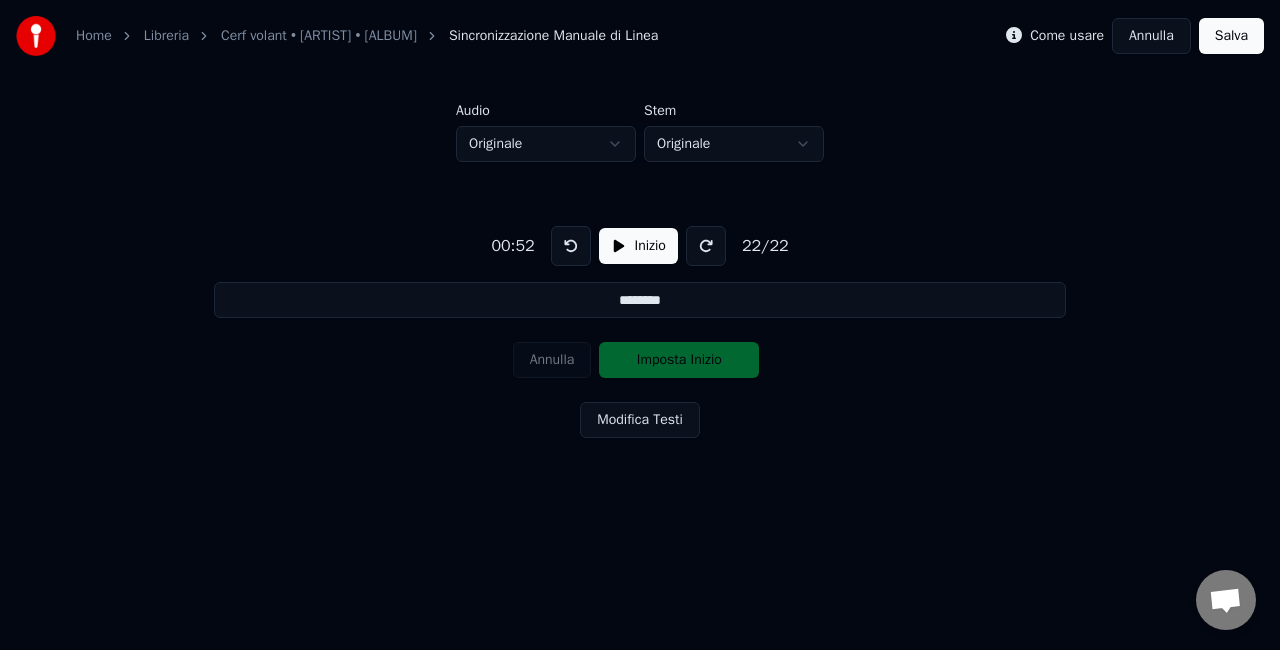 click on "Salva" at bounding box center [1231, 36] 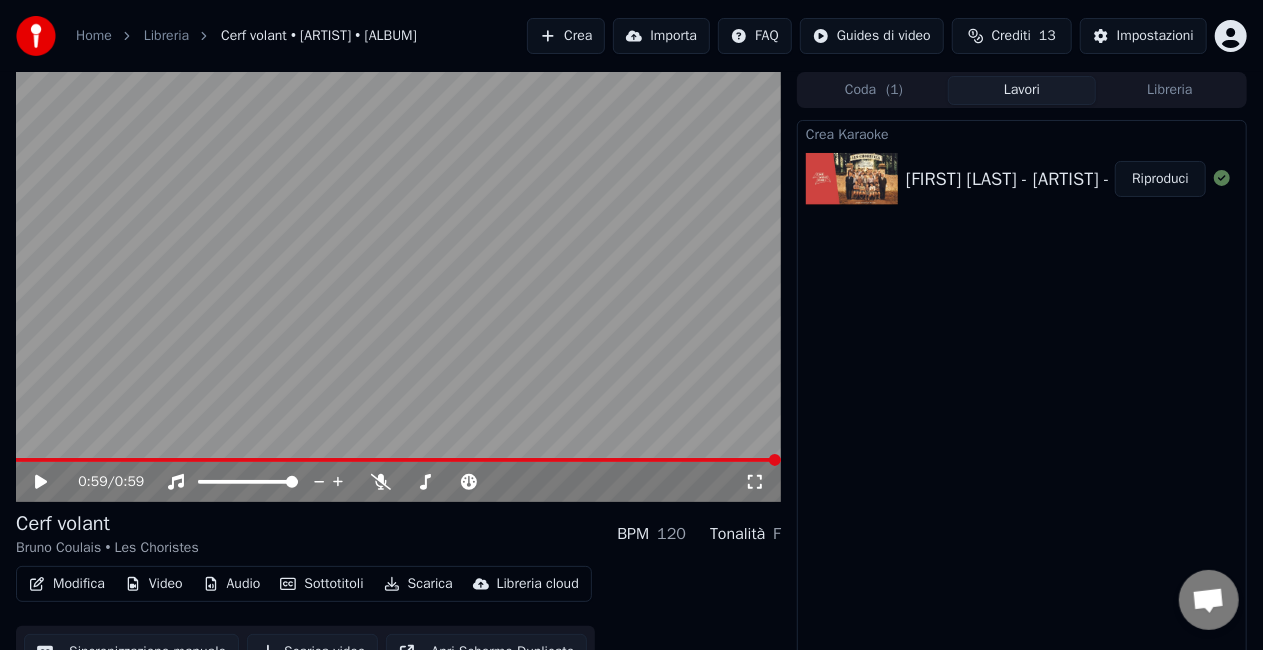 click on "Modifica" at bounding box center (67, 584) 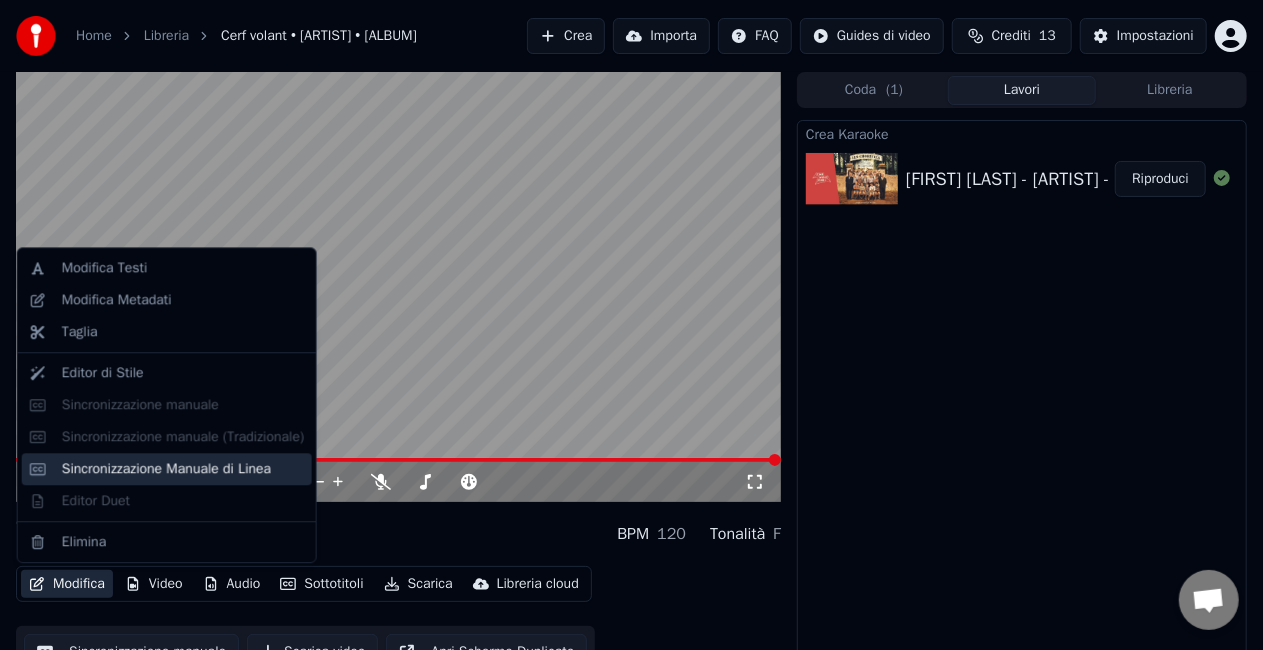 click on "Sincronizzazione Manuale di Linea" at bounding box center [167, 469] 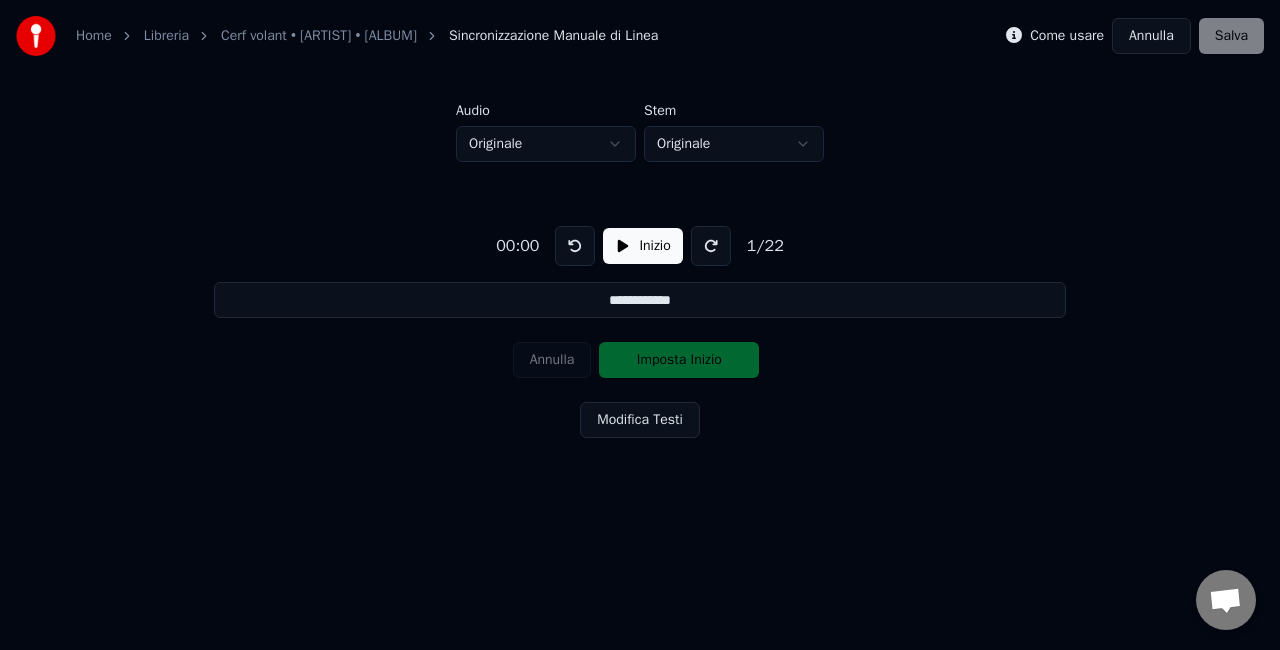 click on "Inizio" at bounding box center [642, 246] 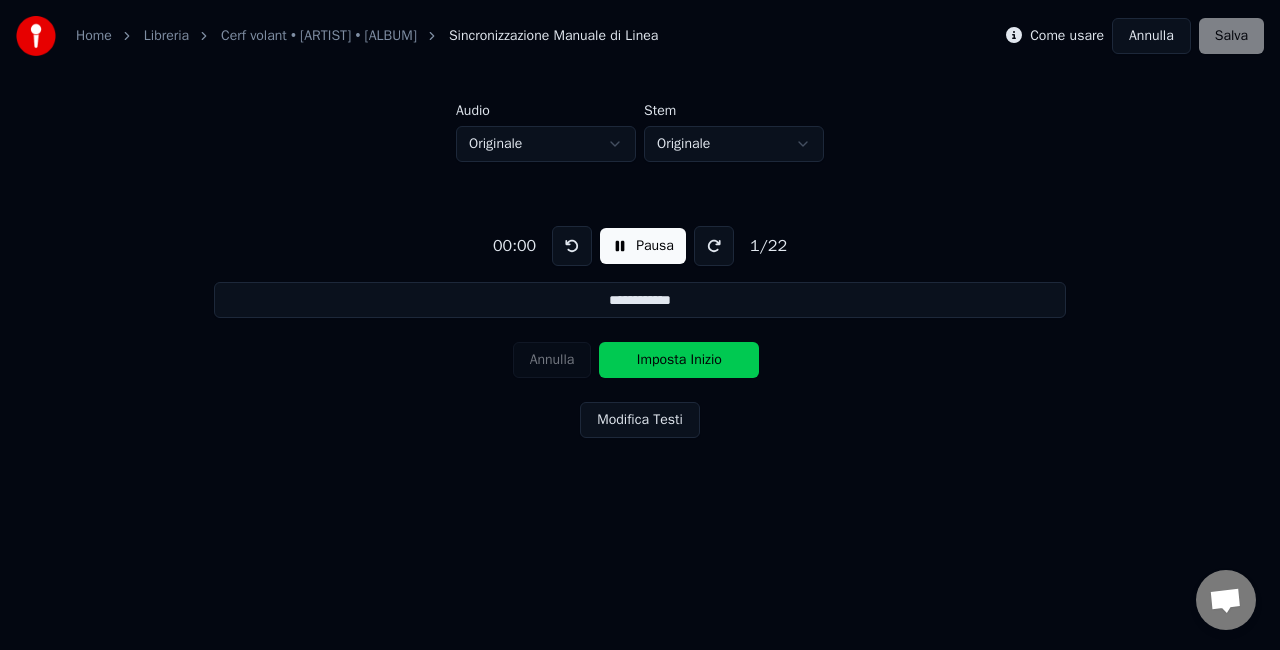 click on "Pausa" at bounding box center [643, 246] 